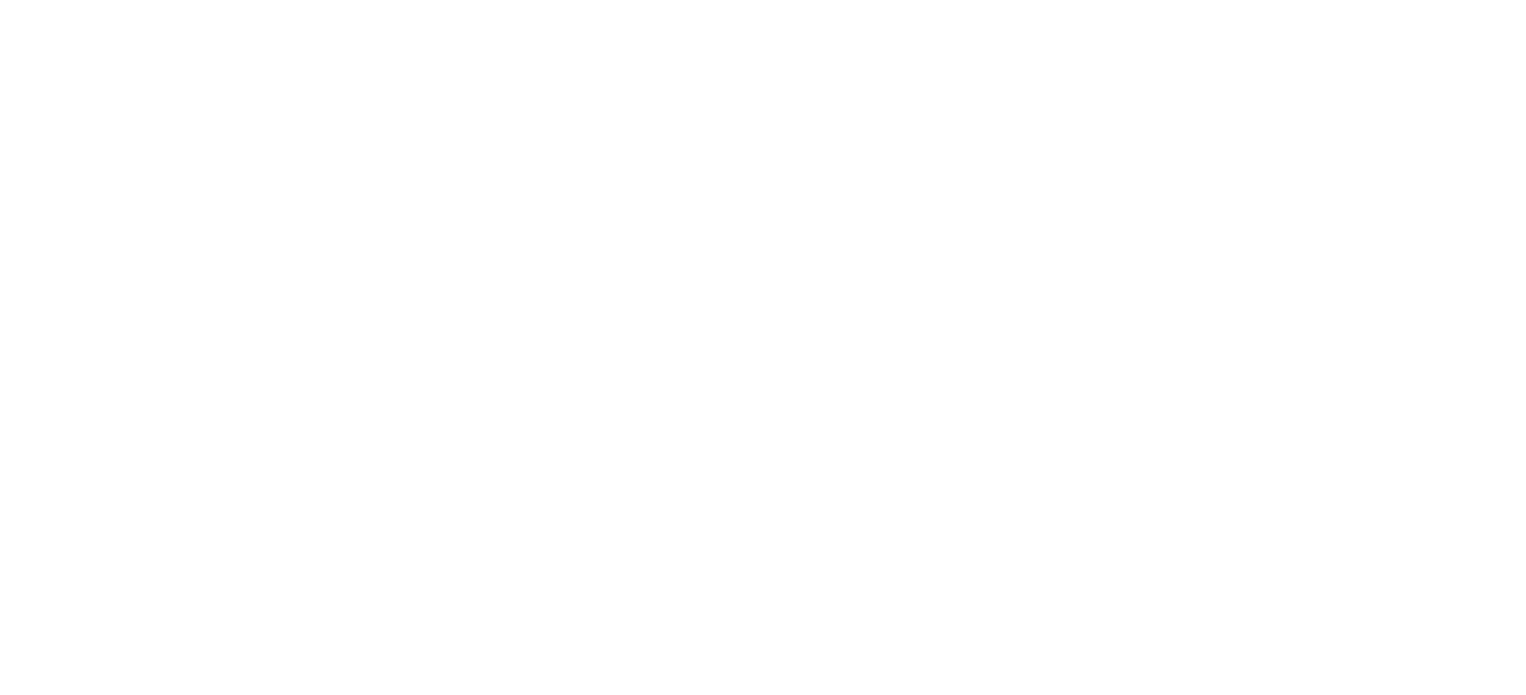 scroll, scrollTop: 0, scrollLeft: 0, axis: both 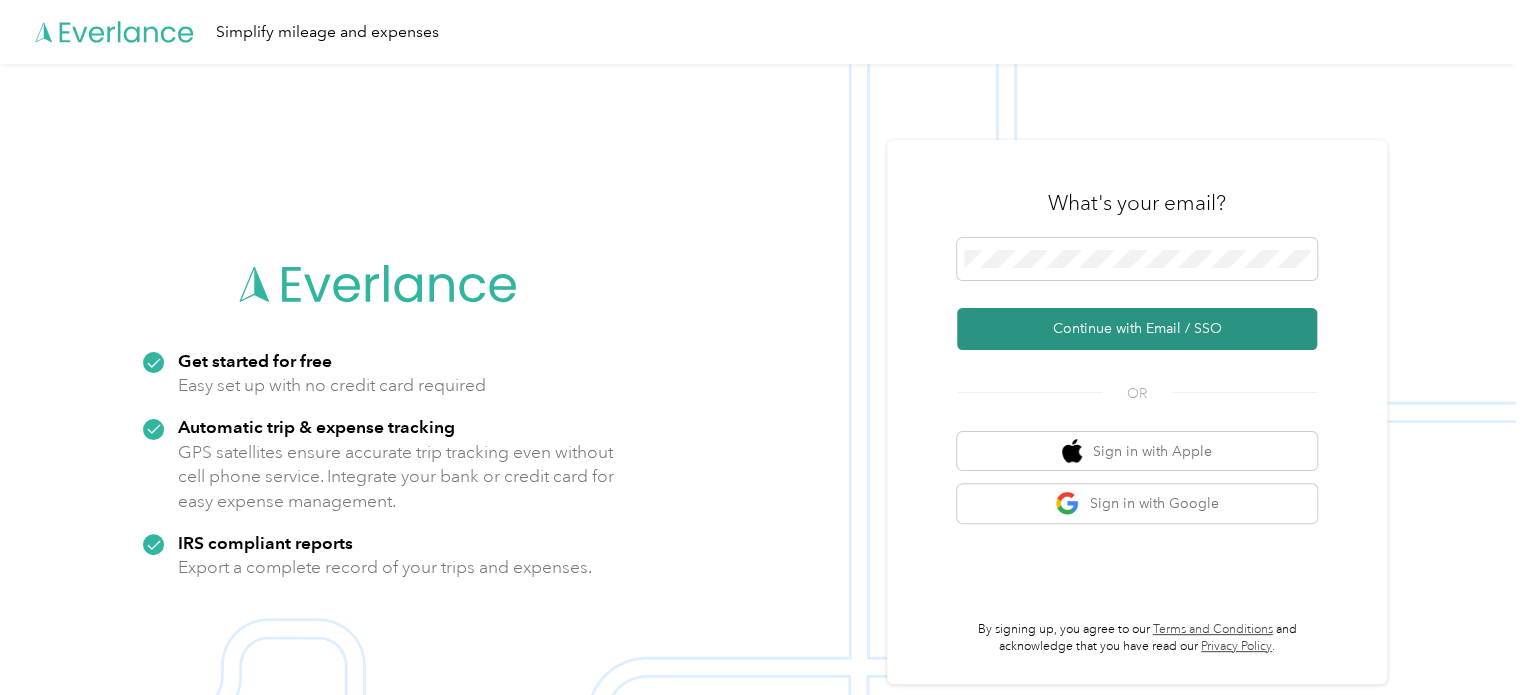 click on "Continue with Email / SSO" at bounding box center [1137, 329] 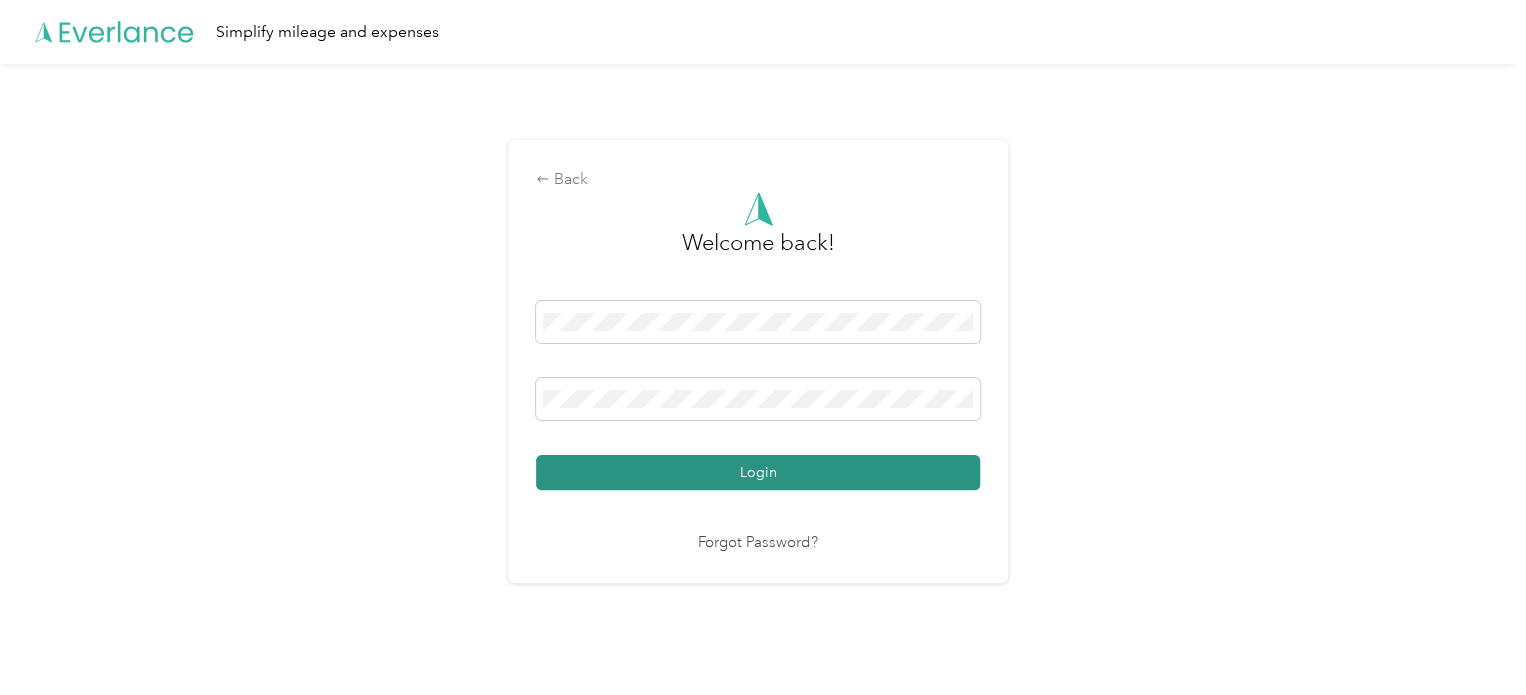 click on "Login" at bounding box center (758, 472) 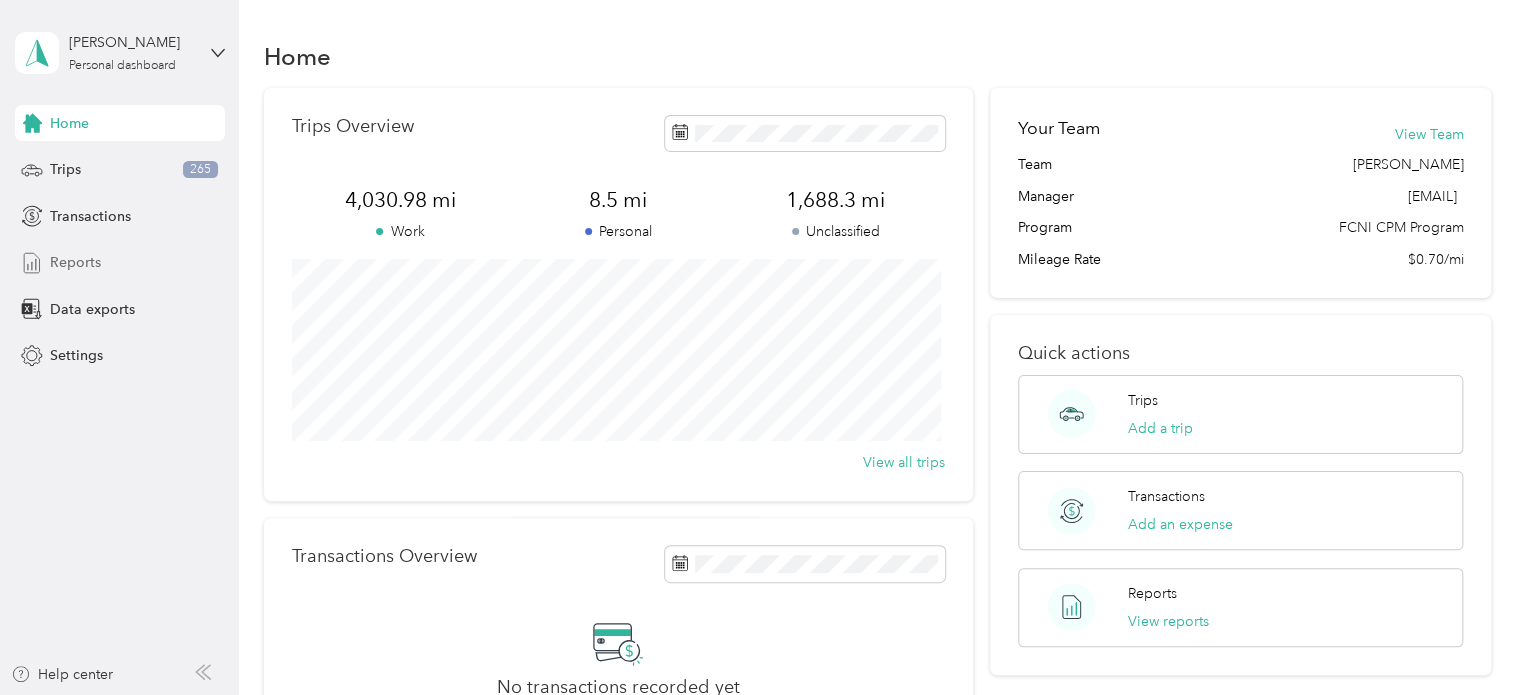 click on "Reports" at bounding box center (75, 262) 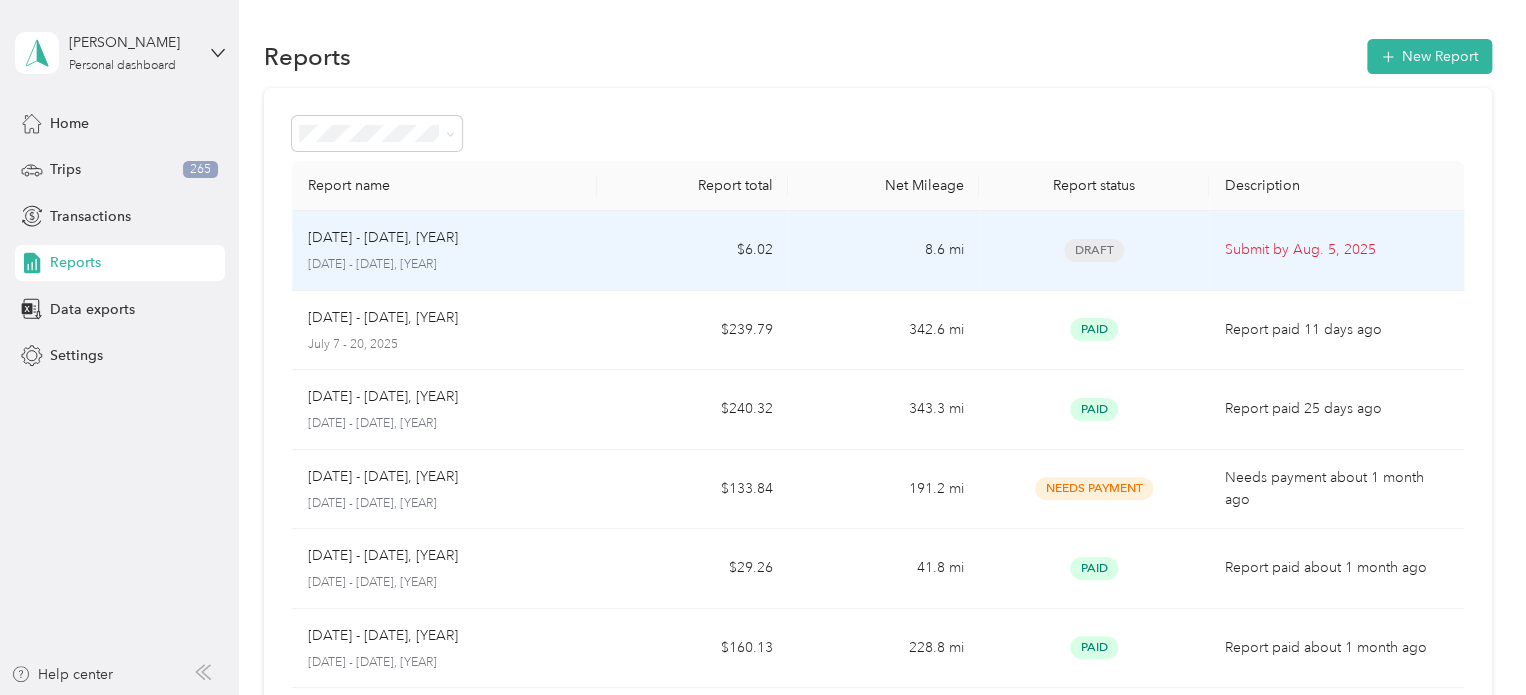 click on "[DATE] - [DATE], [YEAR]" at bounding box center (383, 238) 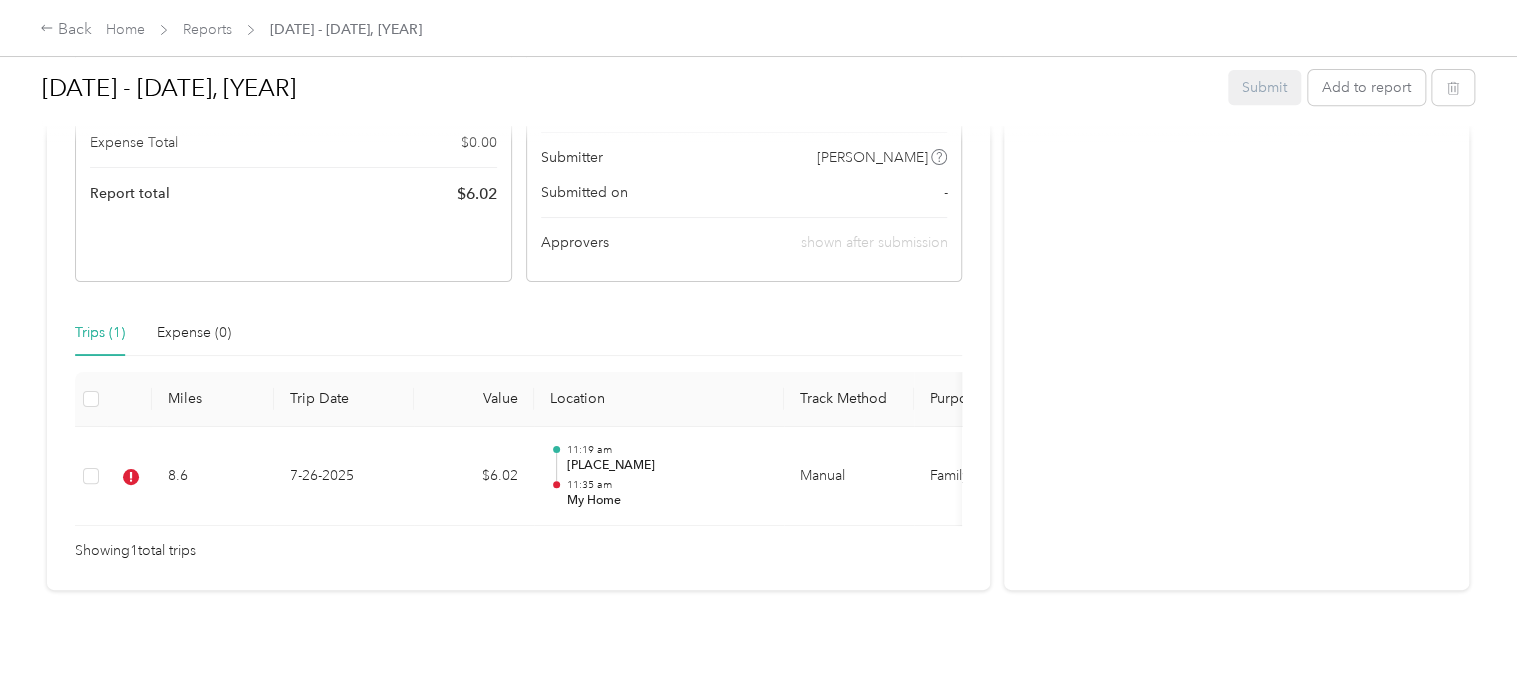 scroll, scrollTop: 0, scrollLeft: 0, axis: both 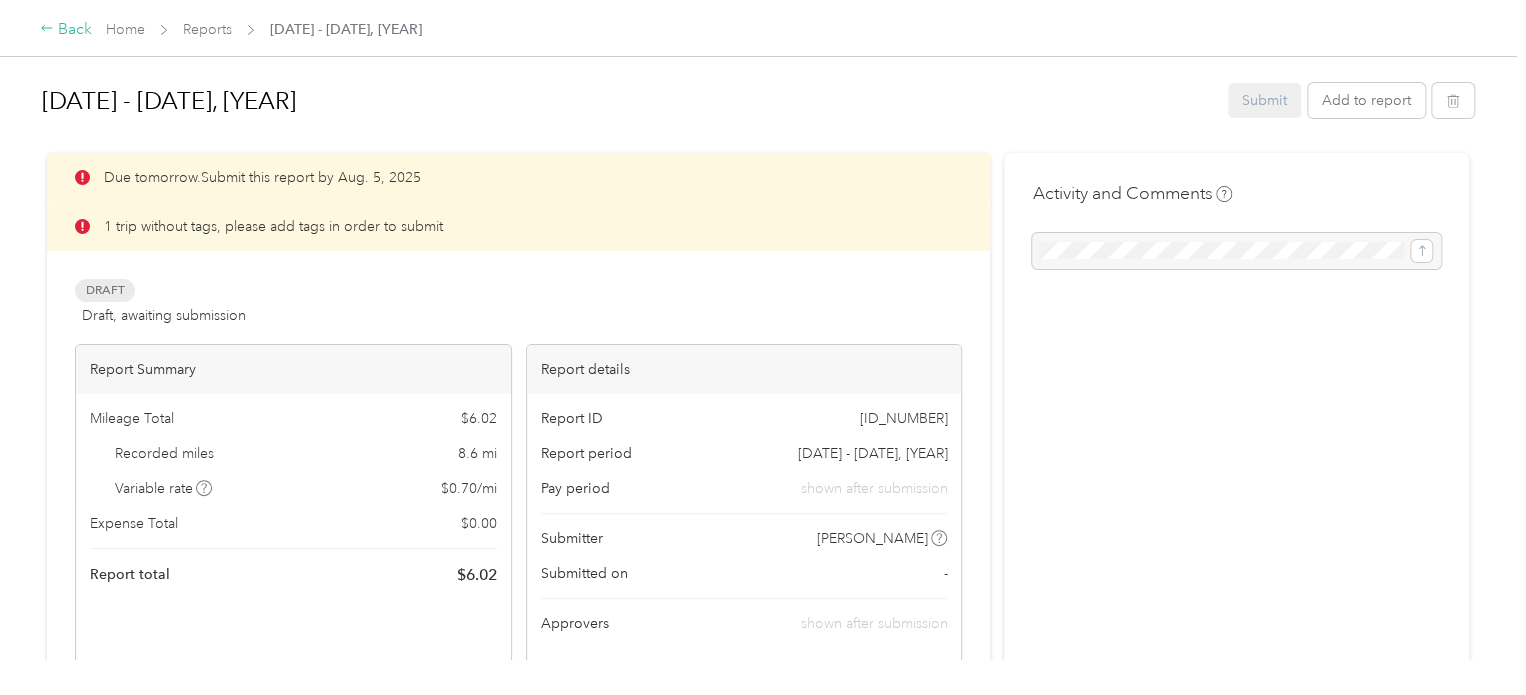 click on "Back" at bounding box center (66, 30) 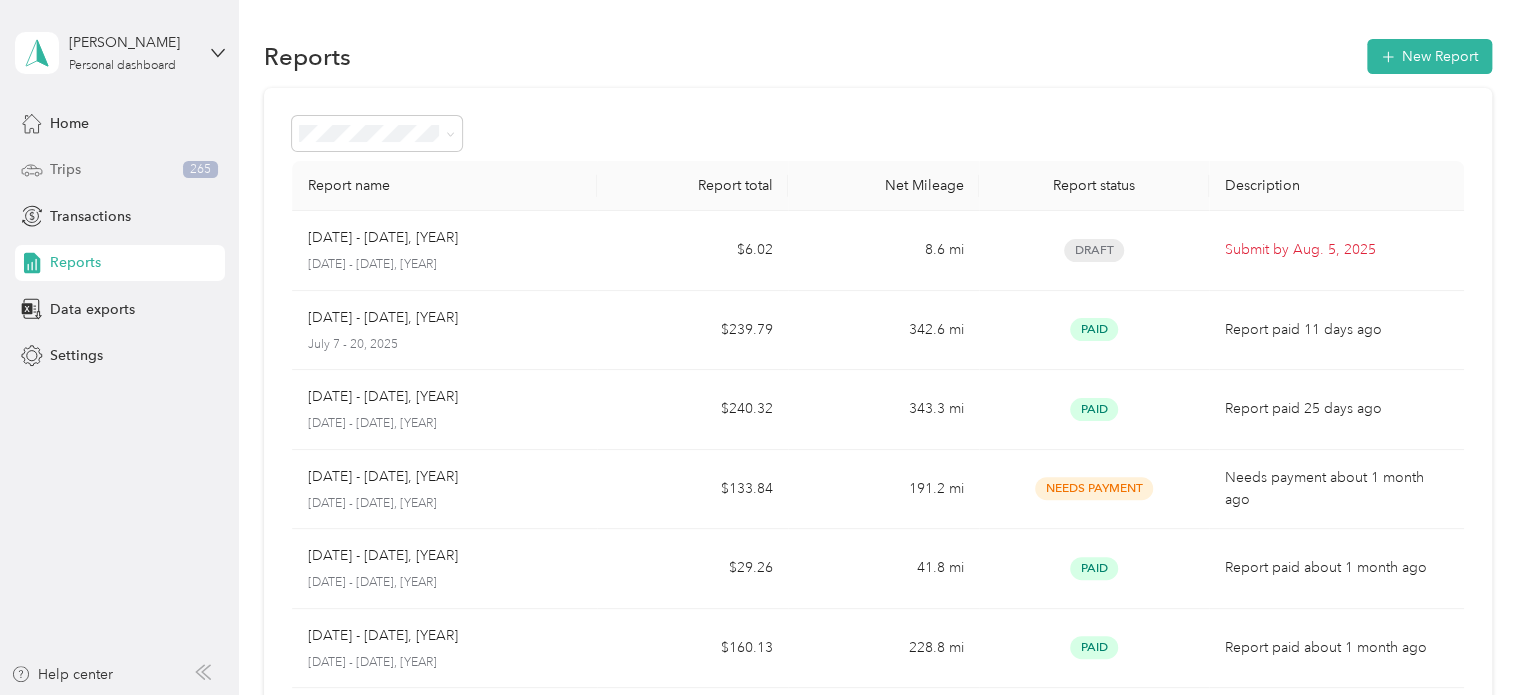 click on "Trips 265" at bounding box center [120, 170] 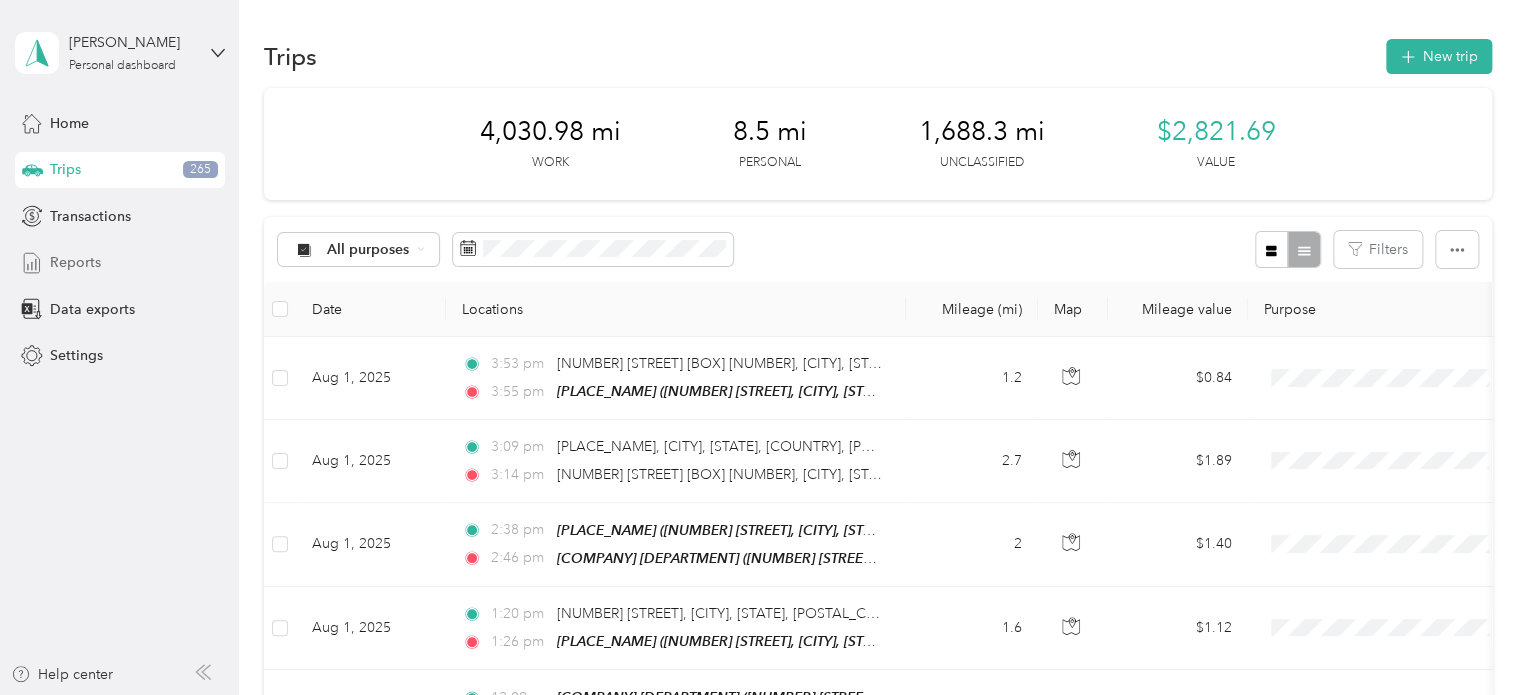 click on "Reports" at bounding box center [75, 262] 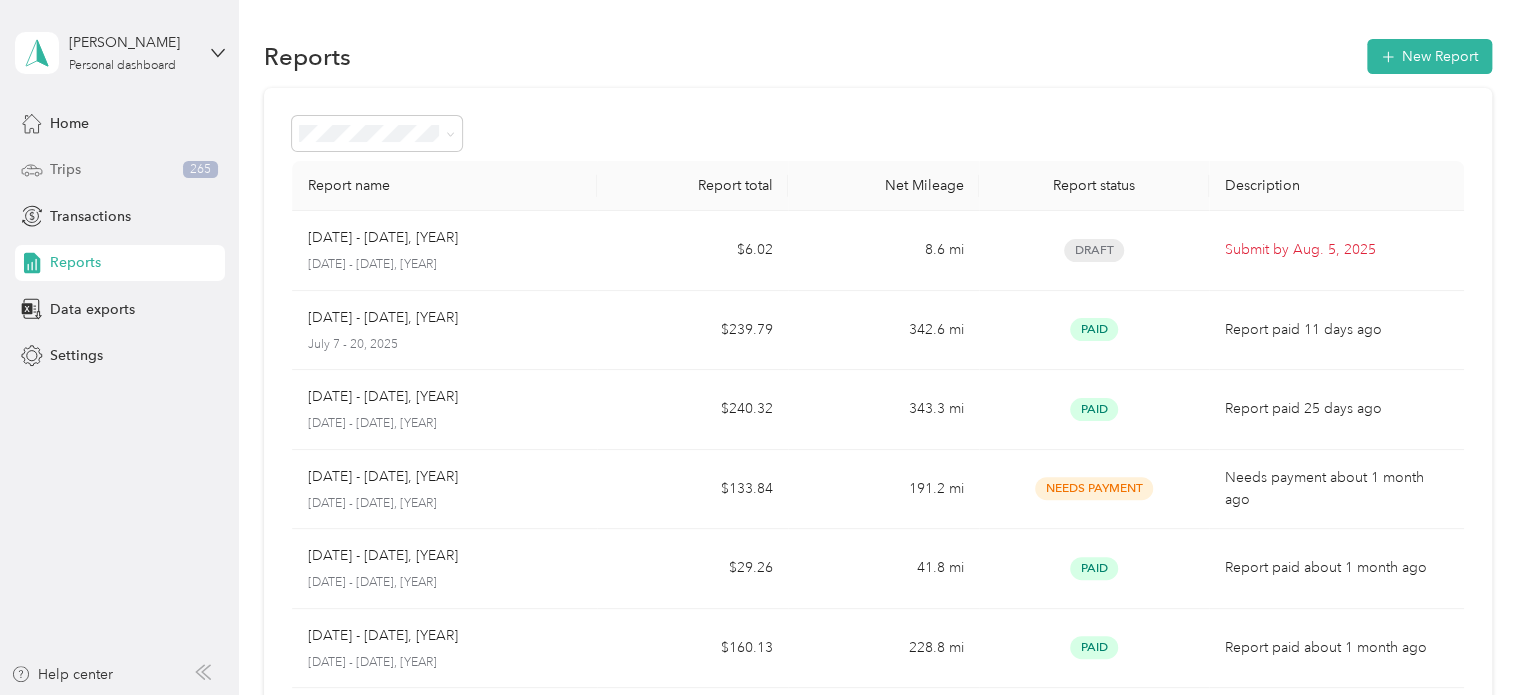click on "Trips 265" at bounding box center [120, 170] 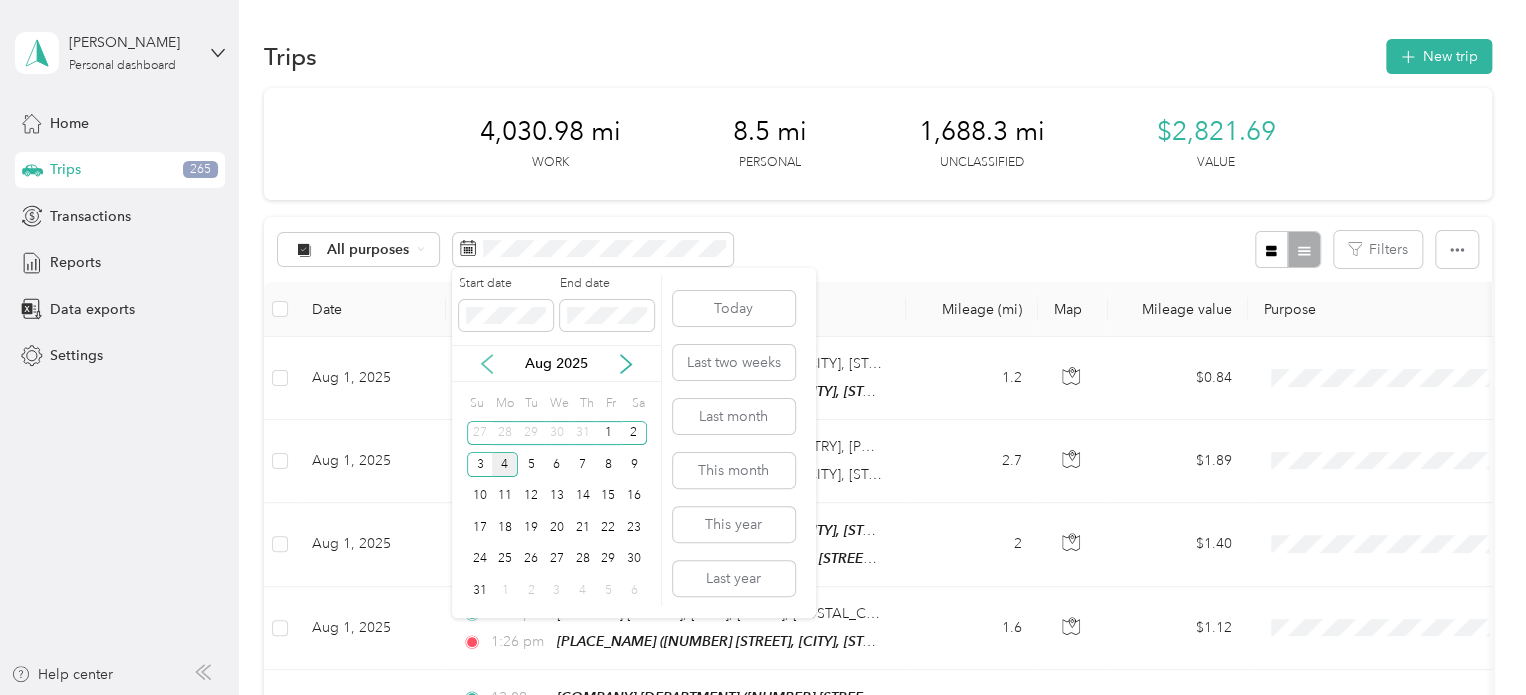 click 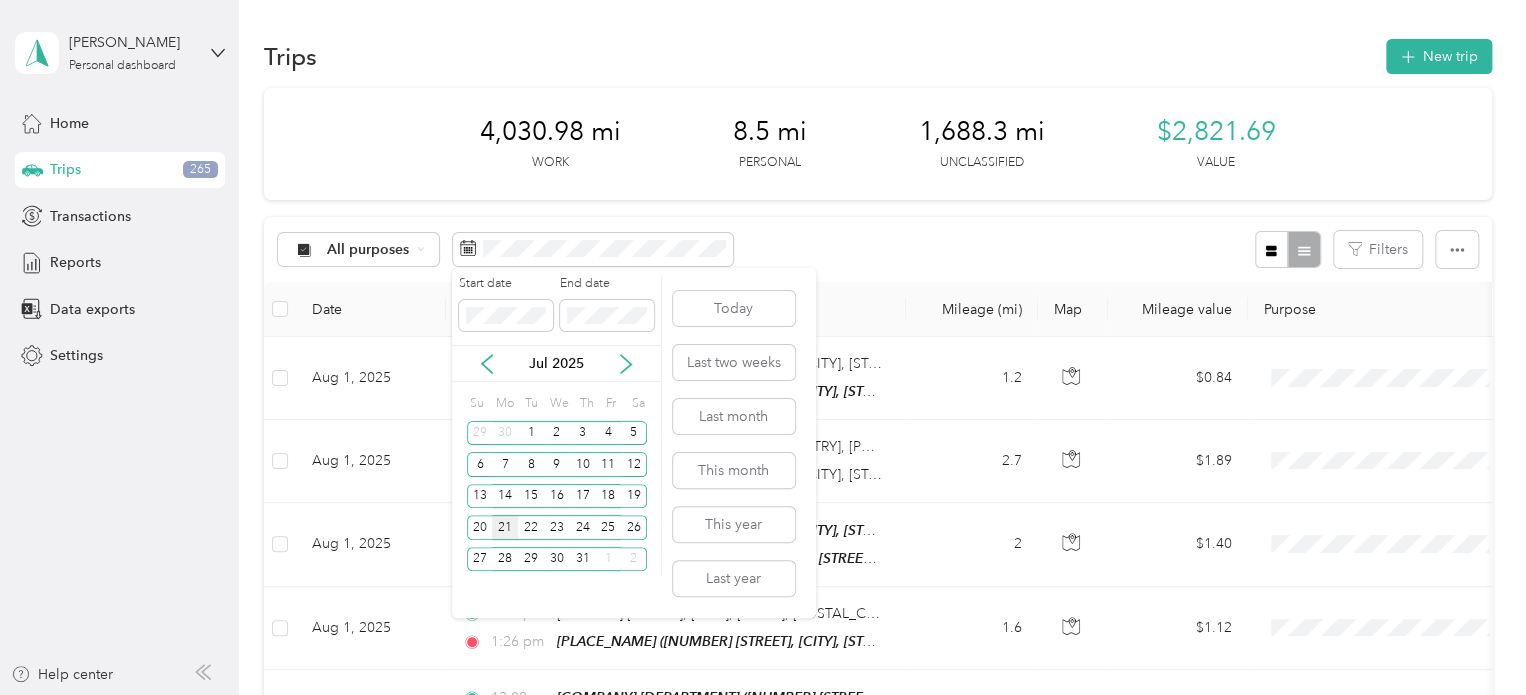 click on "21" at bounding box center (505, 527) 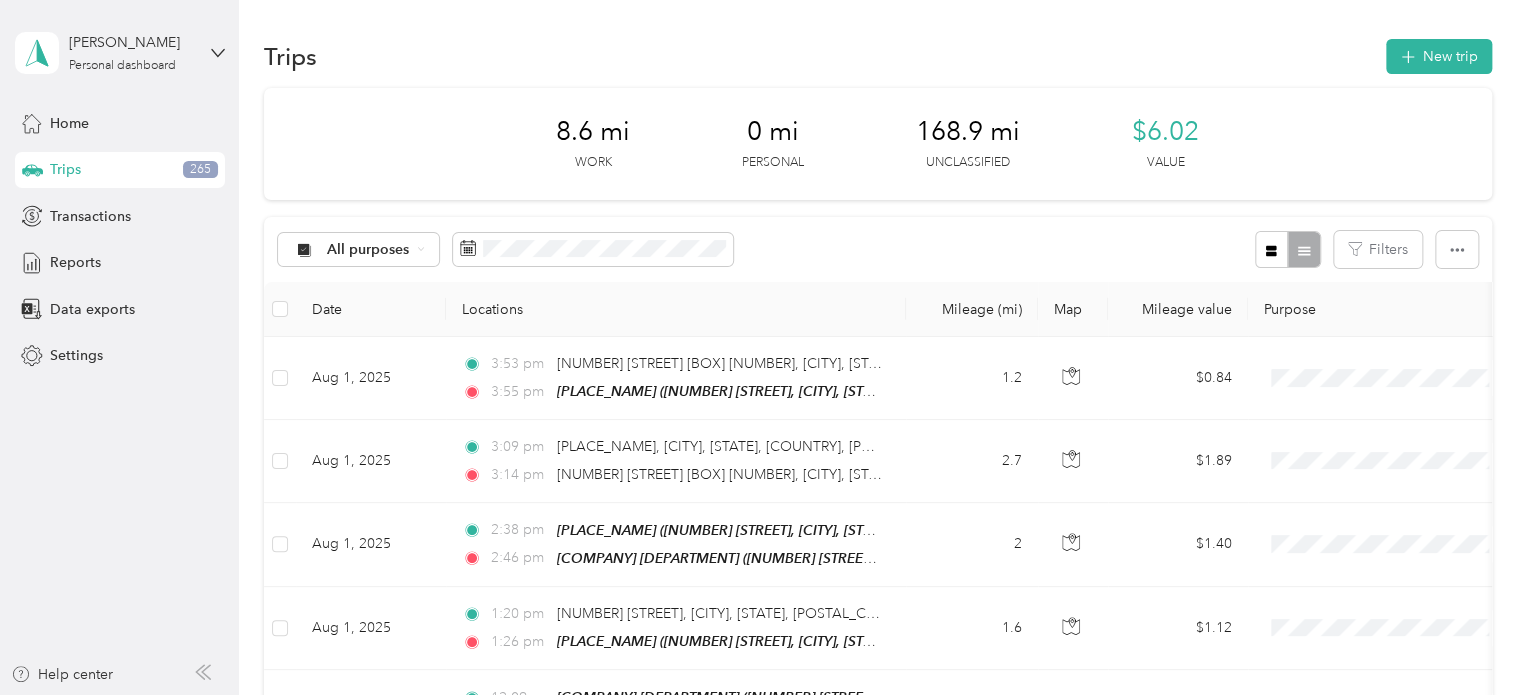 click on "All purposes Filters" at bounding box center [878, 249] 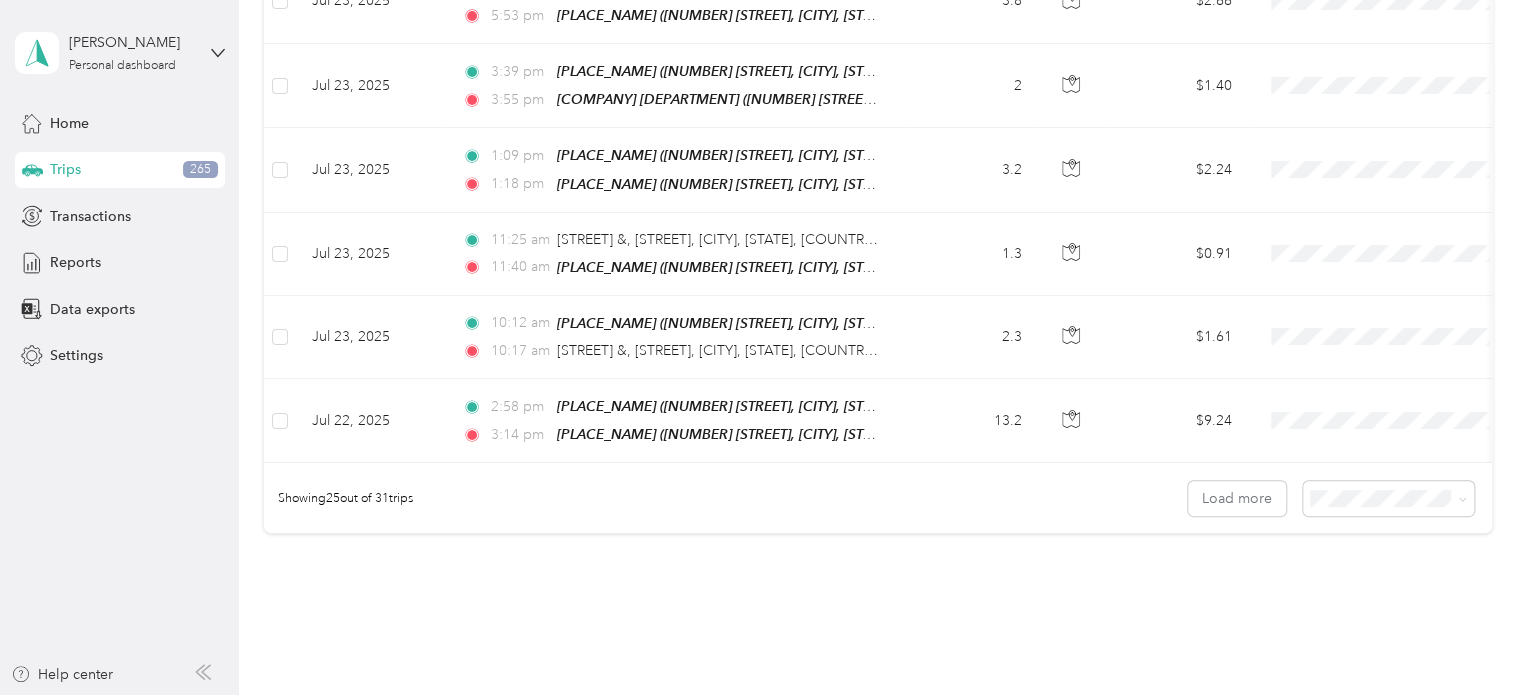 scroll, scrollTop: 1972, scrollLeft: 0, axis: vertical 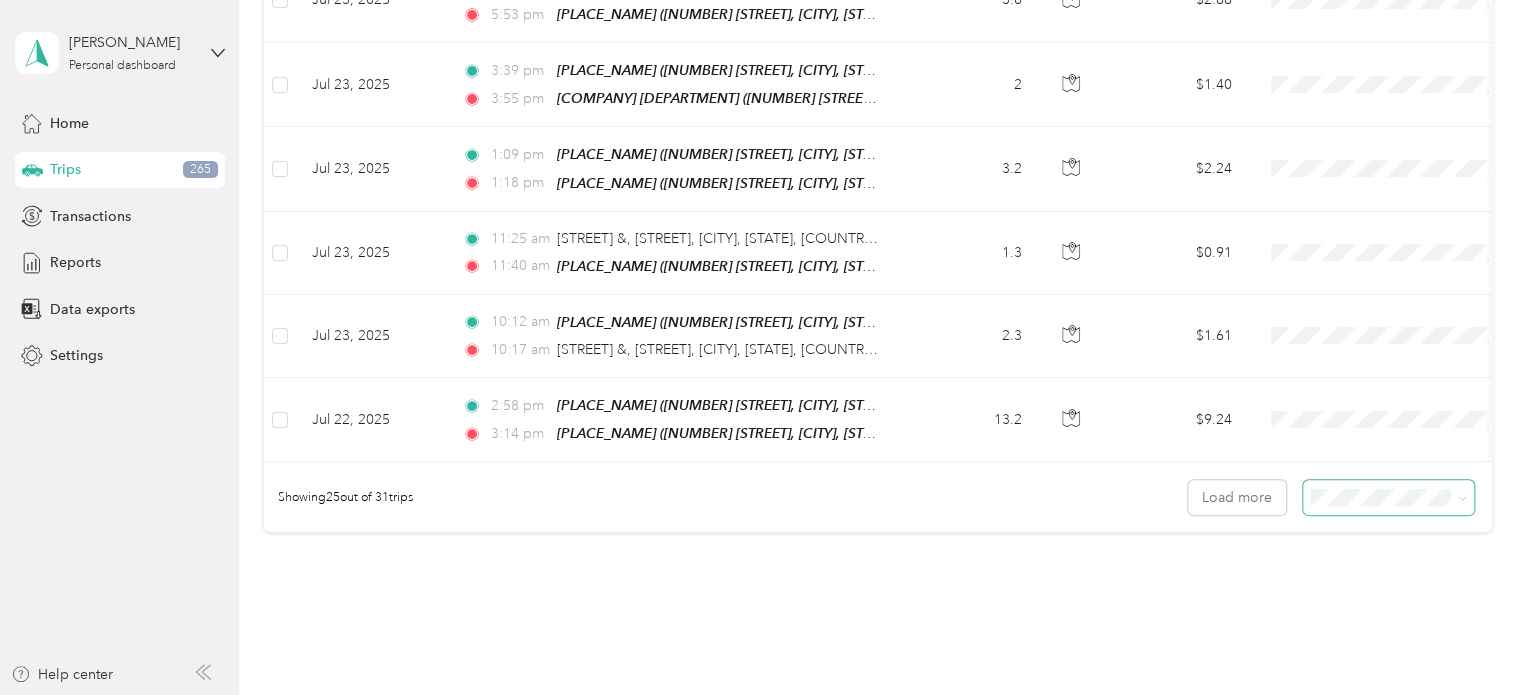 click at bounding box center (1388, 497) 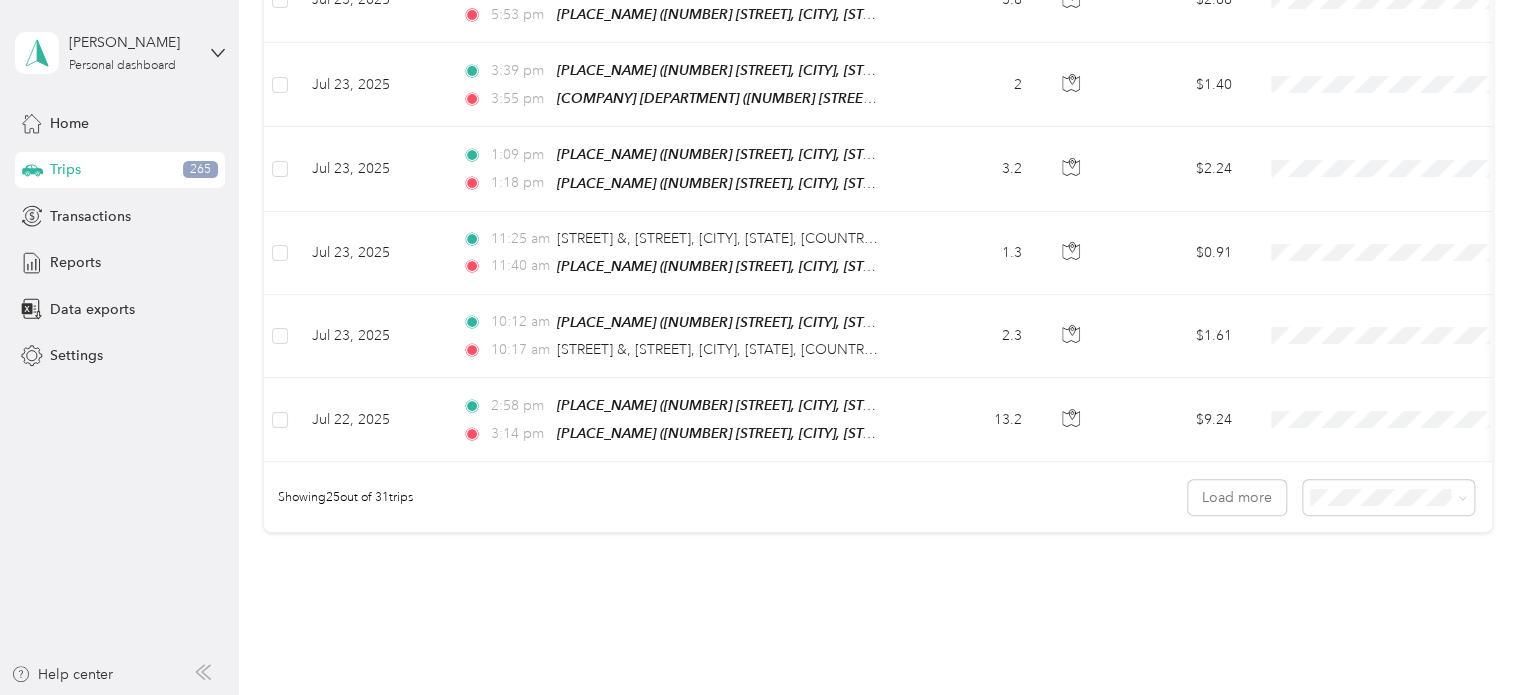 click on "50 per load" at bounding box center (1349, 527) 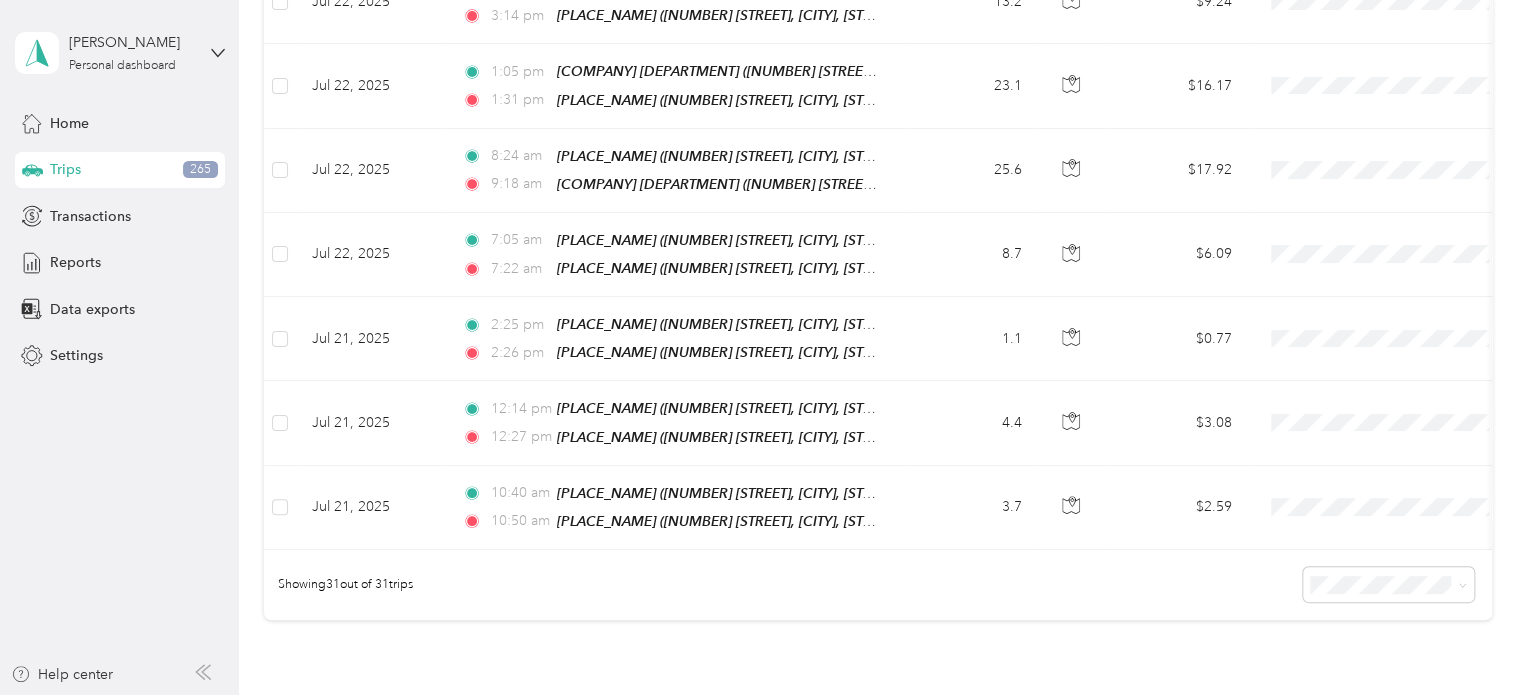 scroll, scrollTop: 2386, scrollLeft: 0, axis: vertical 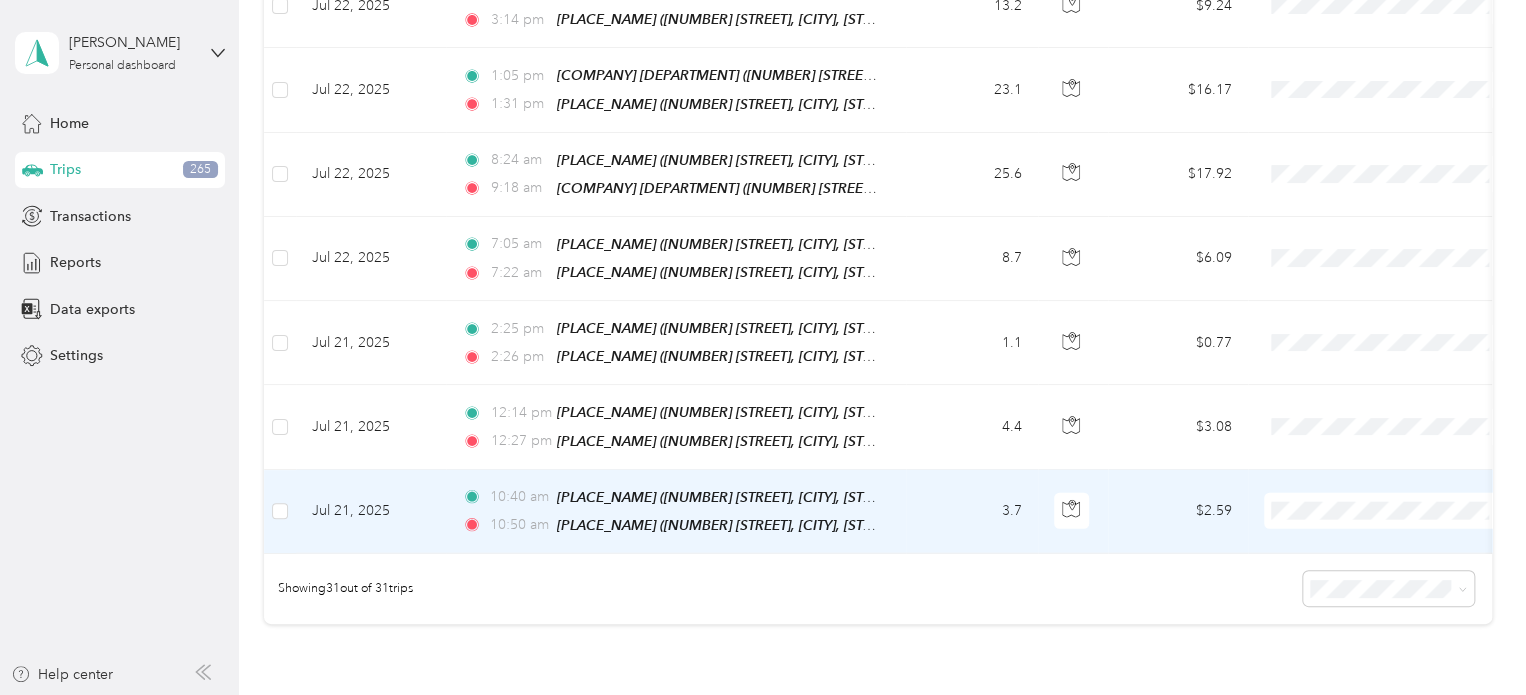 click on "3.7" at bounding box center (972, 512) 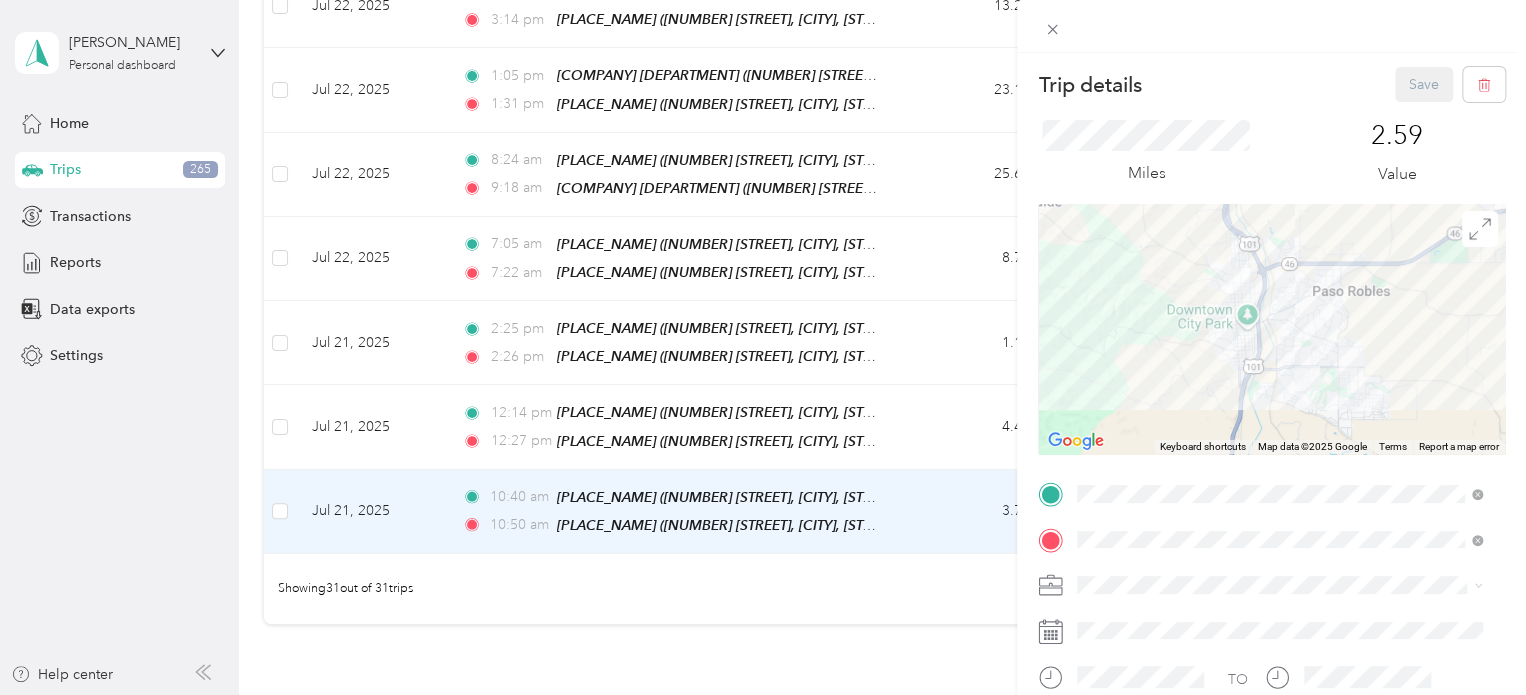 click on "Family Care Network" at bounding box center (1279, 609) 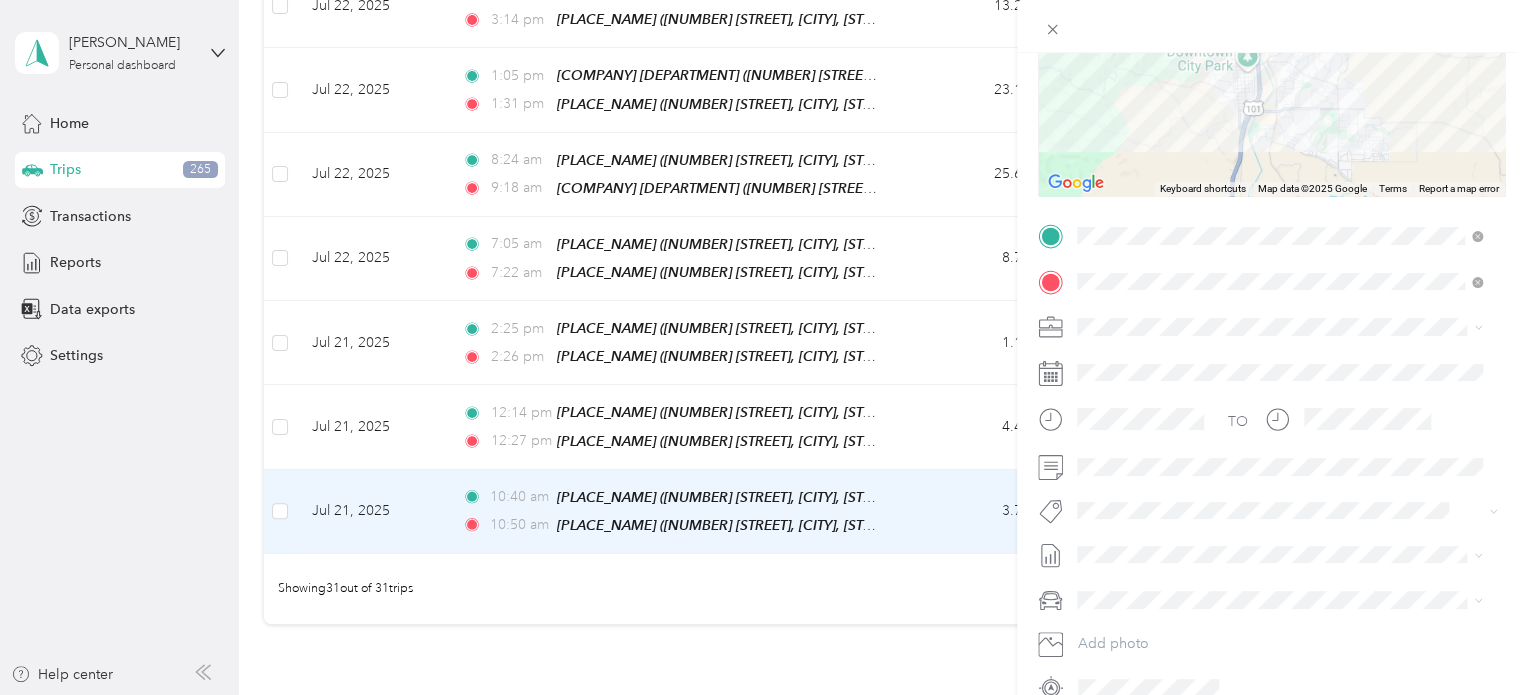 scroll, scrollTop: 259, scrollLeft: 0, axis: vertical 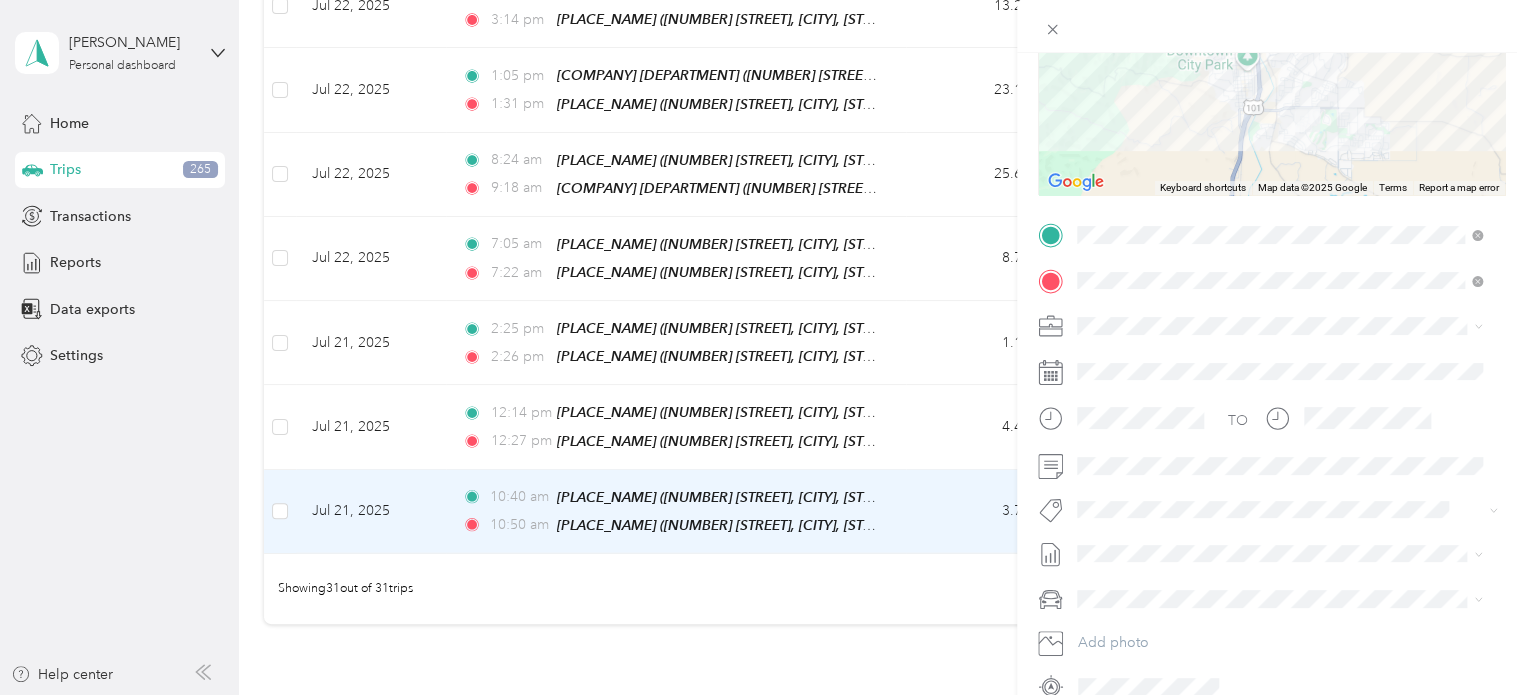 click on "Specialty Mhs" at bounding box center [1136, 271] 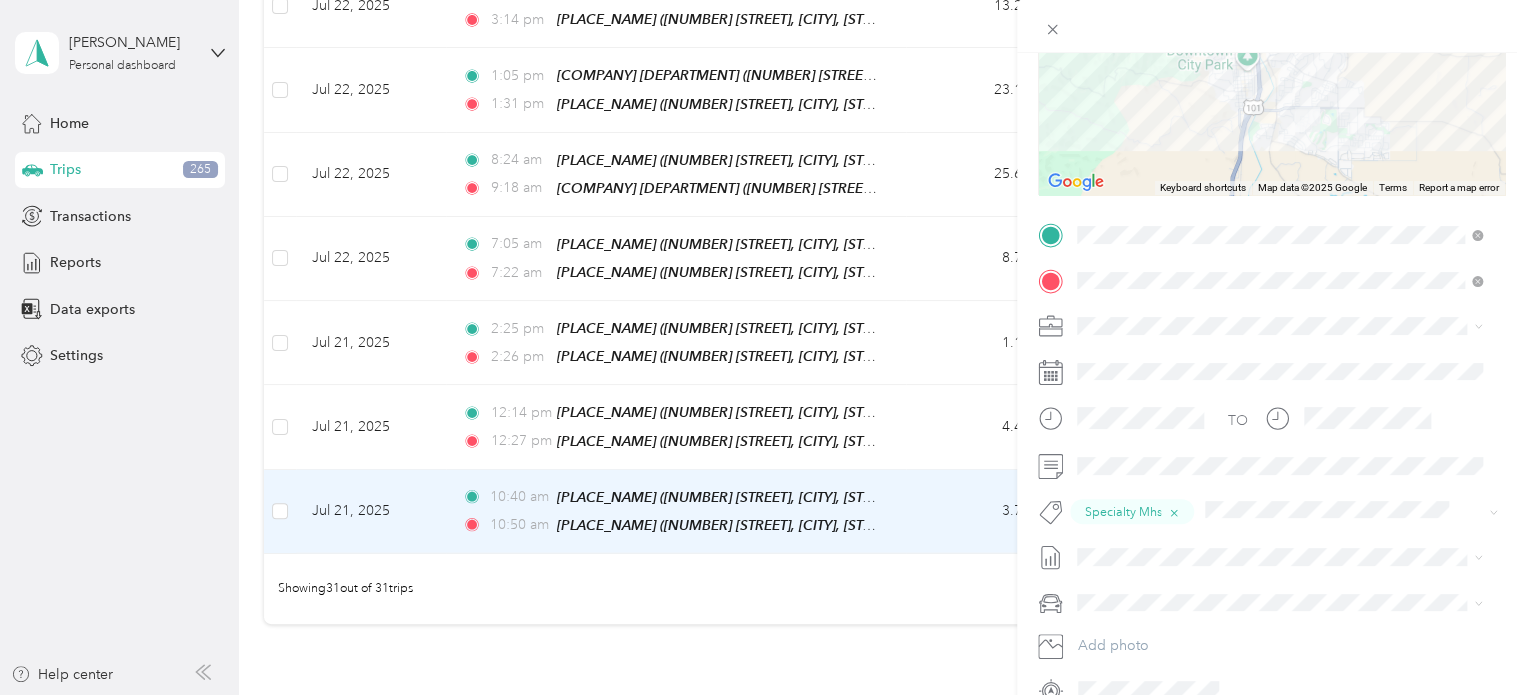 scroll, scrollTop: 0, scrollLeft: 0, axis: both 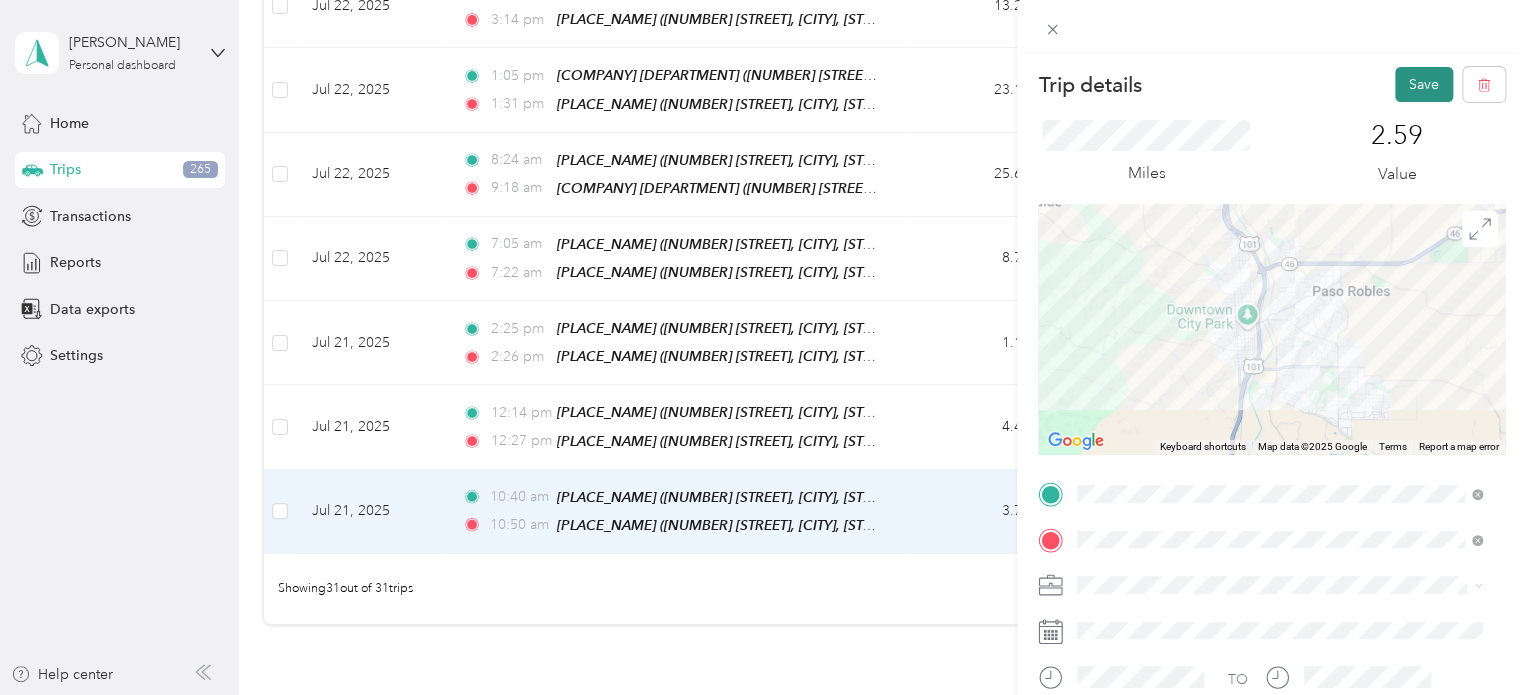 click on "Save" at bounding box center [1424, 84] 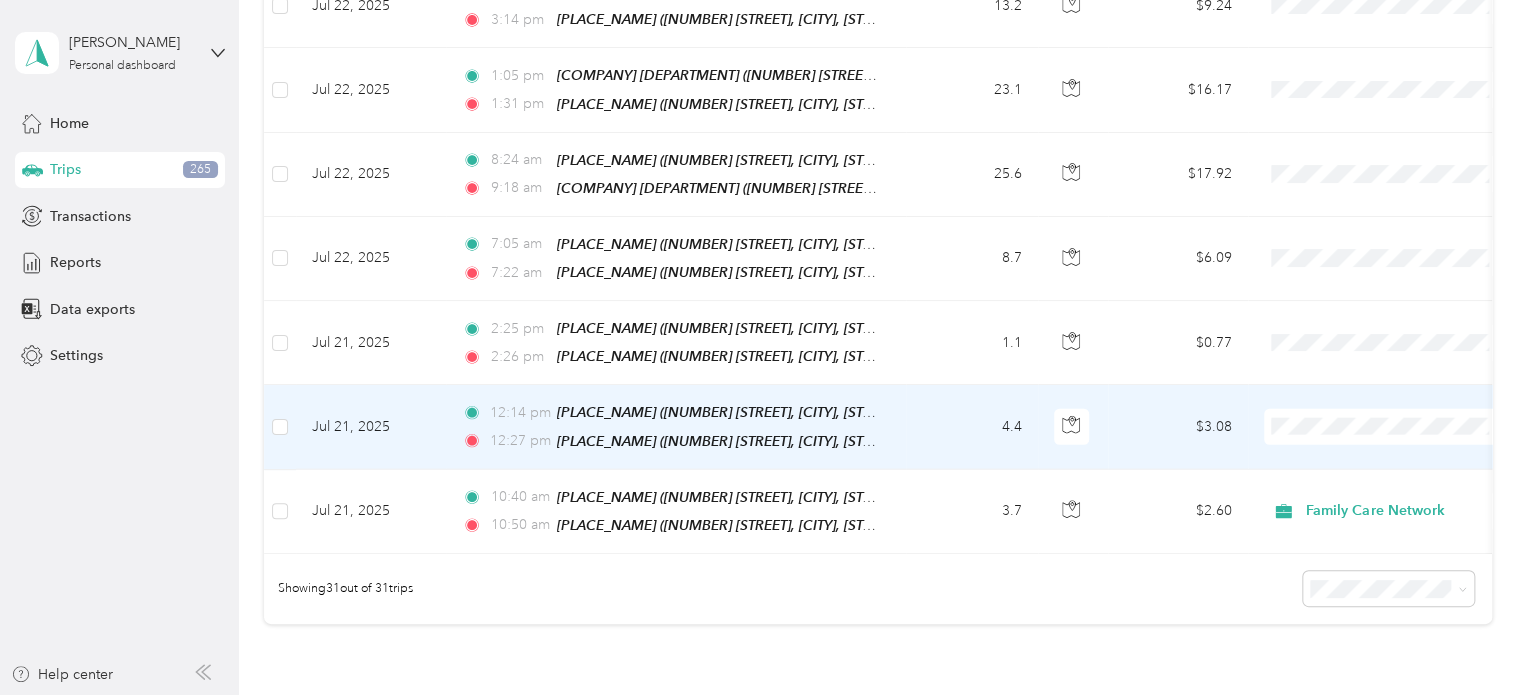 click on "$3.08" at bounding box center (1178, 427) 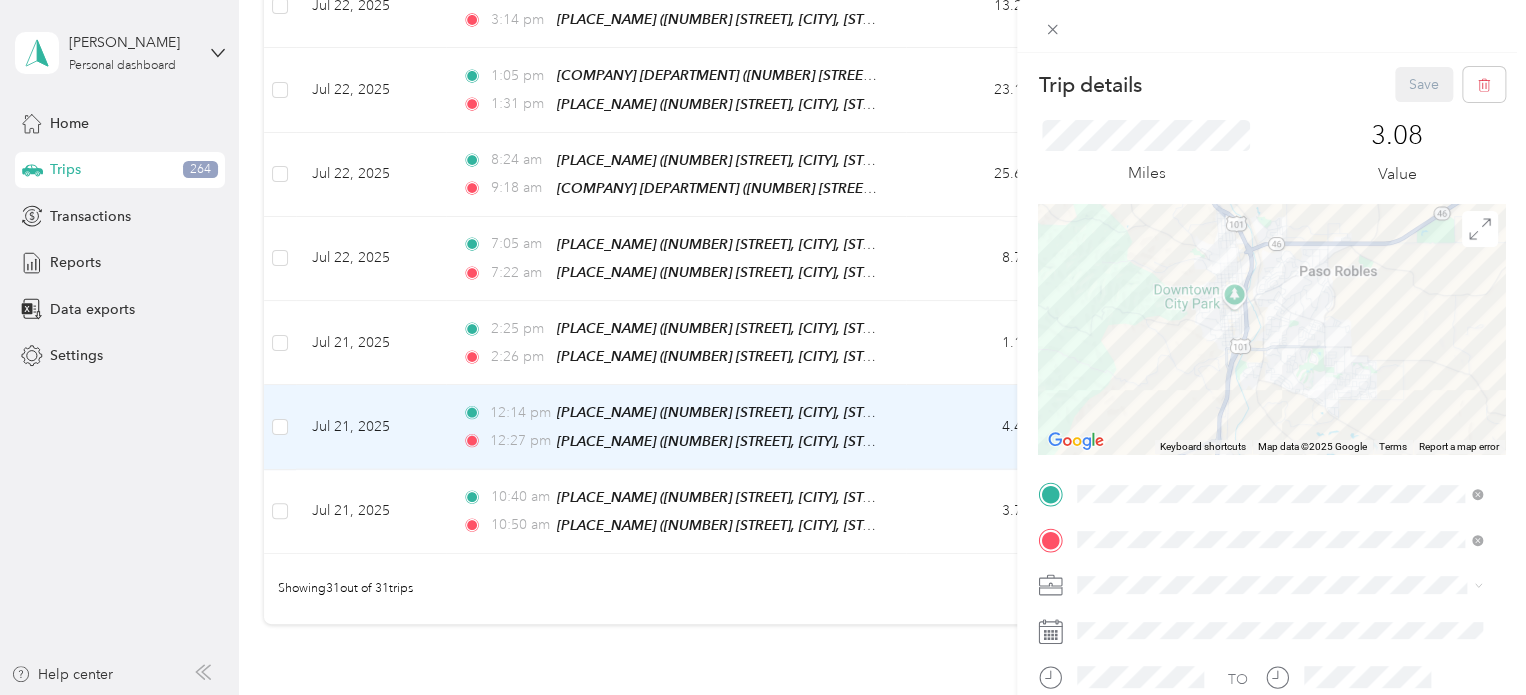 scroll, scrollTop: 72, scrollLeft: 0, axis: vertical 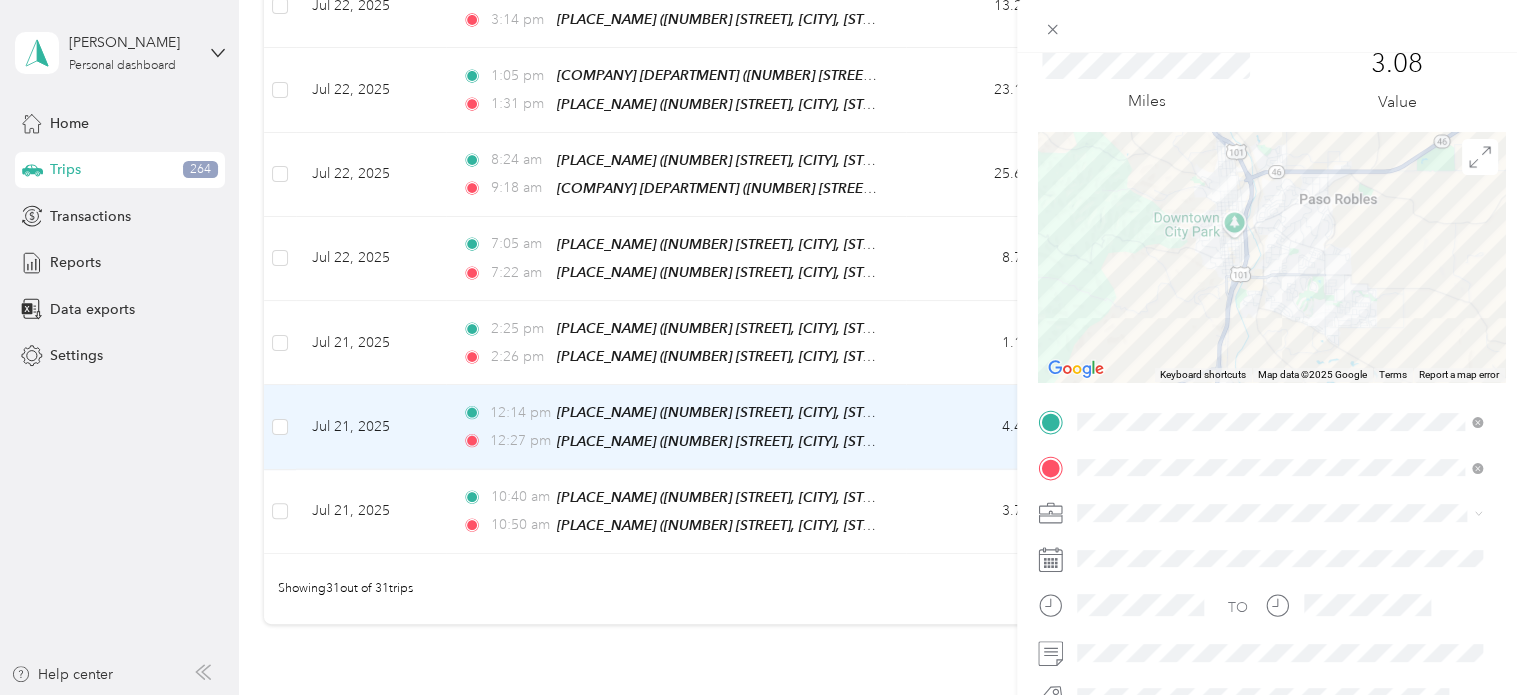 click on "Family Care Network" at bounding box center (1149, 536) 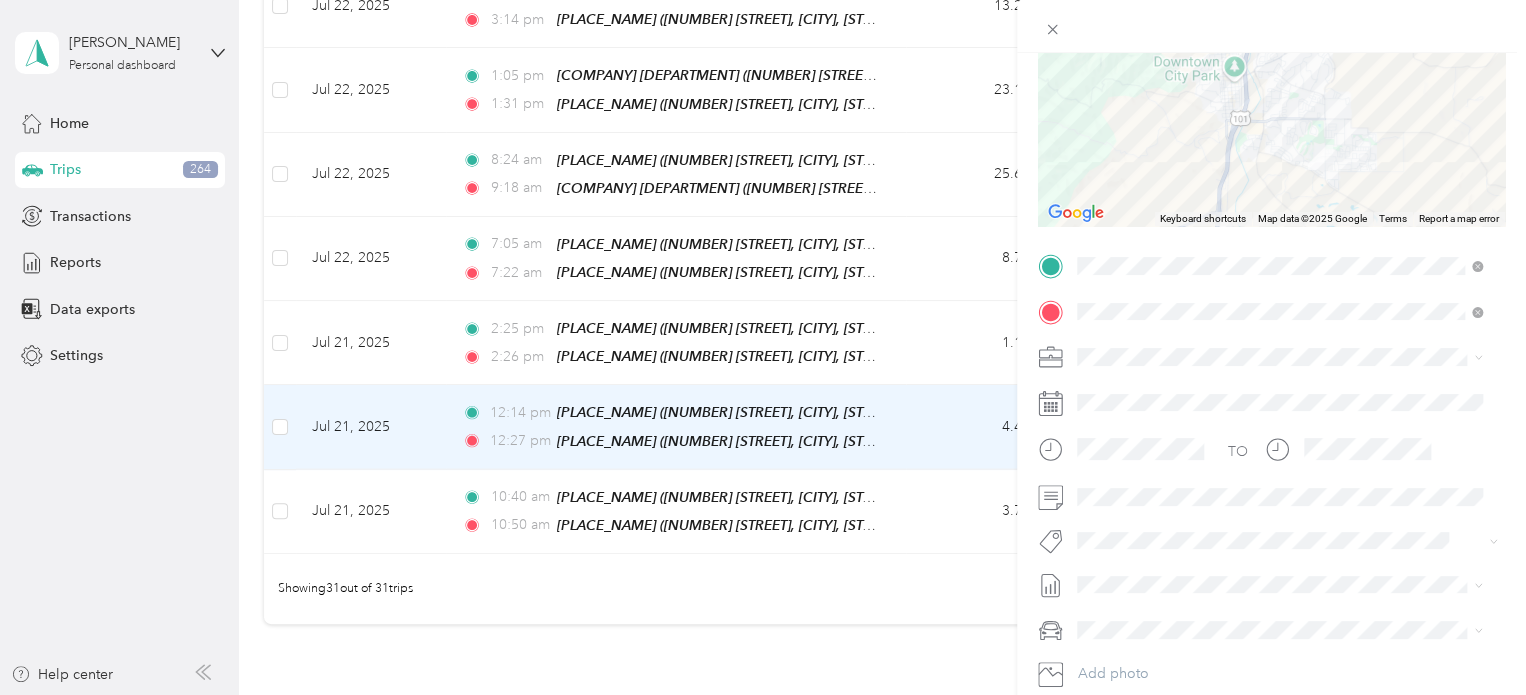 scroll, scrollTop: 228, scrollLeft: 0, axis: vertical 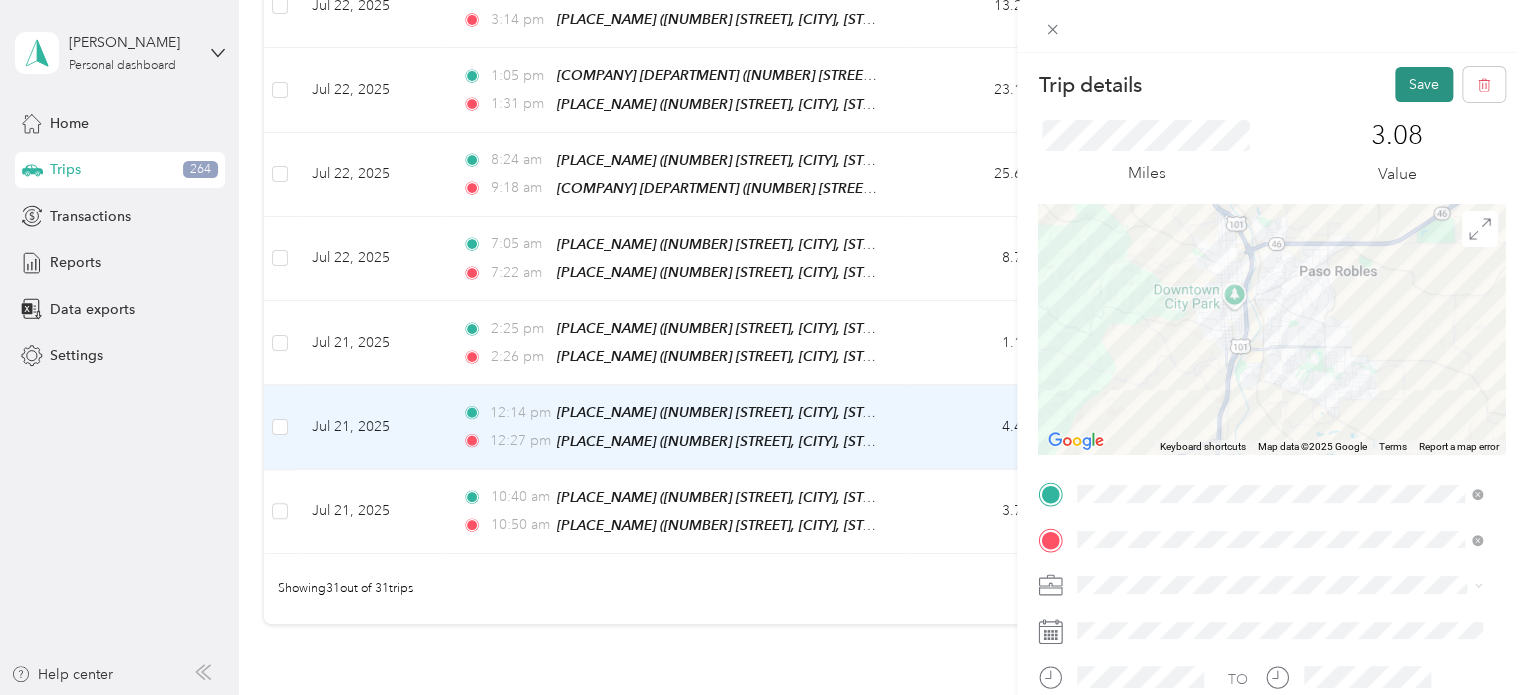 click on "Save" at bounding box center [1424, 84] 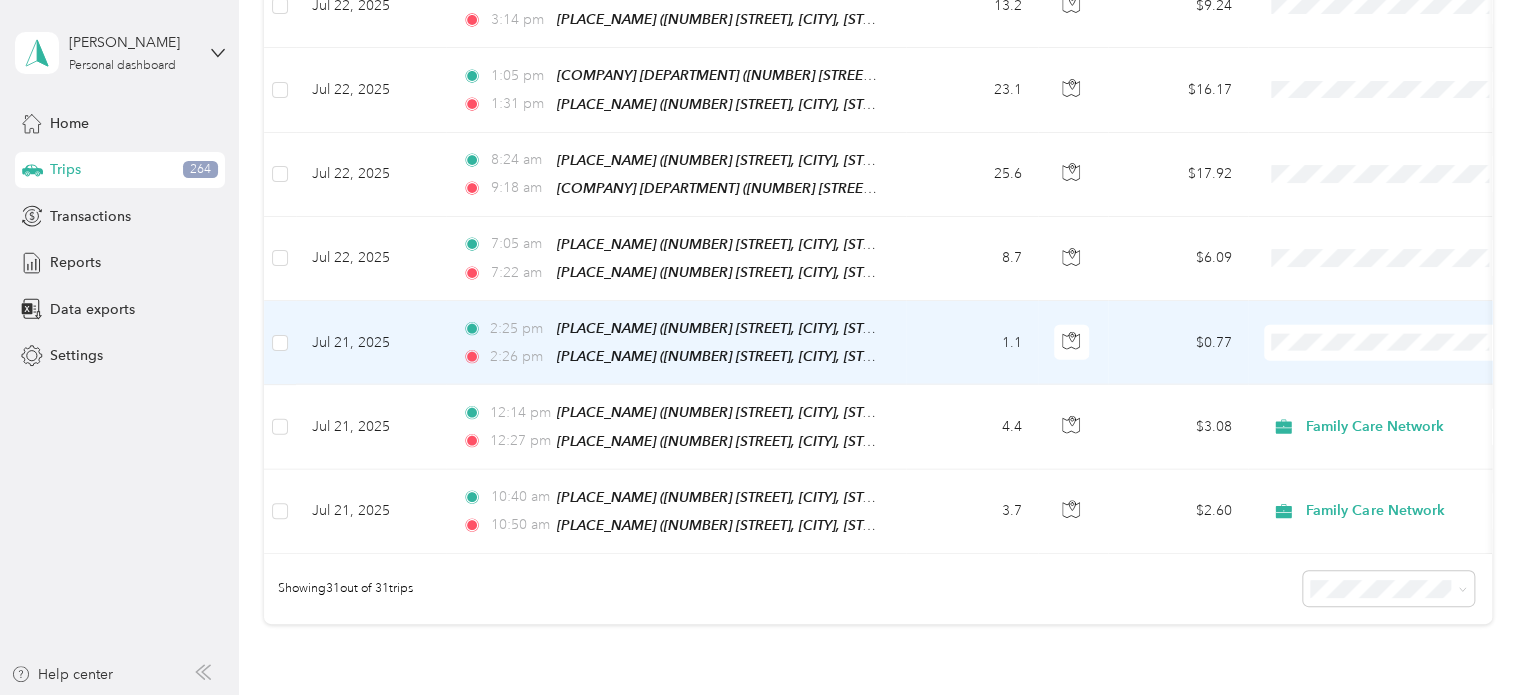 click on "$0.77" at bounding box center [1178, 343] 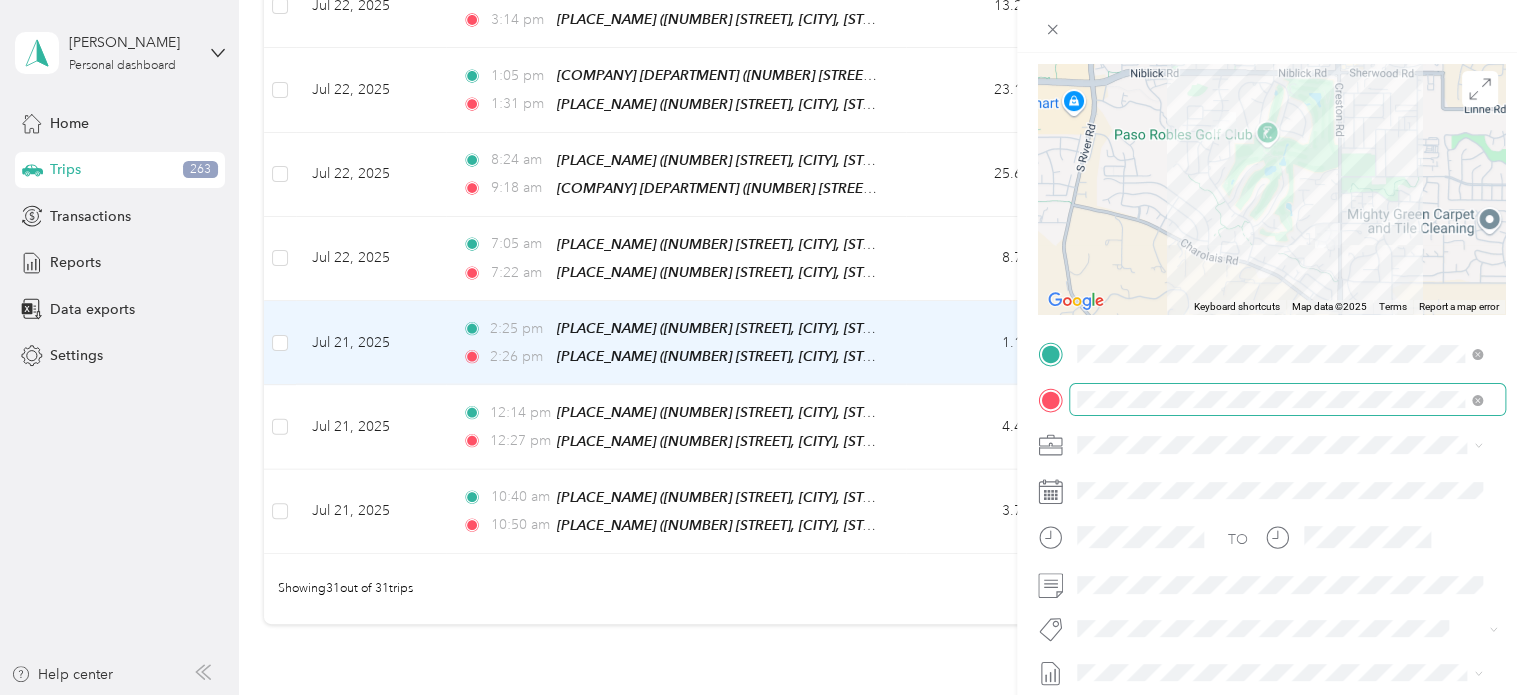 scroll, scrollTop: 140, scrollLeft: 0, axis: vertical 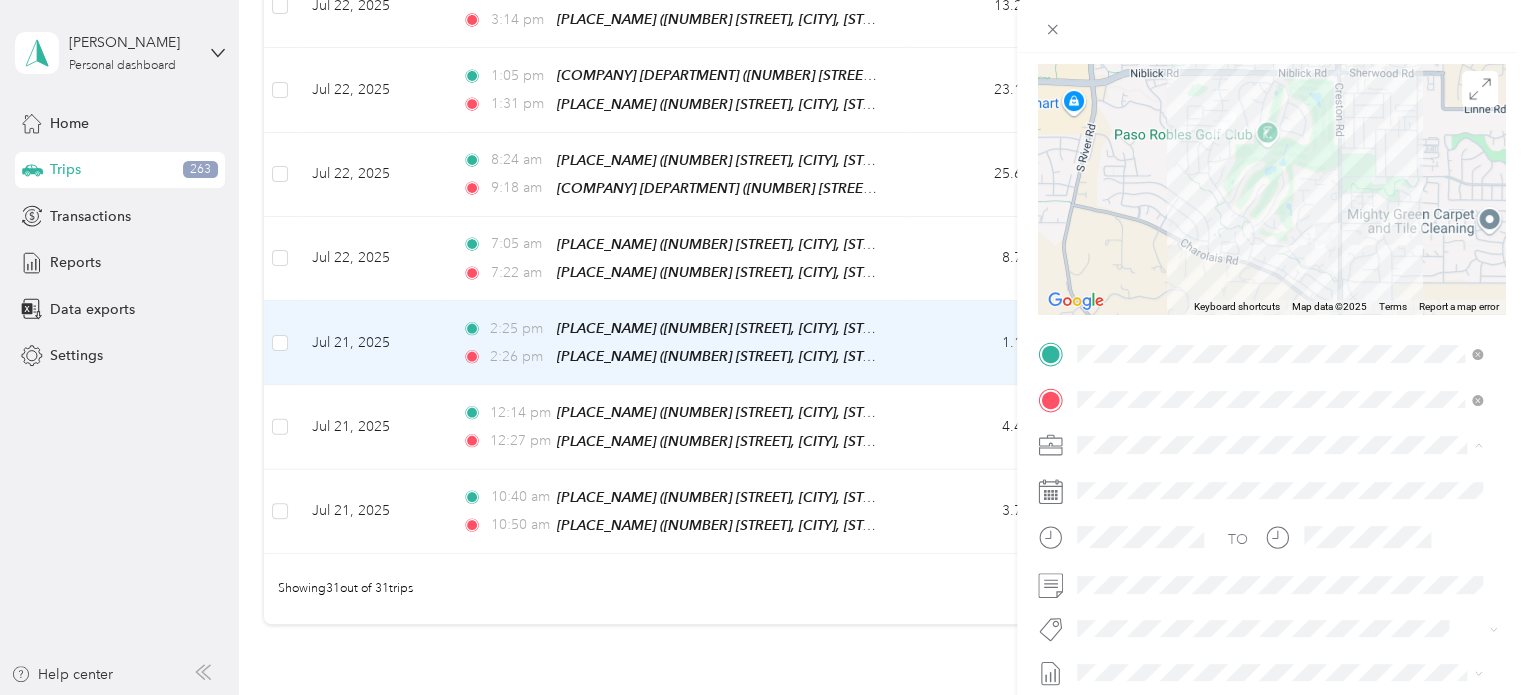 click on "Family Care Network" at bounding box center [1279, 479] 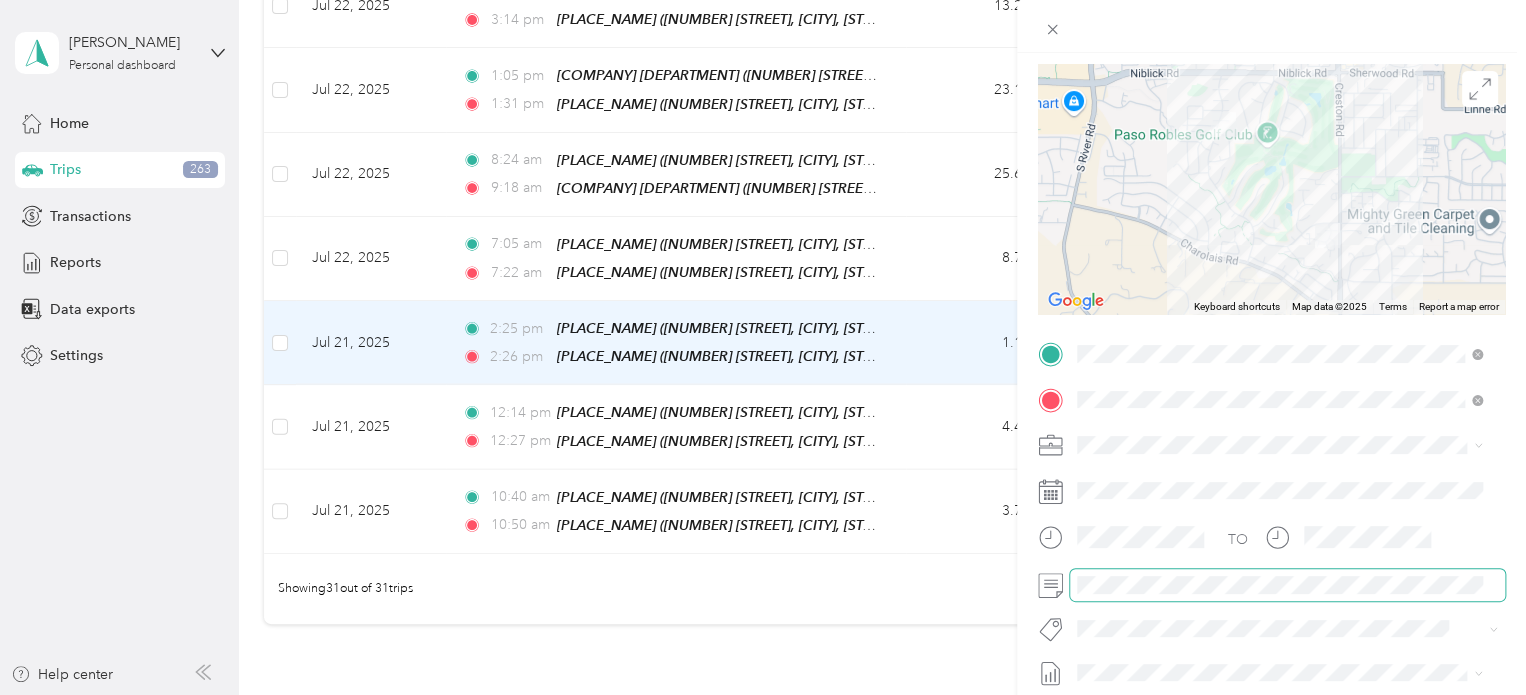 scroll, scrollTop: 203, scrollLeft: 0, axis: vertical 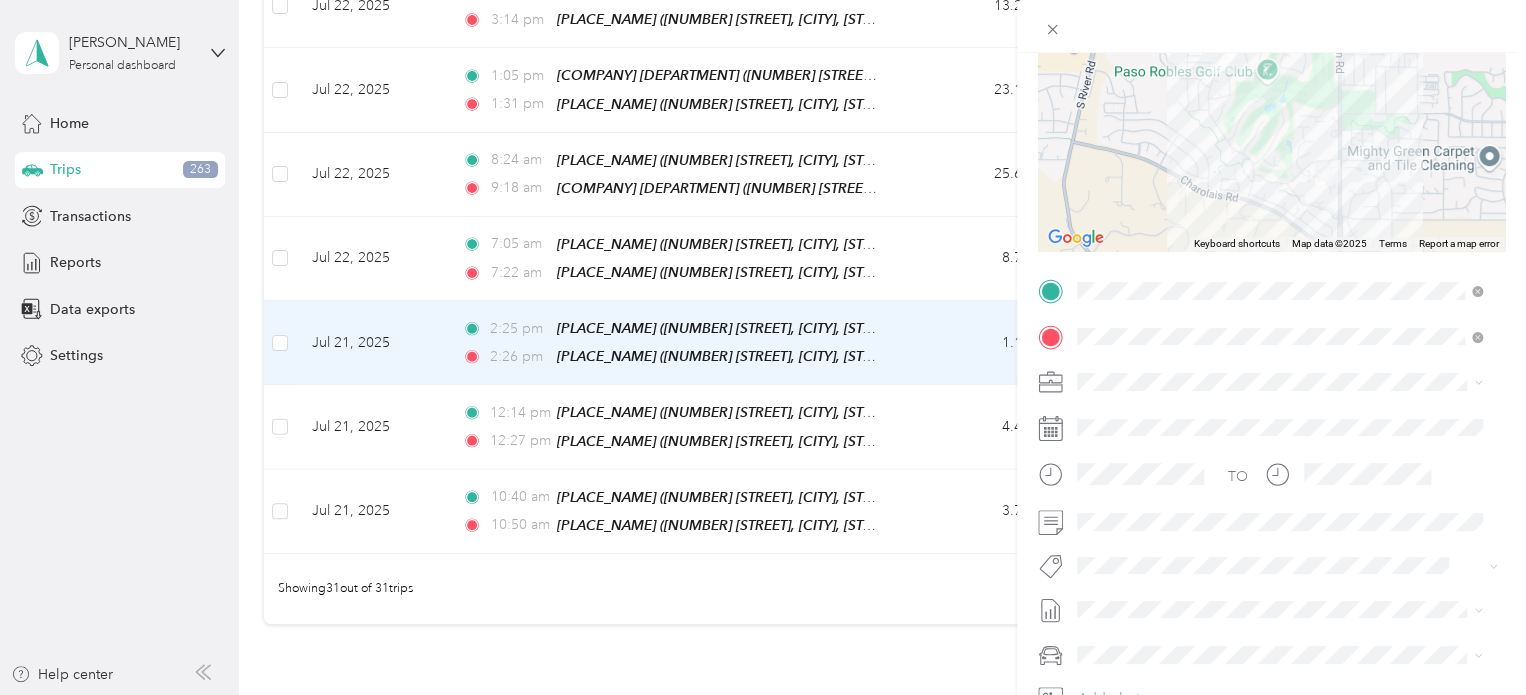 click on "Specialty Mhs" at bounding box center [1136, 331] 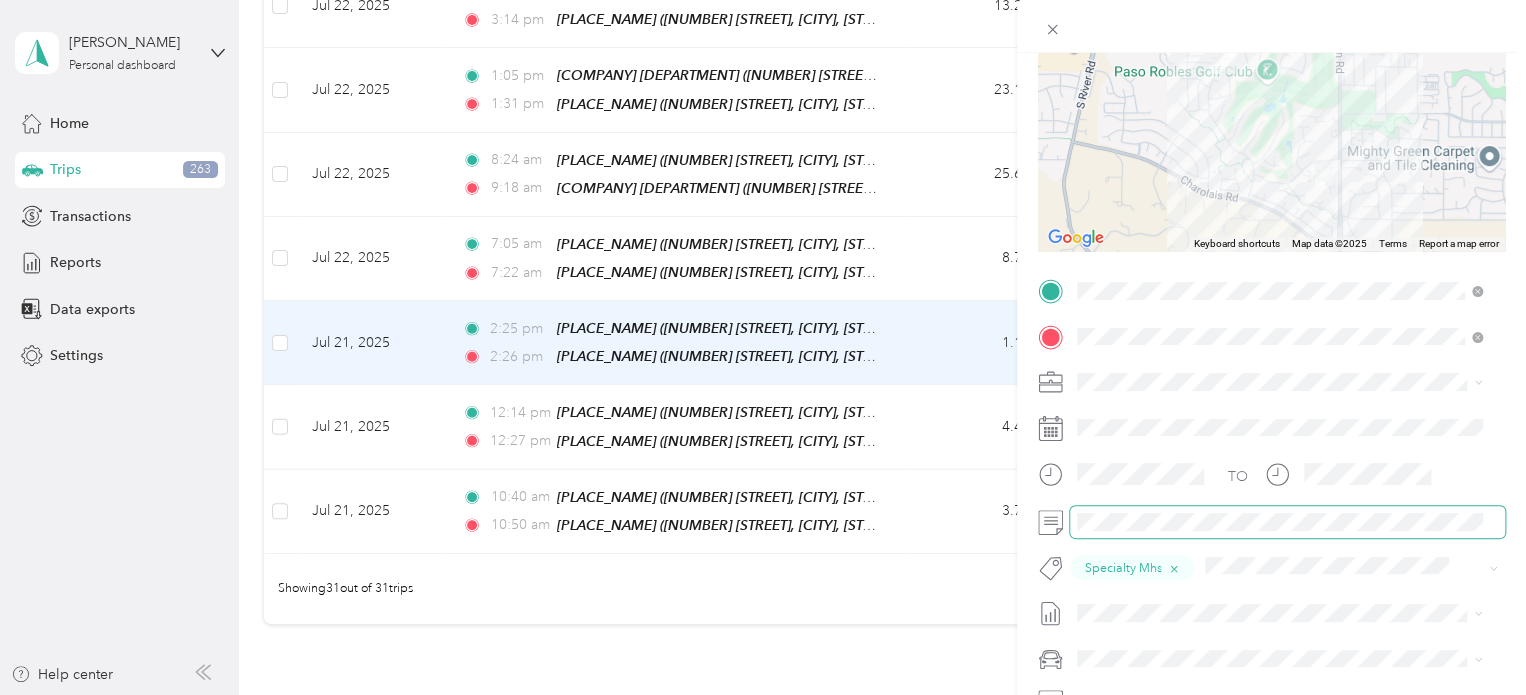 scroll, scrollTop: 0, scrollLeft: 0, axis: both 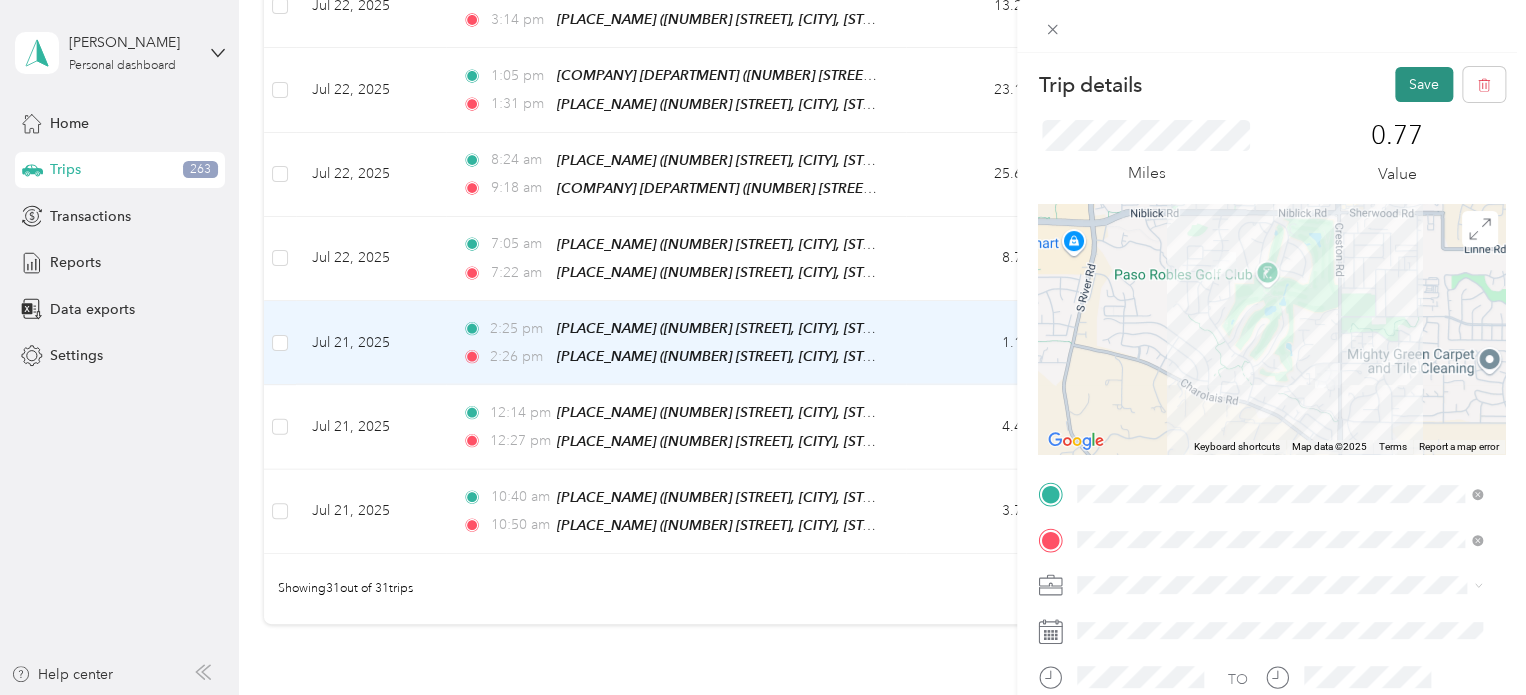click on "Save" at bounding box center (1424, 84) 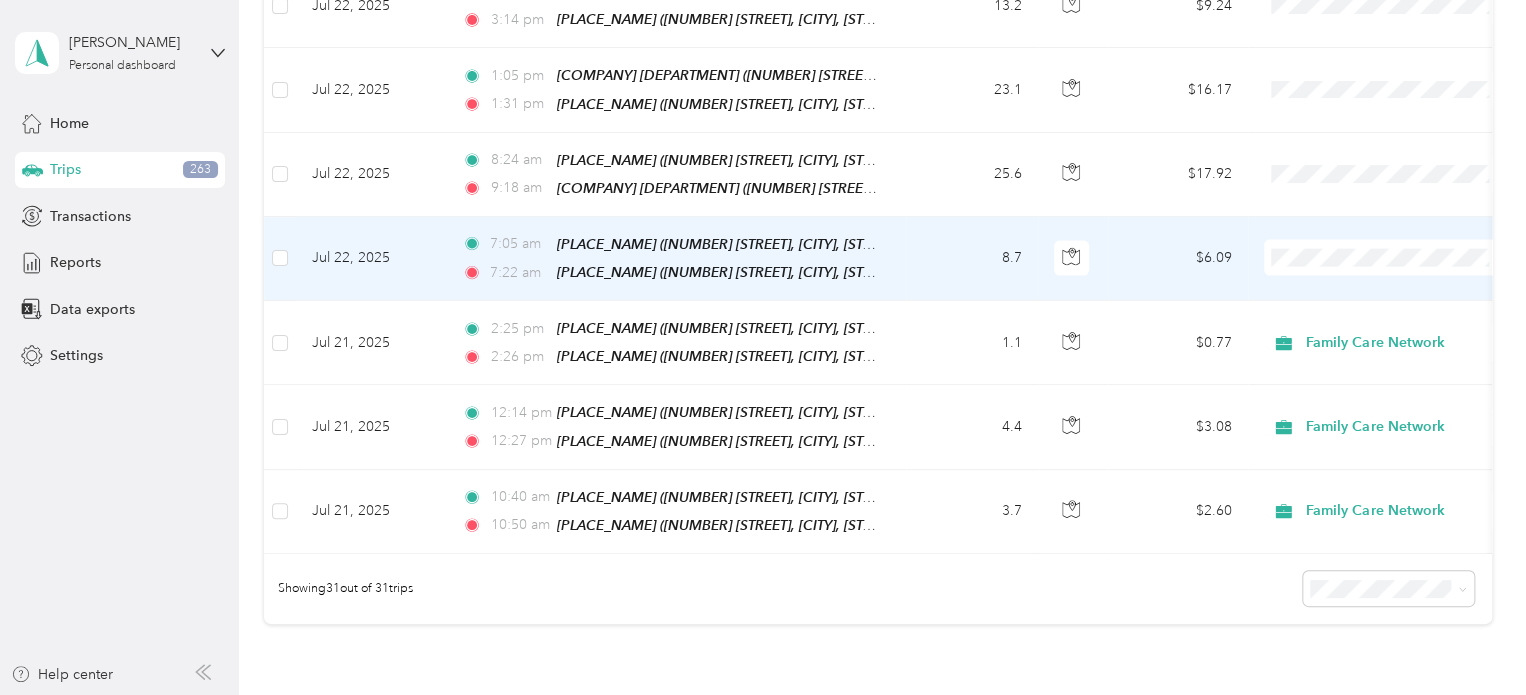 click on "$6.09" at bounding box center (1178, 259) 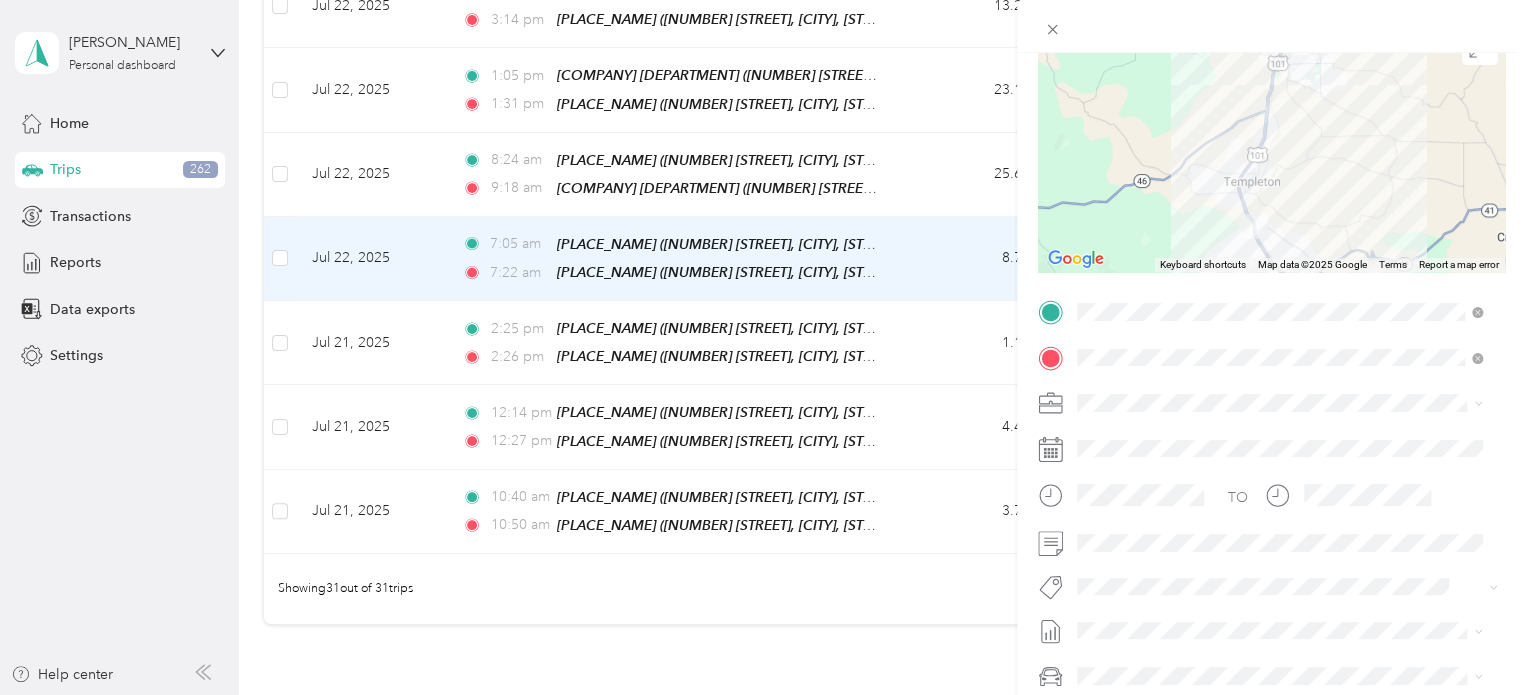 scroll, scrollTop: 183, scrollLeft: 0, axis: vertical 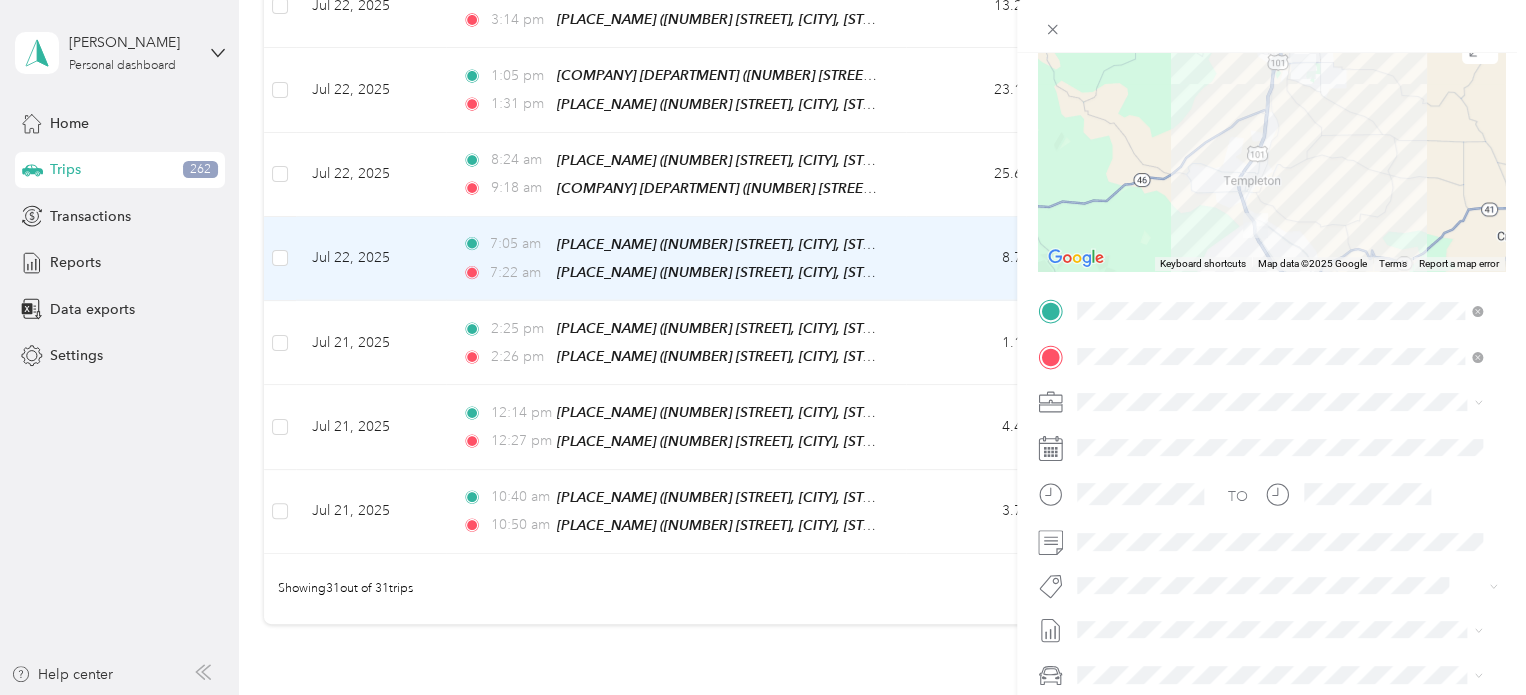 click on "Family Care Network" at bounding box center (1279, 425) 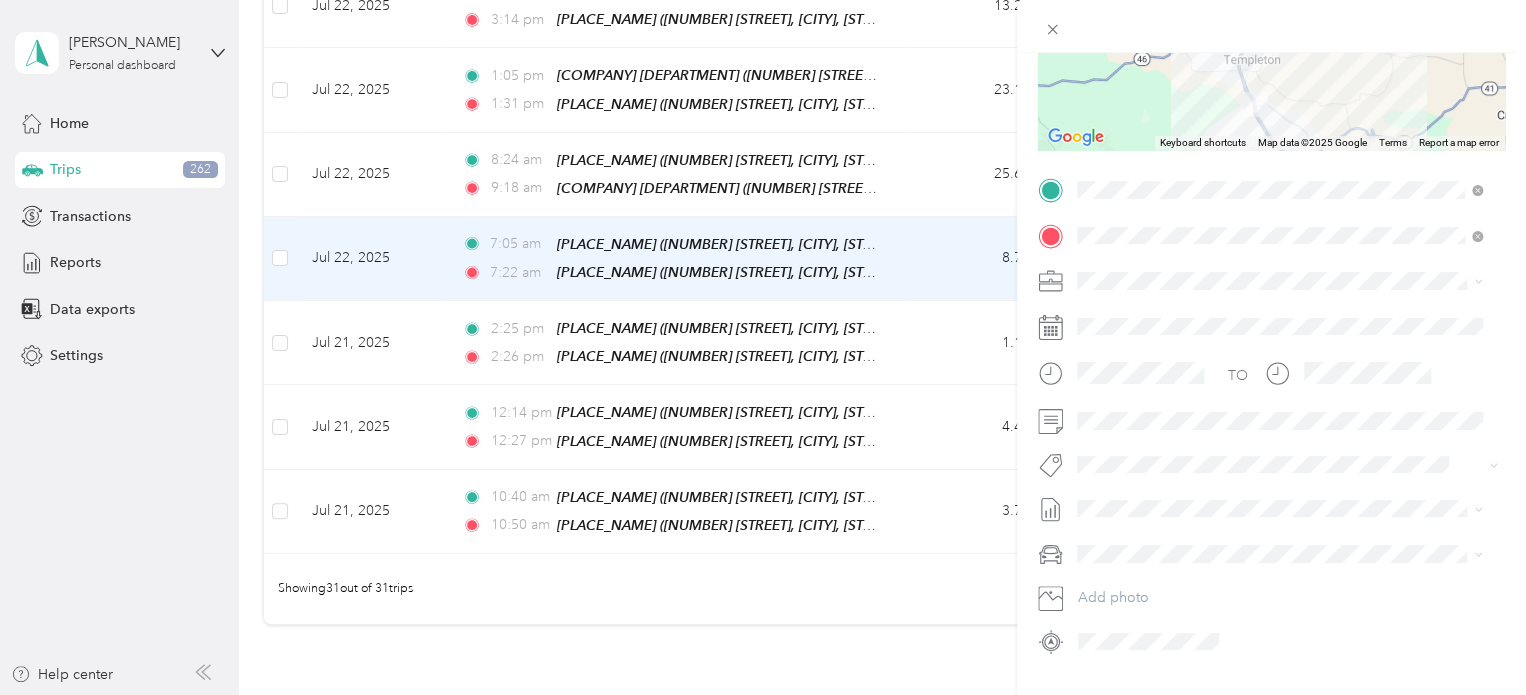 scroll, scrollTop: 304, scrollLeft: 0, axis: vertical 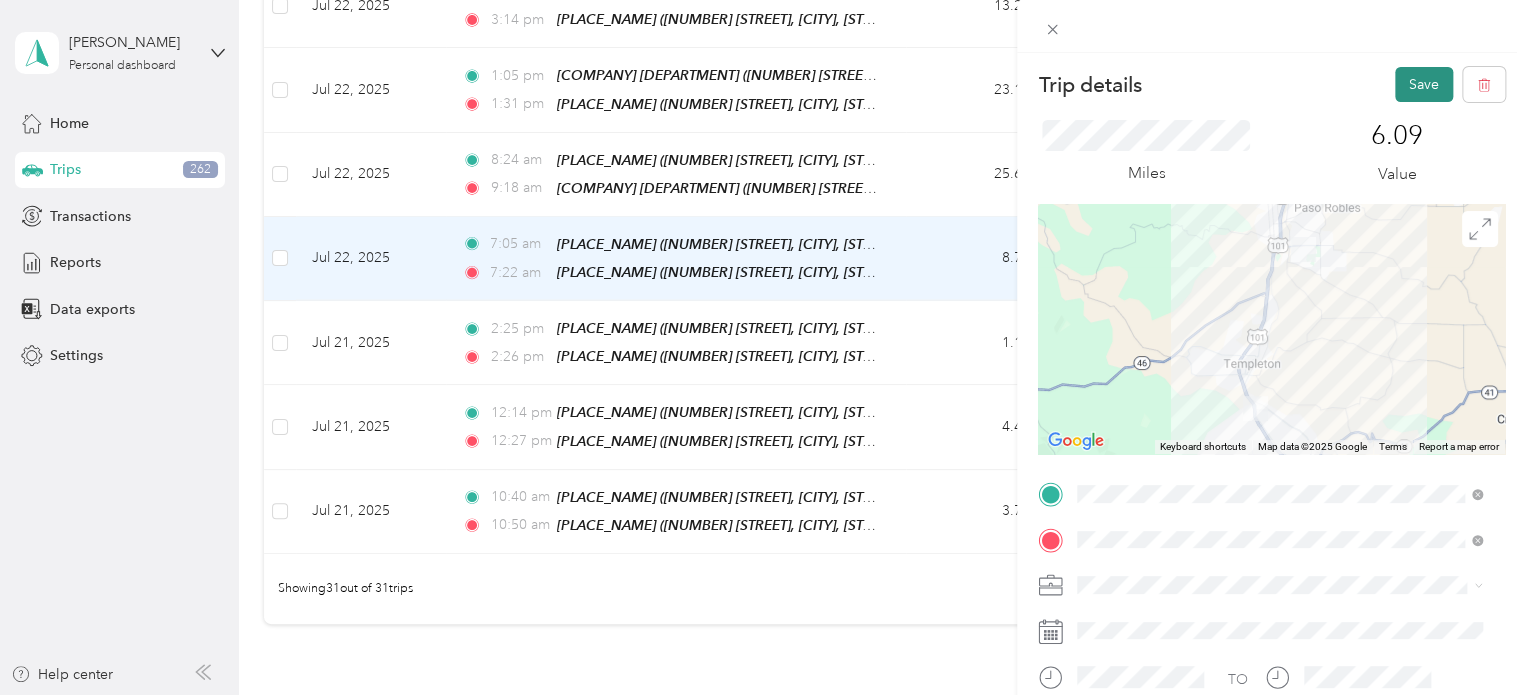 click on "Save" at bounding box center [1424, 84] 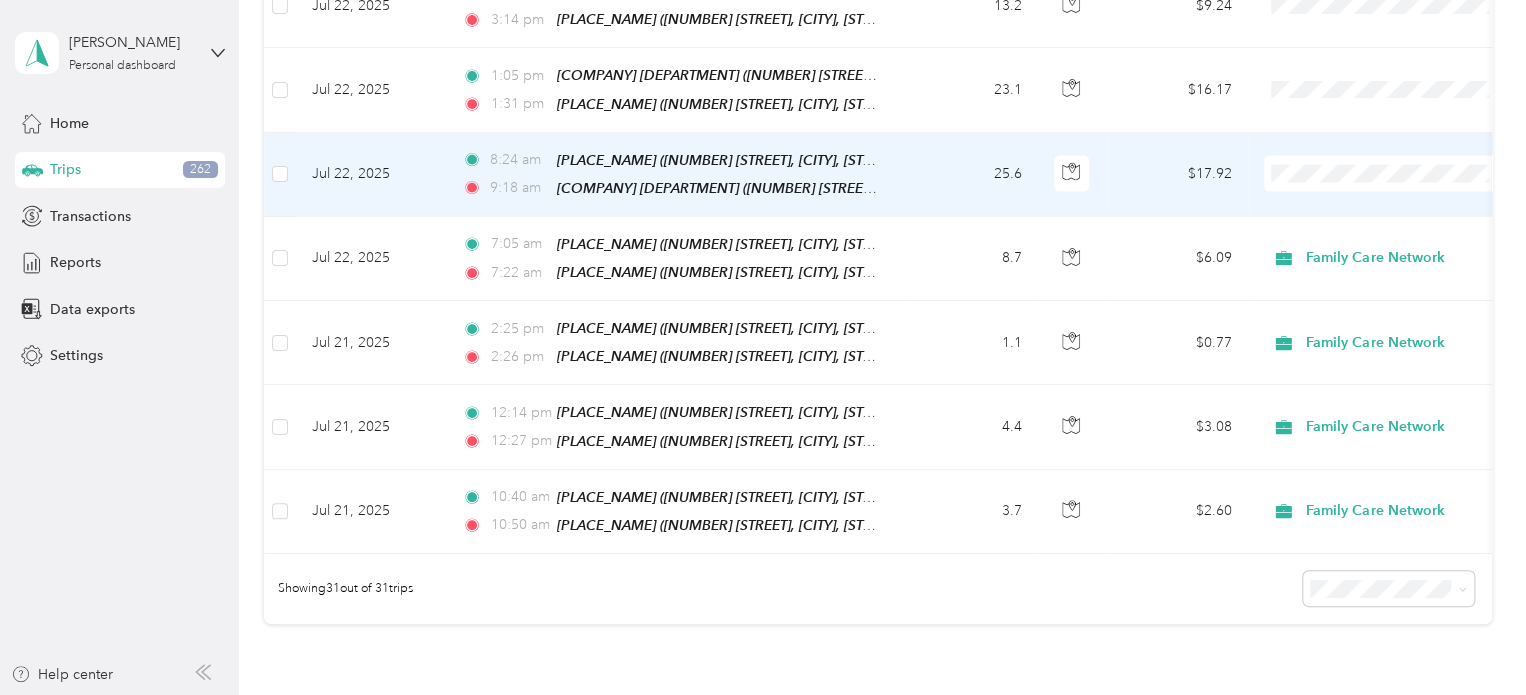 click on "$17.92" at bounding box center (1178, 175) 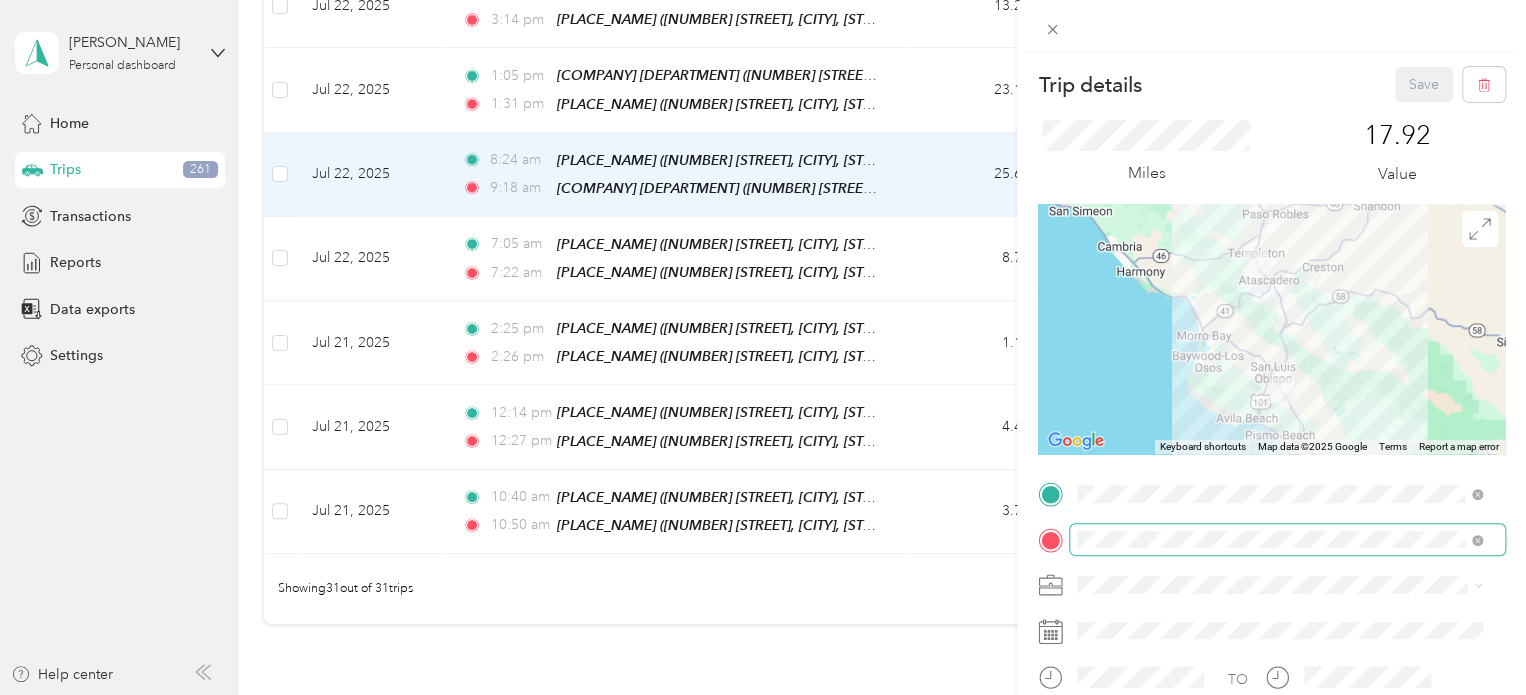 scroll, scrollTop: 226, scrollLeft: 0, axis: vertical 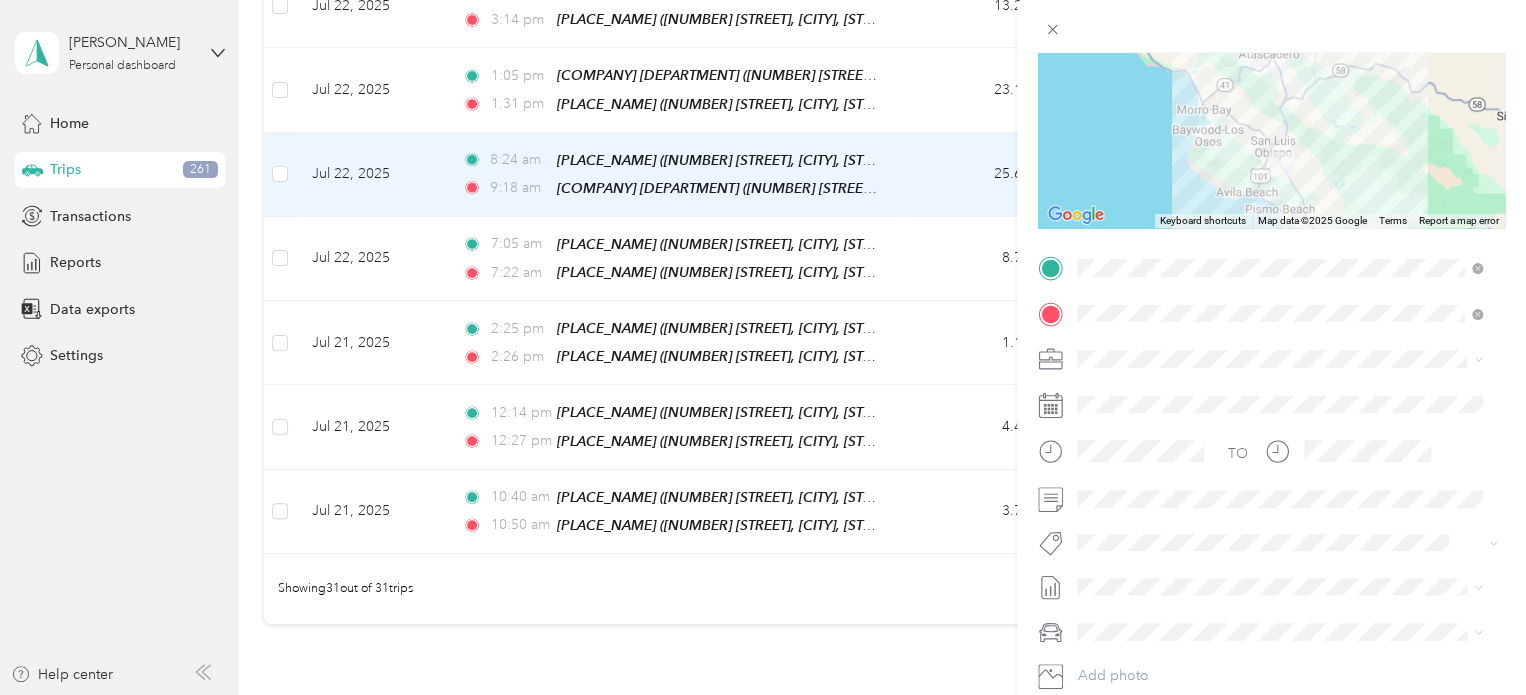 click on "Family Care Network" at bounding box center (1149, 383) 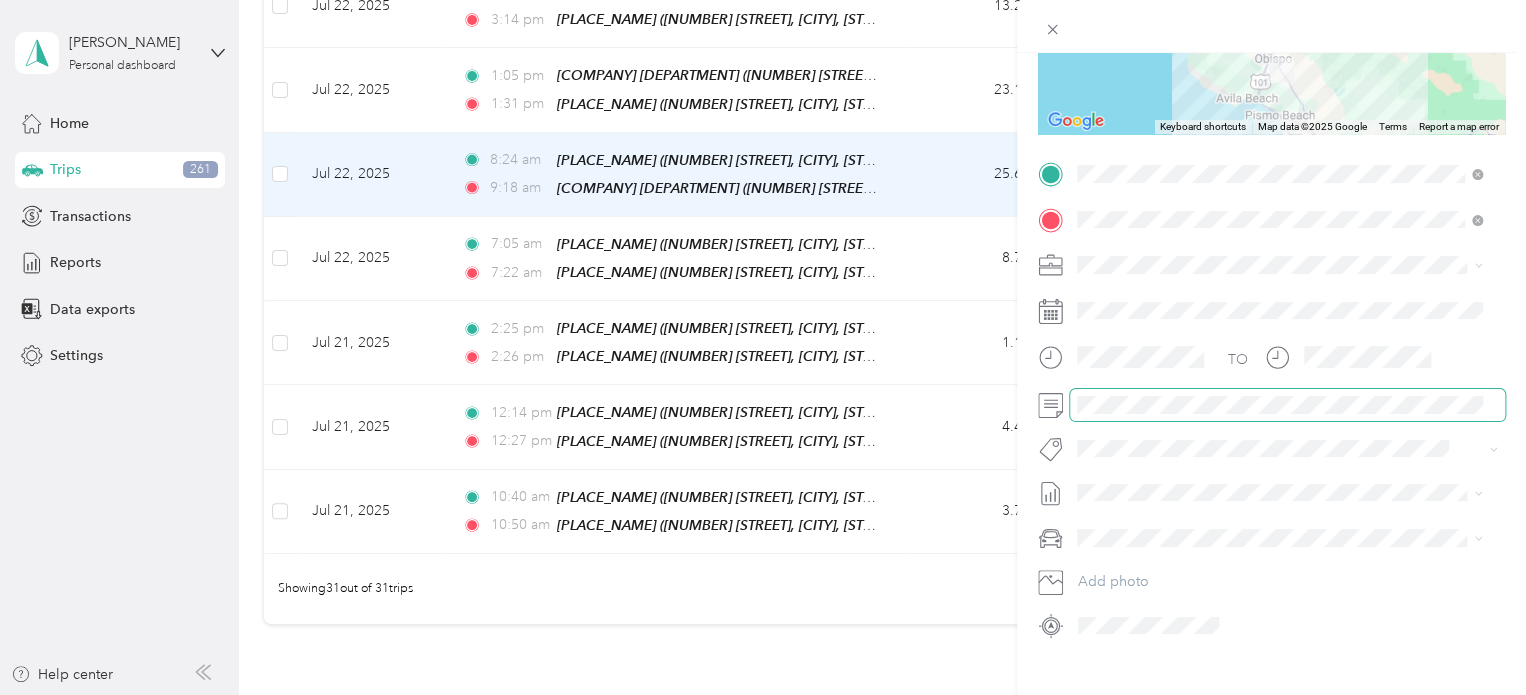 scroll, scrollTop: 320, scrollLeft: 0, axis: vertical 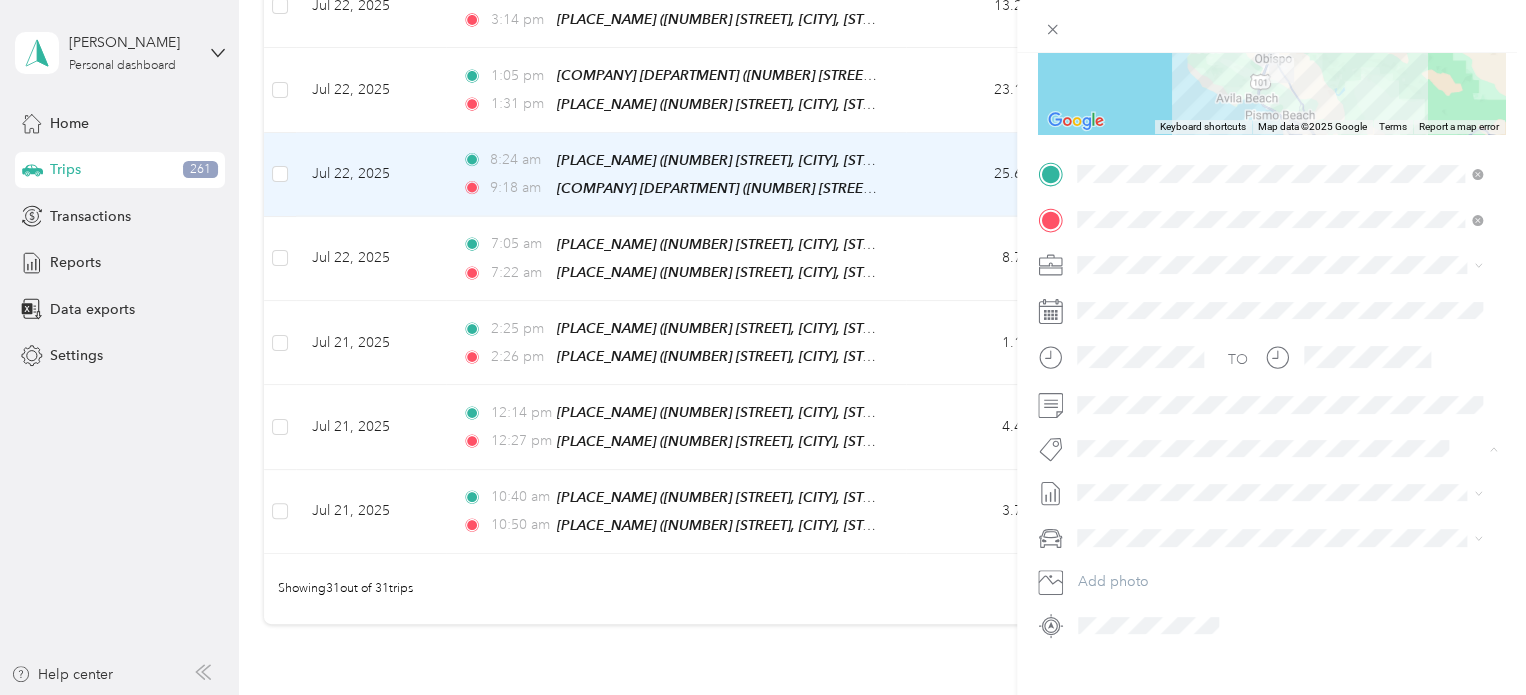 click on "Specialty Mhs" at bounding box center [1136, 220] 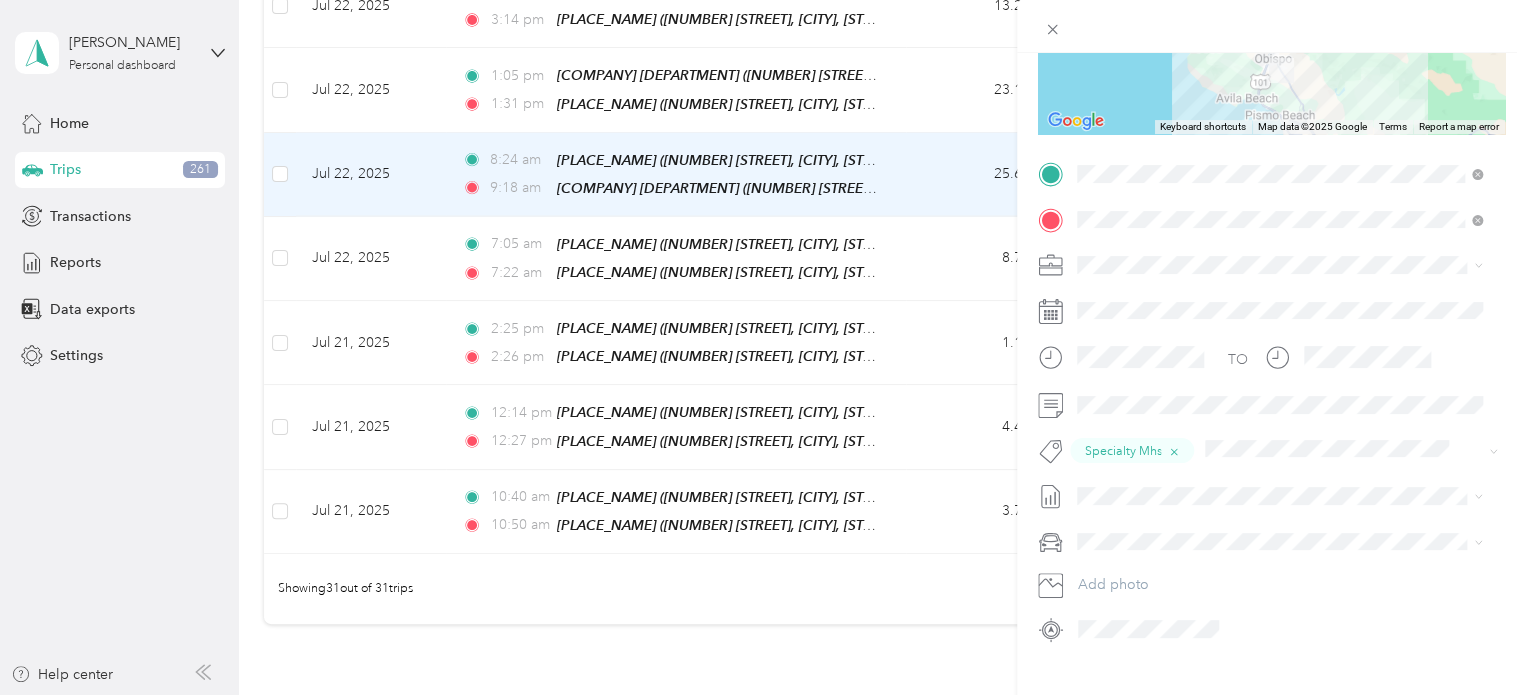 scroll, scrollTop: 0, scrollLeft: 0, axis: both 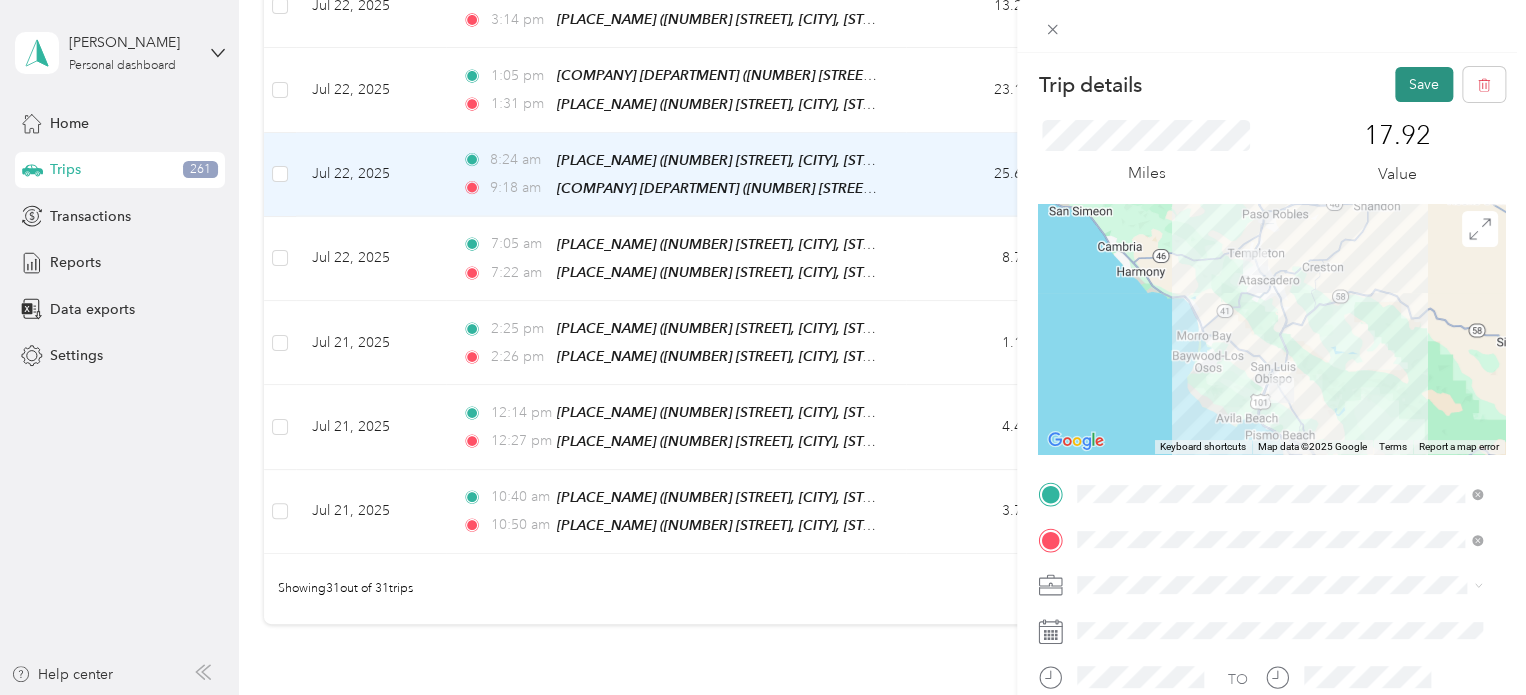 click on "Save" at bounding box center [1424, 84] 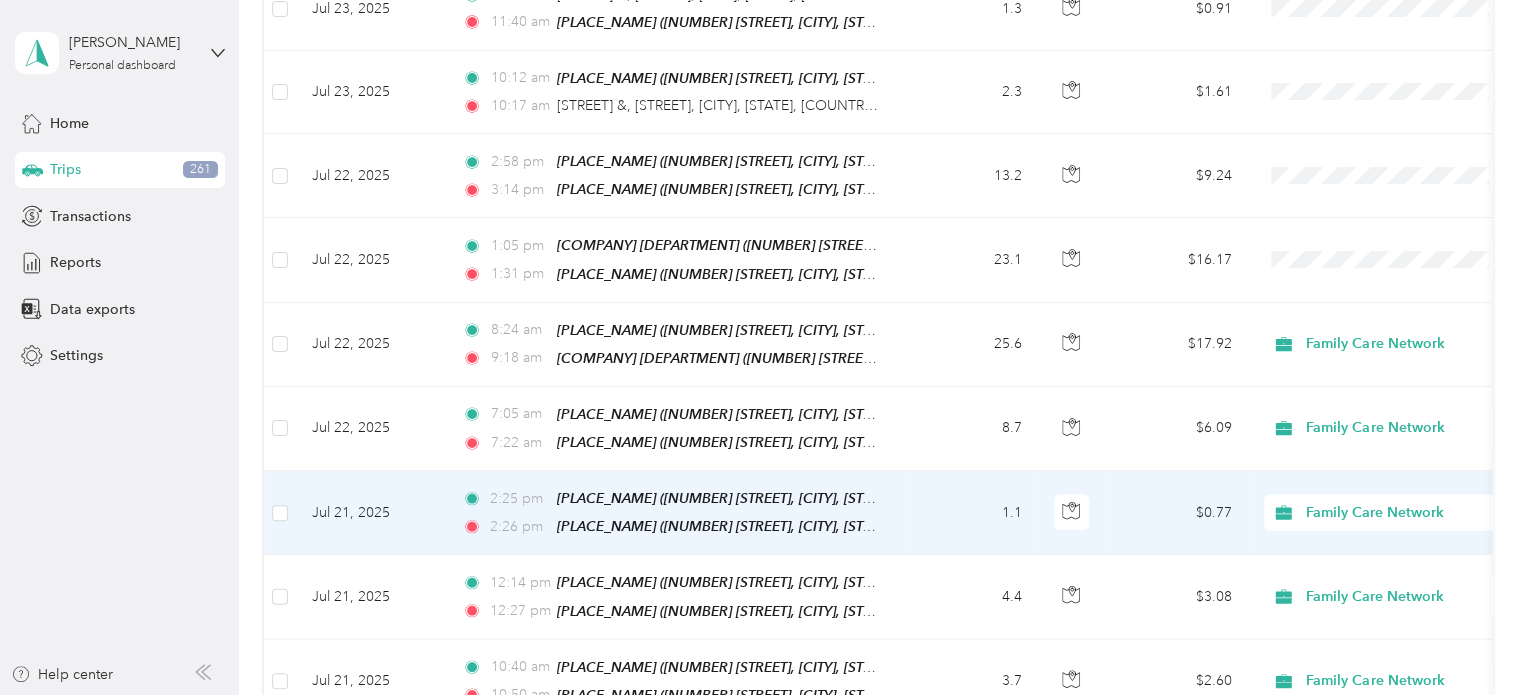 scroll, scrollTop: 2204, scrollLeft: 0, axis: vertical 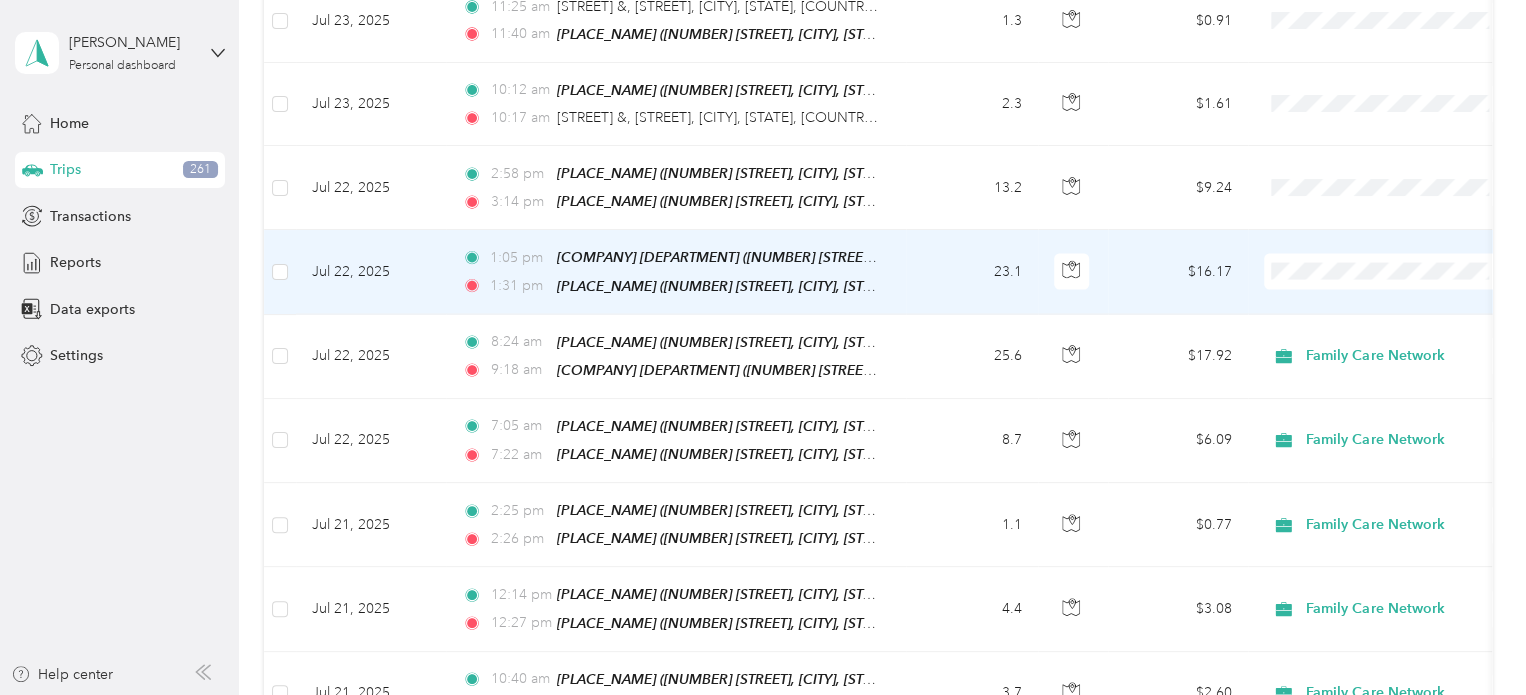 click on "$16.17" at bounding box center [1178, 272] 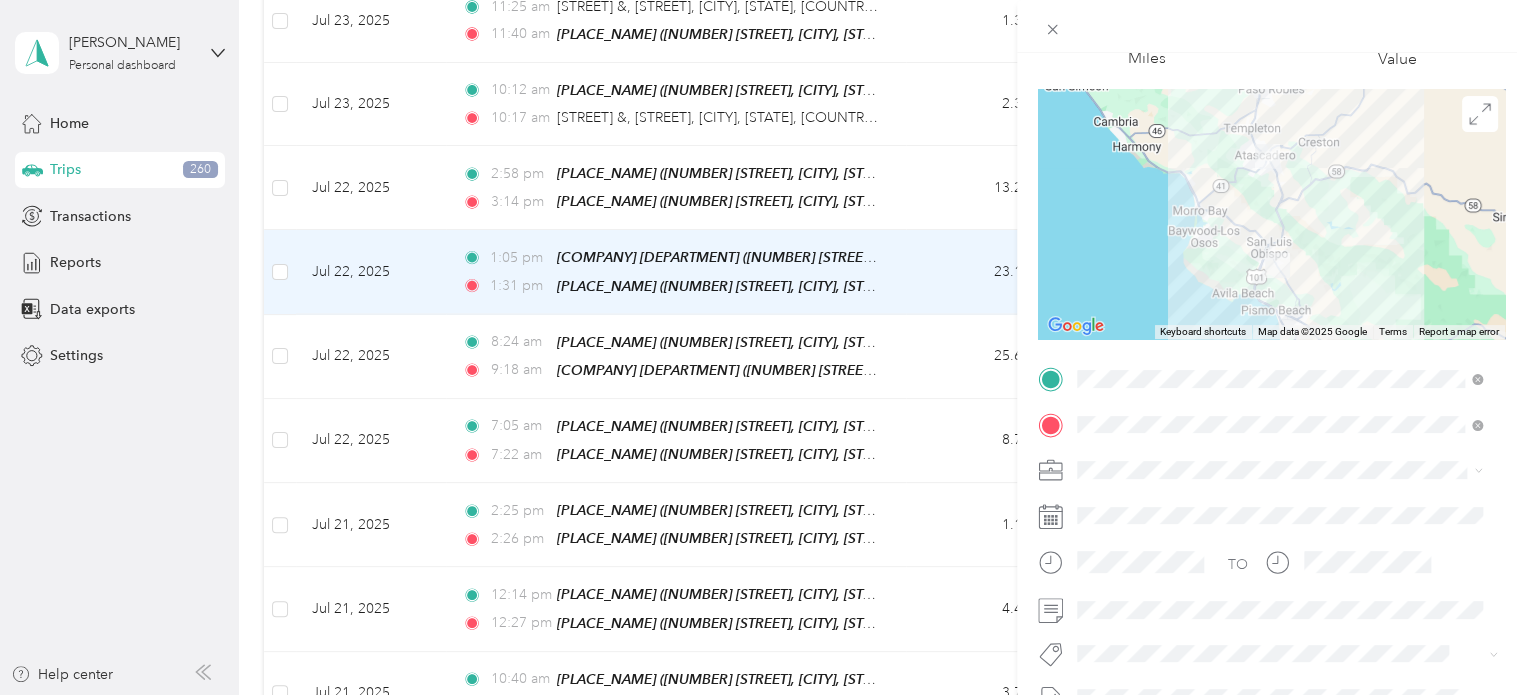 scroll, scrollTop: 116, scrollLeft: 0, axis: vertical 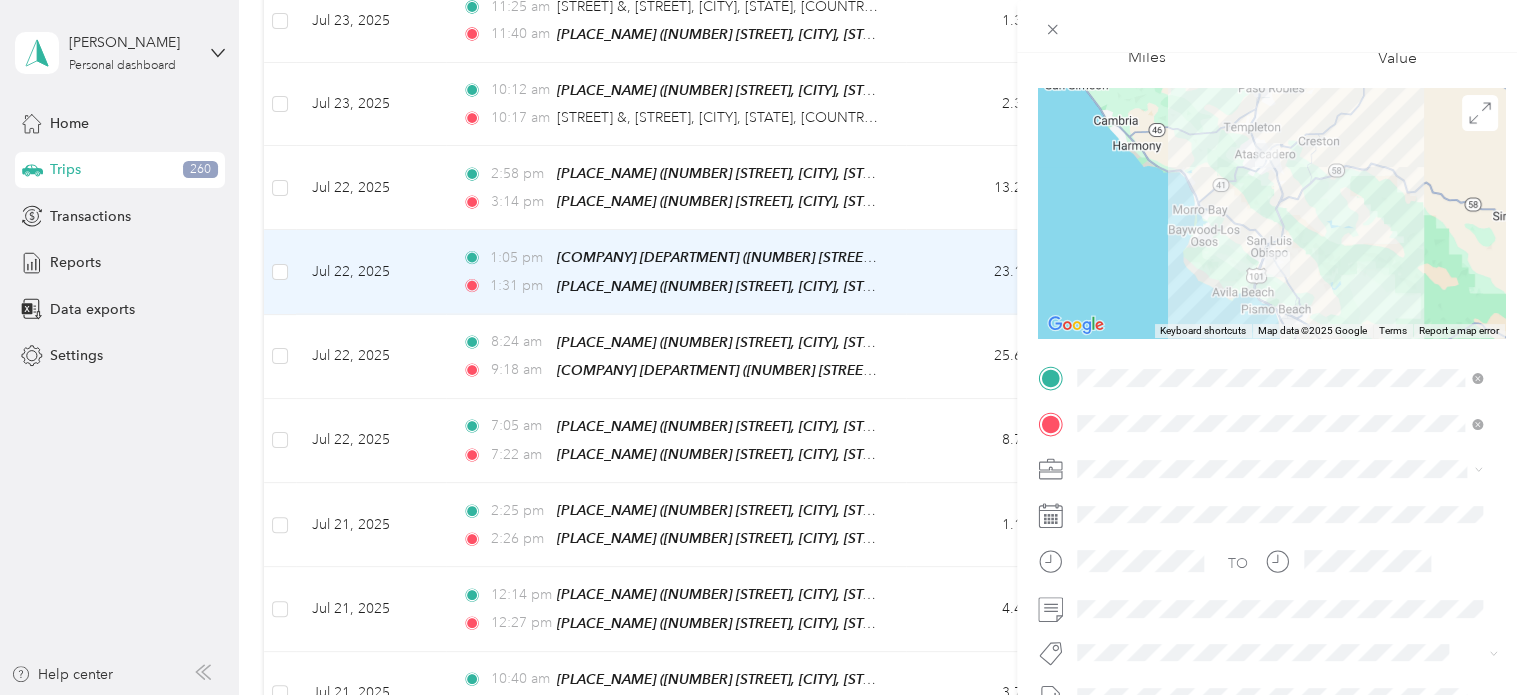 click on "Family Care Network" at bounding box center [1279, 492] 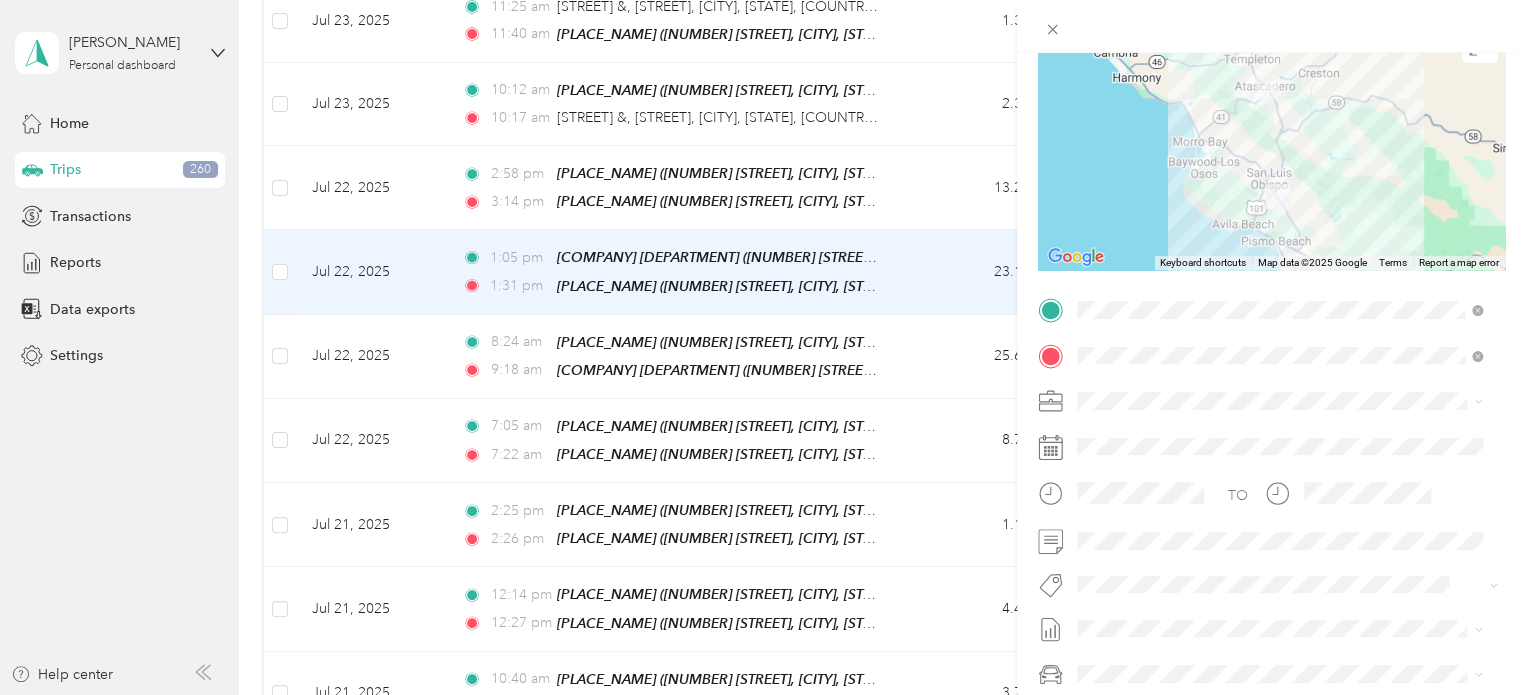 scroll, scrollTop: 208, scrollLeft: 0, axis: vertical 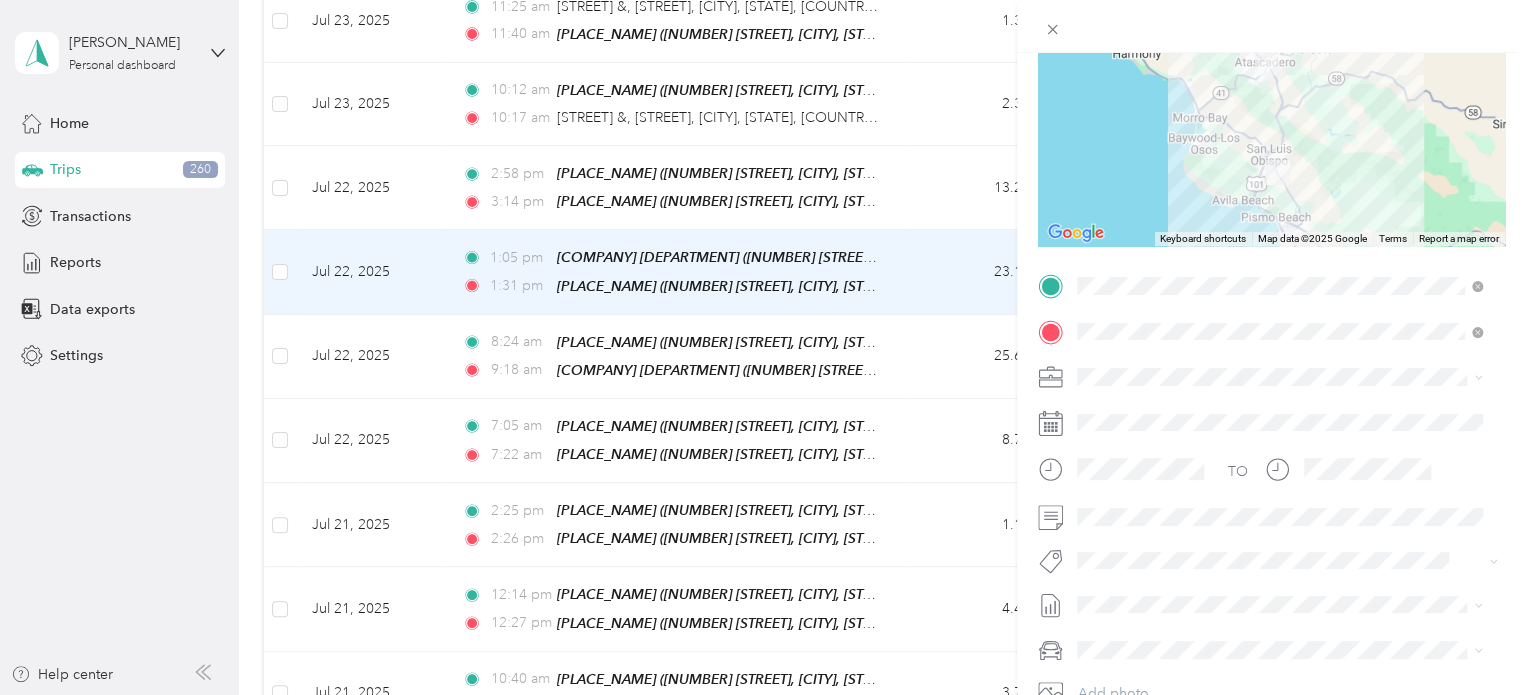 click on "Specialty Mhs" at bounding box center [1136, 322] 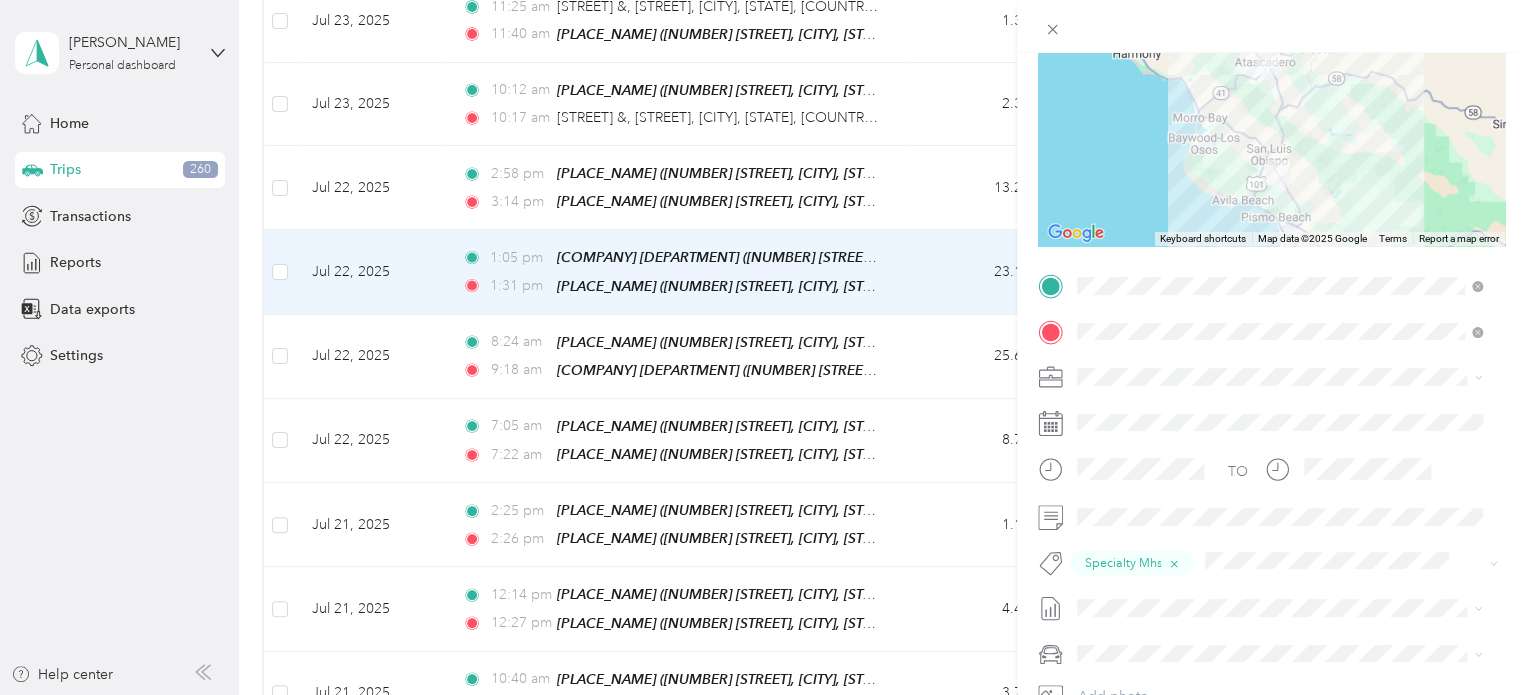 scroll, scrollTop: 0, scrollLeft: 0, axis: both 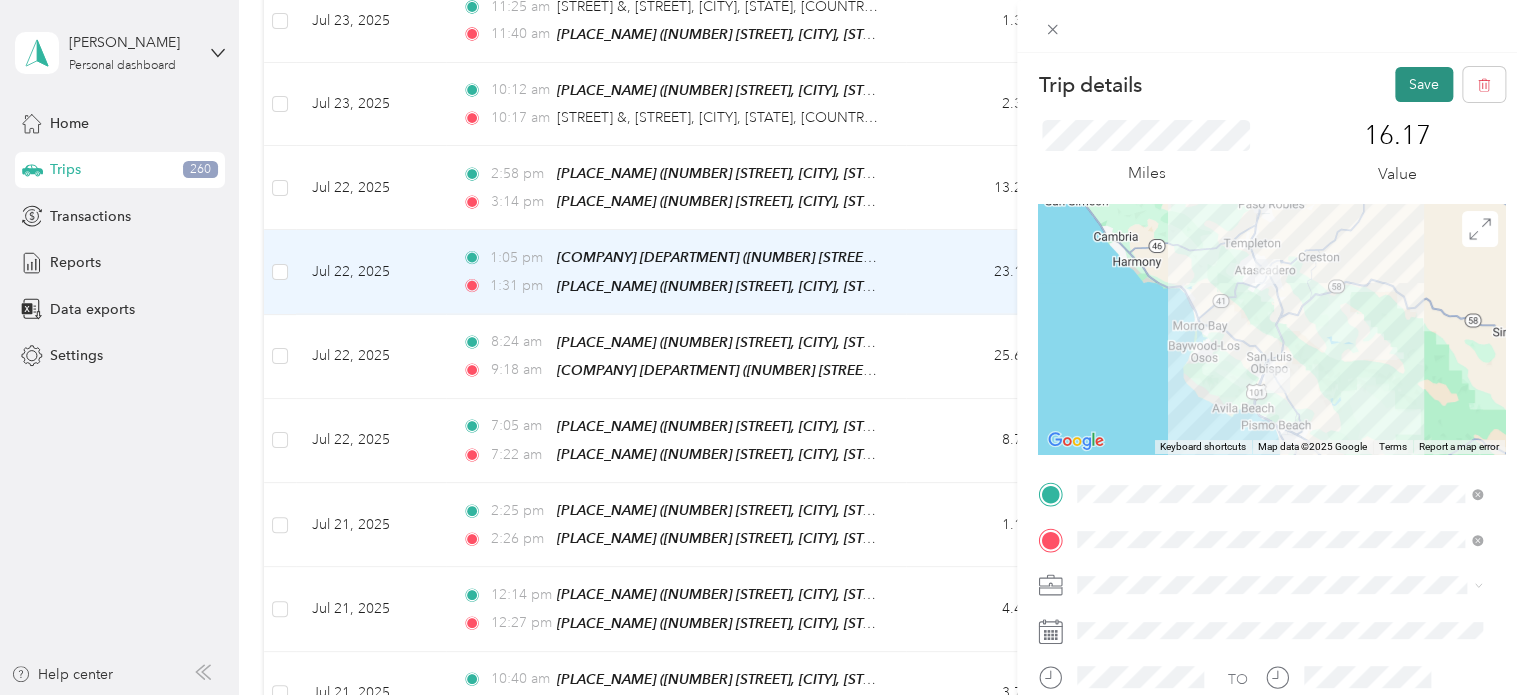 click on "Save" at bounding box center (1424, 84) 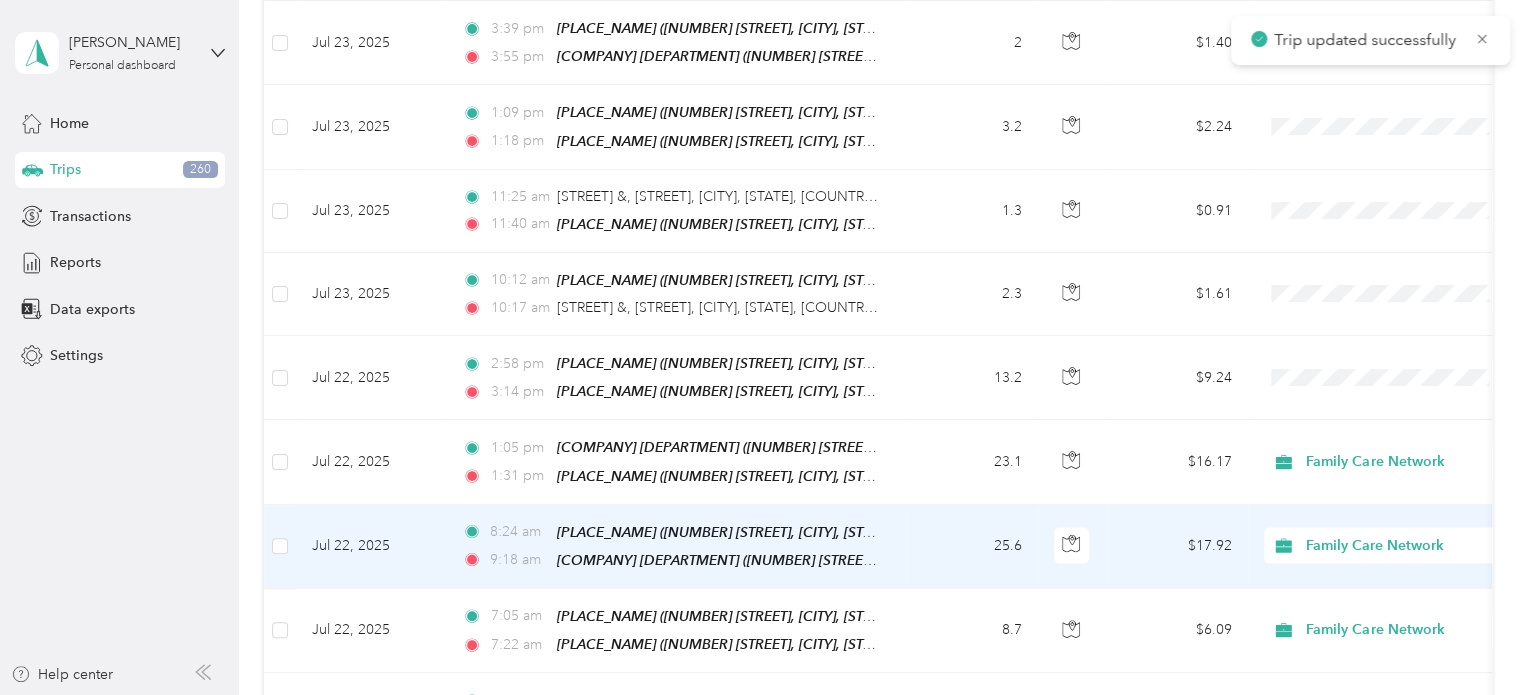 scroll, scrollTop: 2006, scrollLeft: 0, axis: vertical 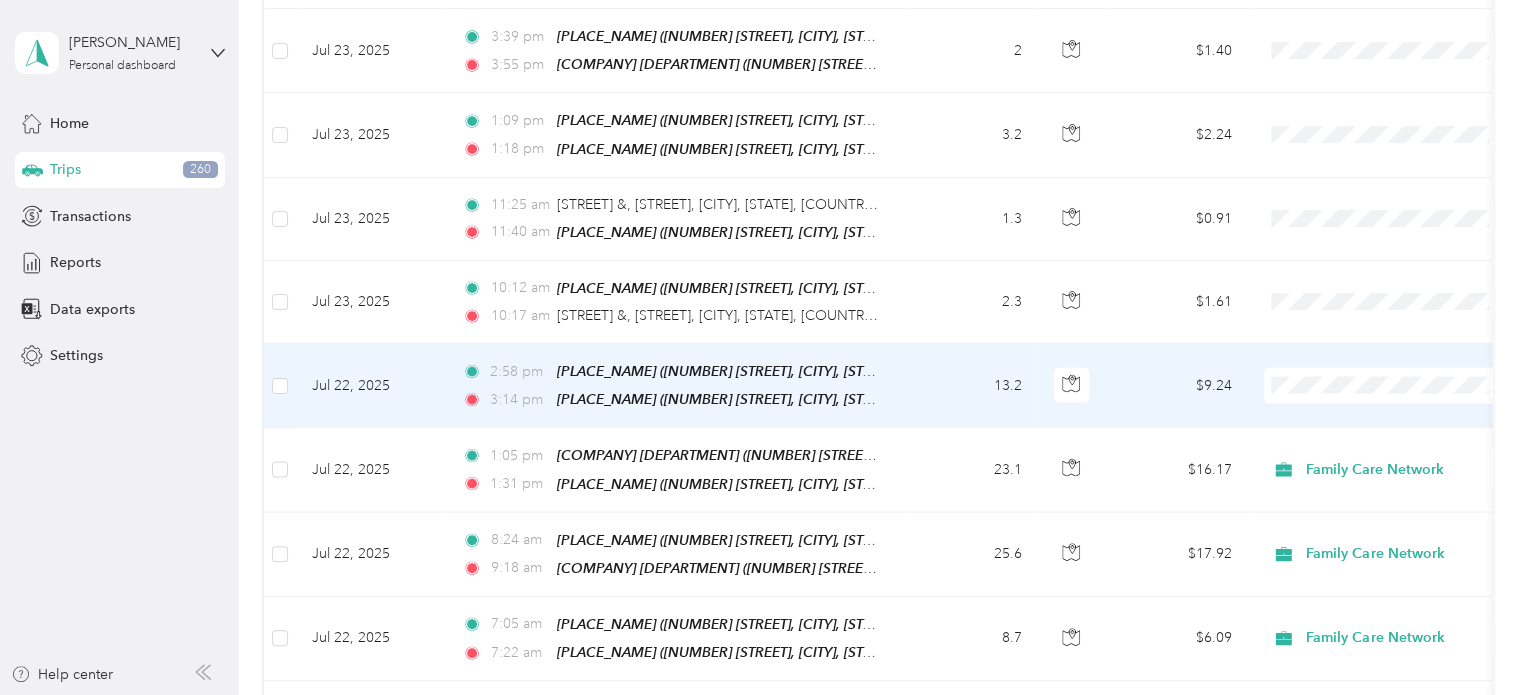 click on "$9.24" at bounding box center [1178, 386] 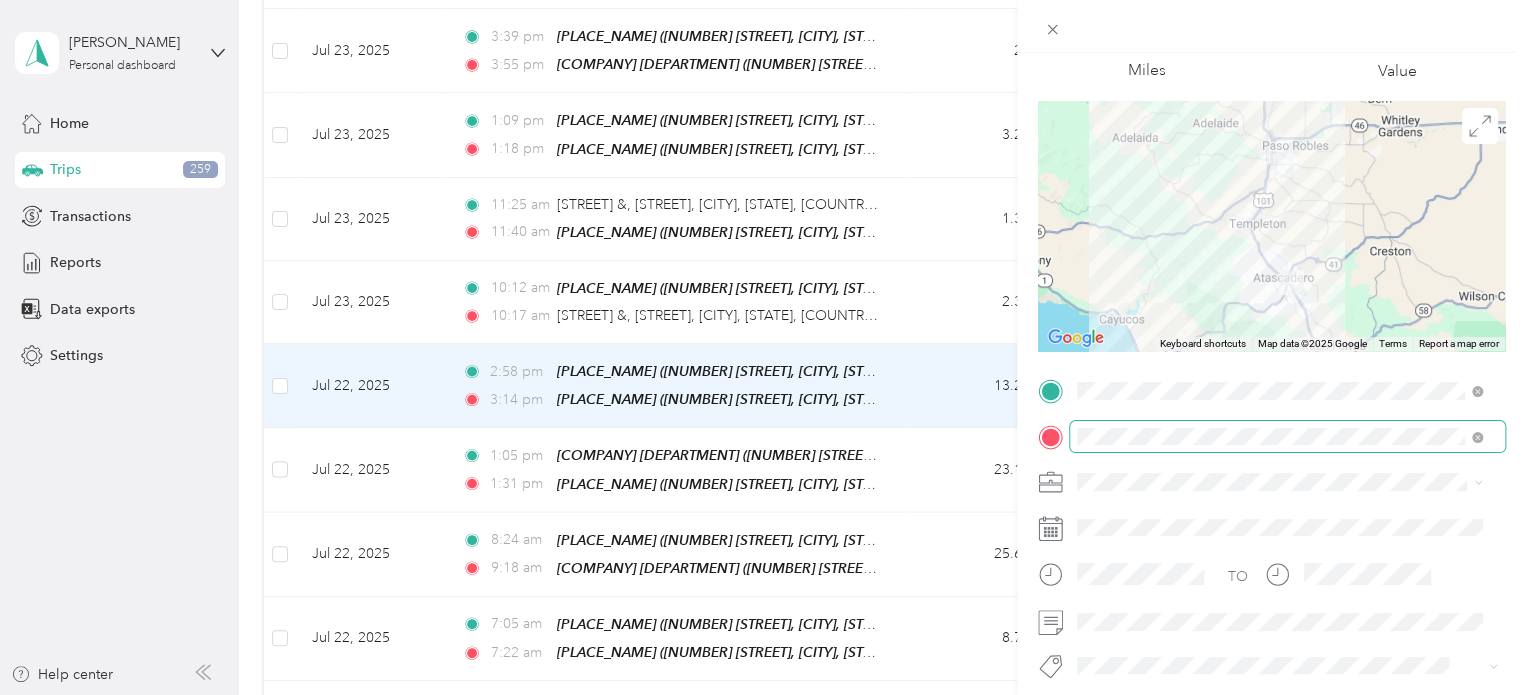 scroll, scrollTop: 104, scrollLeft: 0, axis: vertical 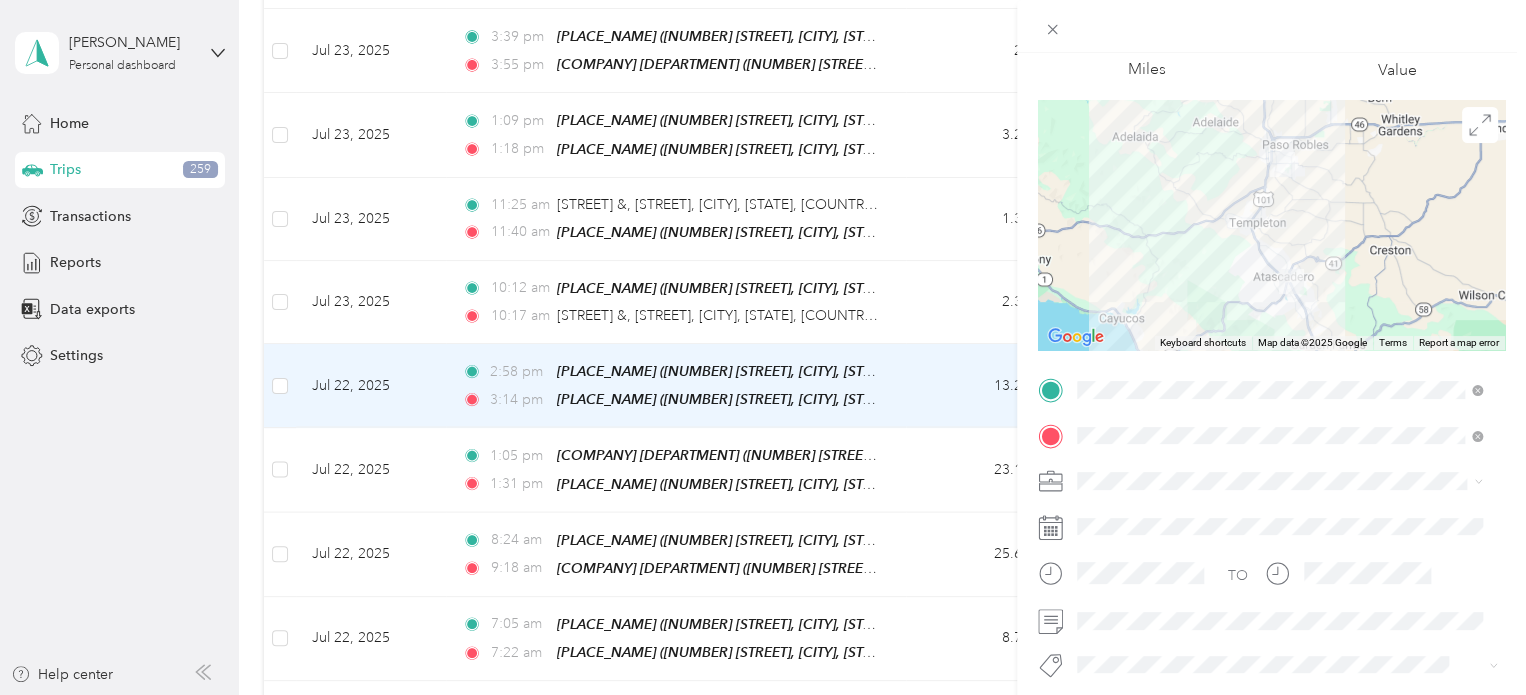 click on "Family Care Network" at bounding box center [1279, 515] 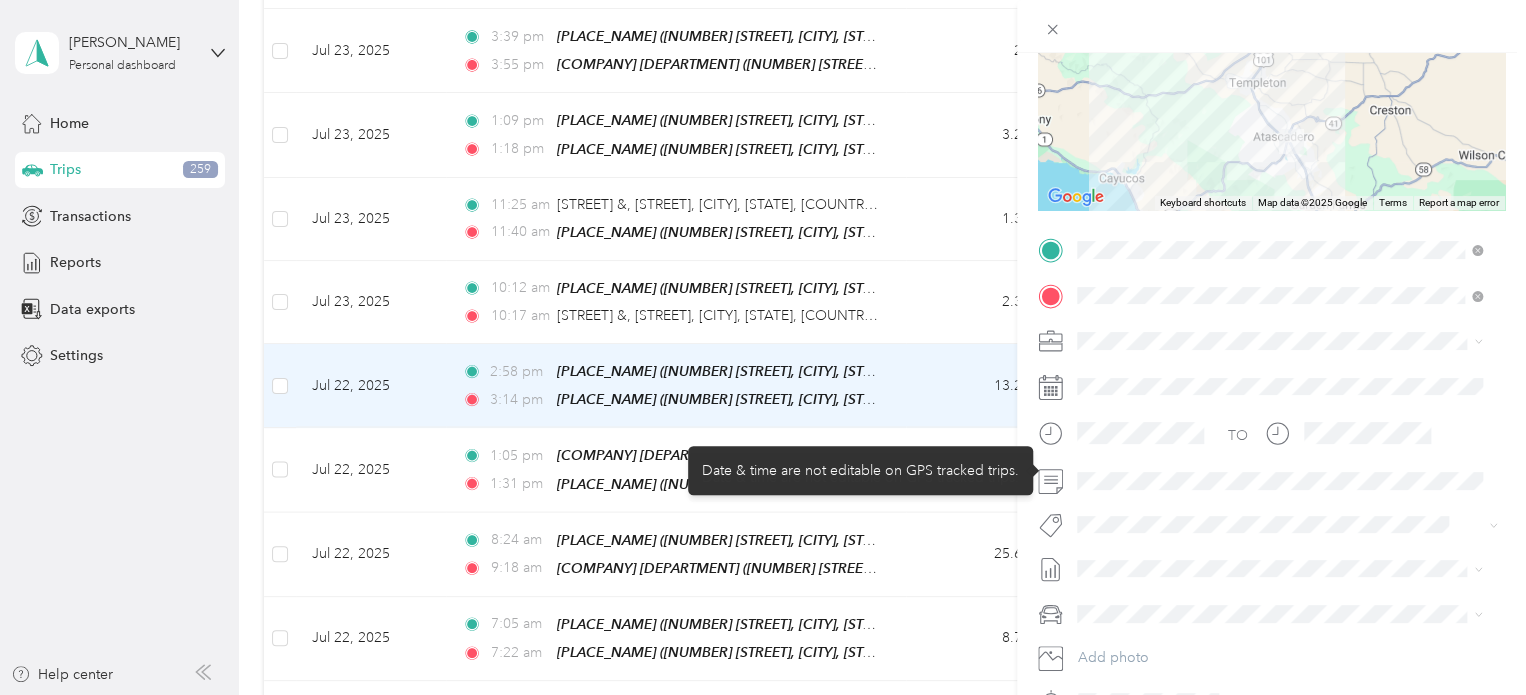 scroll, scrollTop: 244, scrollLeft: 0, axis: vertical 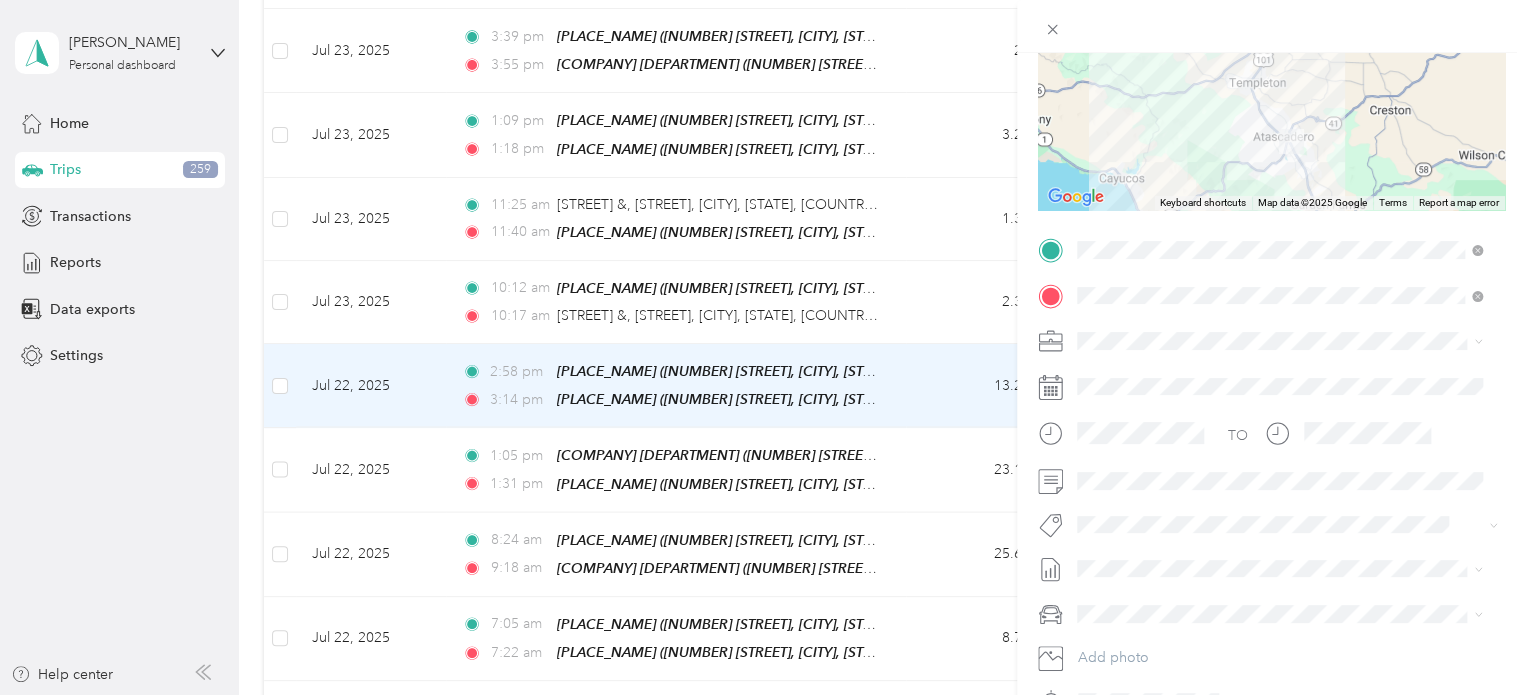 click on "Specialty Mhs" at bounding box center [1136, 294] 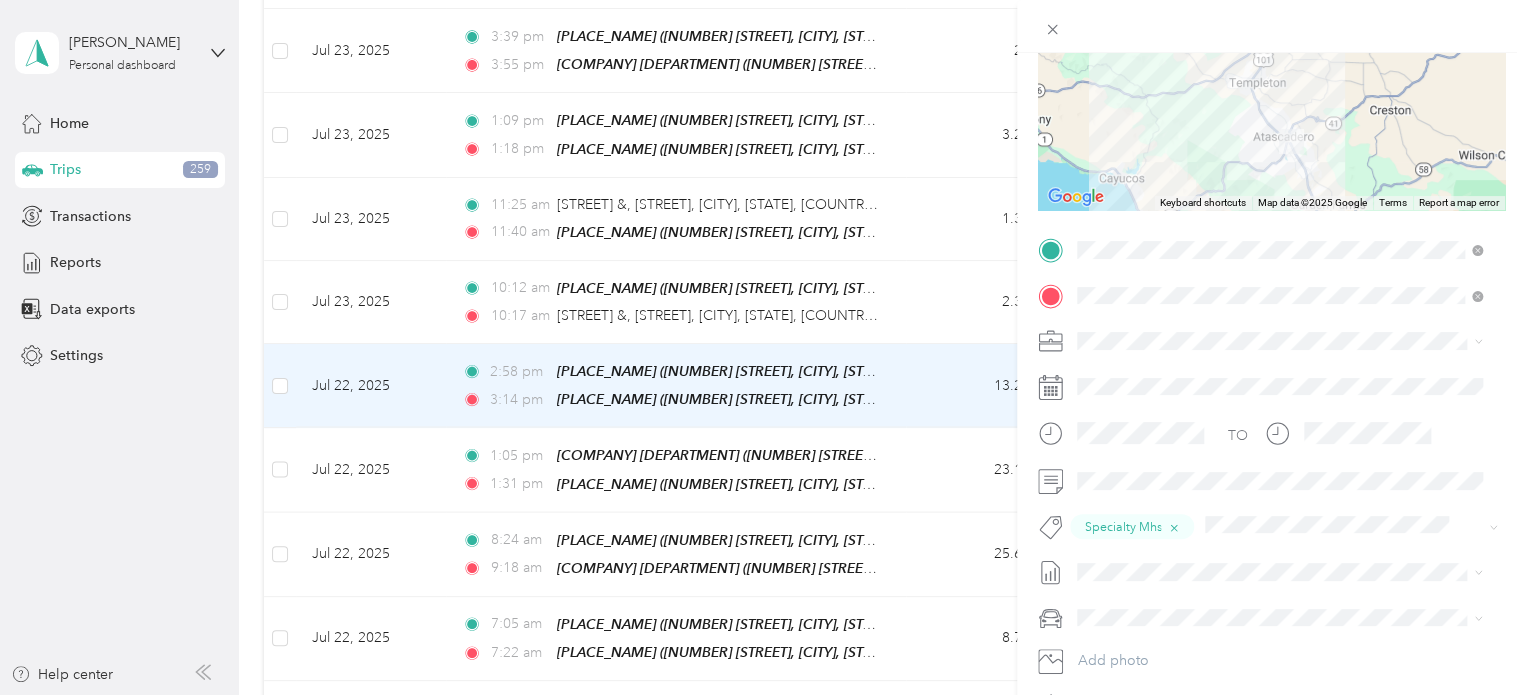 scroll, scrollTop: 0, scrollLeft: 0, axis: both 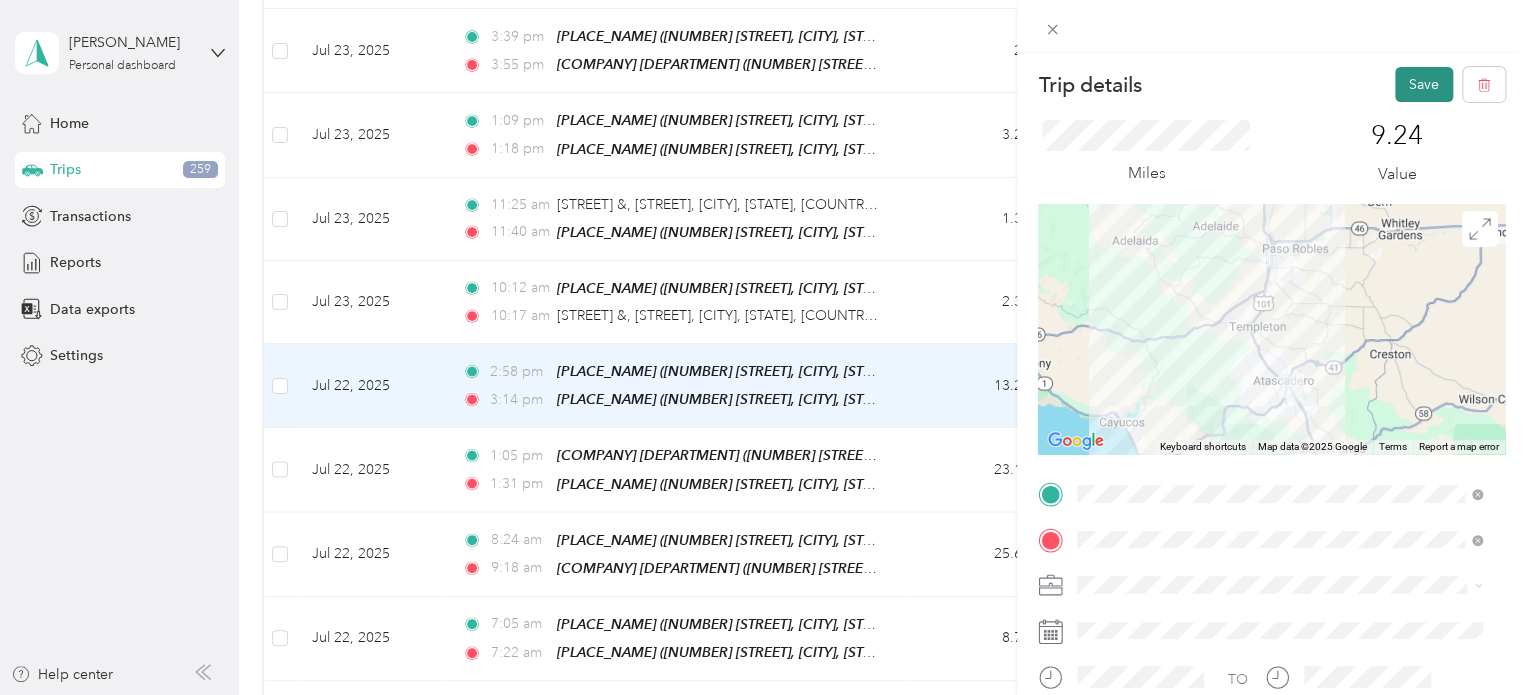 click on "Save" at bounding box center (1424, 84) 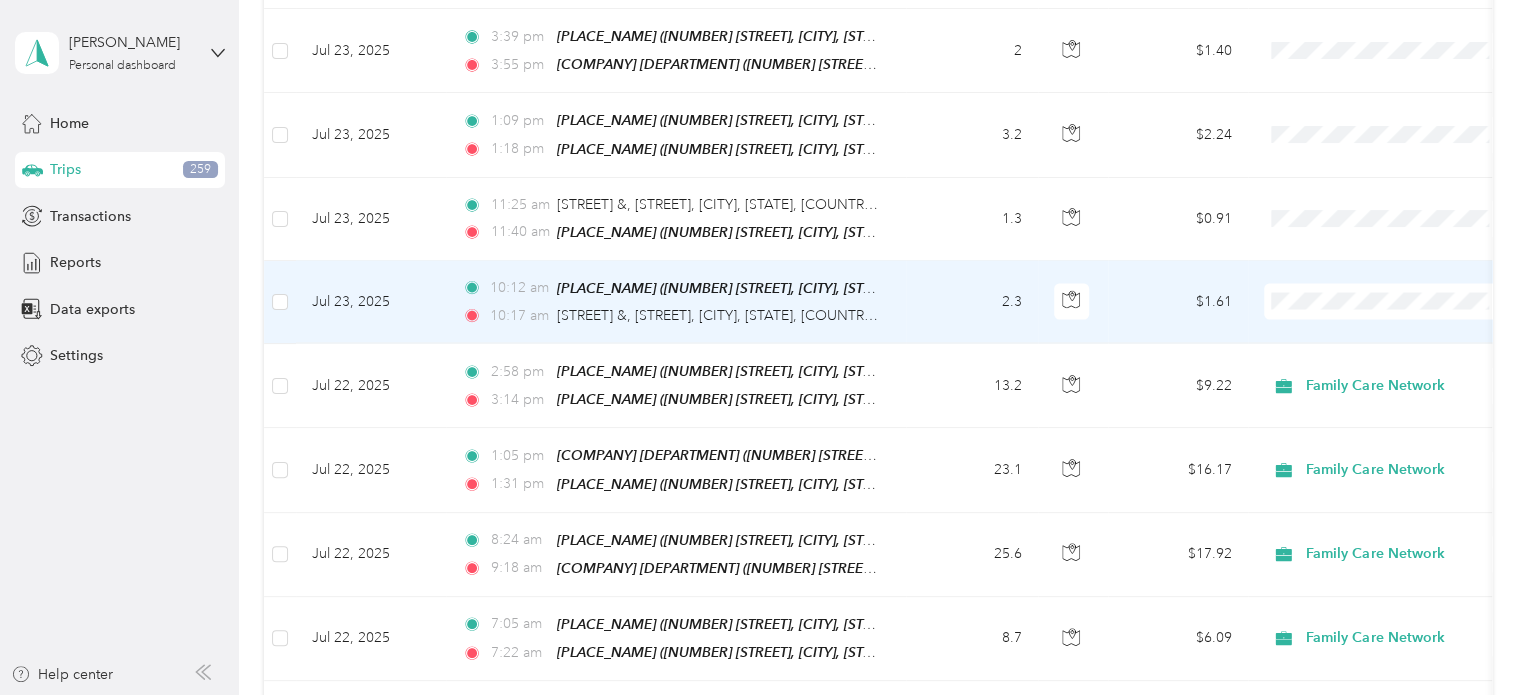 click on "$1.61" at bounding box center (1178, 302) 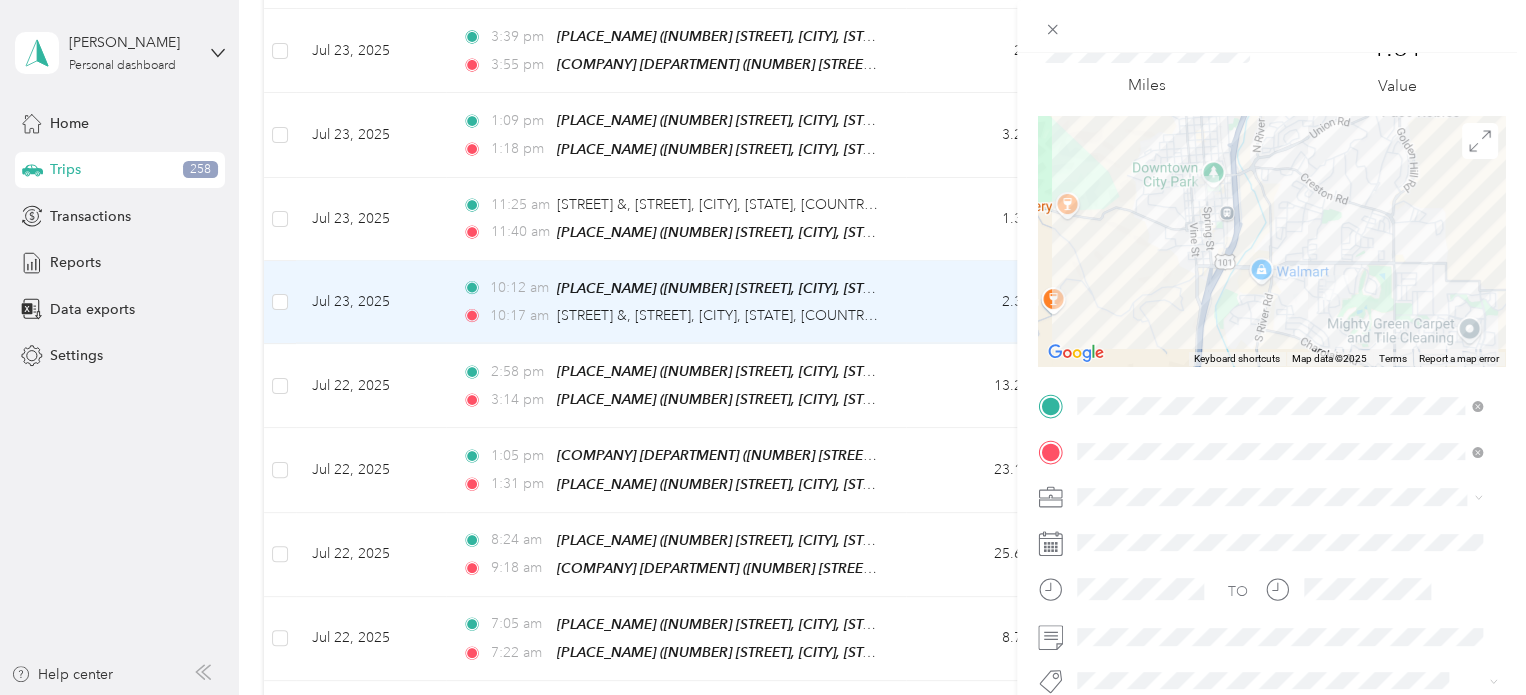 scroll, scrollTop: 96, scrollLeft: 0, axis: vertical 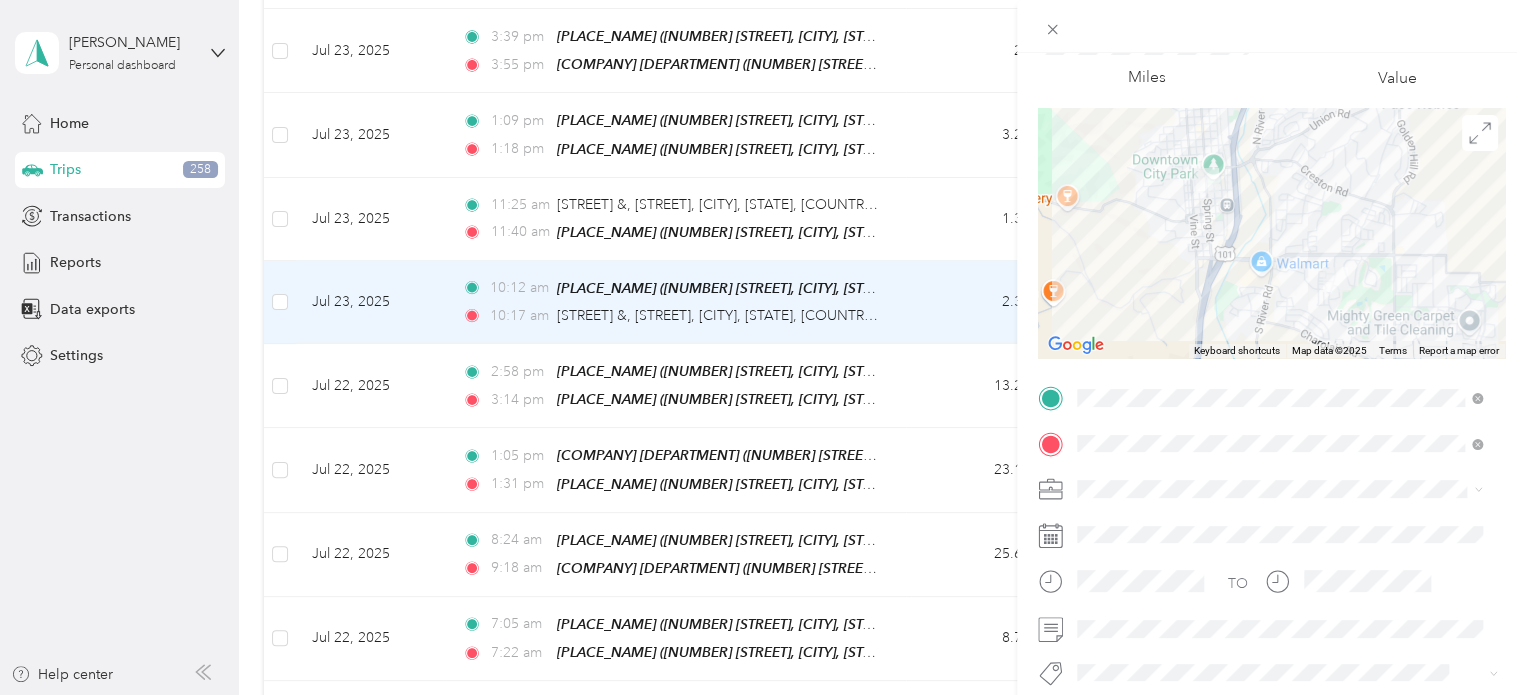 click on "Family Care Network" at bounding box center [1279, 518] 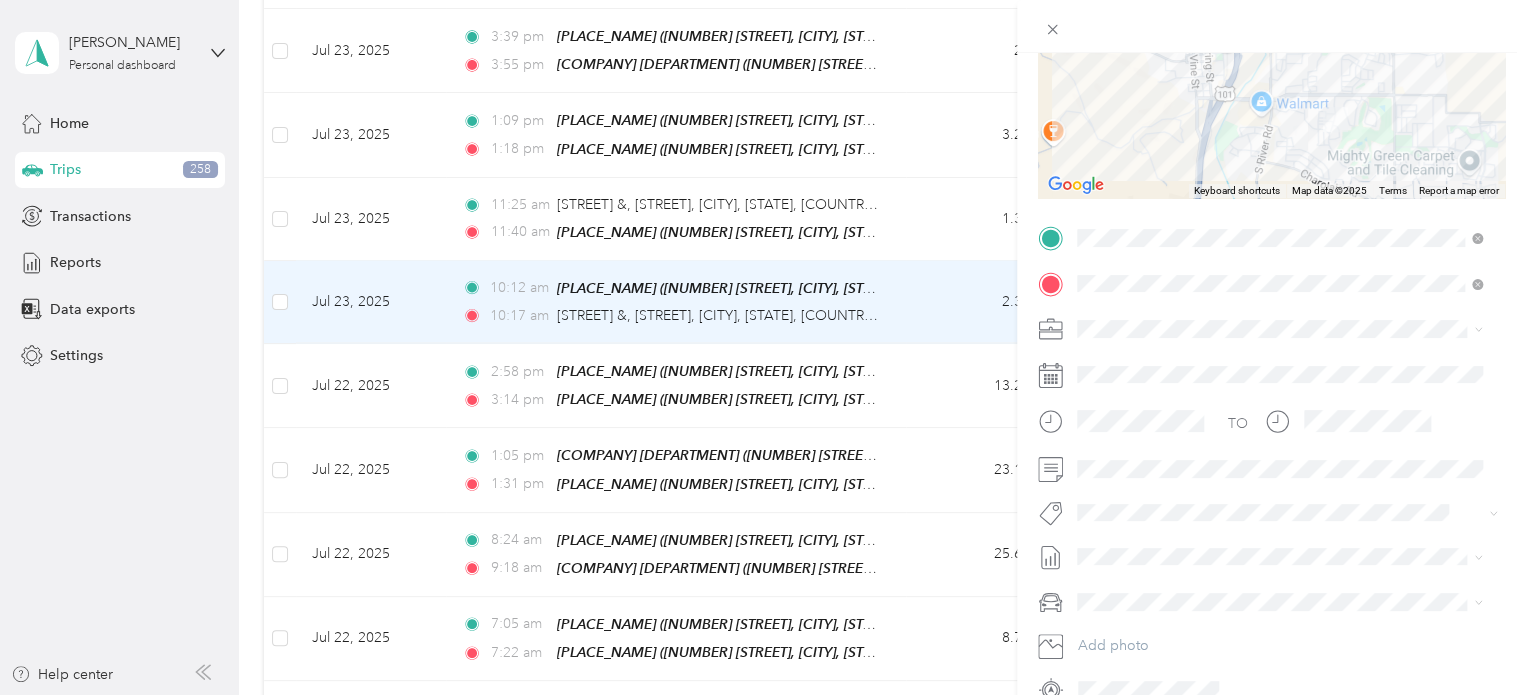 scroll, scrollTop: 258, scrollLeft: 0, axis: vertical 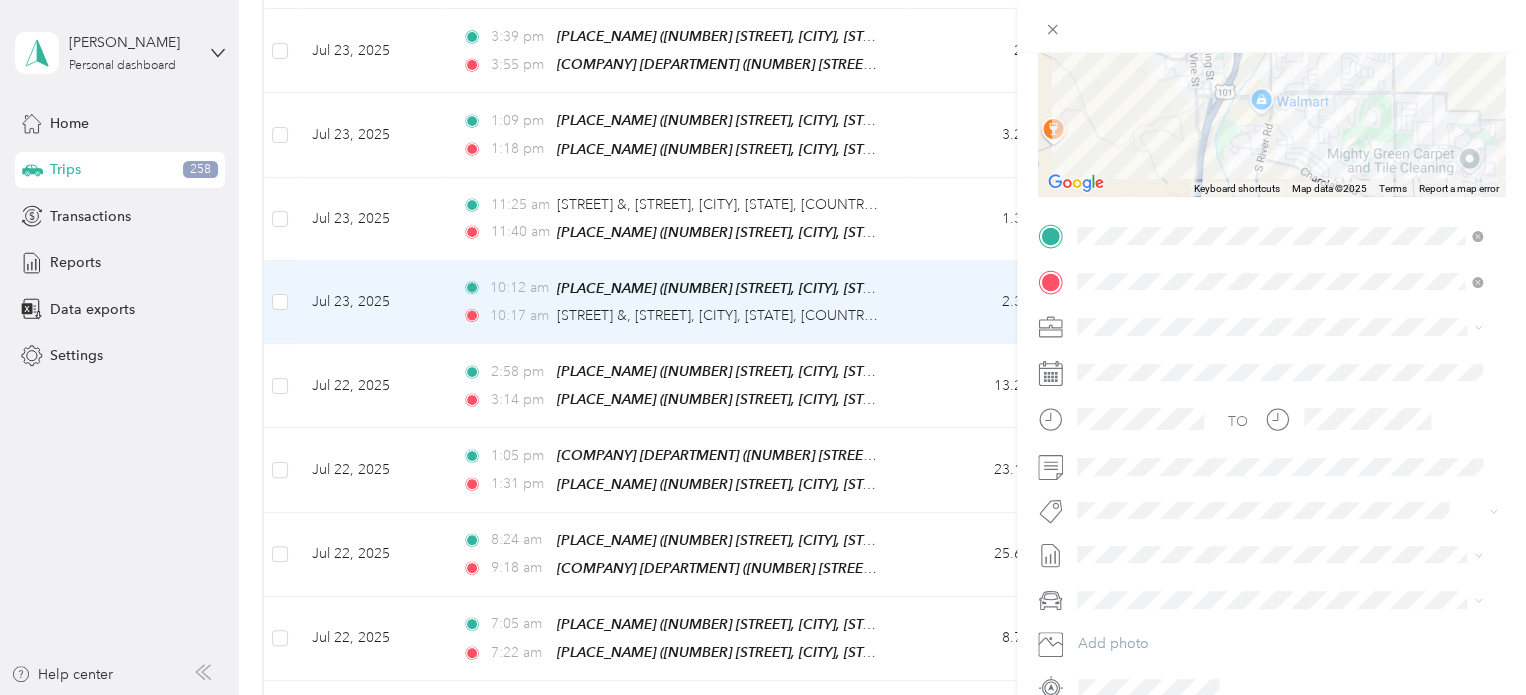 click on "Specialty Mhs" at bounding box center [1136, 281] 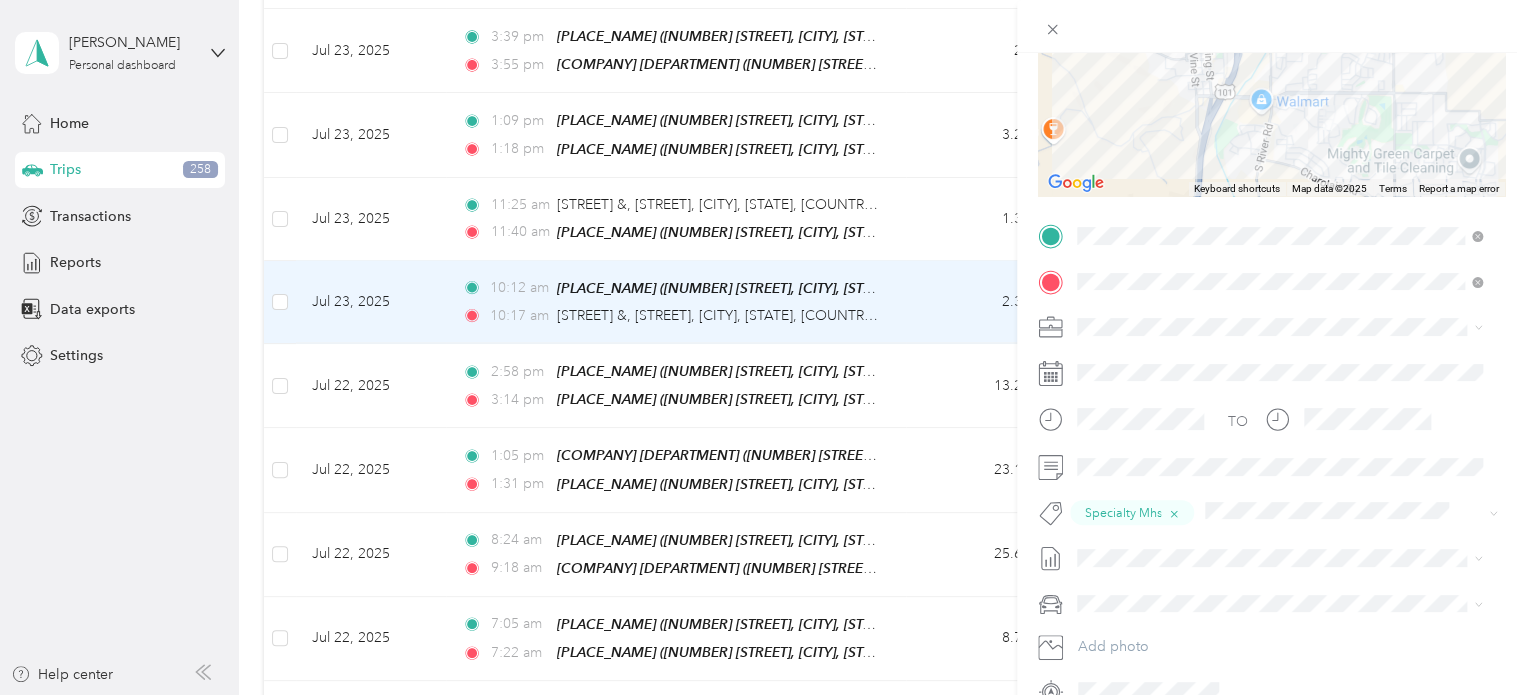 scroll, scrollTop: 0, scrollLeft: 0, axis: both 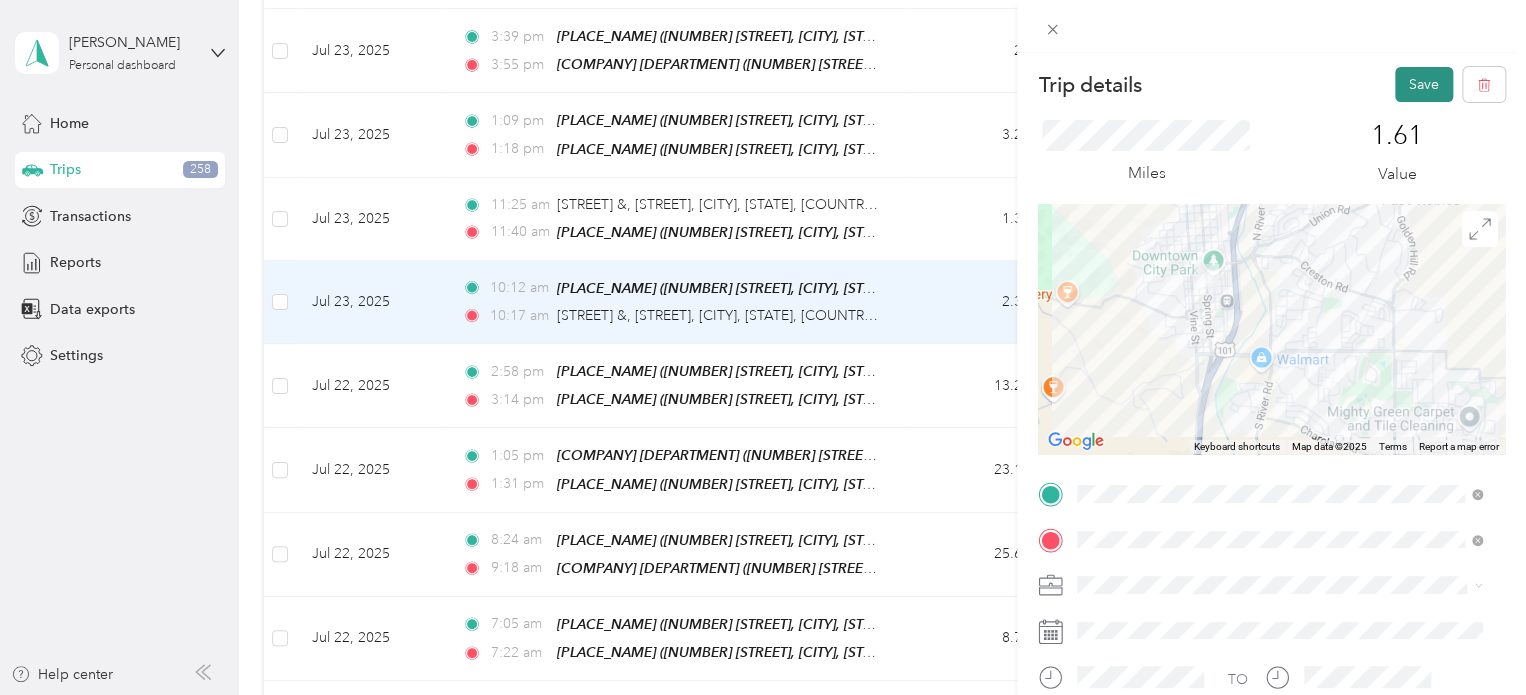 click on "Save" at bounding box center (1424, 84) 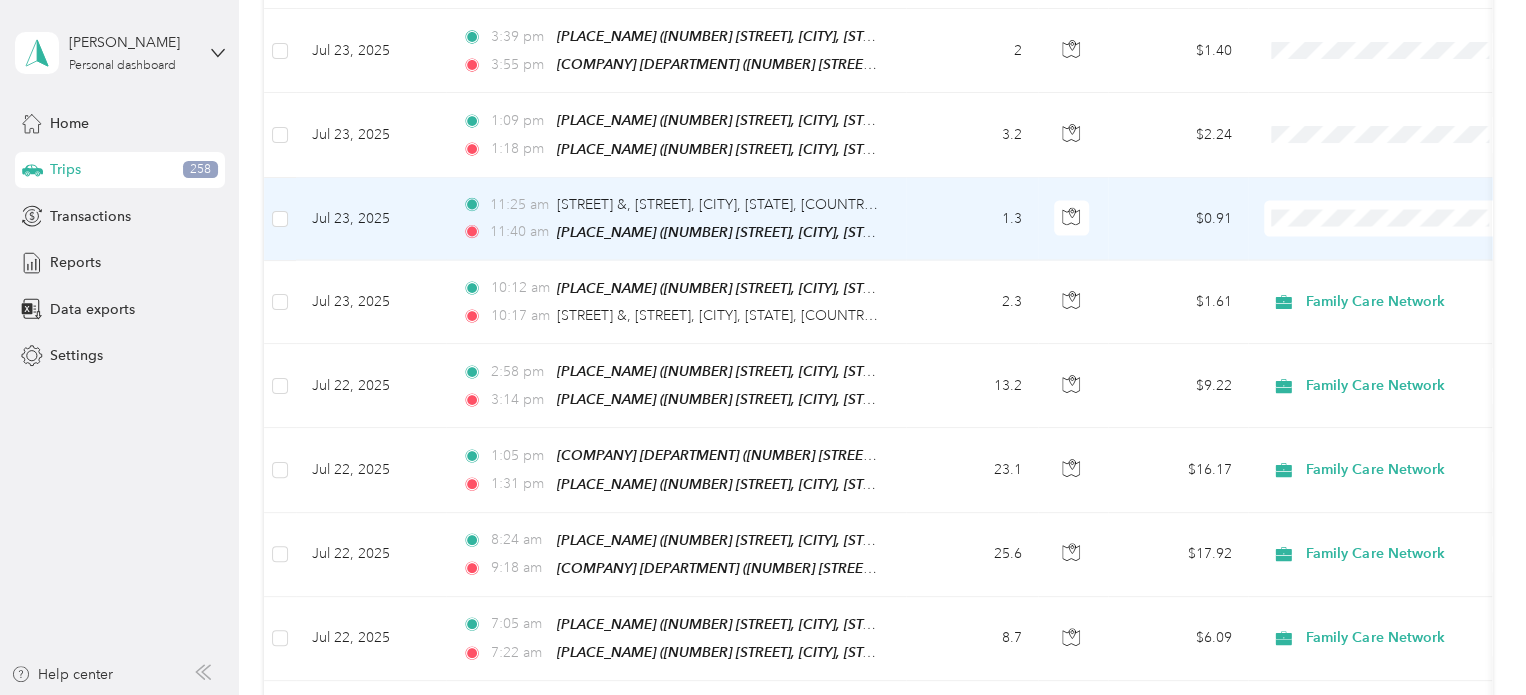 click on "$0.91" at bounding box center (1178, 219) 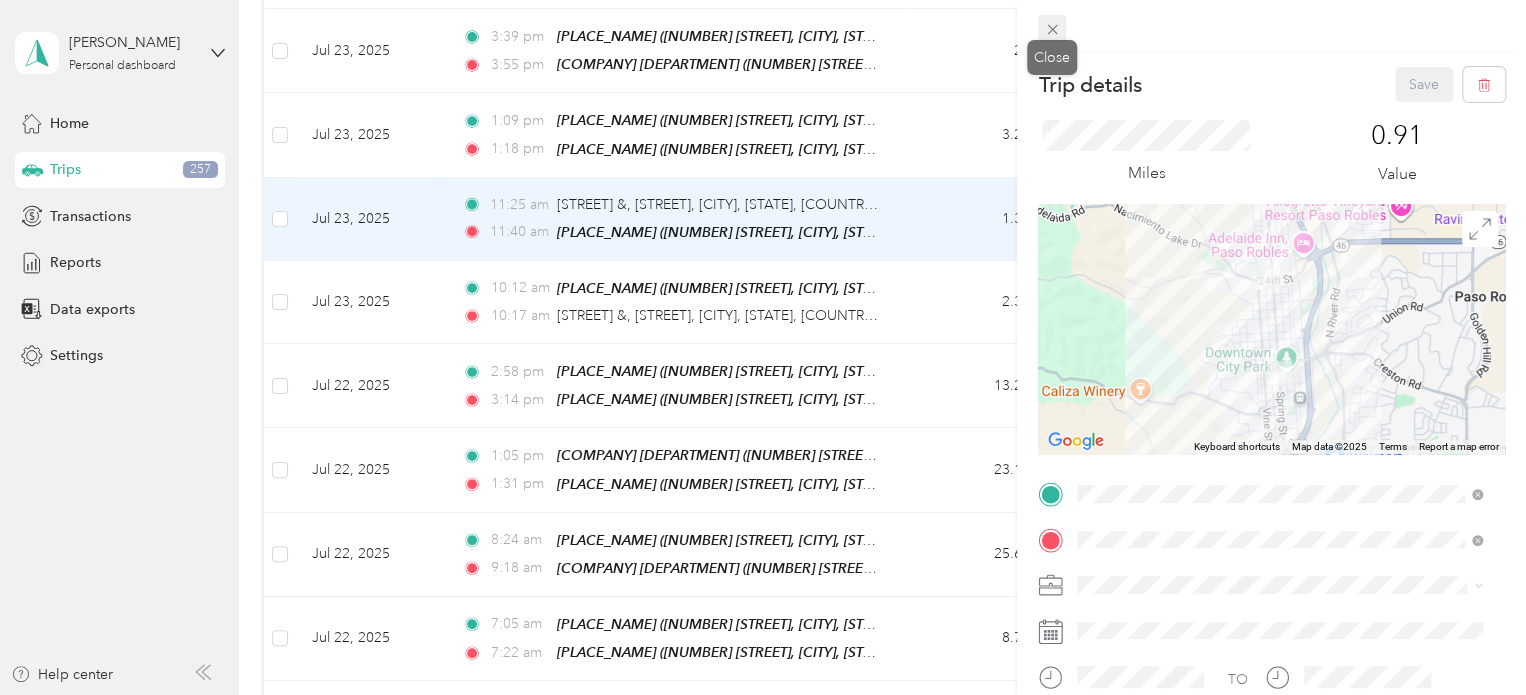click 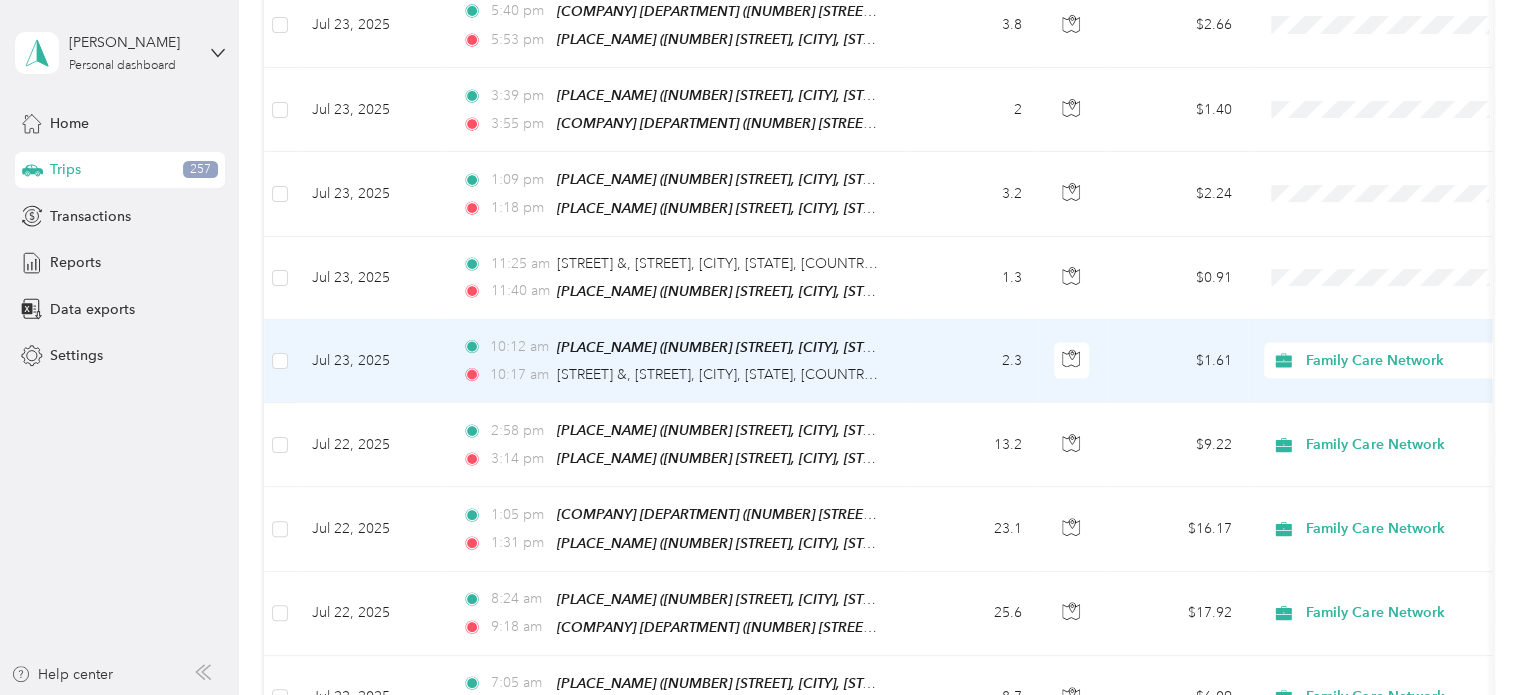 scroll, scrollTop: 1946, scrollLeft: 0, axis: vertical 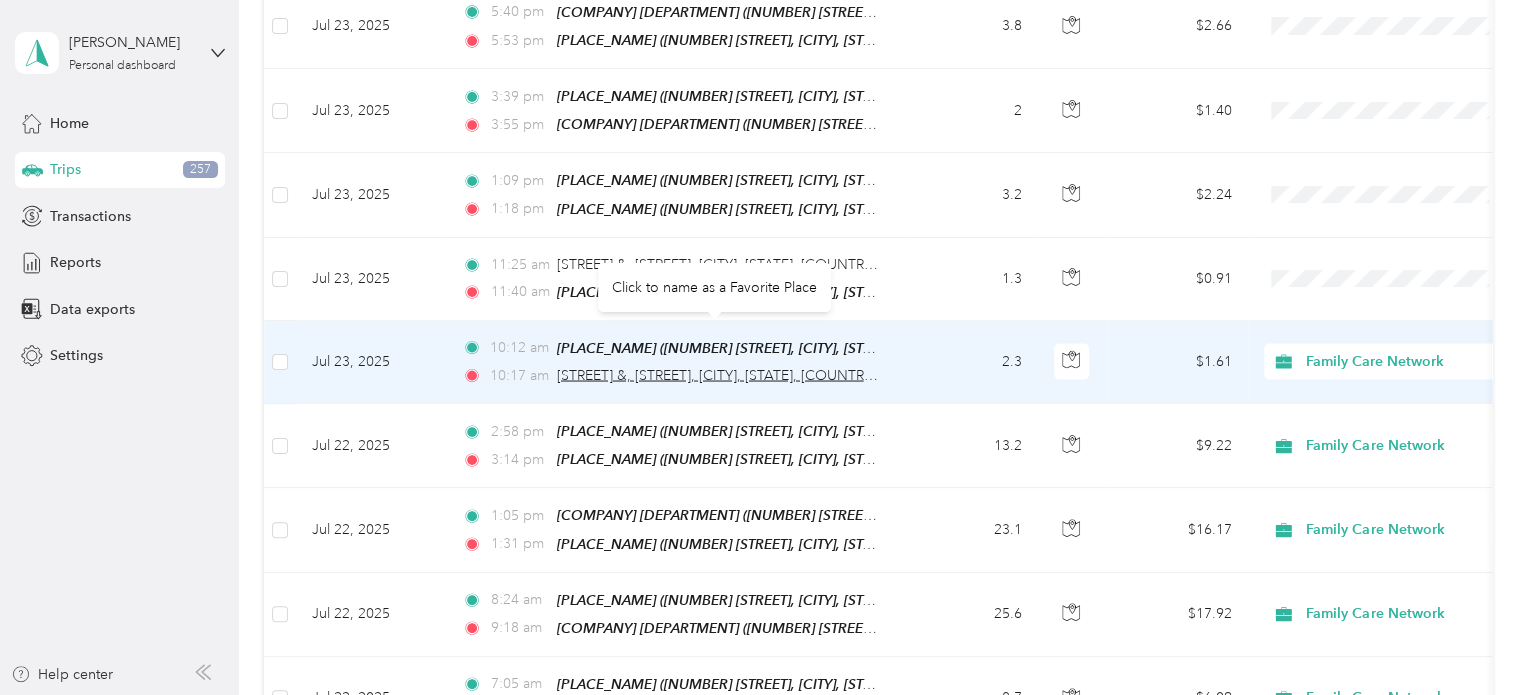 click on "[STREET] &, [STREET], [CITY], [STATE], [COUNTRY], [POSTAL_CODE], [COUNTY], [STATE], [COUNTRY]" at bounding box center (881, 375) 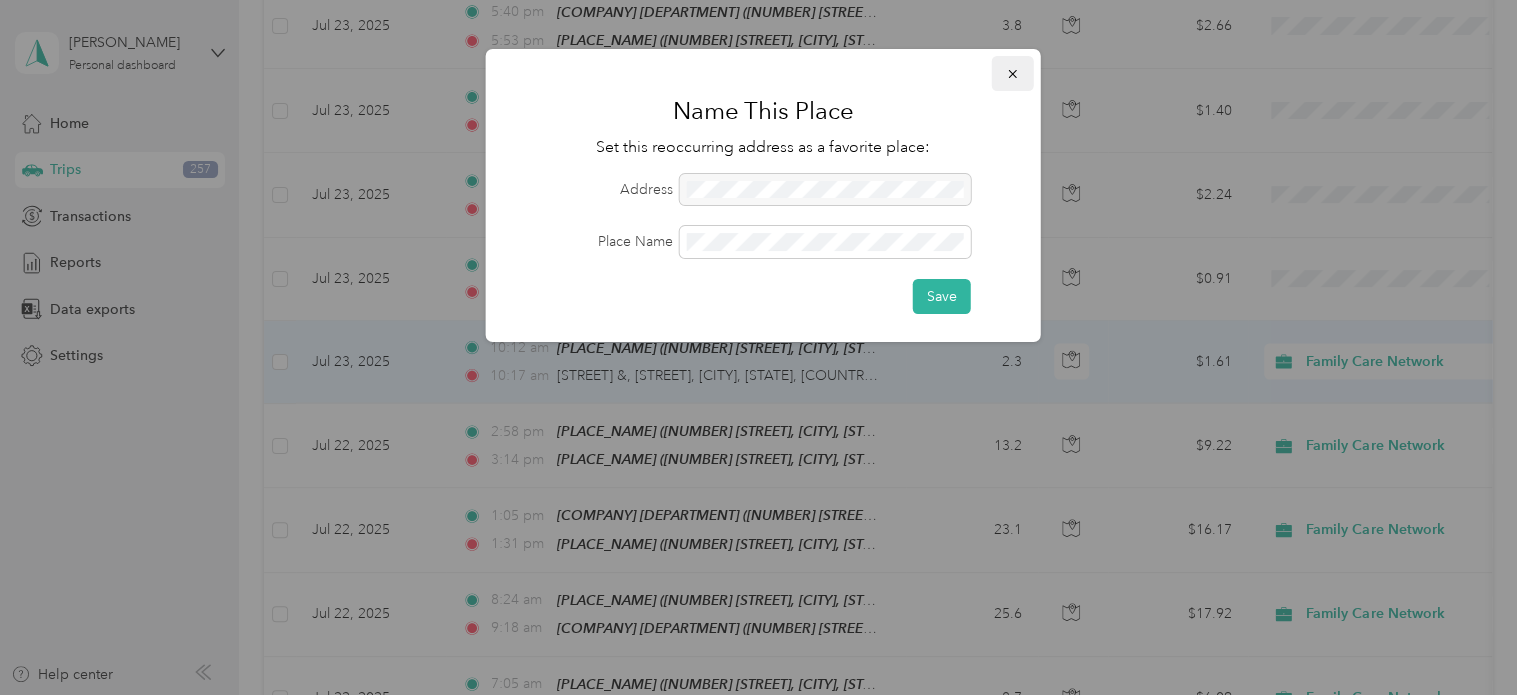 click 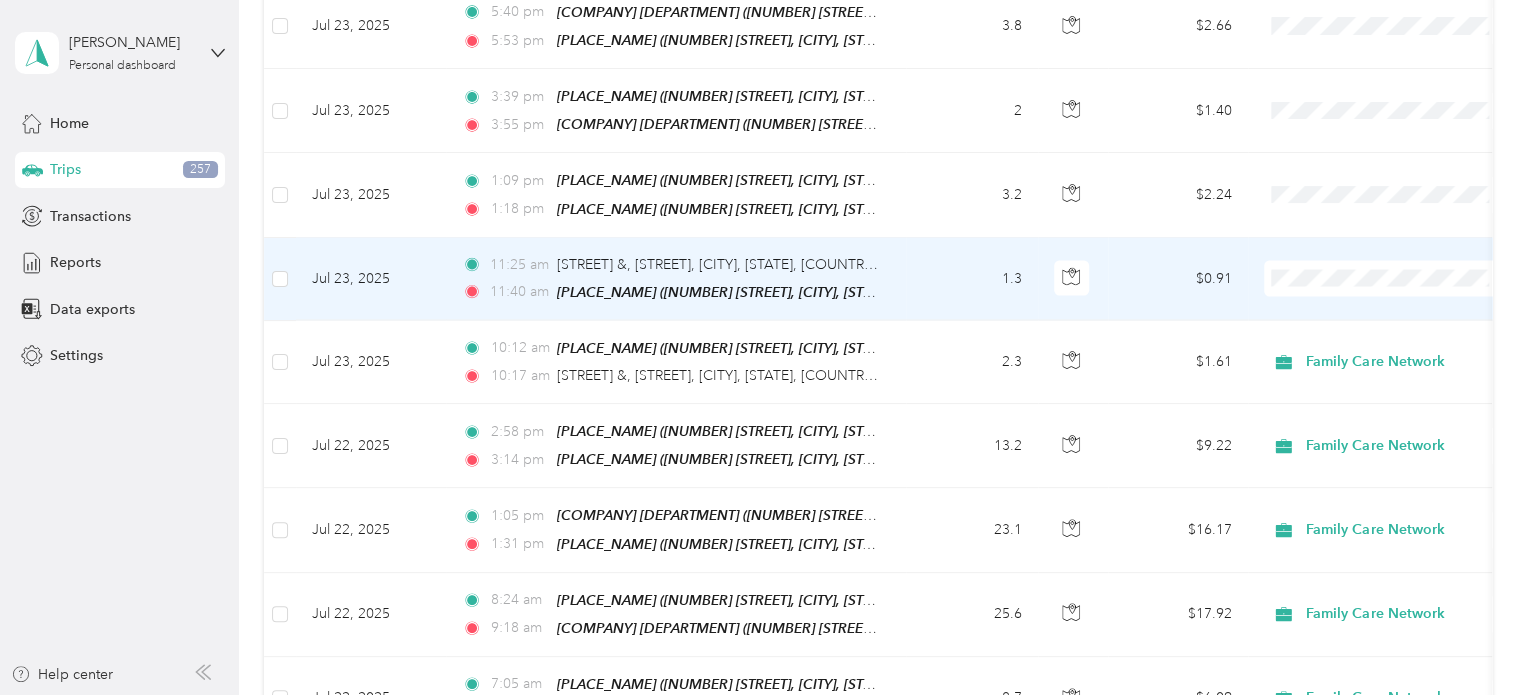 click on "$0.91" at bounding box center [1178, 279] 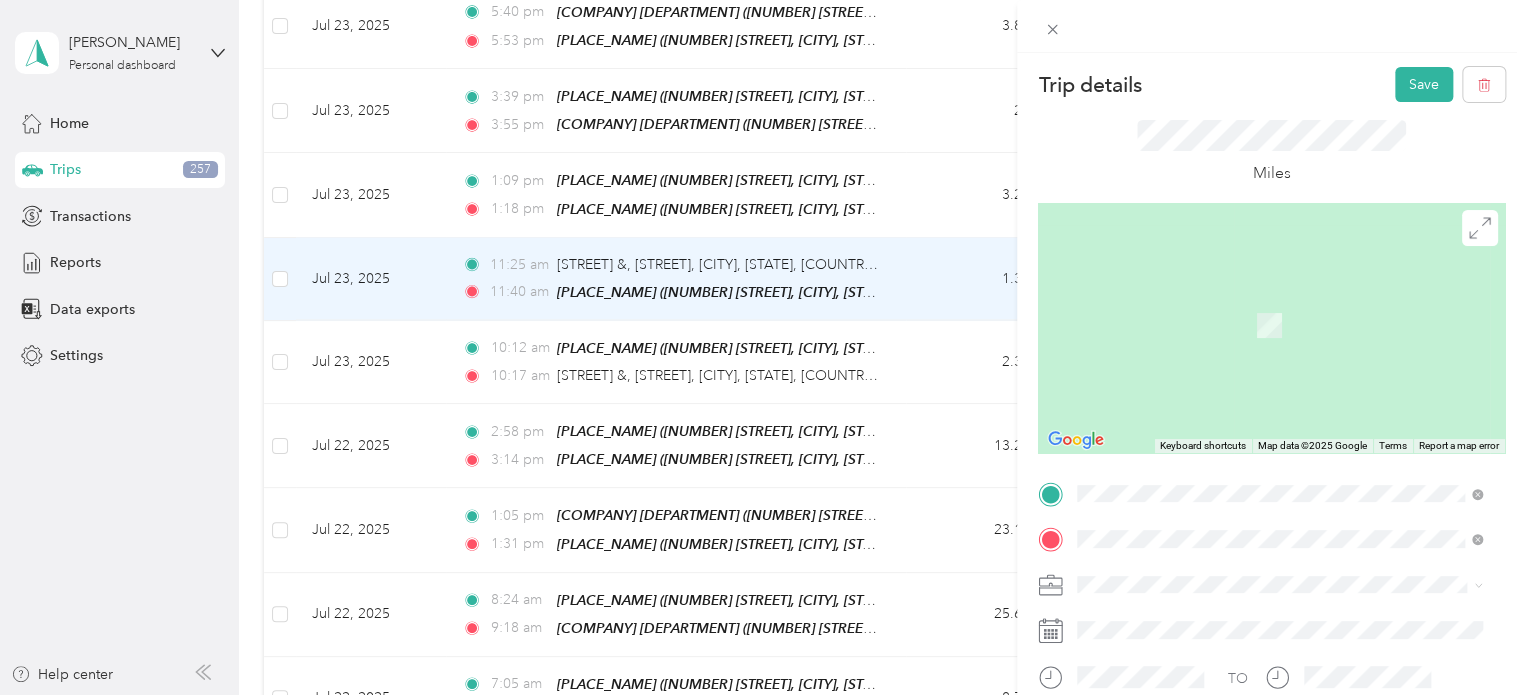click on "From [PERSON_NAME] places [PLACE_NAME] [NUMBER] [STREET], [CITY], [STATE], [COUNTRY] [PLACE_NAME] [NUMBER] [STREET], [CITY], [STATE], [COUNTRY], [POSTAL_CODE], [COUNTY], [STATE], [COUNTRY] [PLACE_NAME] [NUMBER] [STREET], [CITY], [STATE], [COUNTRY] [PLACE_NAME] [NUMBER] [STREET], [CITY], [STATE], [COUNTRY], [POSTAL_CODE], [COUNTY], [STATE], [COUNTRY] [PLACE_NAME] [NUMBER] [STREET], [CITY], [STATE], [COUNTRY] [PLACE_NAME] [NUMBER] [STREET], [CITY], [STATE], [COUNTRY], [POSTAL_CODE], [COUNTY], [STATE], [COUNTRY] [PLACE_NAME] [NUMBER] [STREET], [CITY], [STATE], [COUNTRY], [POSTAL_CODE], [COUNTY], [STATE], [COUNTRY] [COMPANY] [DEPARTMENT] [DEPARTMENT] [NUMBER] [STREET], [POSTAL_CODE], [CITY], [STATE] [PLACE_NAME] [NUMBER] [STREET], [CITY], [STATE], [COUNTRY] From search results [CITY]
[CITY], [STATE], [COUNTRY] [CITY]
[CITY], [STATE], [COUNTRY] [CITY]
[CITY], [STATE], [COUNTRY] [CITY]
[CITY], [STATE], [COUNTRY]" at bounding box center (1279, 381) 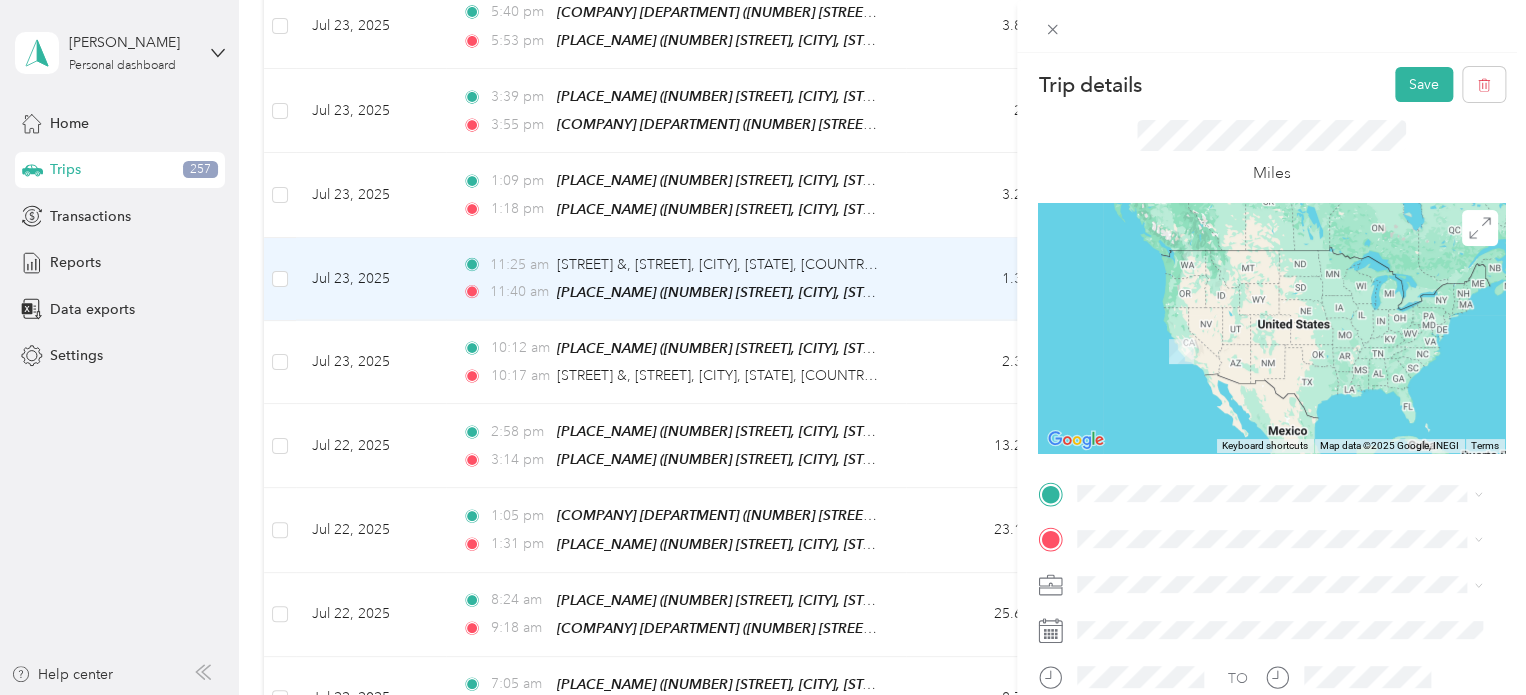 click on "[PLACE_NAME] [NUMBER] [STREET], [CITY], [STATE], [COUNTRY]" at bounding box center [1270, 343] 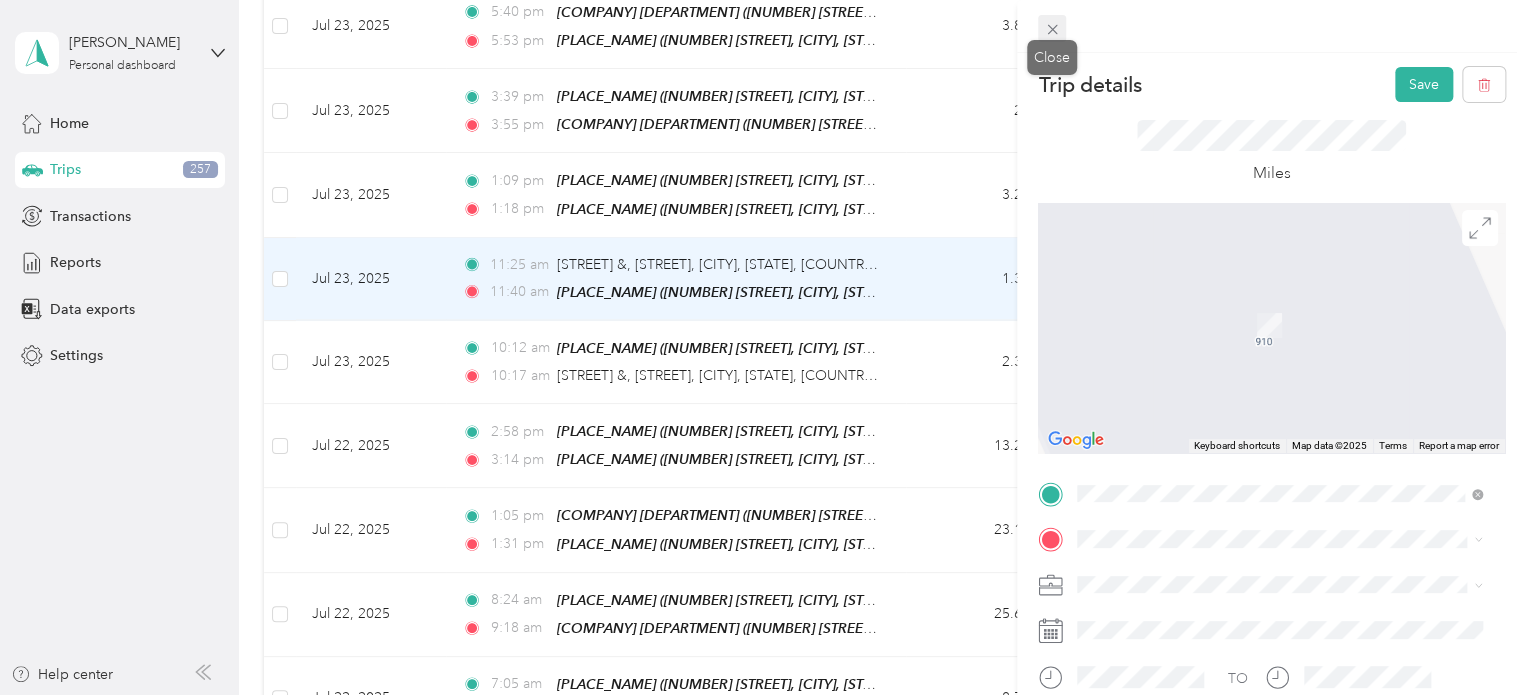 click 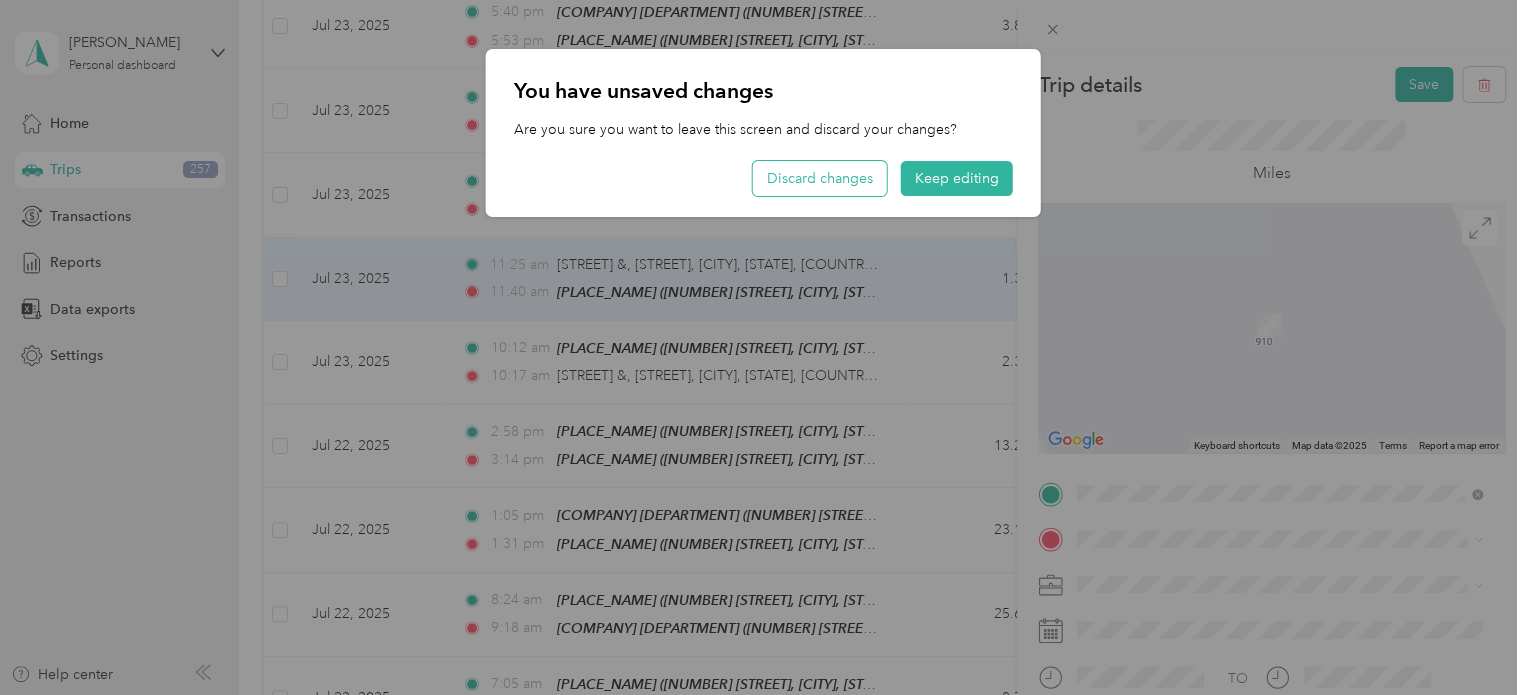 click on "Discard changes" at bounding box center [820, 178] 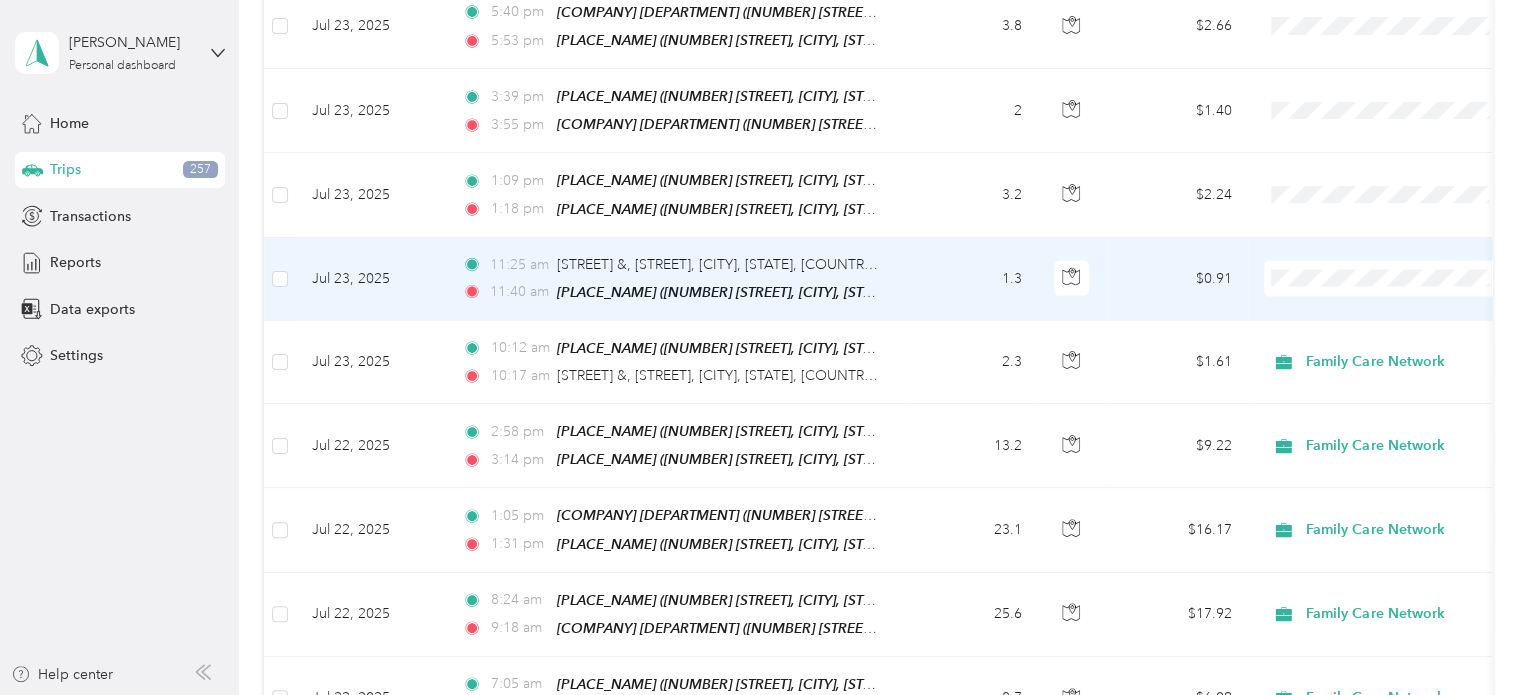 click on "$0.91" at bounding box center (1178, 279) 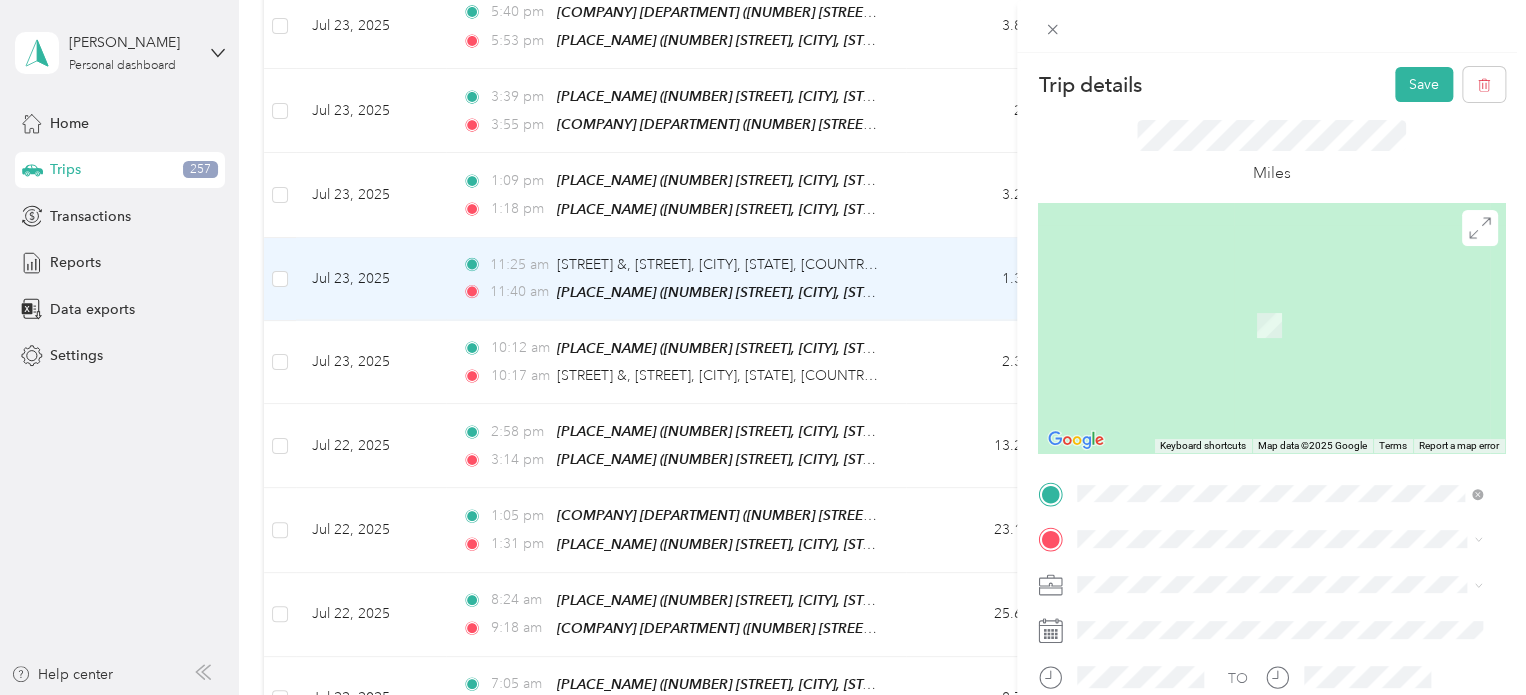 click on "[PLACE_NAME] [NUMBER] [STREET], [CITY], [STATE], [COUNTRY]" at bounding box center (1270, 460) 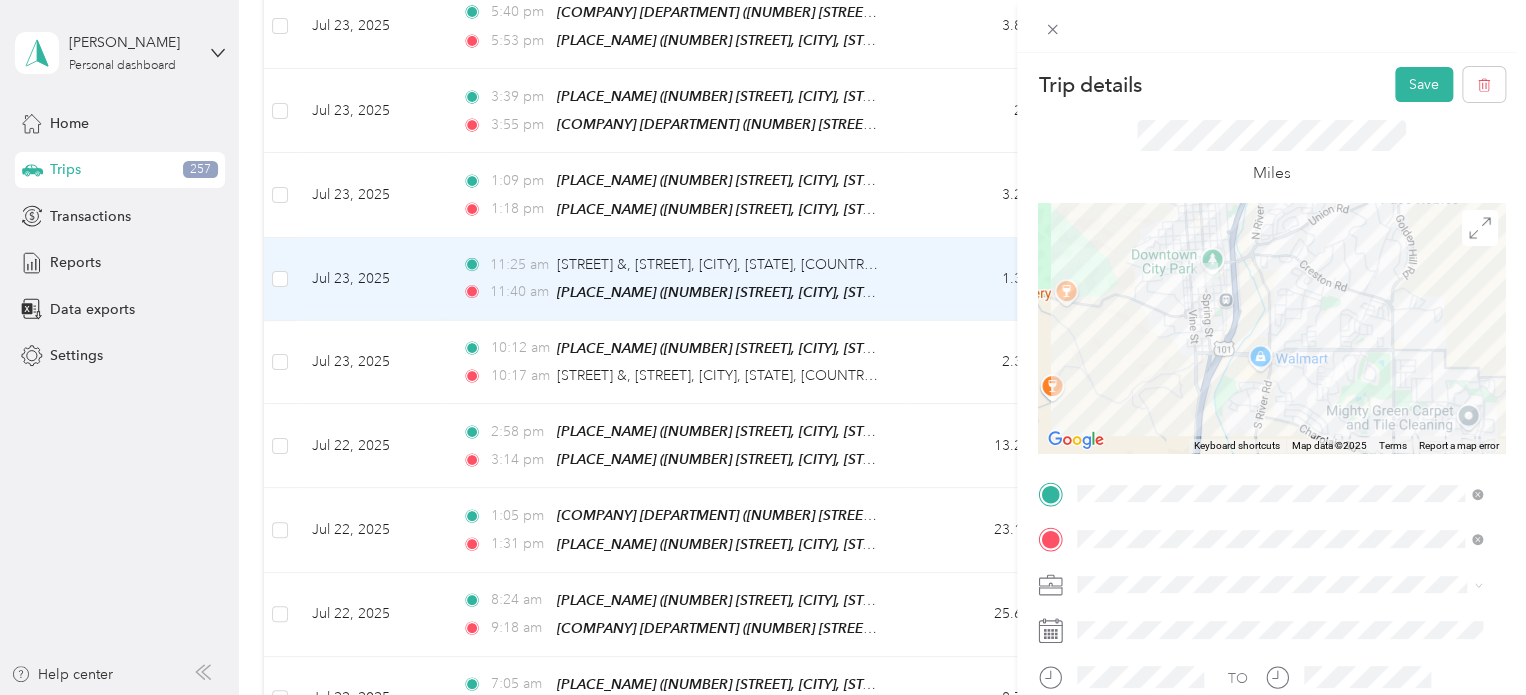 click on "Family Care Network" at bounding box center [1279, 608] 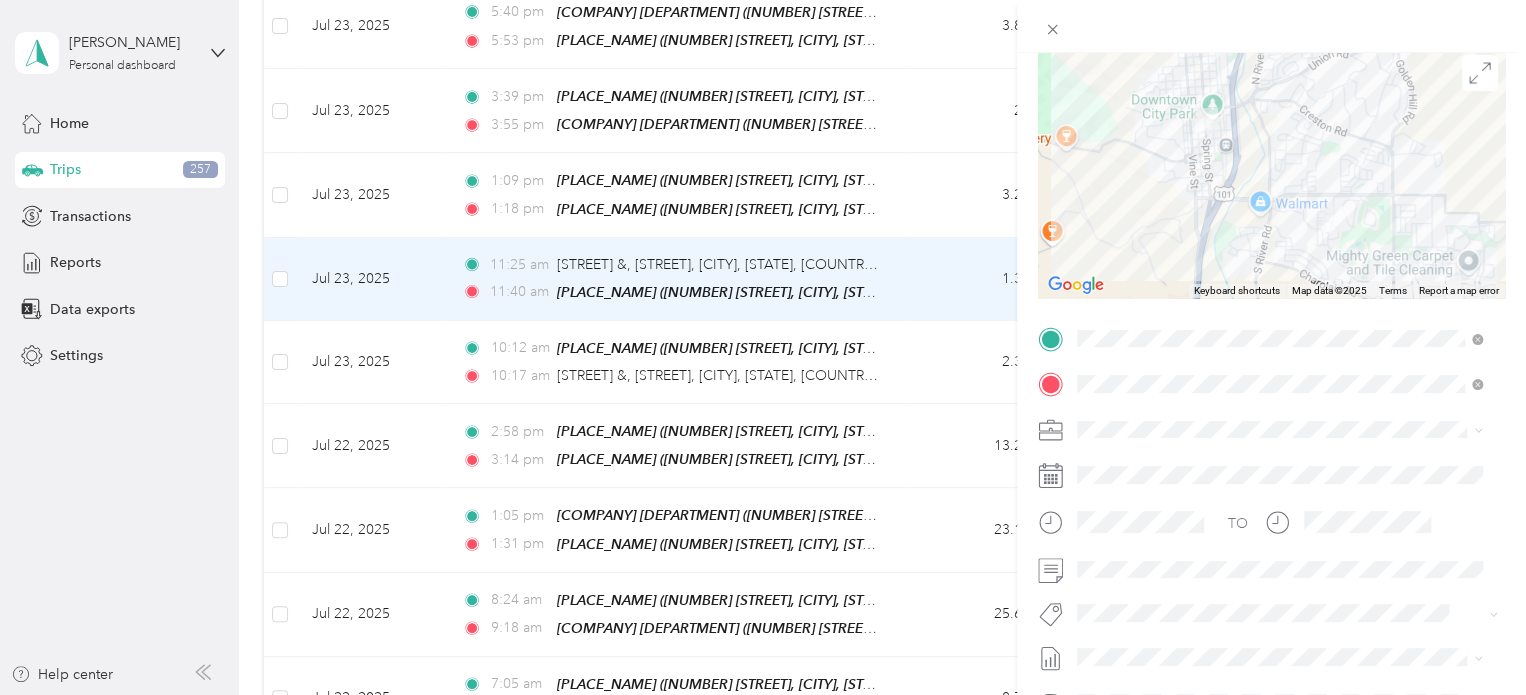 scroll, scrollTop: 156, scrollLeft: 0, axis: vertical 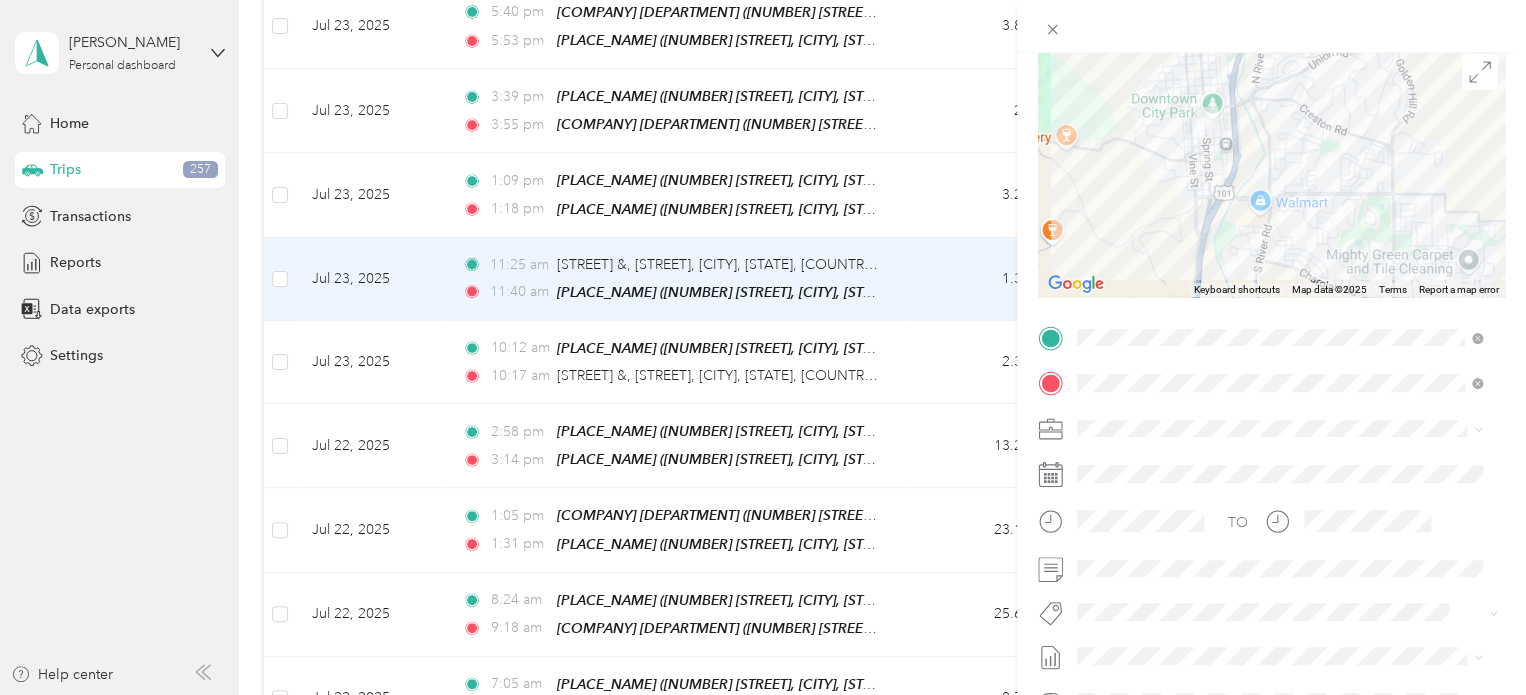 click on "Specialty Mhs" at bounding box center [1136, 373] 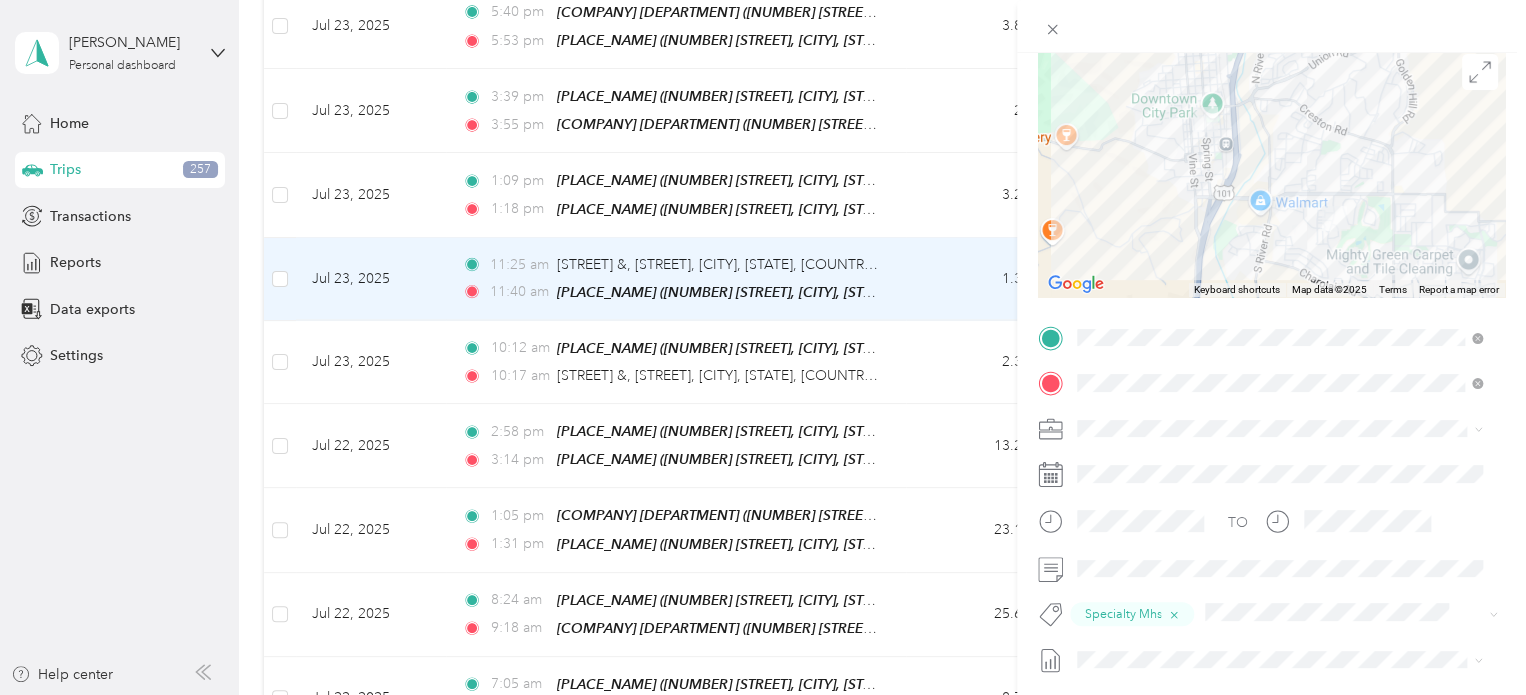 scroll, scrollTop: 0, scrollLeft: 0, axis: both 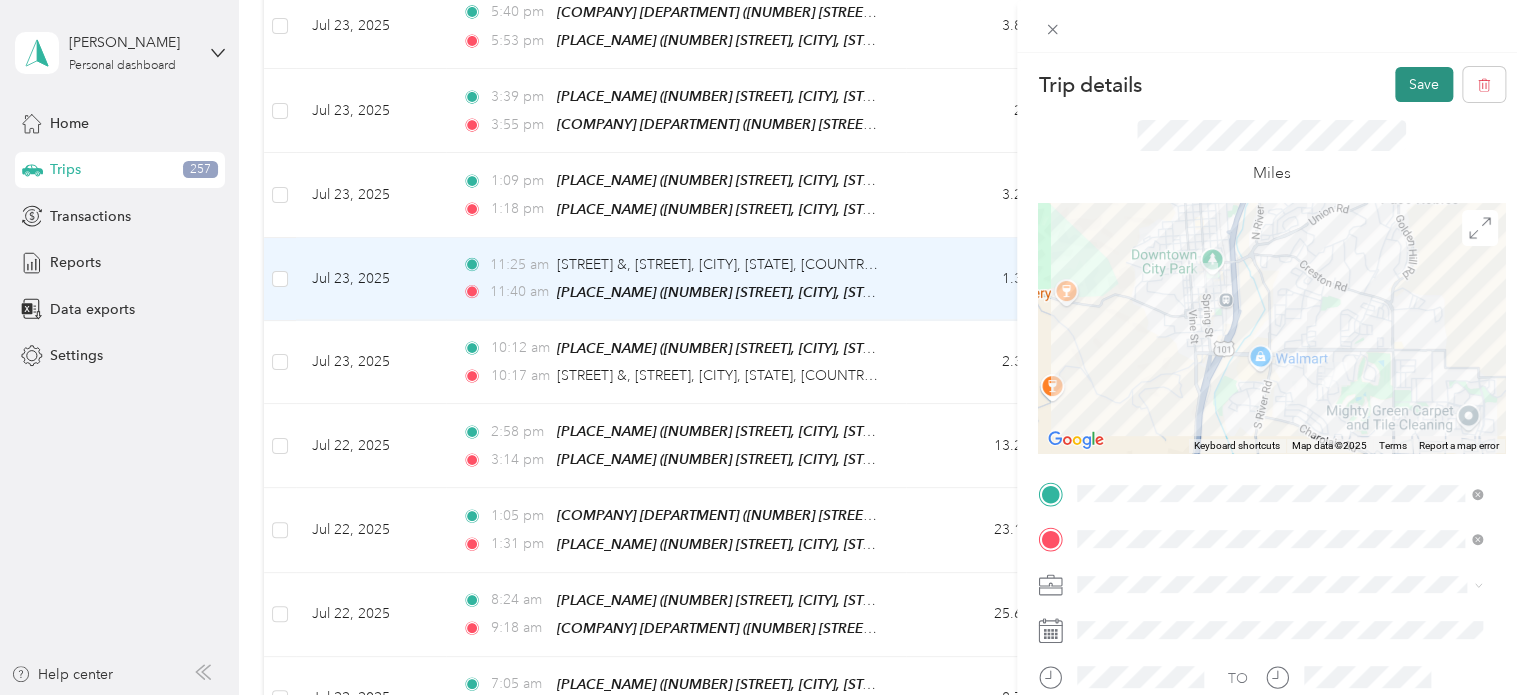 click on "Save" at bounding box center (1424, 84) 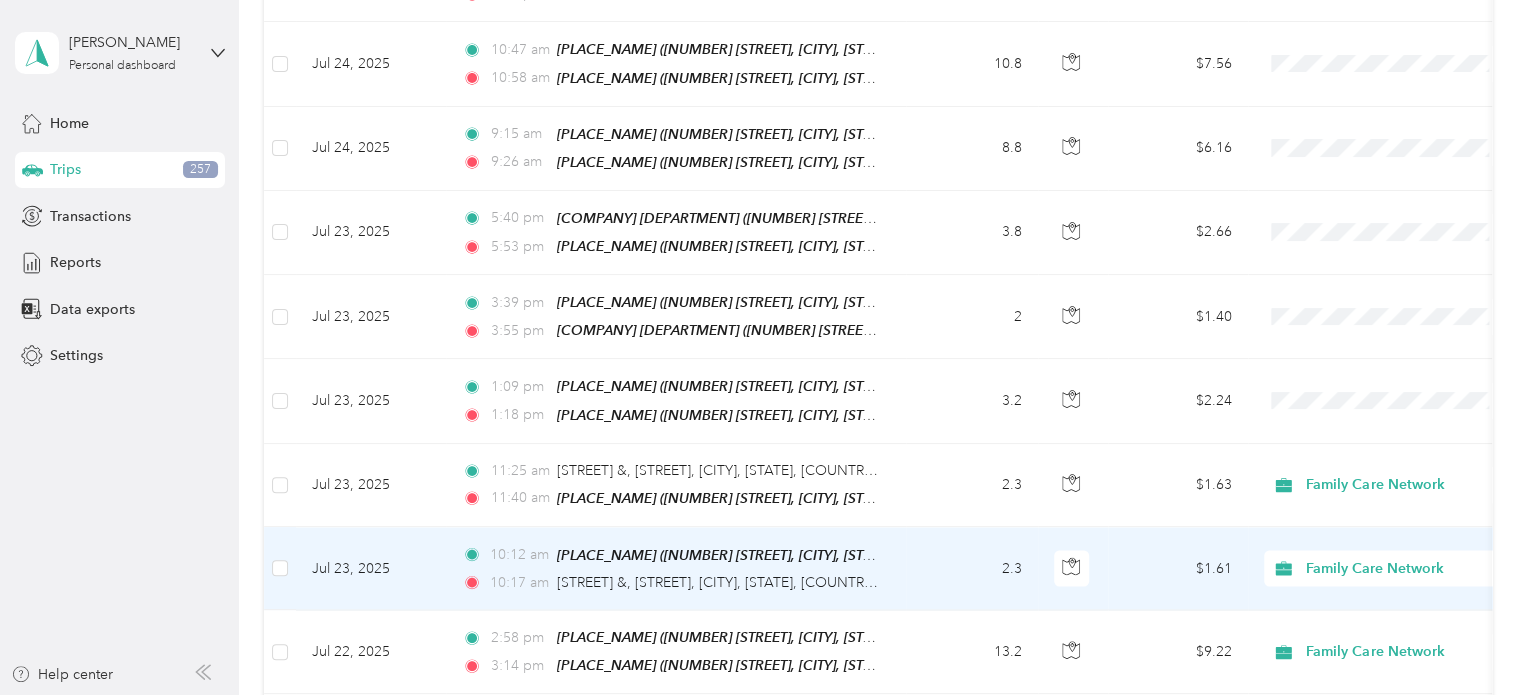 scroll, scrollTop: 1737, scrollLeft: 0, axis: vertical 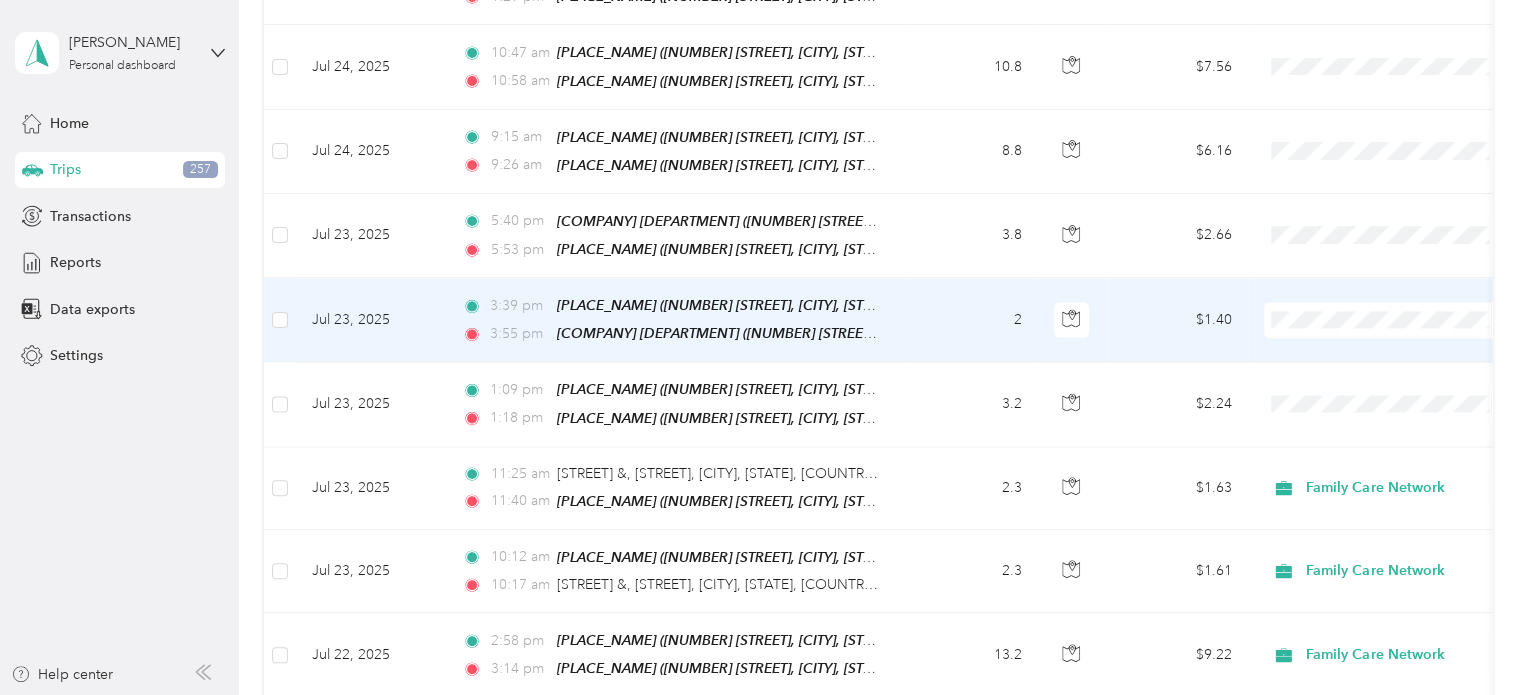 click on "$1.40" at bounding box center (1178, 320) 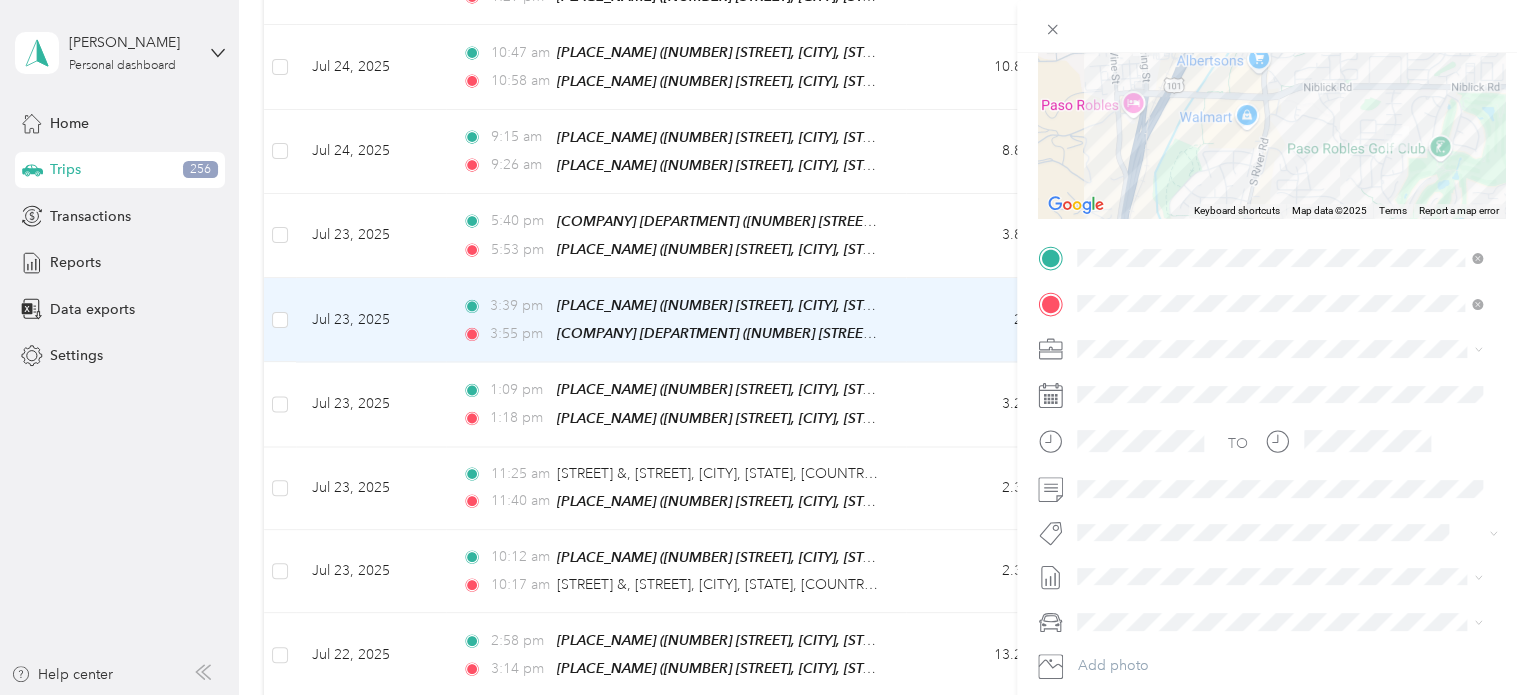 scroll, scrollTop: 246, scrollLeft: 0, axis: vertical 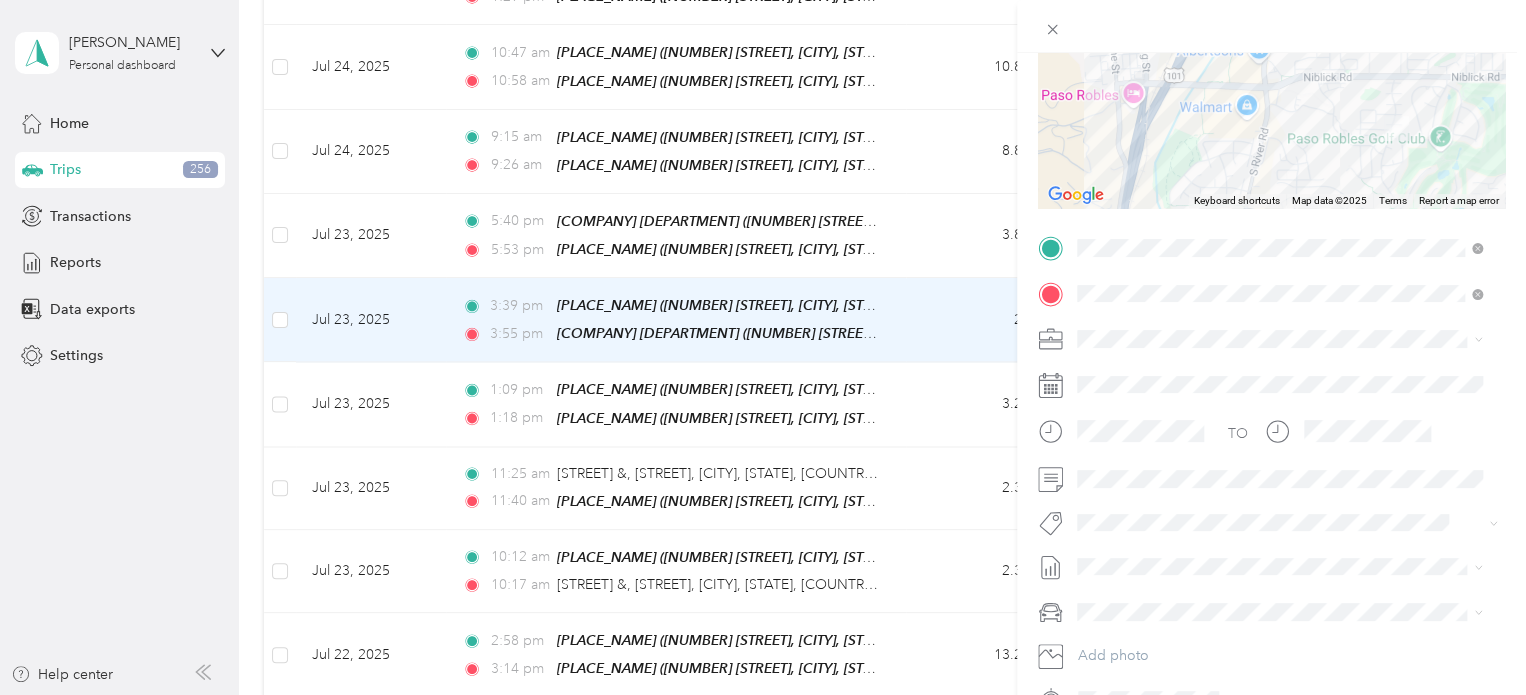 click on "Family Care Network" at bounding box center (1149, 373) 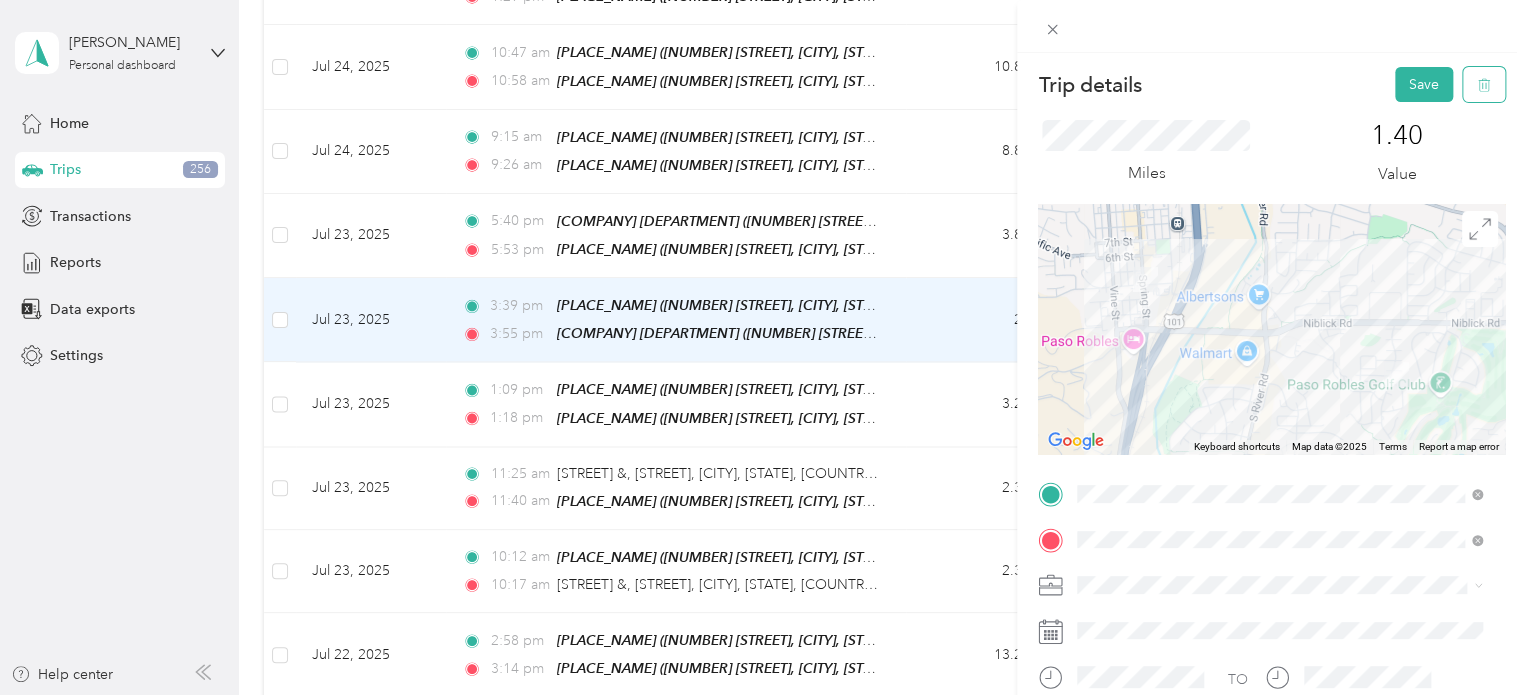 scroll, scrollTop: 0, scrollLeft: 0, axis: both 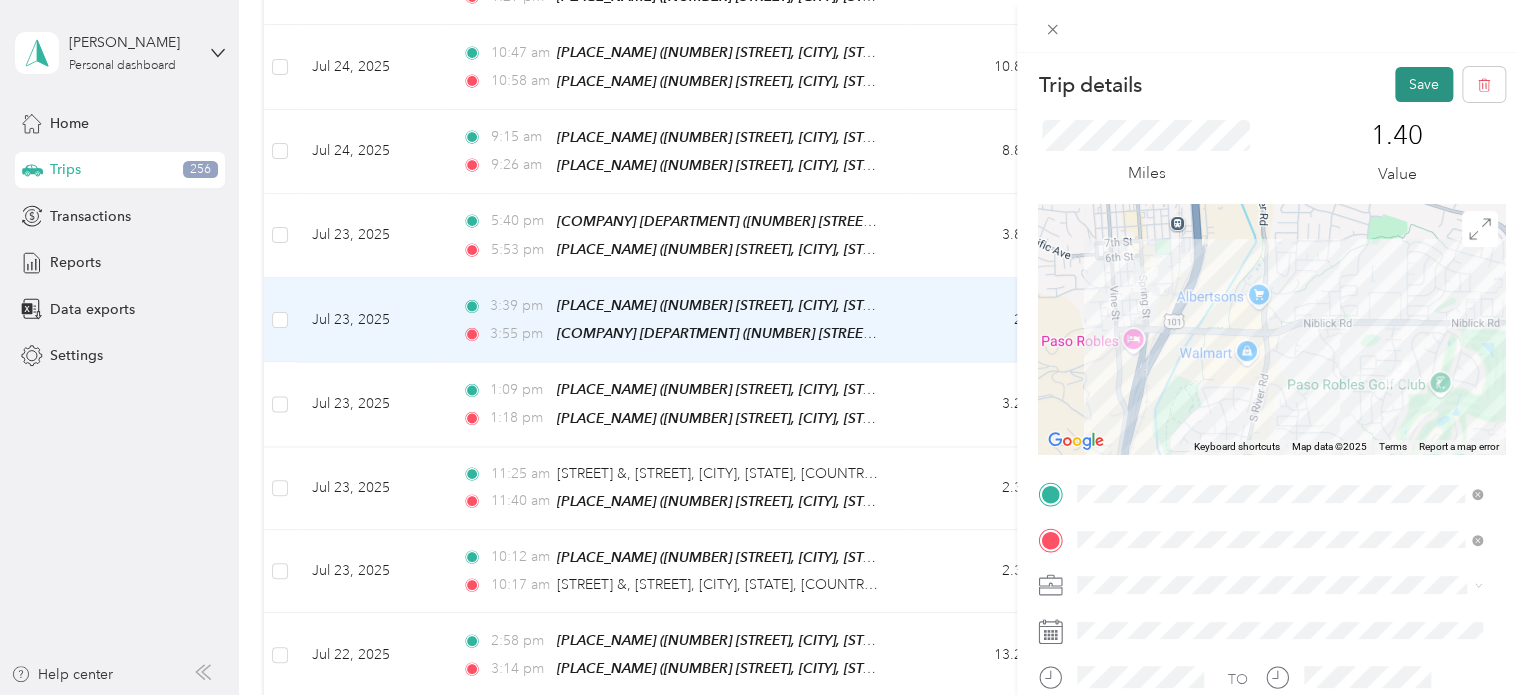 click on "Save" at bounding box center [1424, 84] 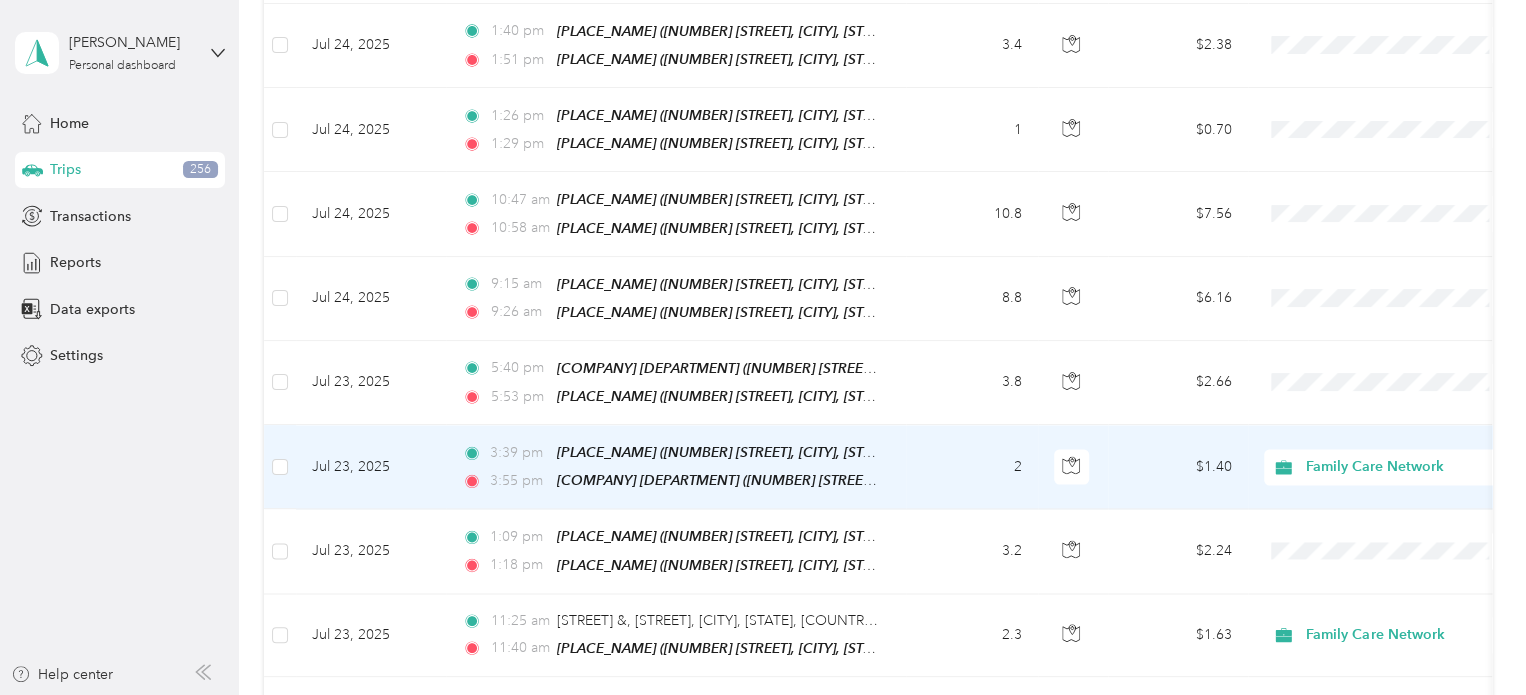 scroll, scrollTop: 1589, scrollLeft: 0, axis: vertical 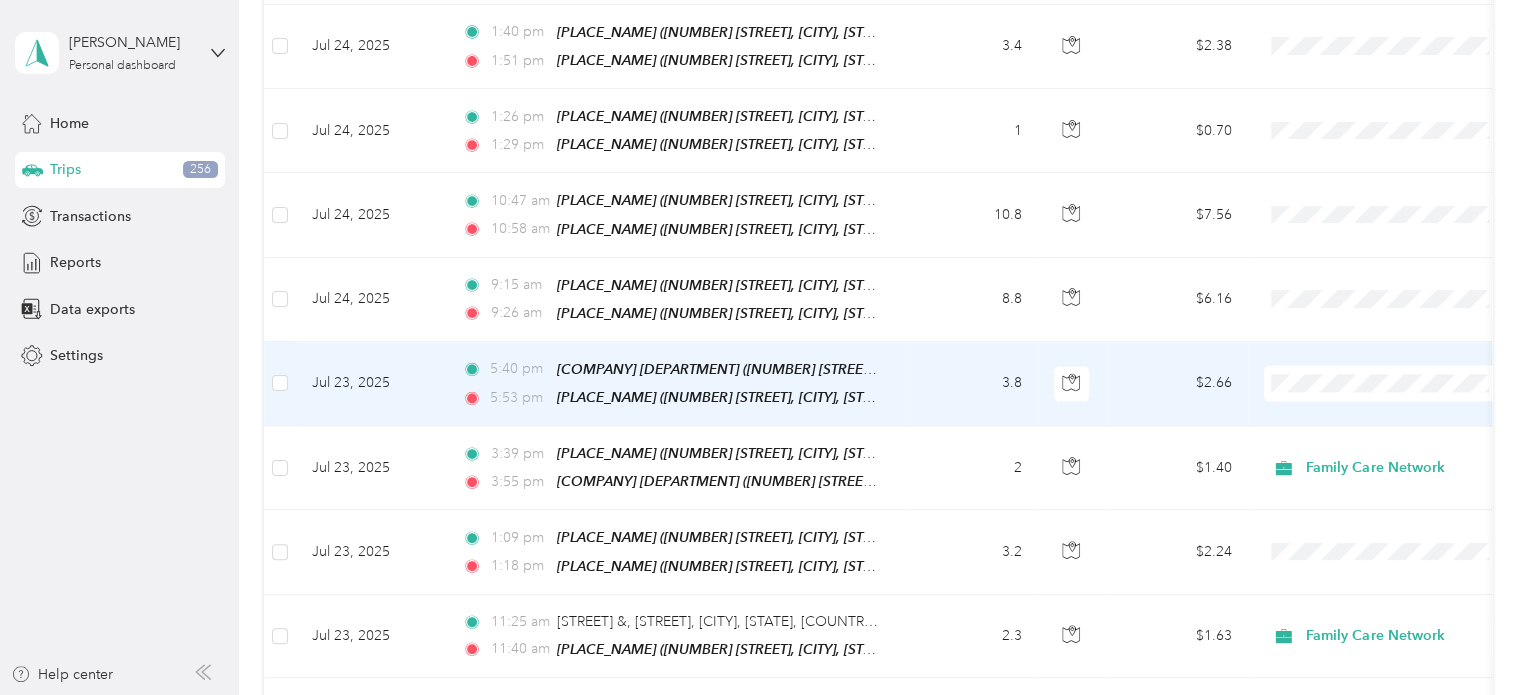 click on "$2.66" at bounding box center (1178, 384) 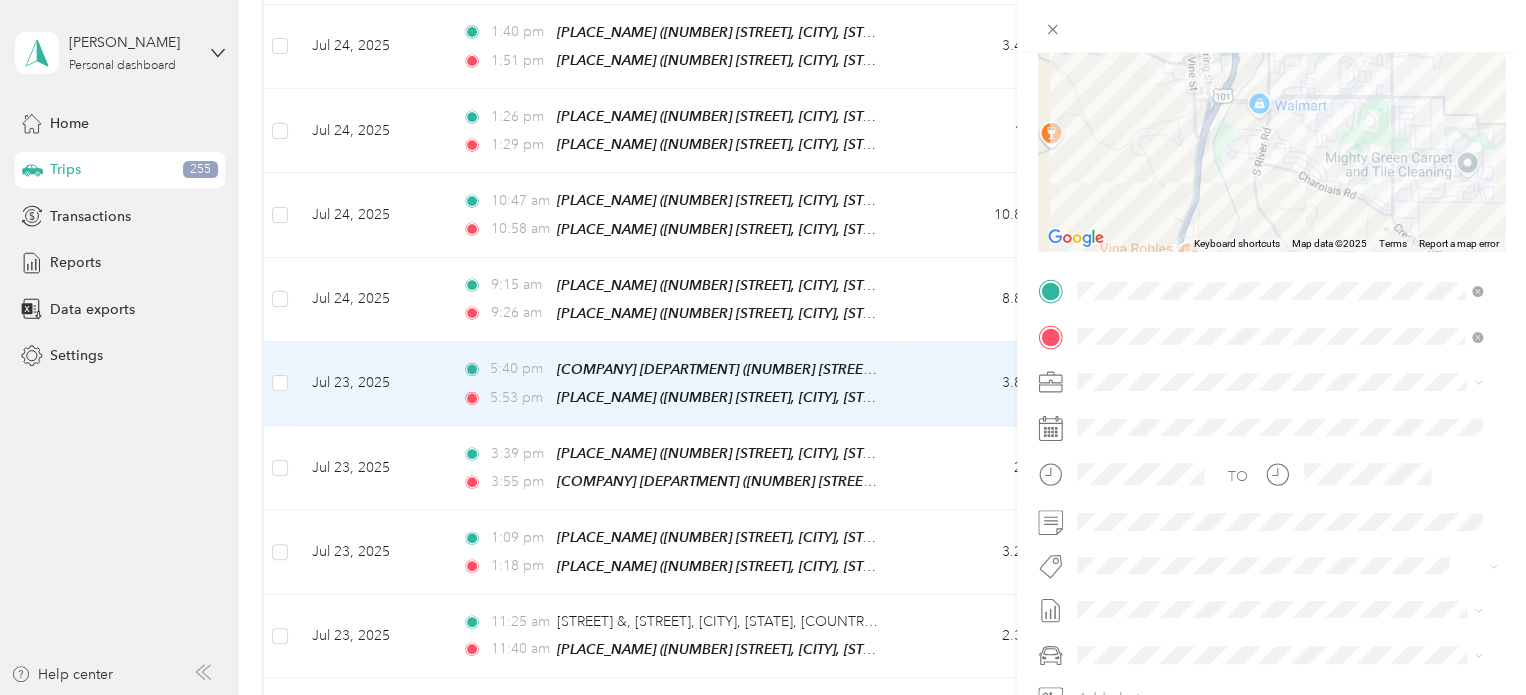 scroll, scrollTop: 204, scrollLeft: 0, axis: vertical 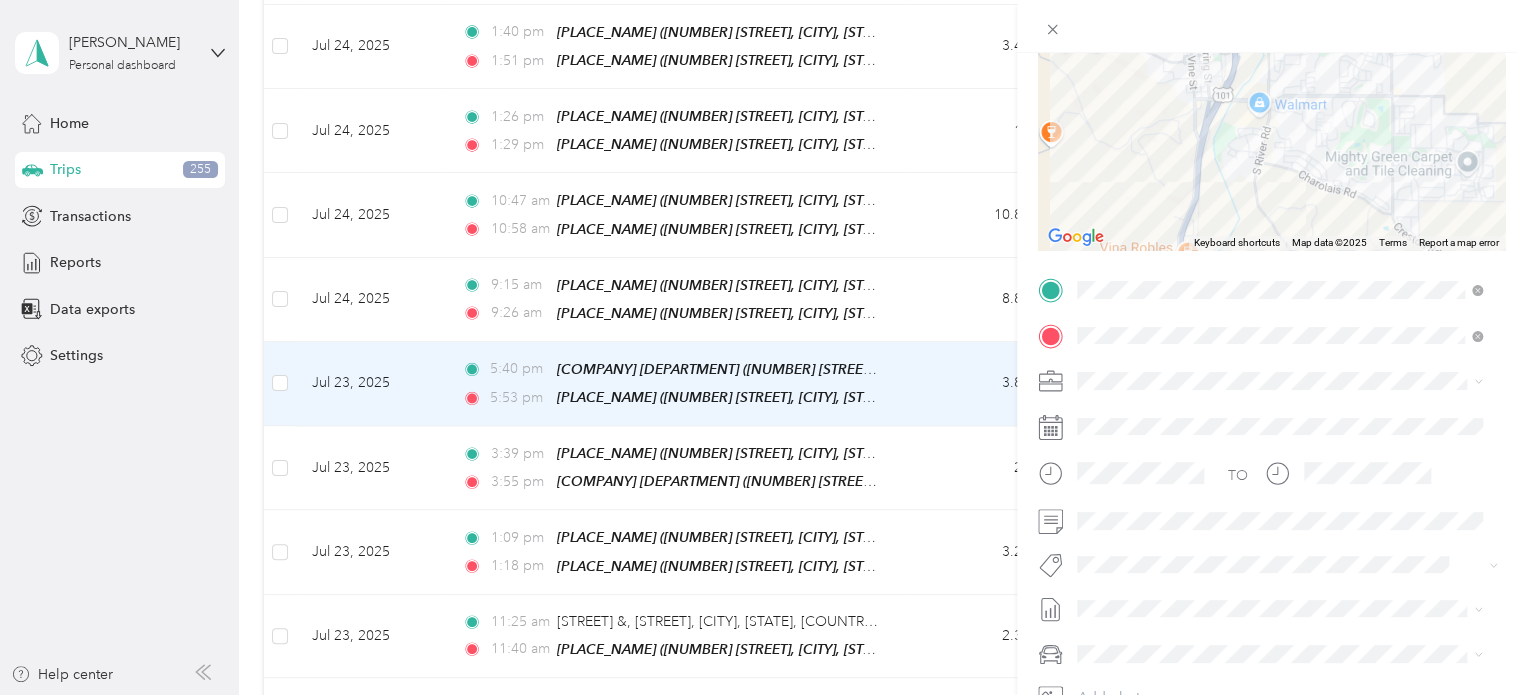 click on "Family Care Network" at bounding box center (1279, 410) 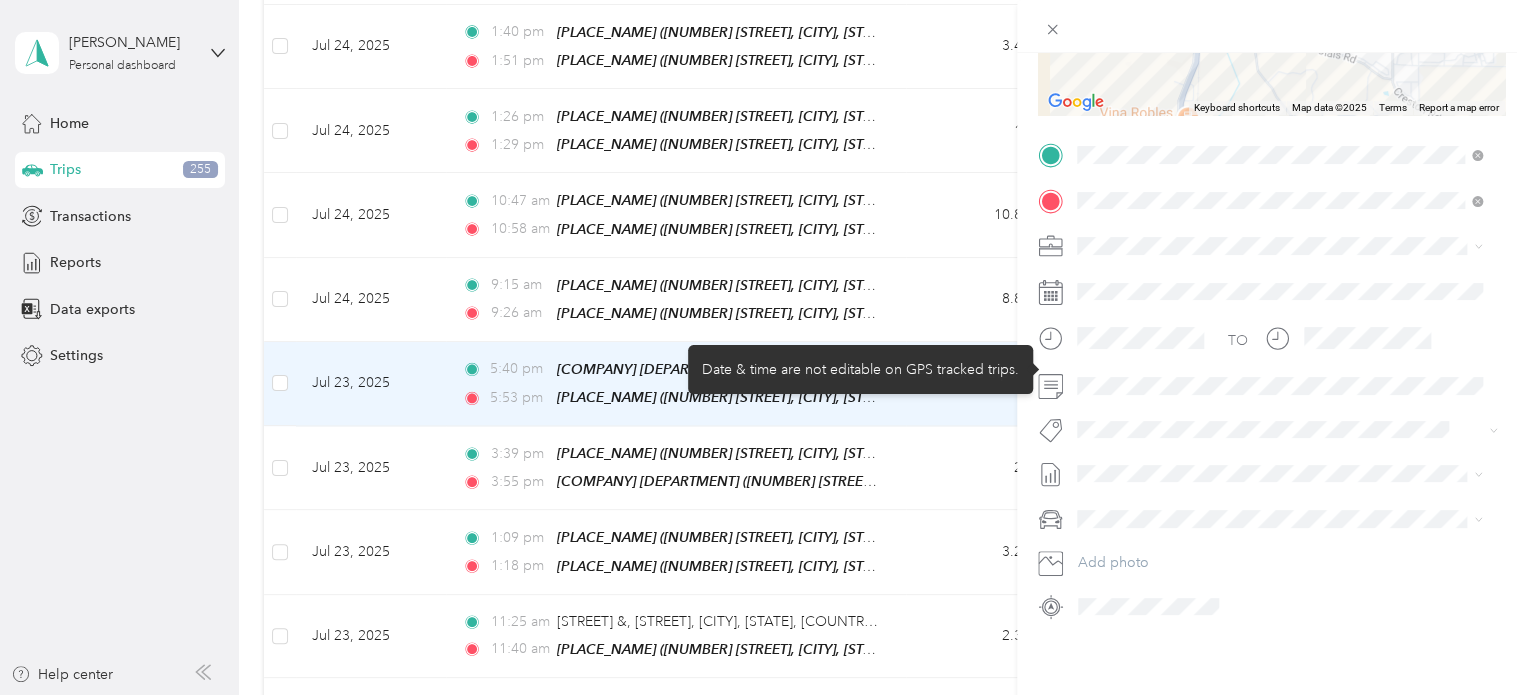 scroll, scrollTop: 352, scrollLeft: 0, axis: vertical 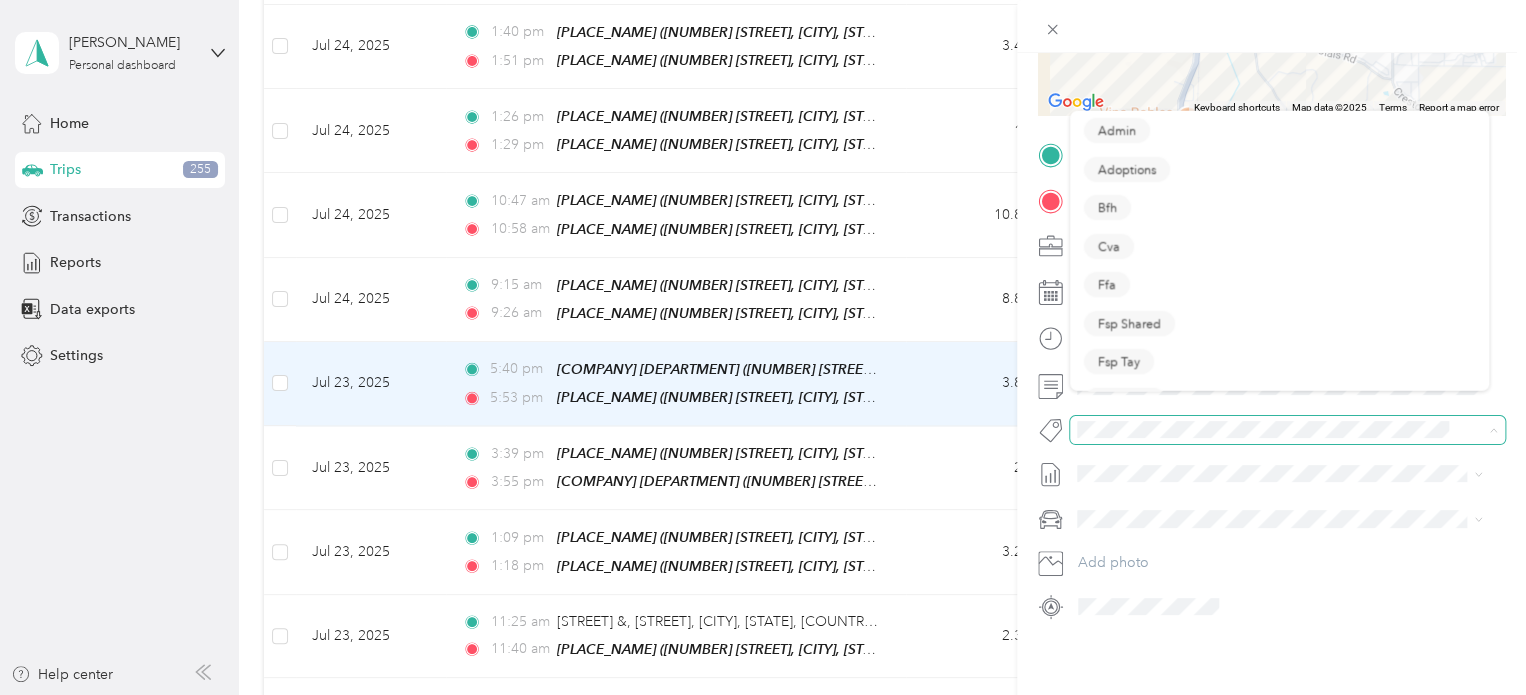 click at bounding box center [1287, 430] 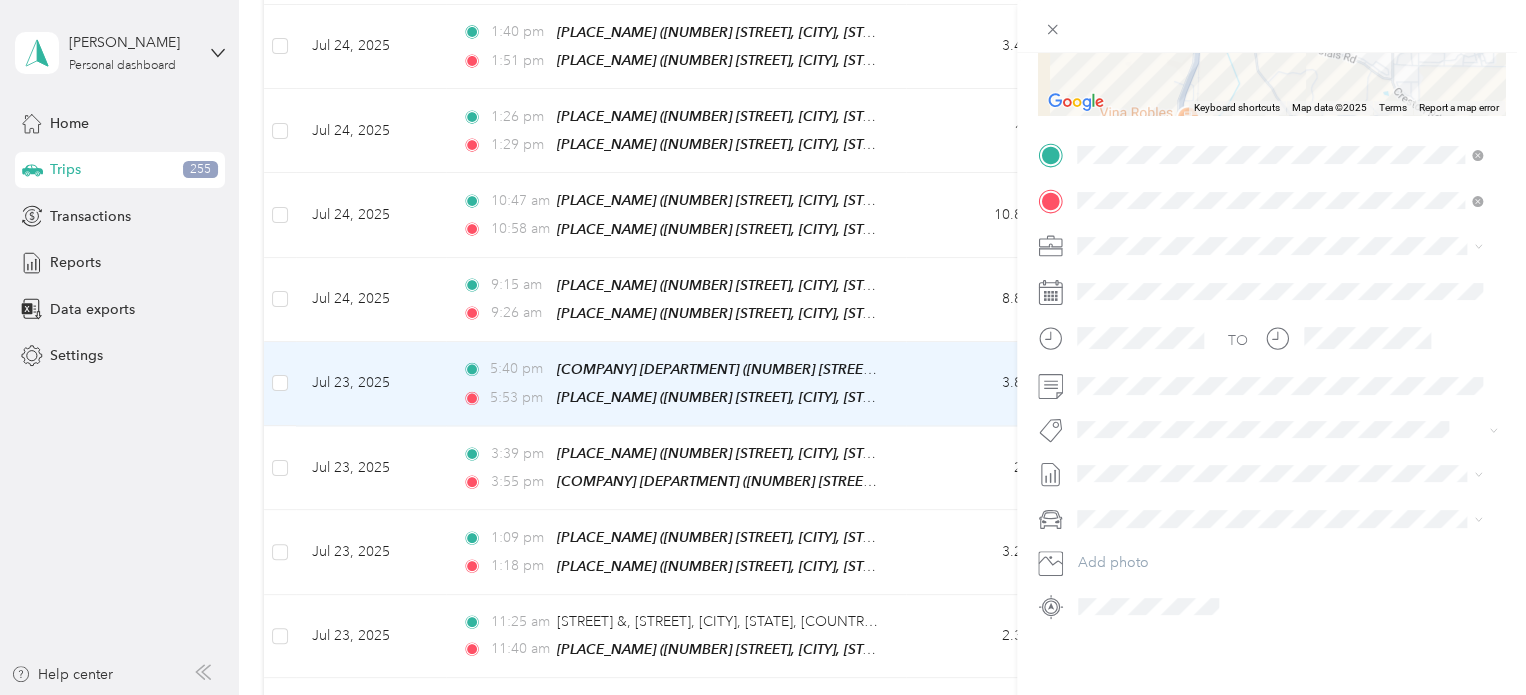 click on "Admin Adoptions Bfh Cva Ffa Fsp Shared Fsp Tay Fsp Youth Housing Navigator Housing Voucher Hsp Ilp (sb) Ilp (slo) Isfc Sbs/wrap Shelter Specialty Mhs Temp Ihss Thp Out Of County Thpp-m (sb) Thpp-m (wrap Slo) Thpp-nmd (sb) Thpp-nmd (slo) Thp+ (sb) Thp Sb Shared Thp+ (slo) Thp Slo Shared Wfc Wrap Aap Wraparound Wrap Out Of County Wtp (dss) Wtp (probation)" at bounding box center (1279, 249) 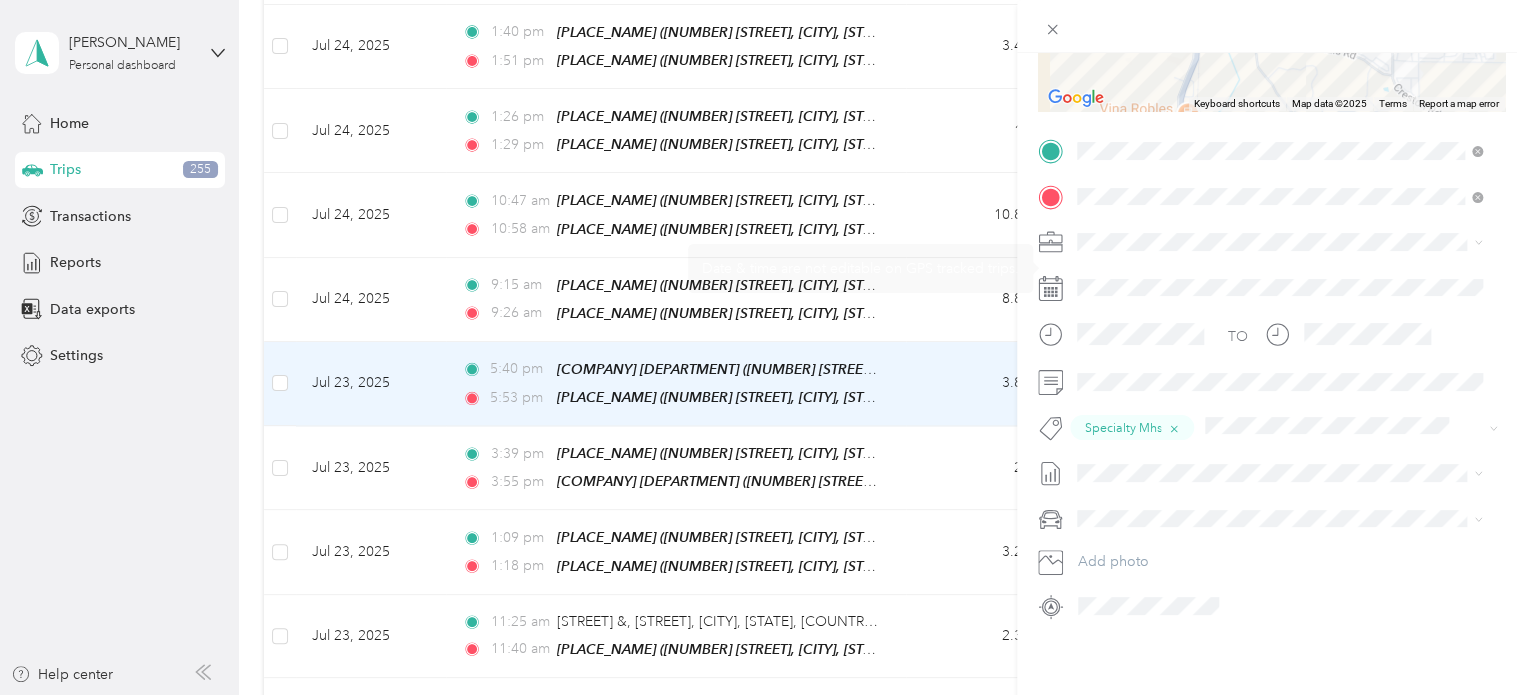 scroll, scrollTop: 0, scrollLeft: 0, axis: both 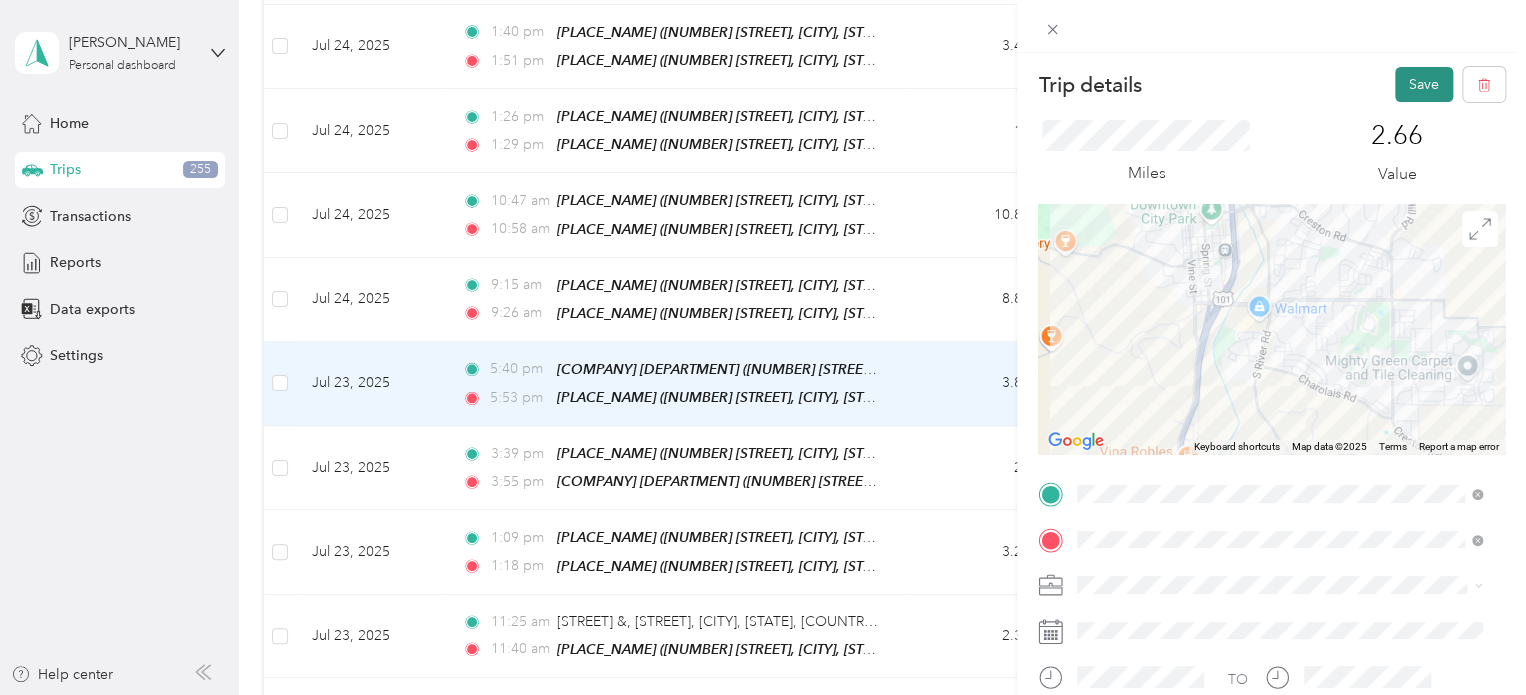 click on "Save" at bounding box center [1424, 84] 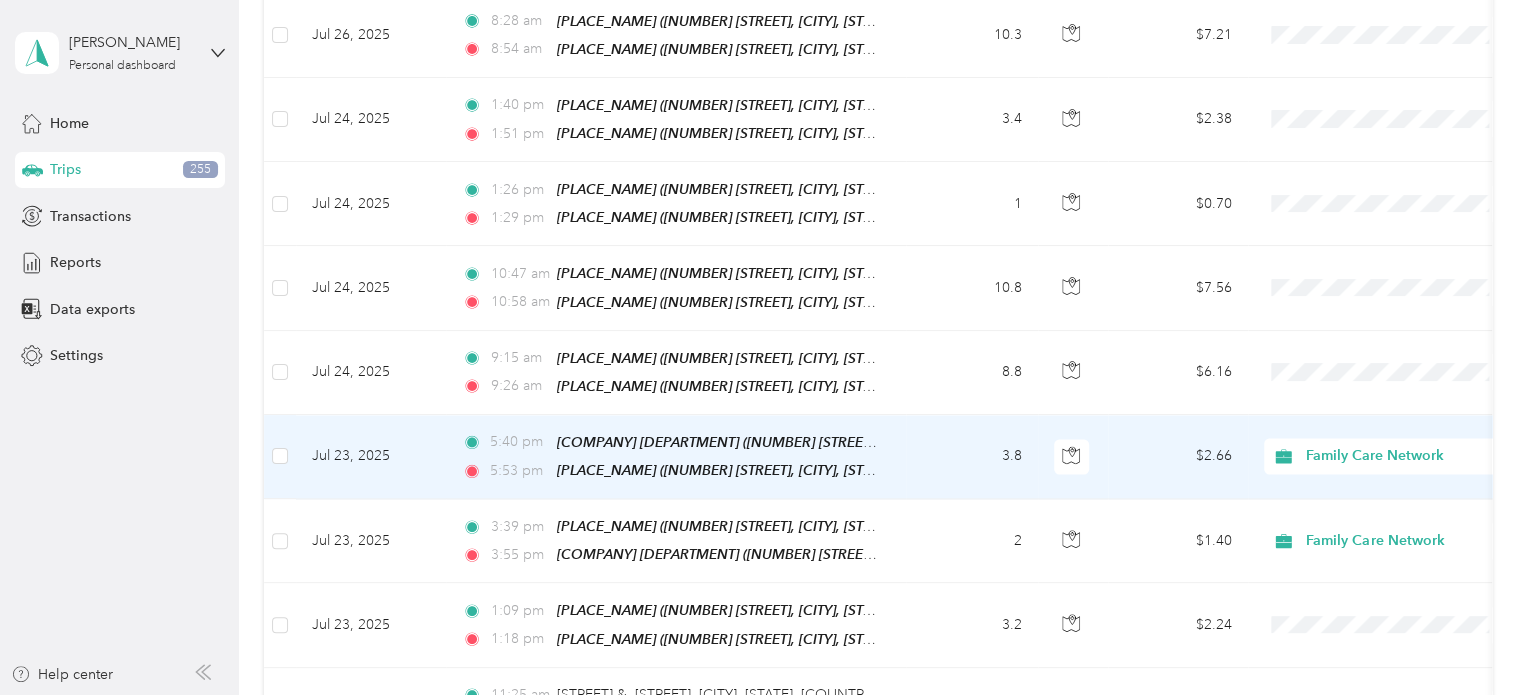 scroll, scrollTop: 1515, scrollLeft: 0, axis: vertical 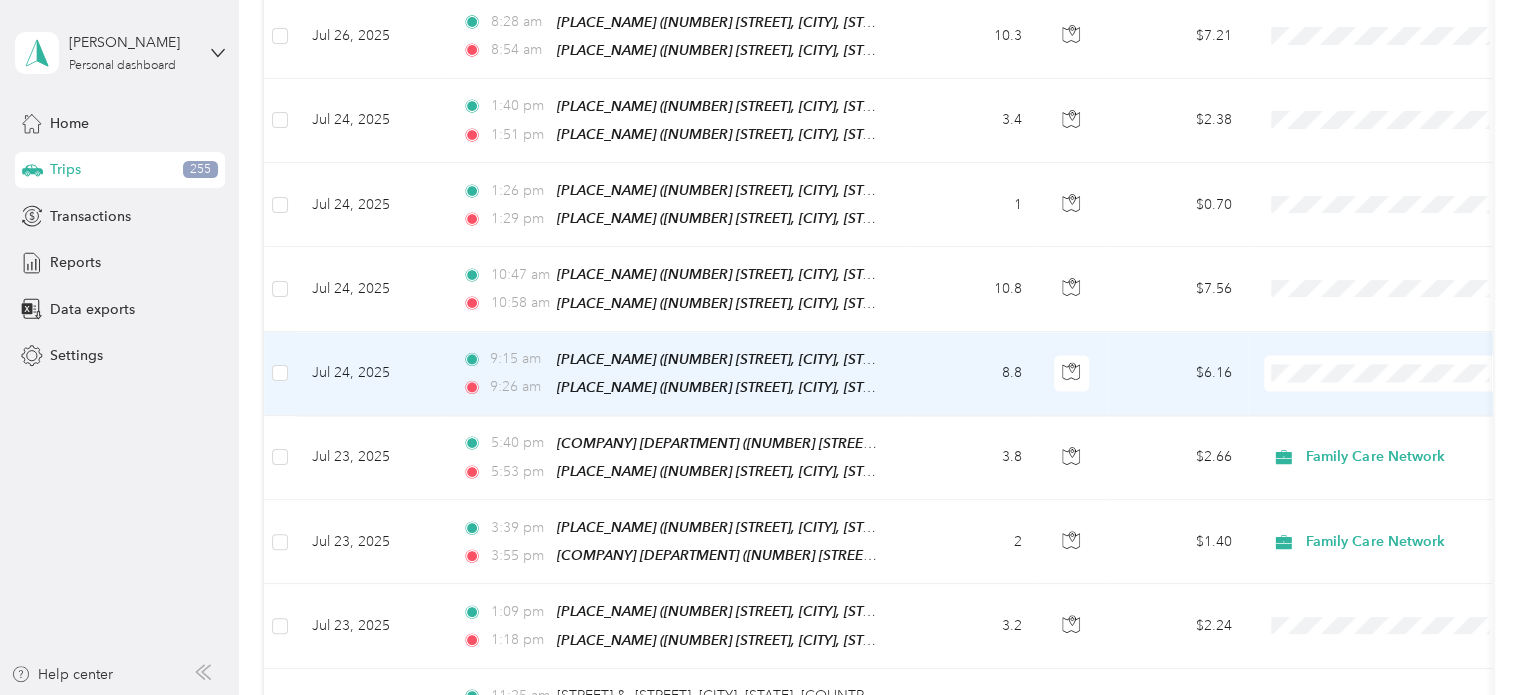 click on "$6.16" at bounding box center [1178, 374] 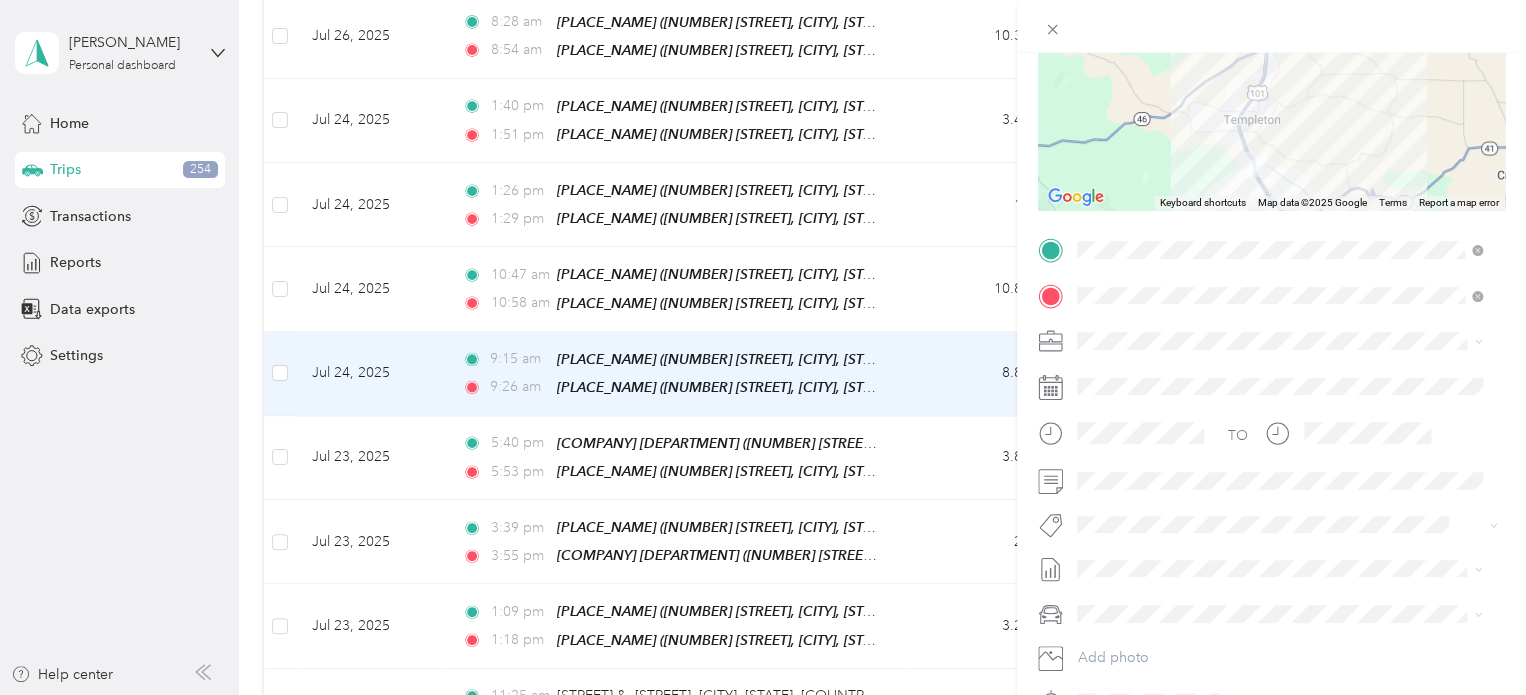 scroll, scrollTop: 251, scrollLeft: 0, axis: vertical 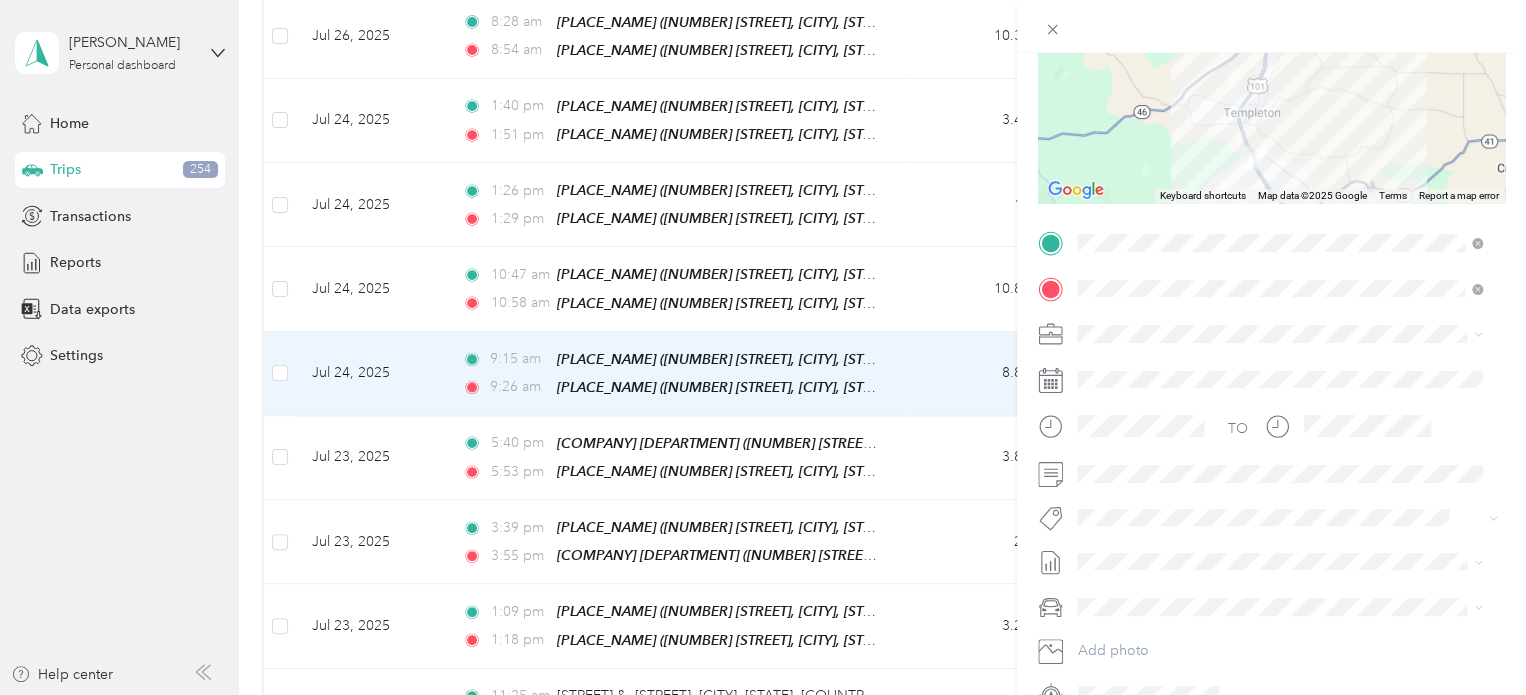 click on "Family Care Network" at bounding box center [1279, 367] 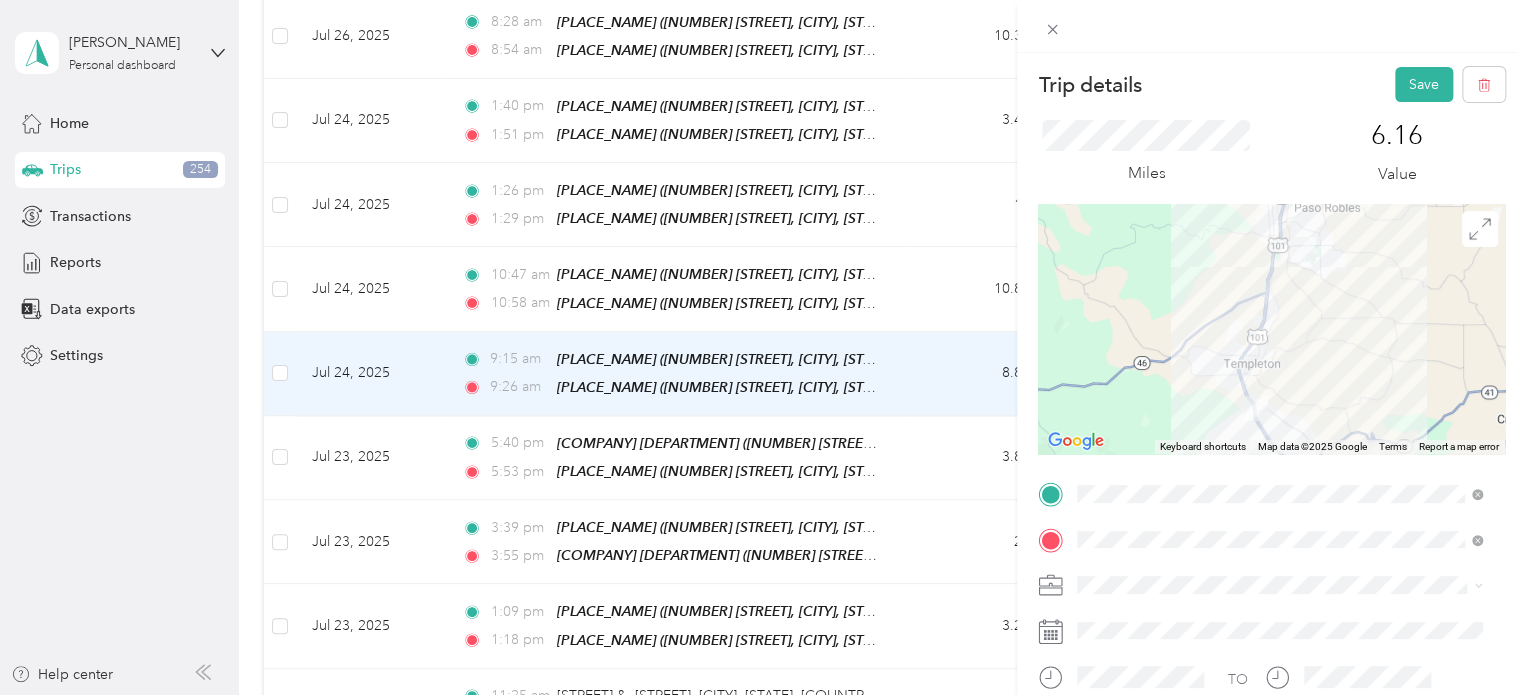 scroll, scrollTop: 0, scrollLeft: 0, axis: both 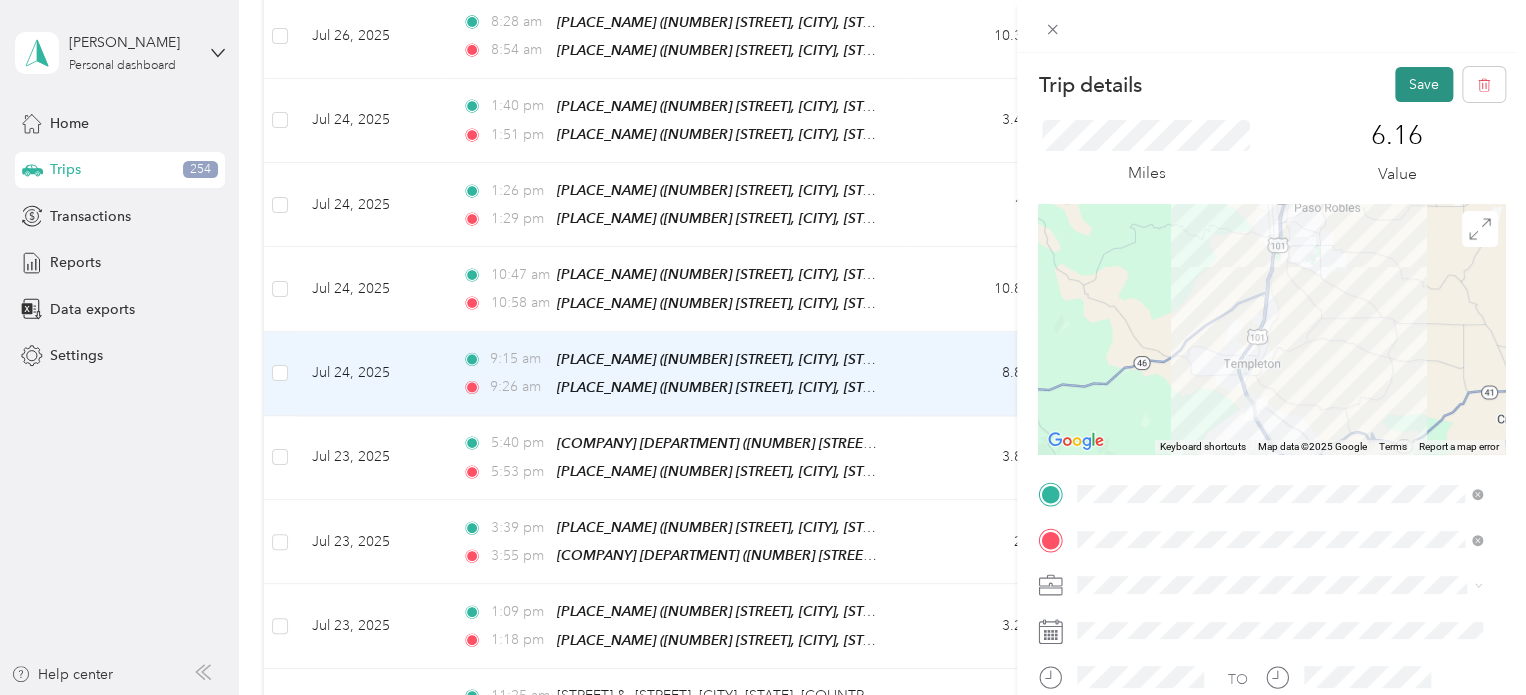 click on "Save" at bounding box center [1424, 84] 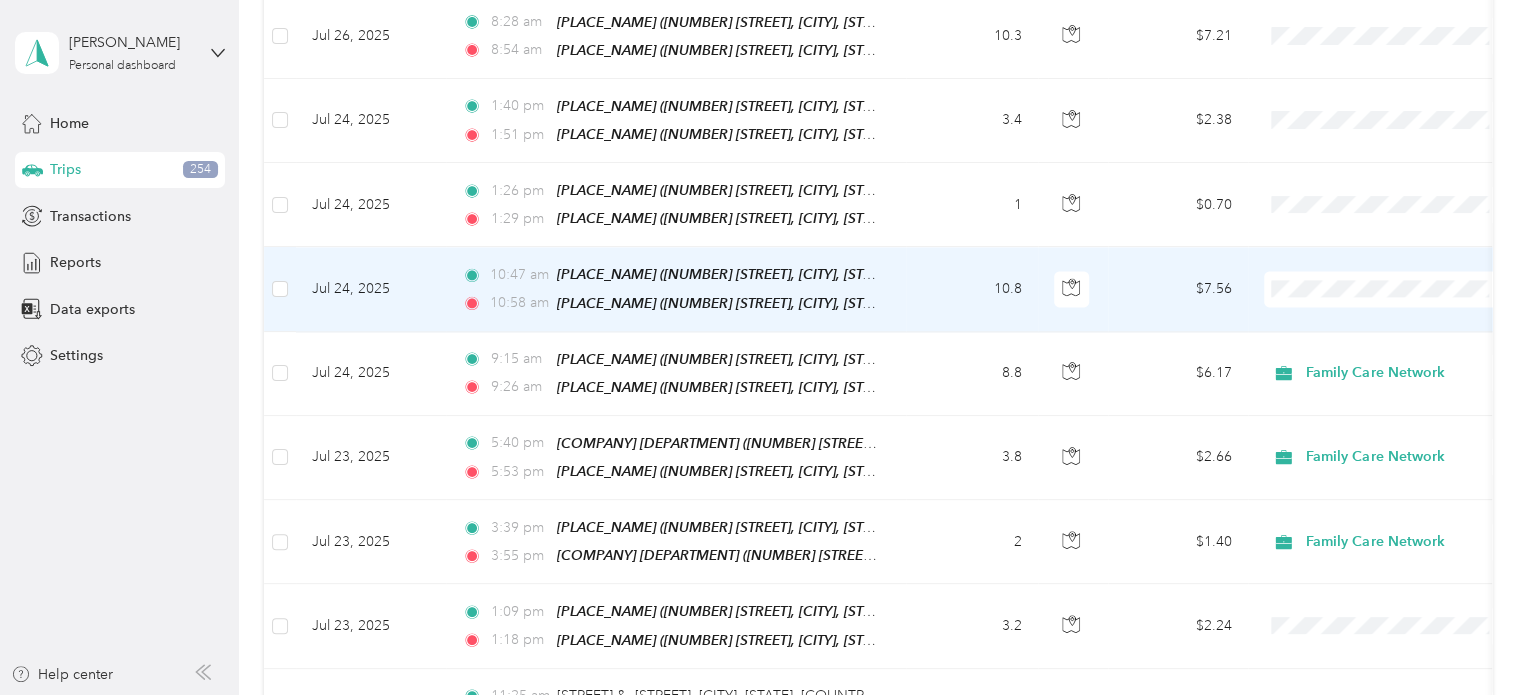 click on "$7.56" at bounding box center (1178, 289) 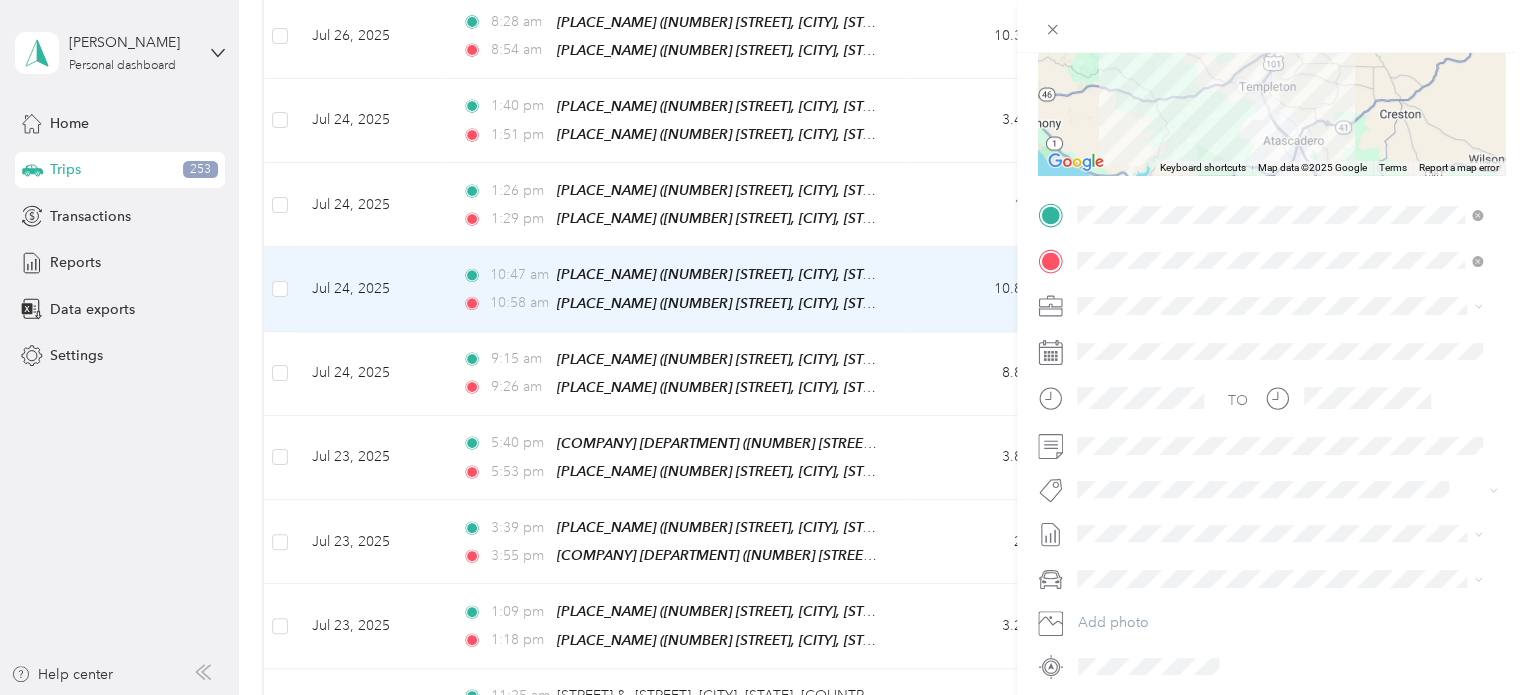 scroll, scrollTop: 280, scrollLeft: 0, axis: vertical 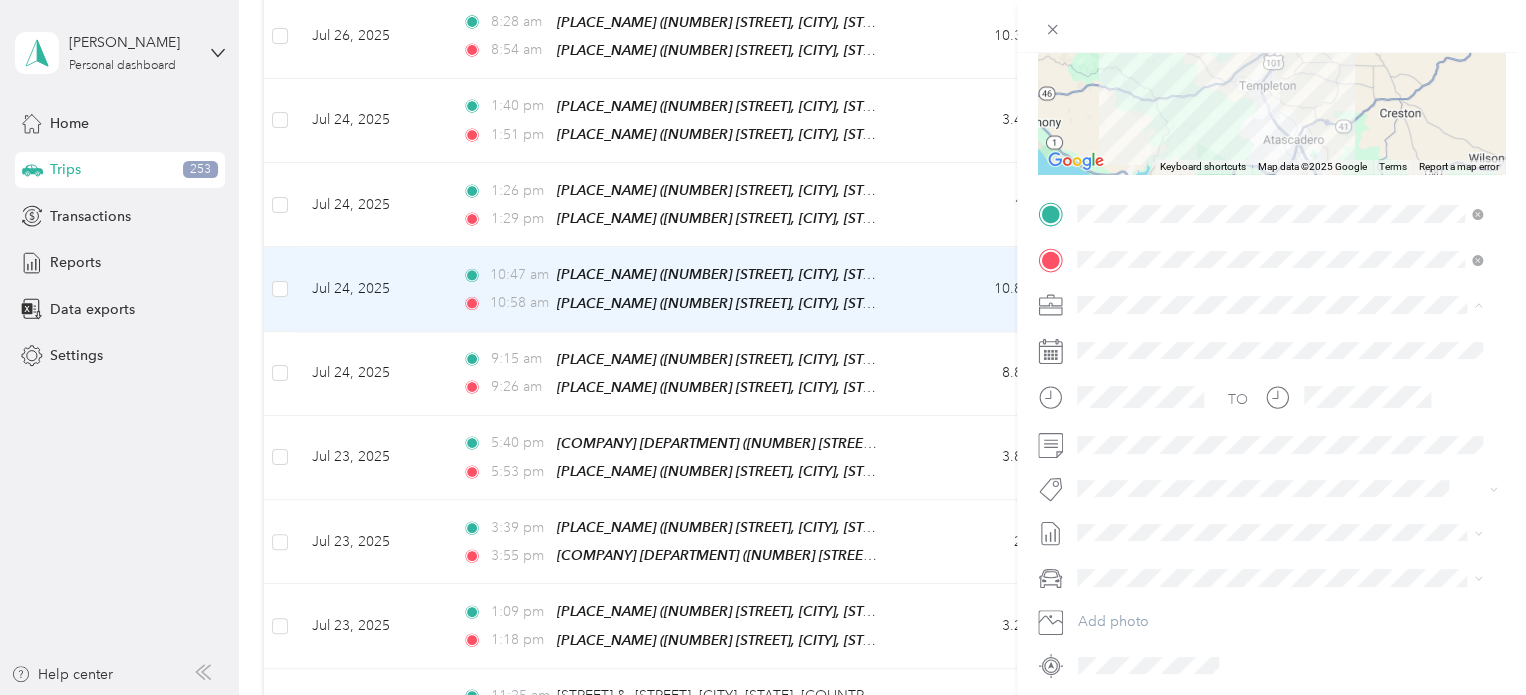 click on "Family Care Network" at bounding box center [1149, 339] 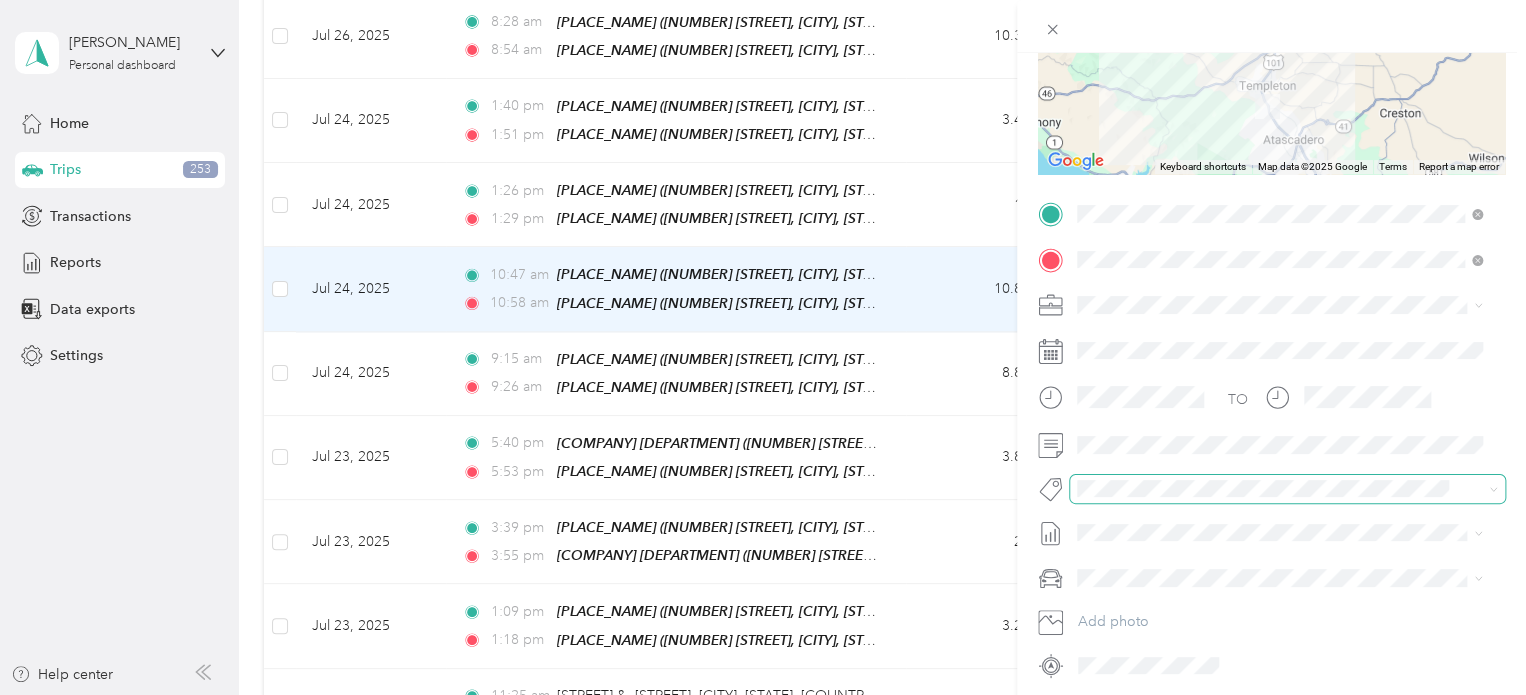 scroll, scrollTop: 354, scrollLeft: 0, axis: vertical 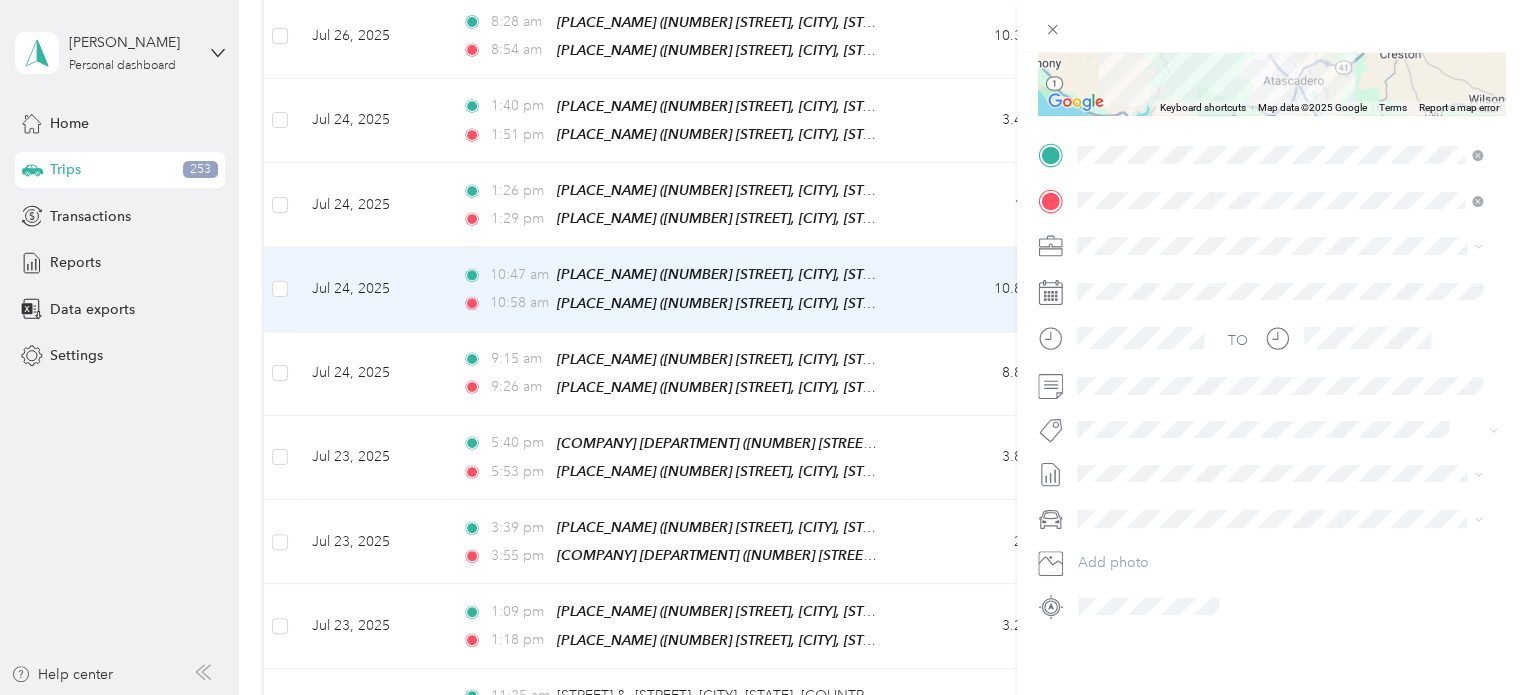 click on "Specialty Mhs" at bounding box center (1136, 175) 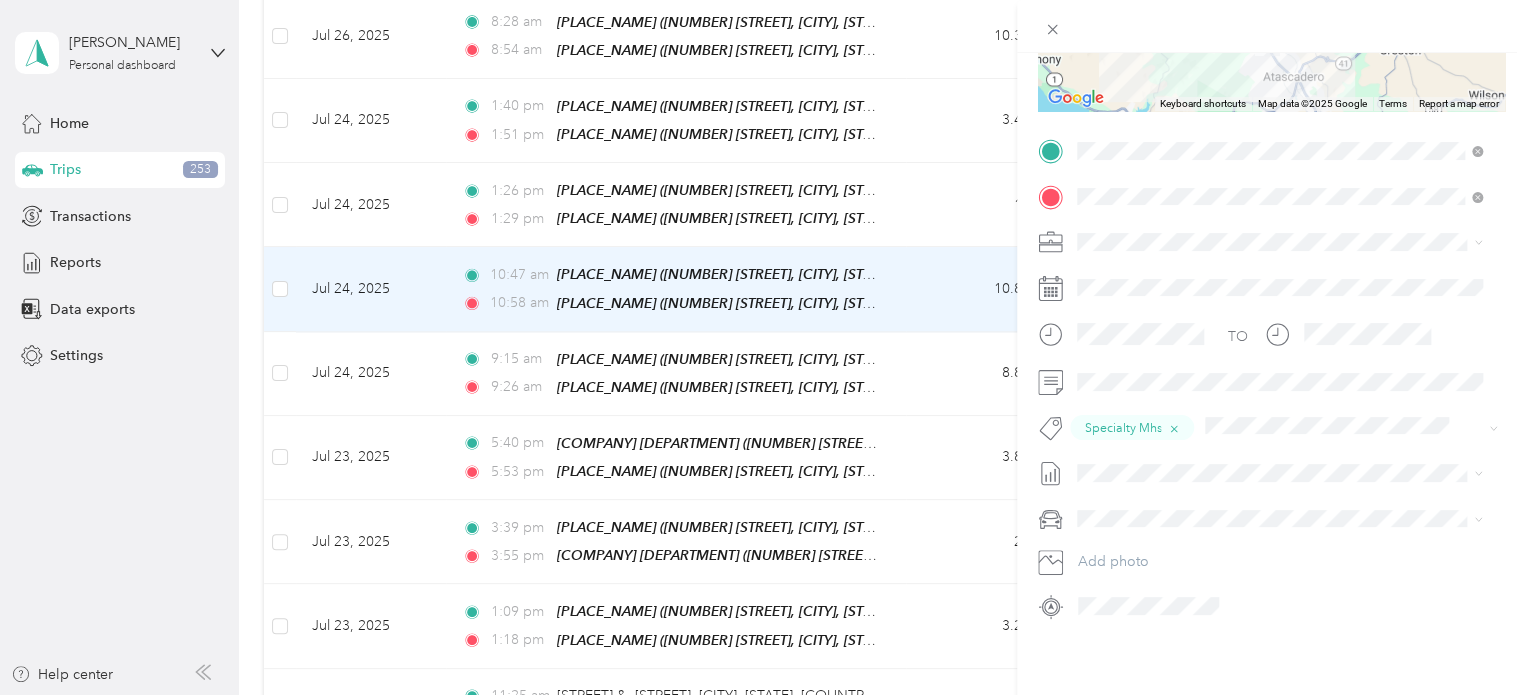 scroll, scrollTop: 0, scrollLeft: 0, axis: both 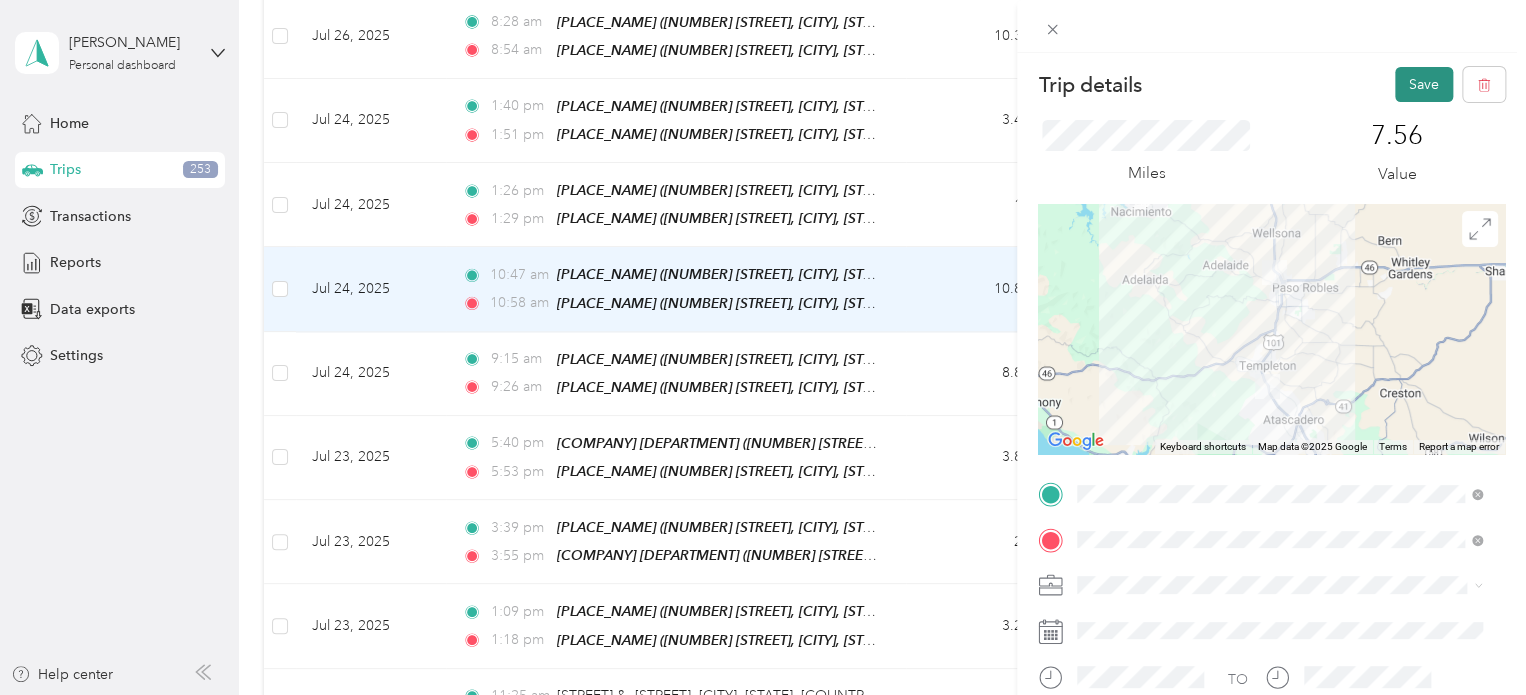 click on "Save" at bounding box center (1424, 84) 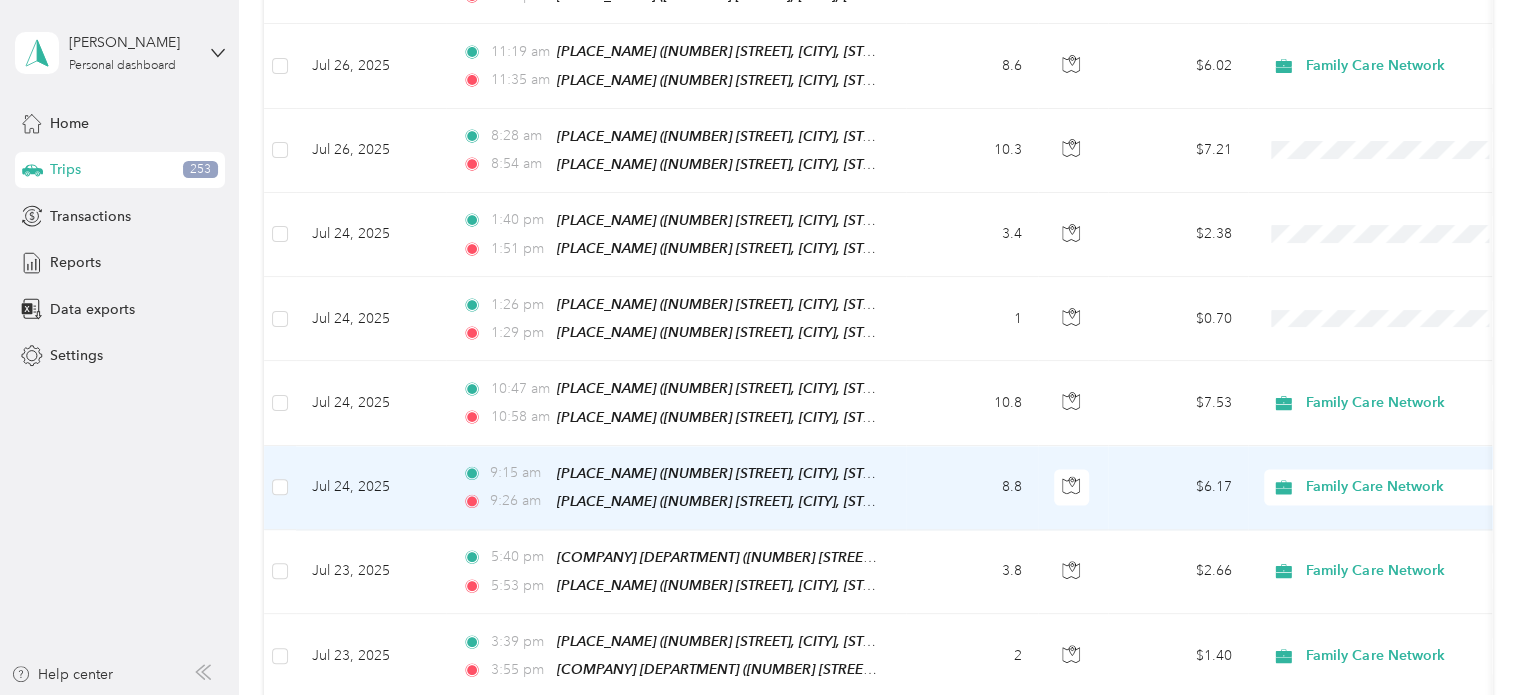 scroll, scrollTop: 1393, scrollLeft: 0, axis: vertical 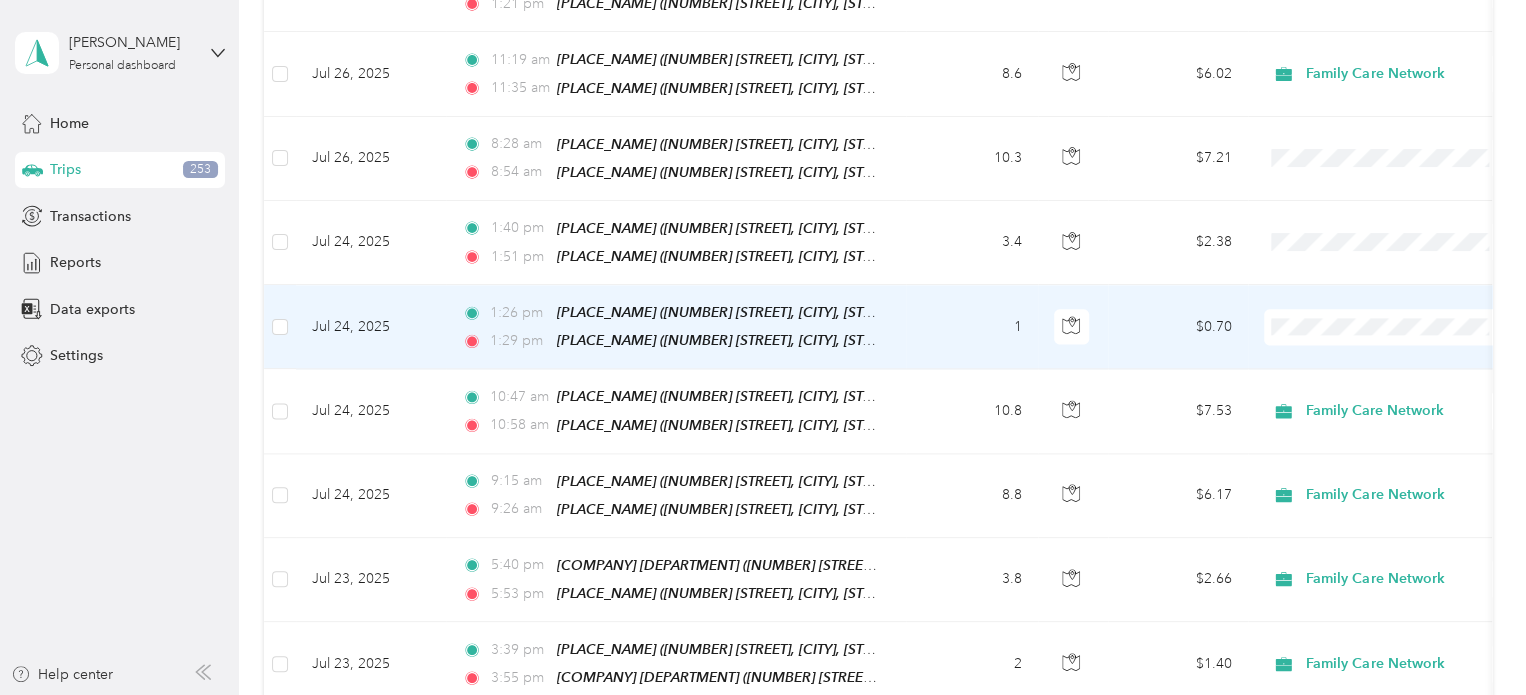 click on "$0.70" at bounding box center [1178, 327] 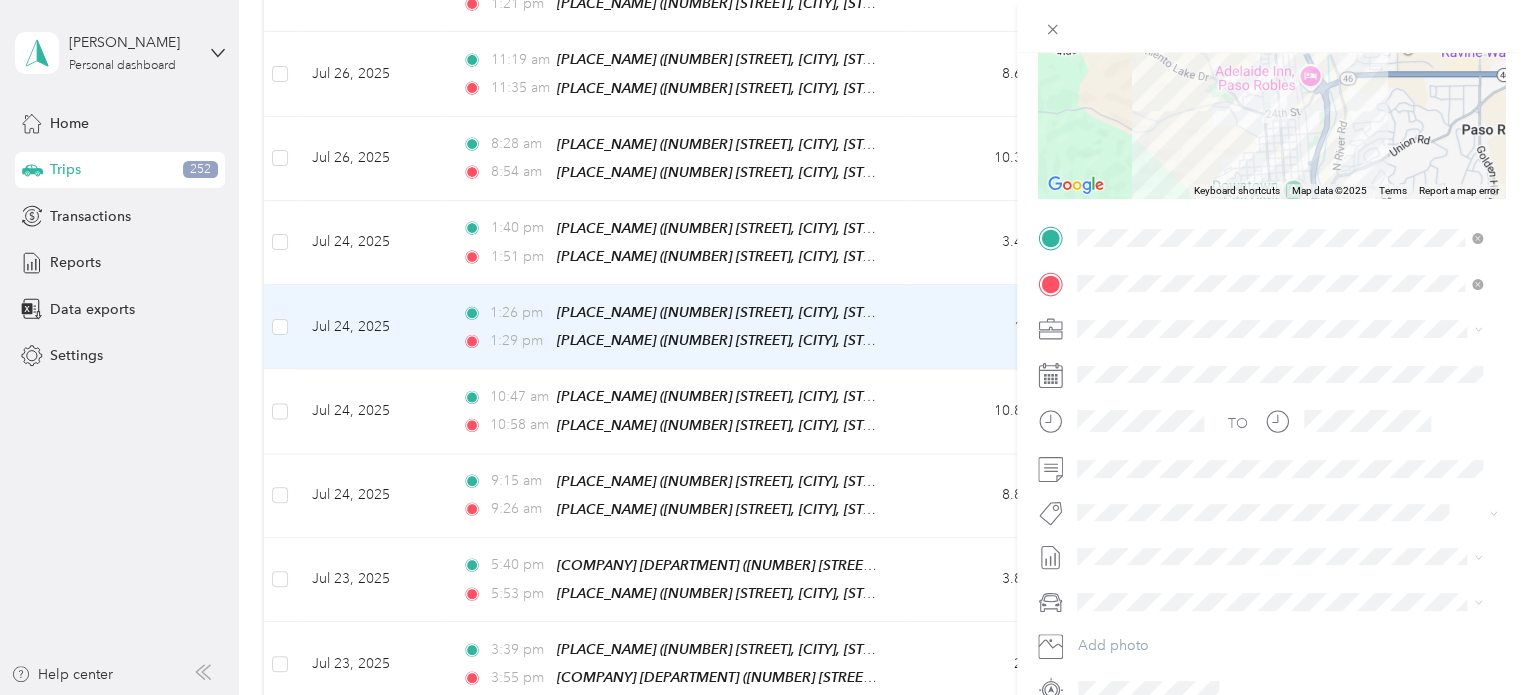 scroll, scrollTop: 263, scrollLeft: 0, axis: vertical 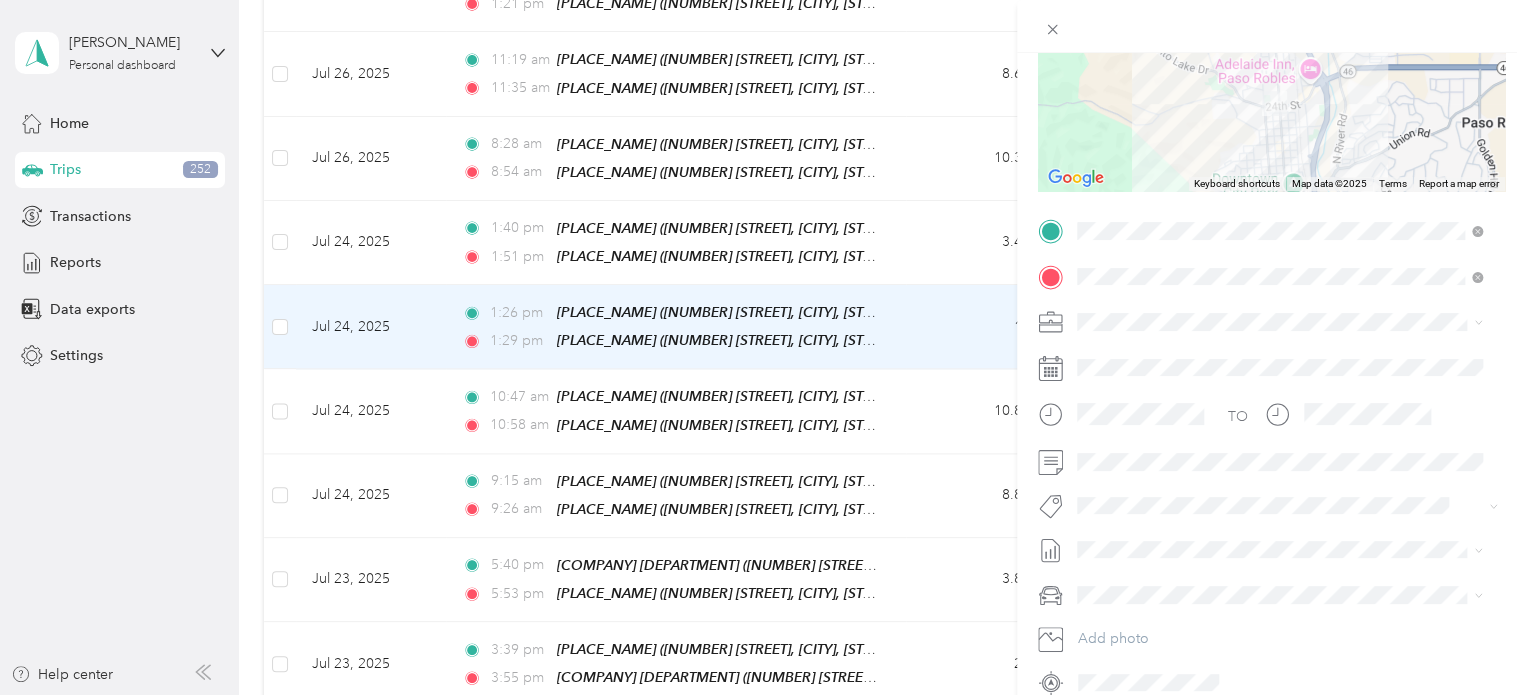 click on "Family Care Network" at bounding box center (1149, 348) 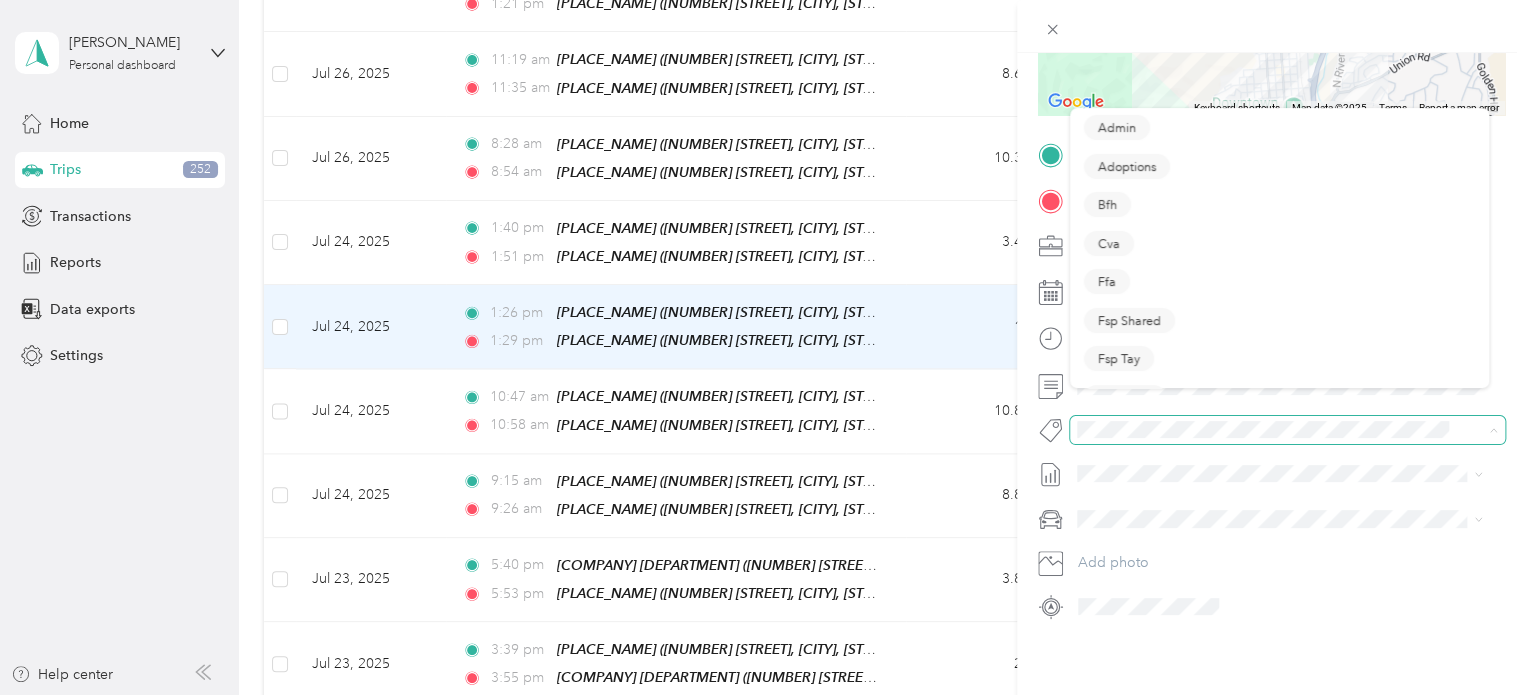 click at bounding box center (1287, 430) 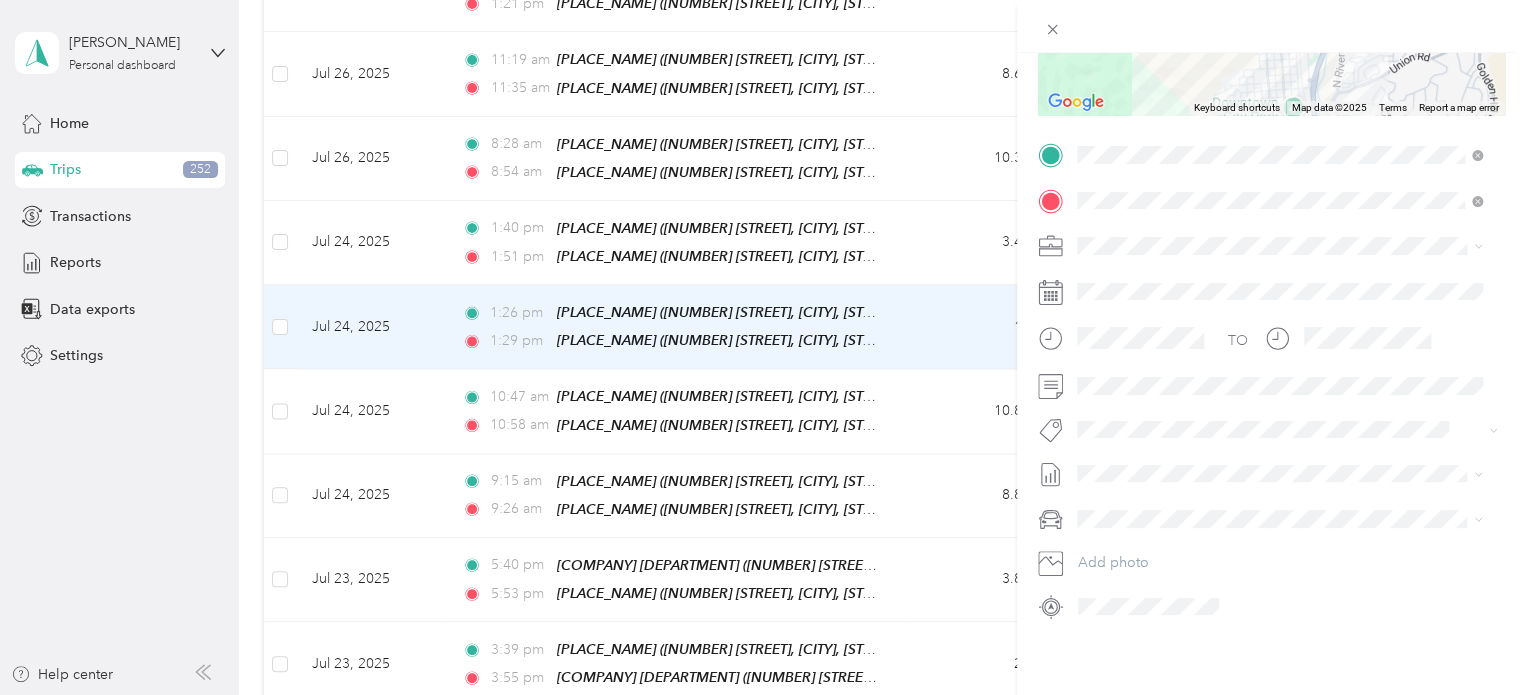 click on "Admin Adoptions Bfh Cva Ffa Fsp Shared Fsp Tay Fsp Youth Housing Navigator Housing Voucher Hsp Ilp (sb) Ilp (slo) Isfc Sbs/wrap Shelter Specialty Mhs Temp Ihss Thp Out Of County Thpp-m (sb) Thpp-m (wrap Slo) Thpp-nmd (sb) Thpp-nmd (slo) Thp+ (sb) Thp Sb Shared Thp+ (slo) Thp Slo Shared Wfc Wrap Aap Wraparound Wrap Out Of County Wtp (dss) Wtp (probation)" at bounding box center [1279, 247] 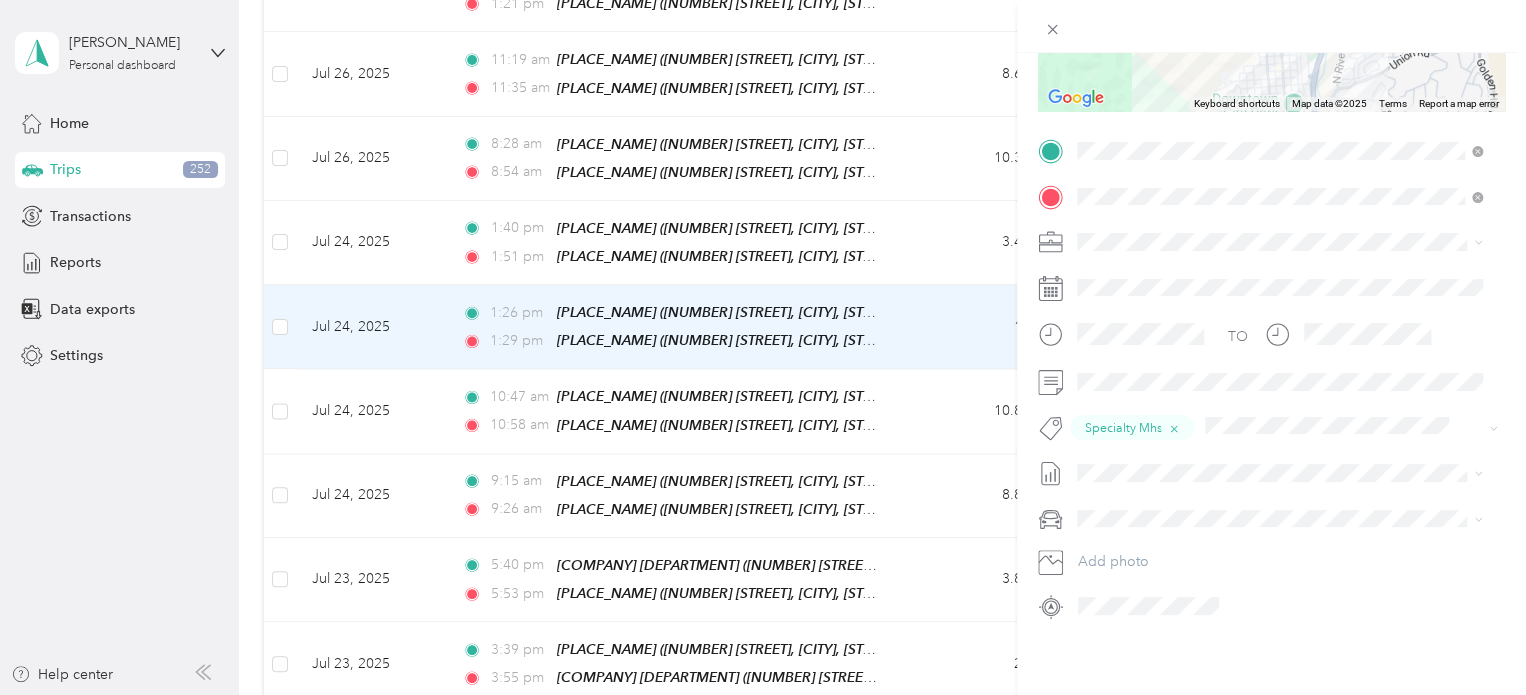 scroll, scrollTop: 0, scrollLeft: 0, axis: both 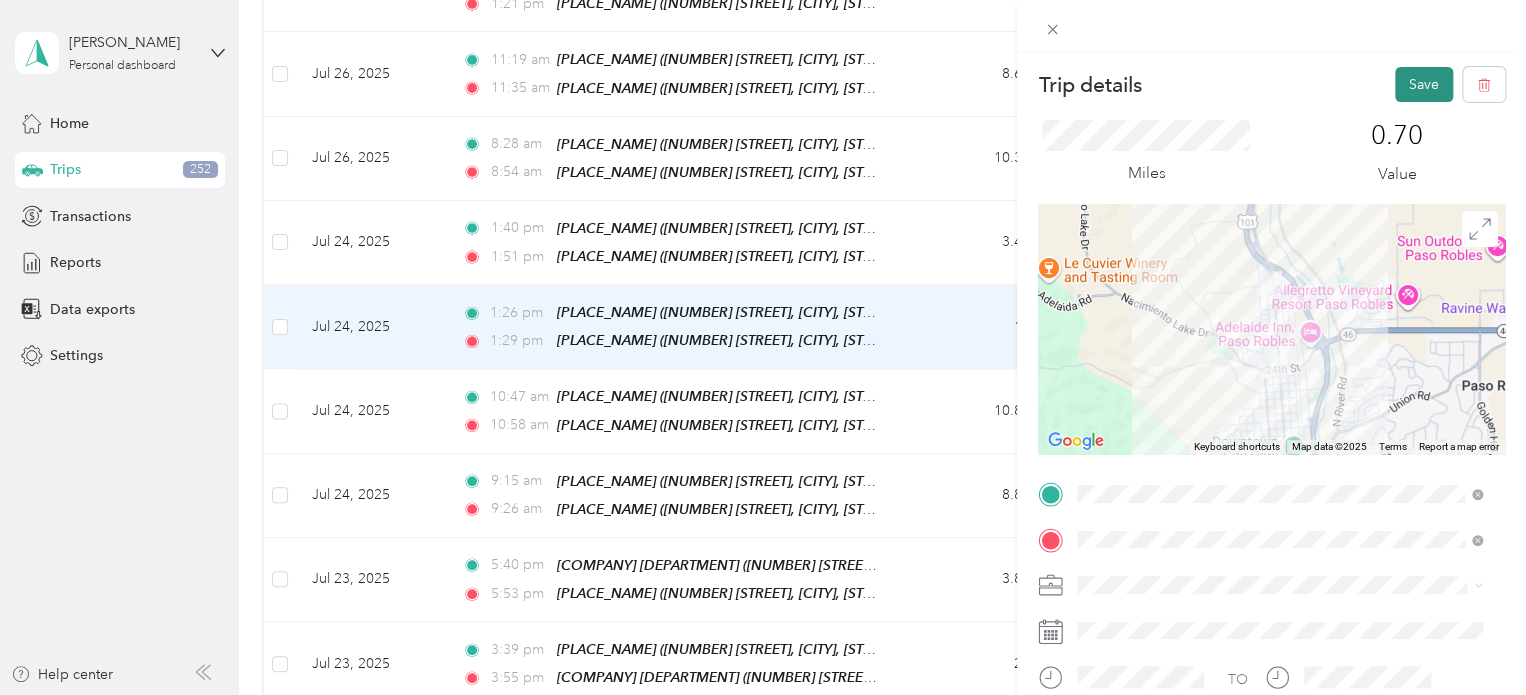 click on "Save" at bounding box center [1424, 84] 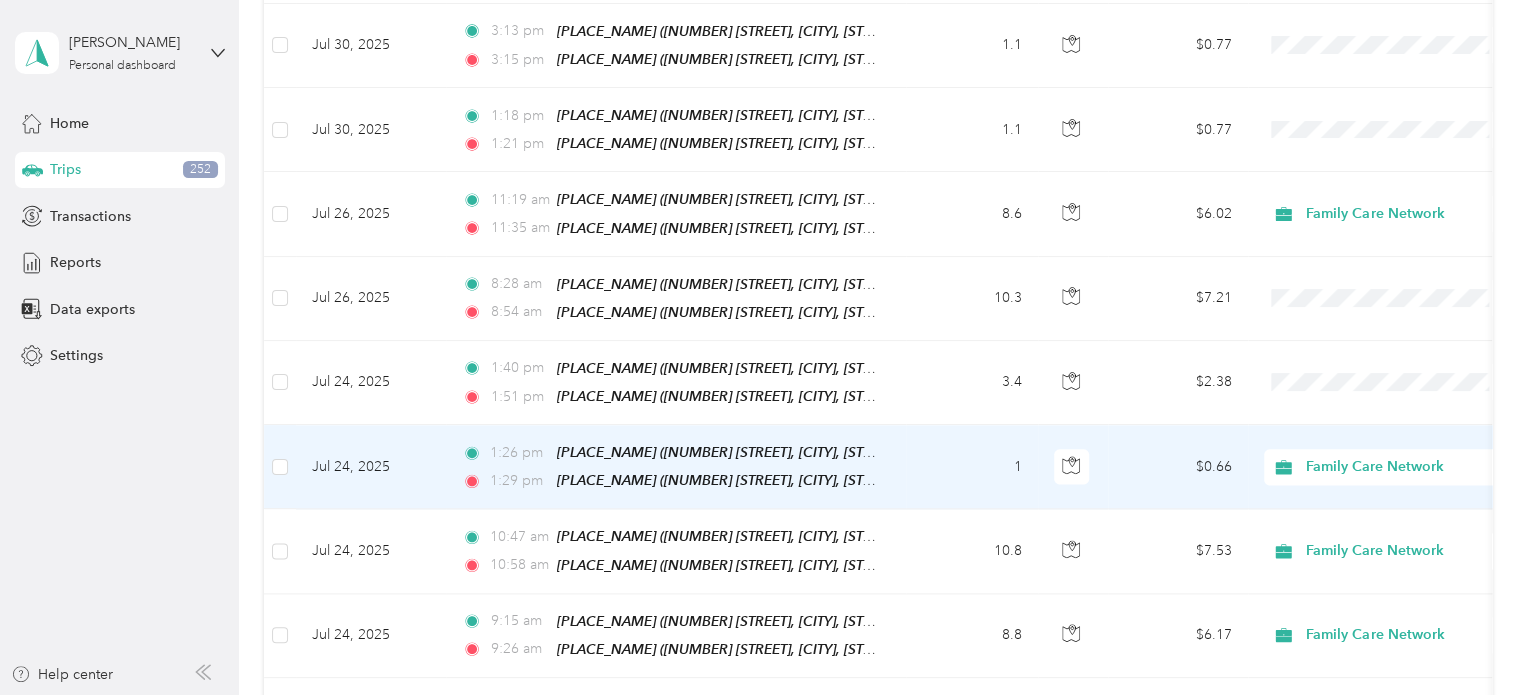 scroll, scrollTop: 1244, scrollLeft: 0, axis: vertical 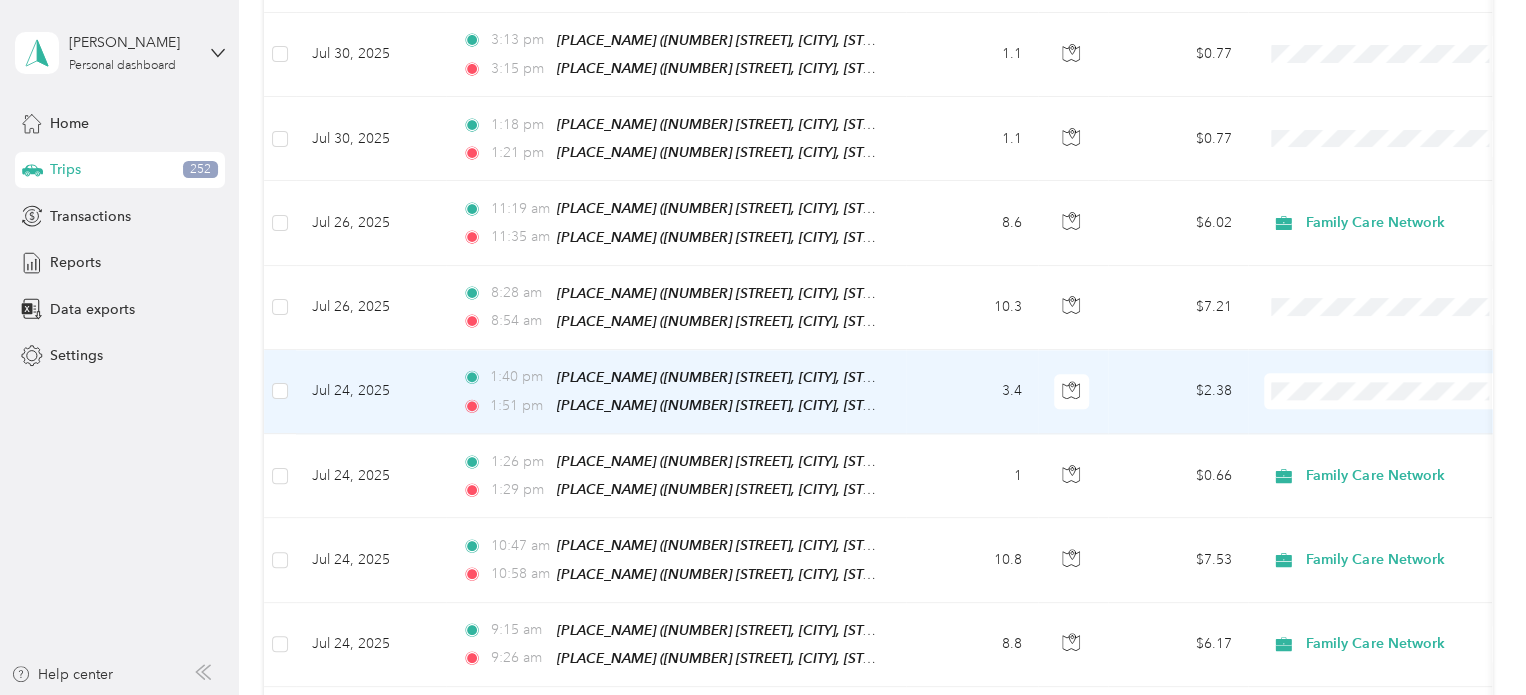click on "$2.38" at bounding box center (1178, 392) 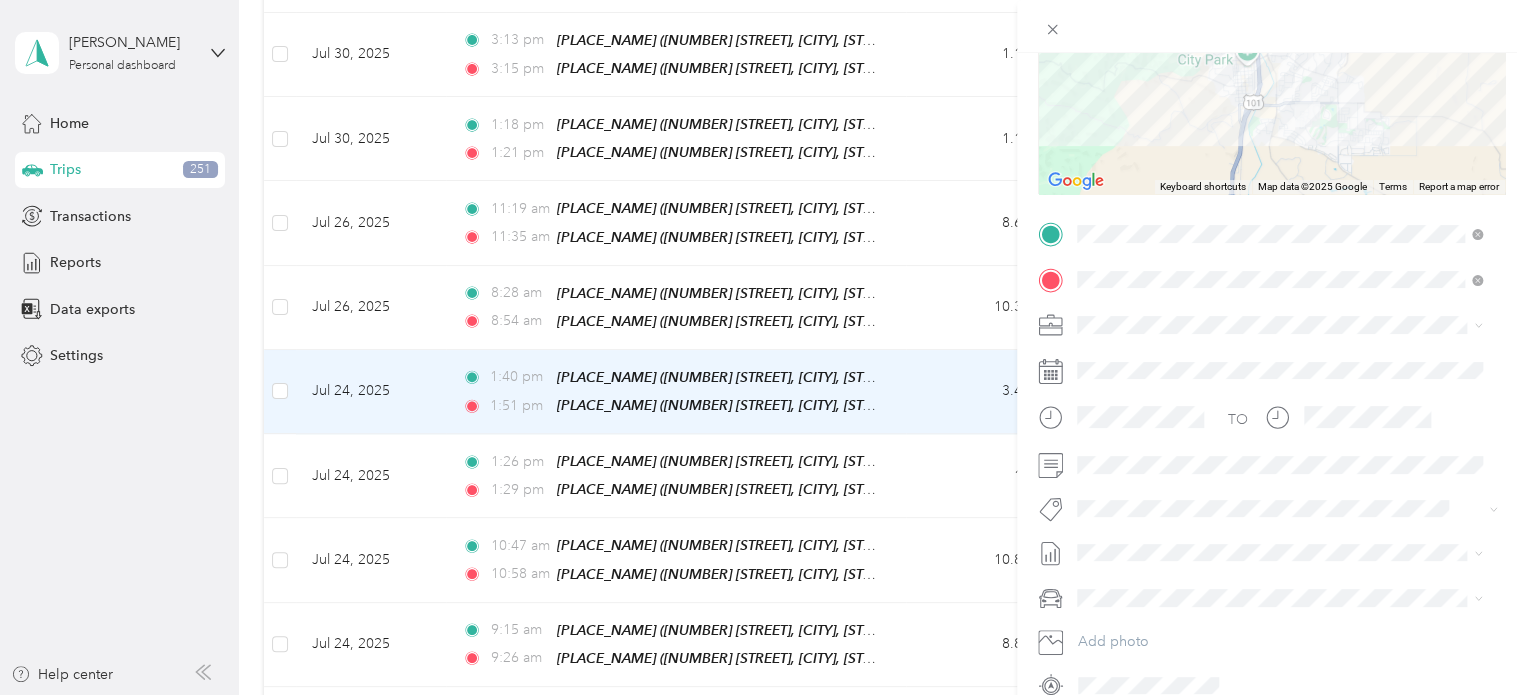 scroll, scrollTop: 275, scrollLeft: 0, axis: vertical 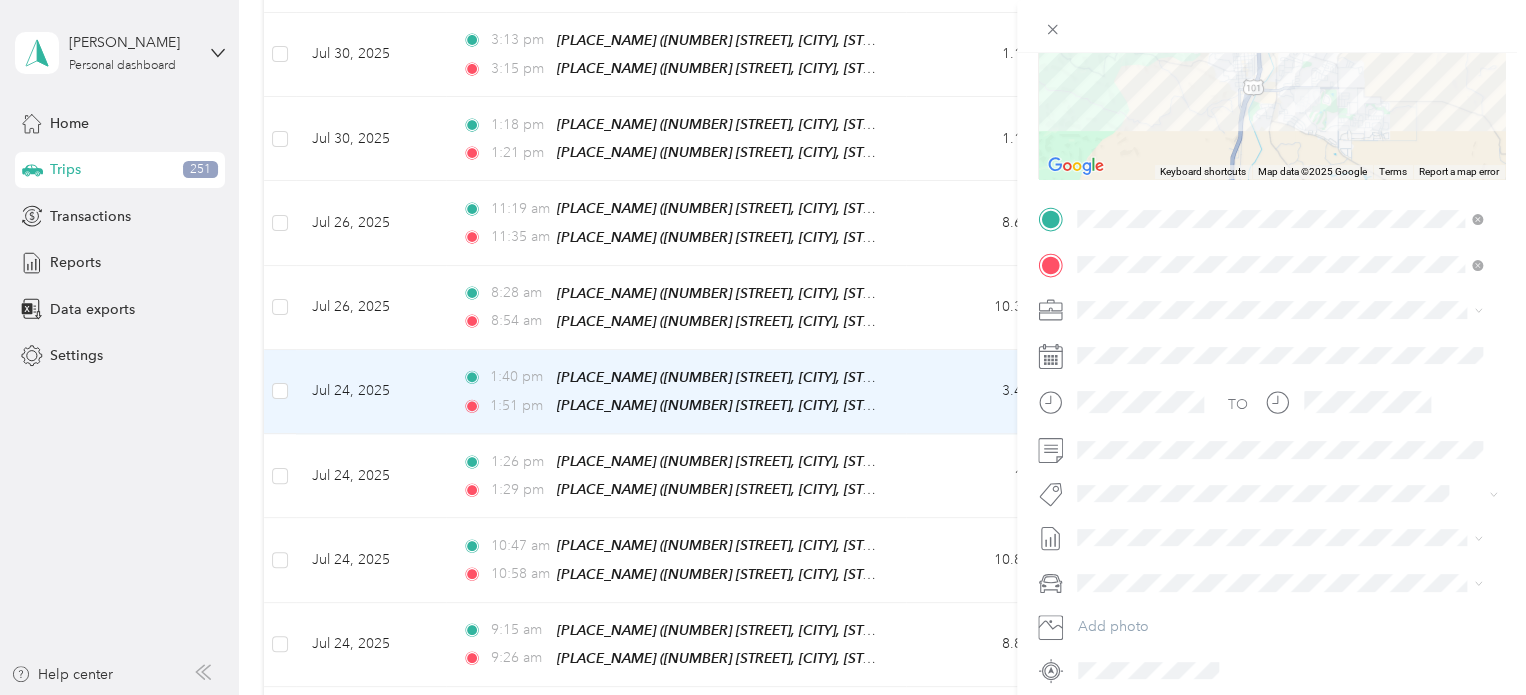 click on "Family Care Network" at bounding box center [1279, 344] 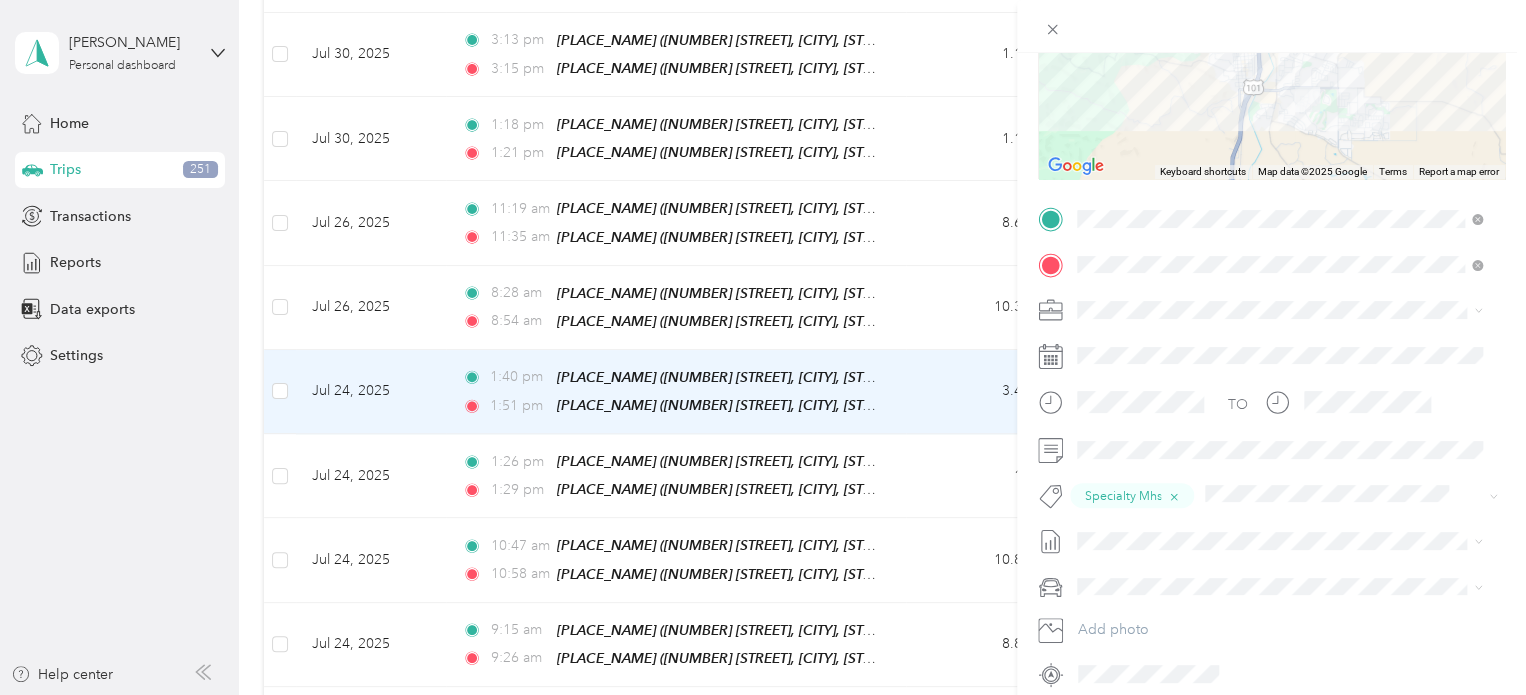 scroll, scrollTop: 0, scrollLeft: 0, axis: both 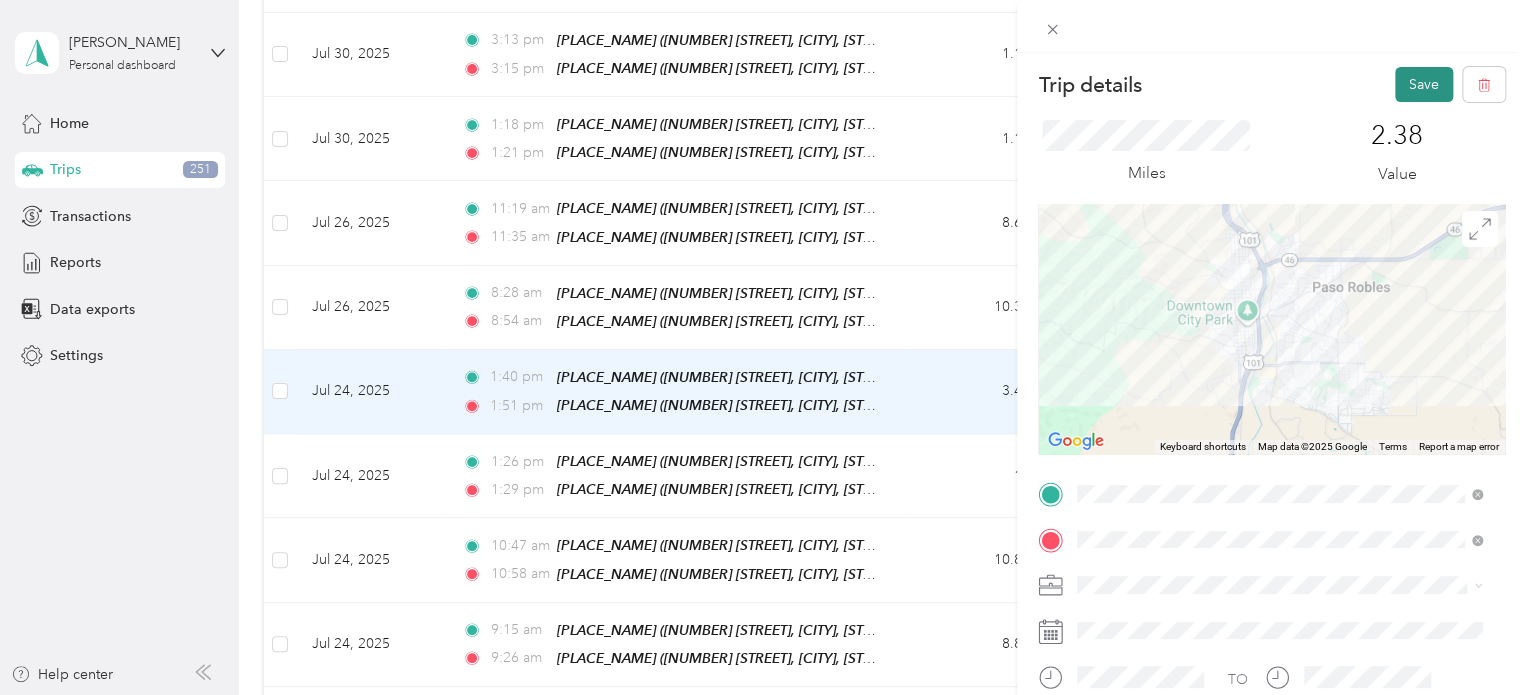 click on "Save" at bounding box center (1424, 84) 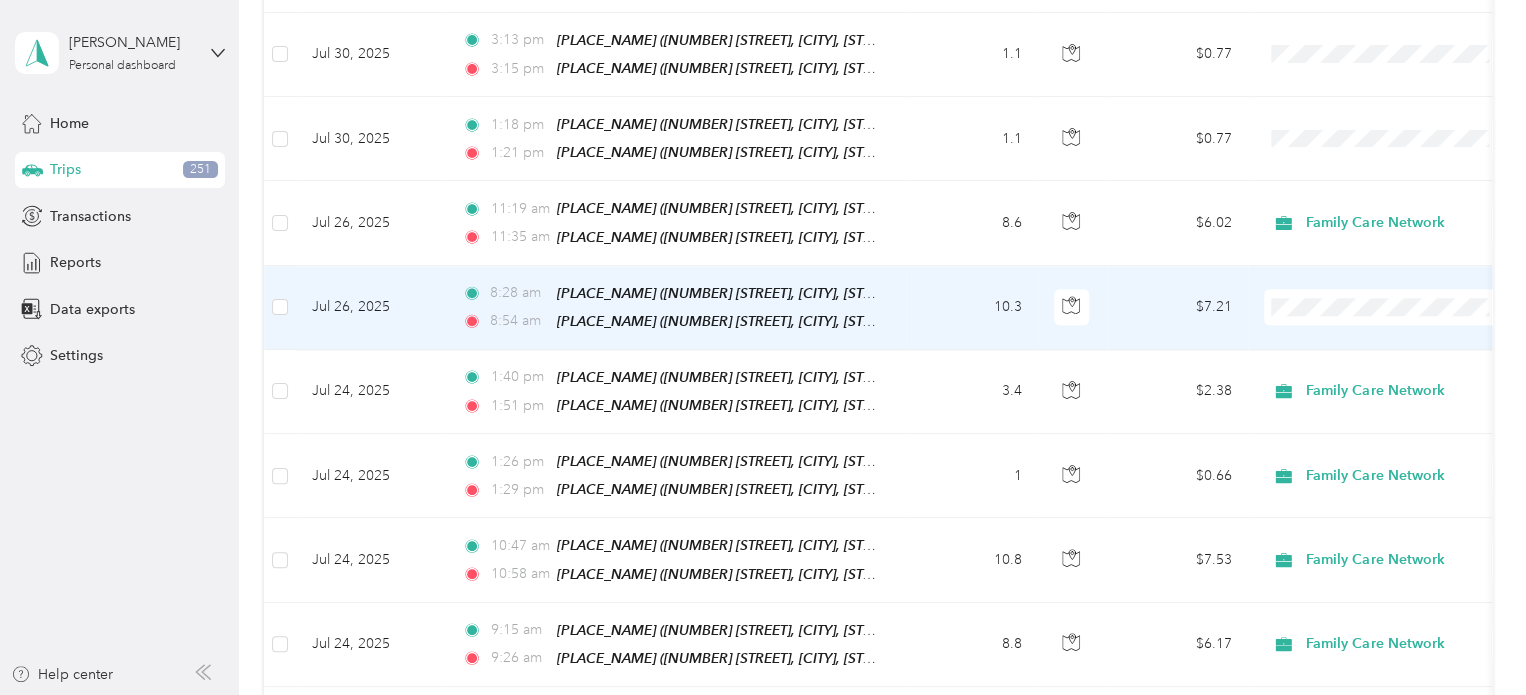 click on "$7.21" at bounding box center [1178, 308] 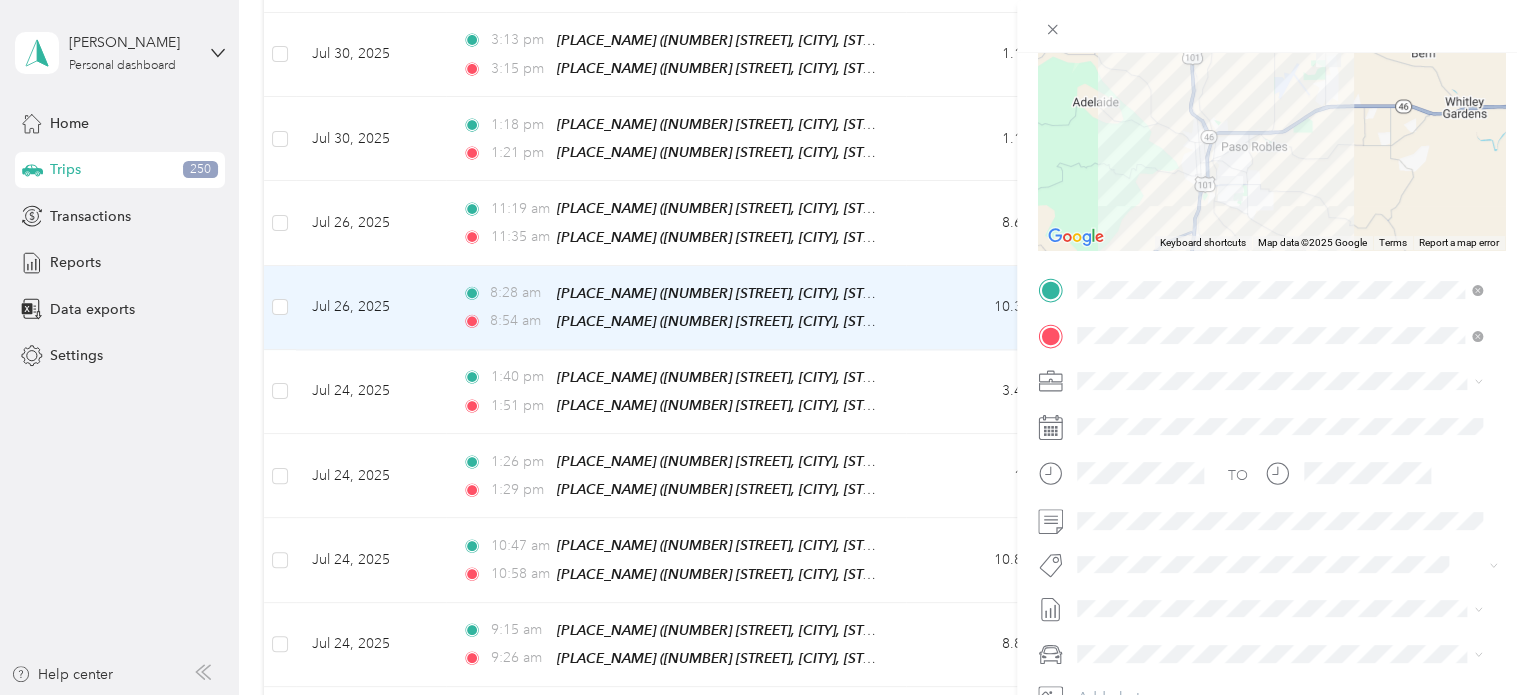 scroll, scrollTop: 212, scrollLeft: 0, axis: vertical 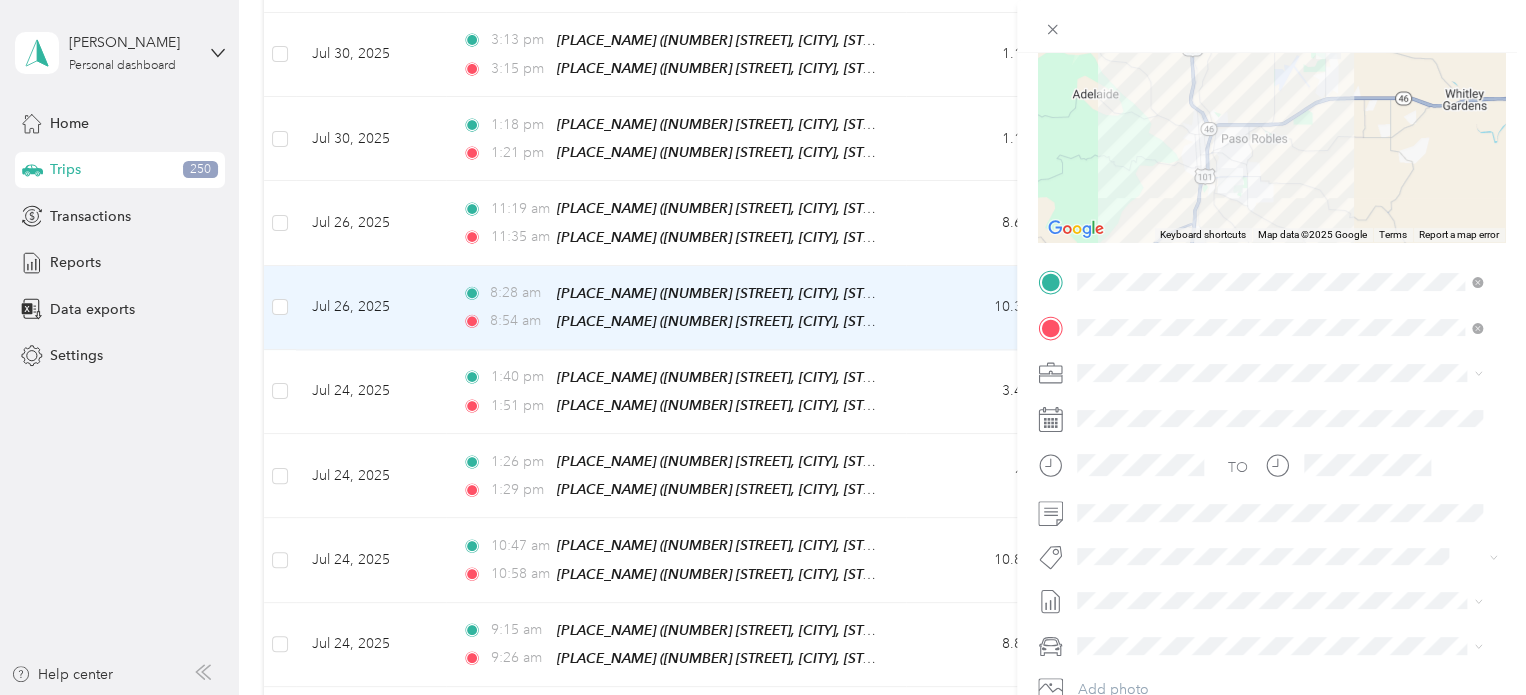 click on "Family Care Network" at bounding box center (1279, 403) 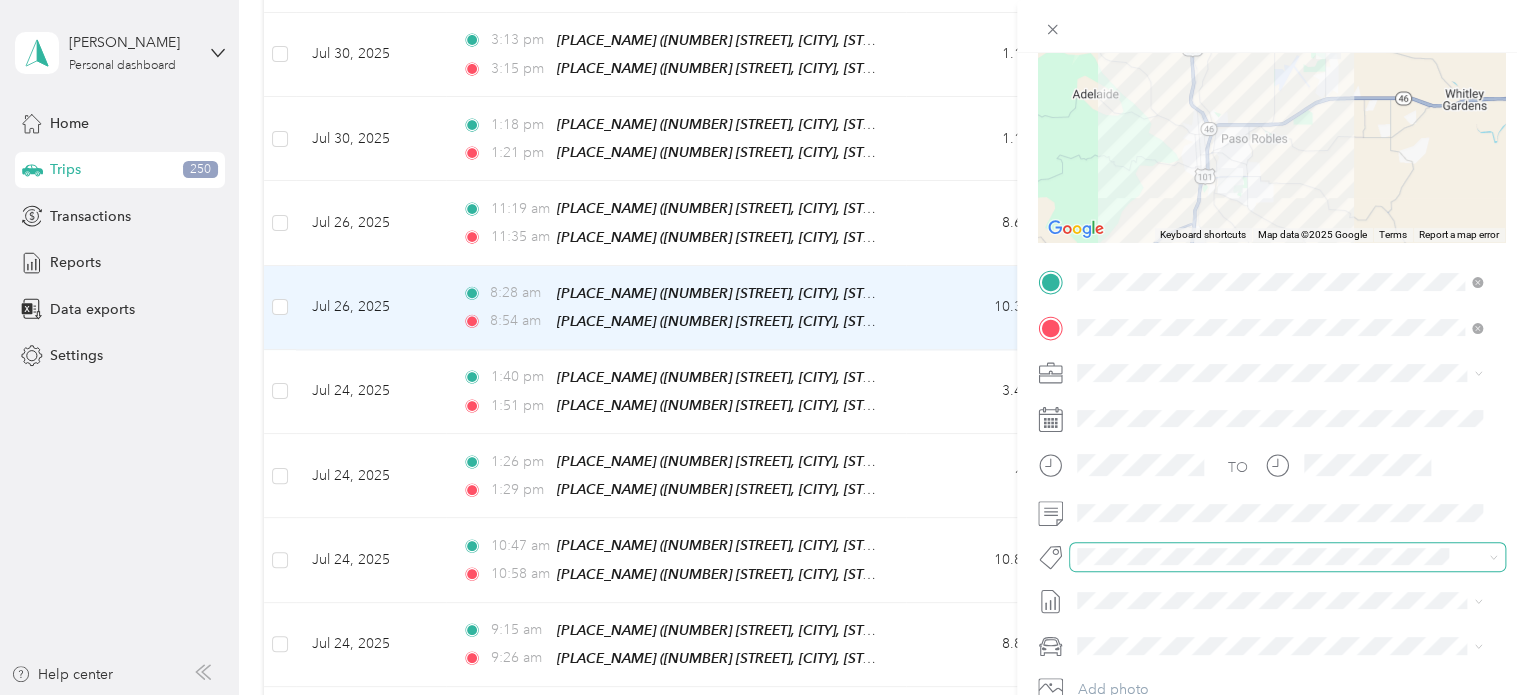 scroll, scrollTop: 324, scrollLeft: 0, axis: vertical 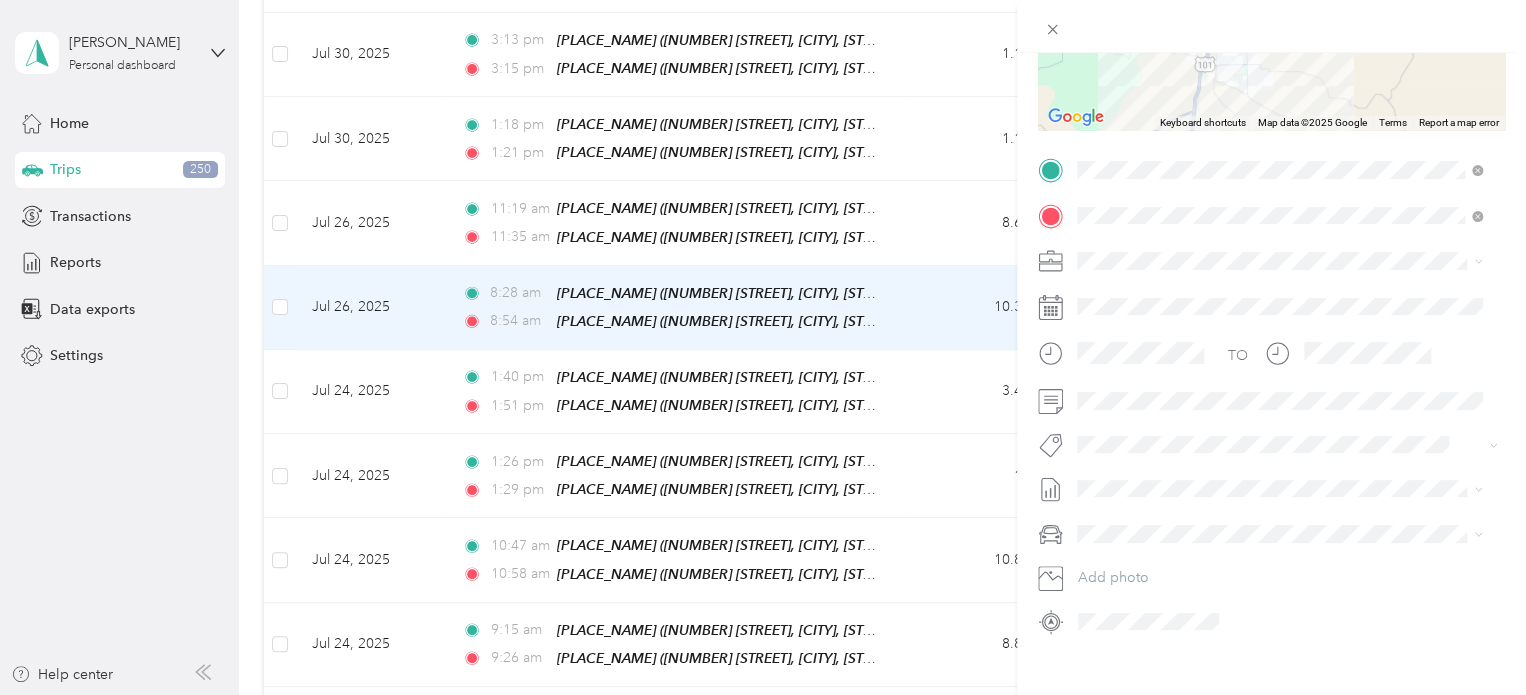 click on "Specialty Mhs" at bounding box center (1136, 206) 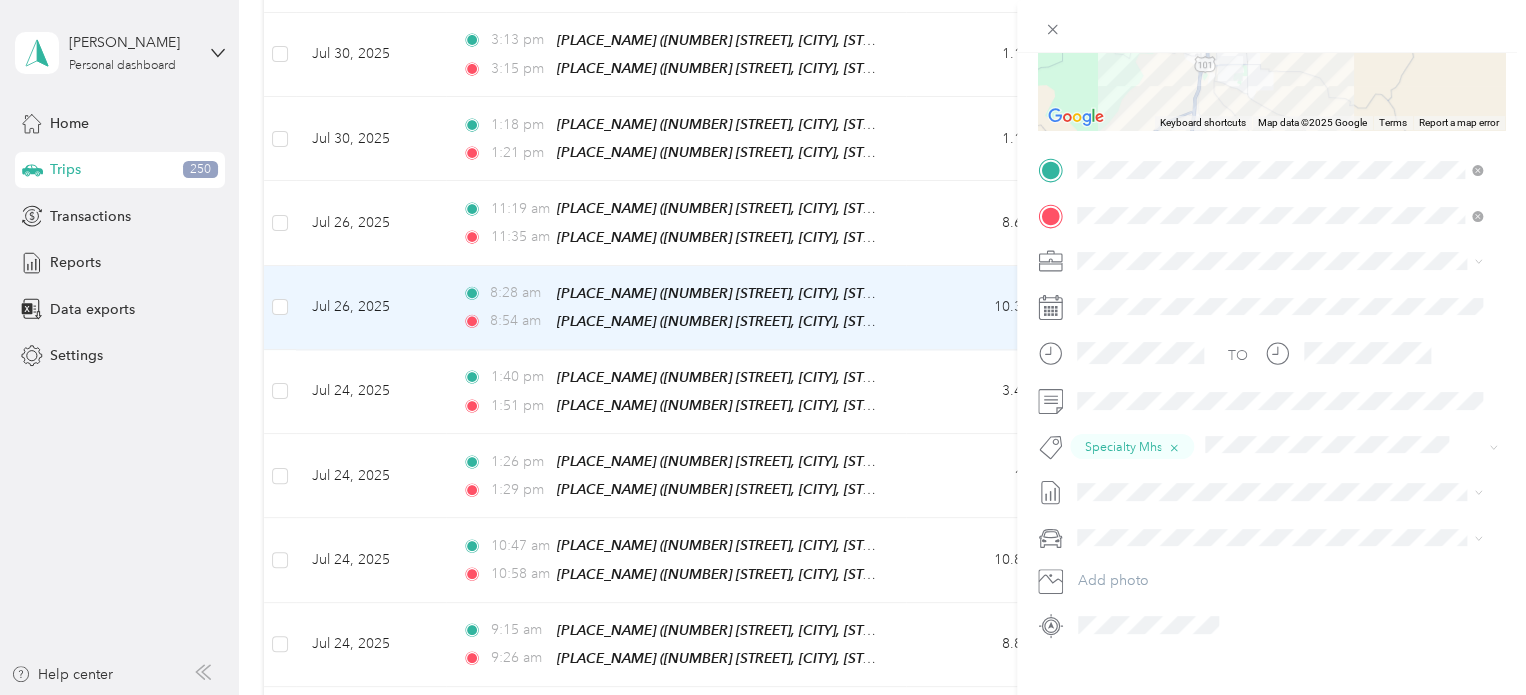 scroll, scrollTop: 0, scrollLeft: 0, axis: both 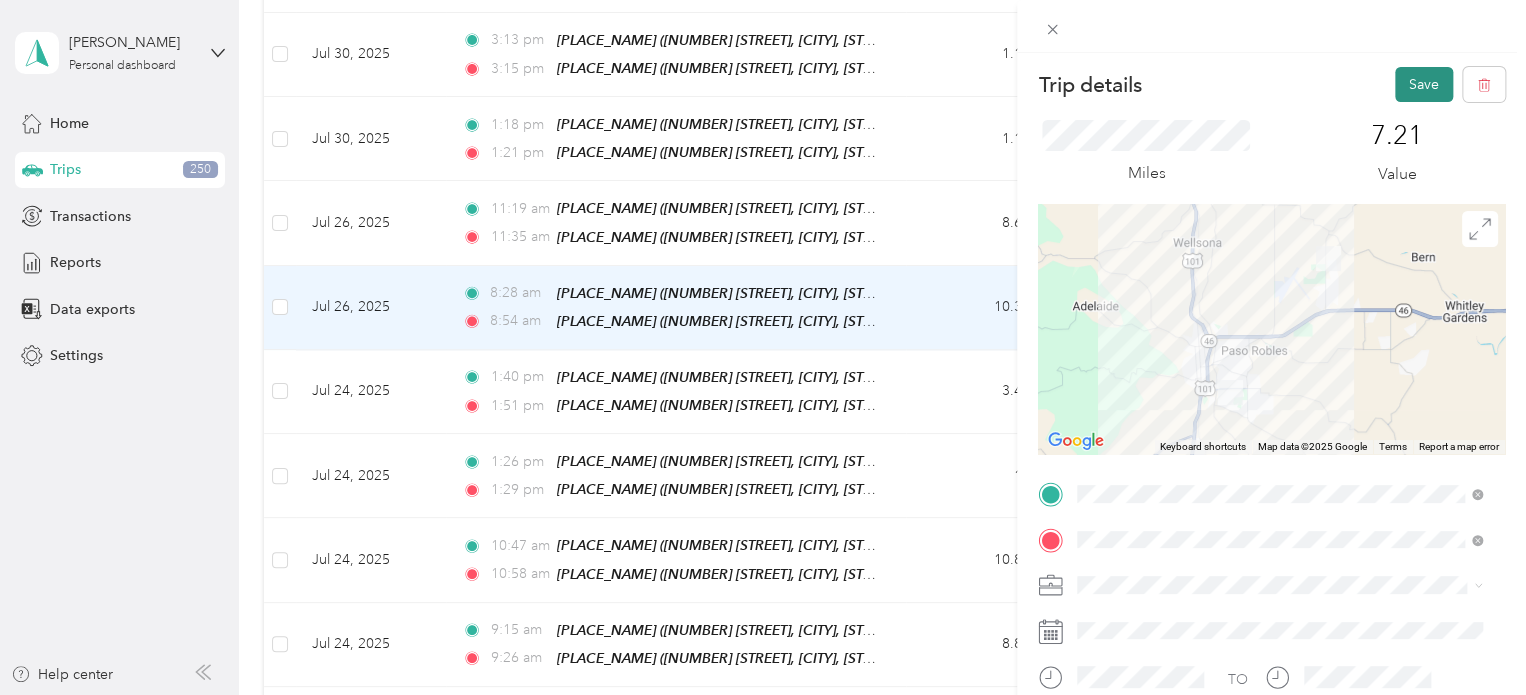 click on "Save" at bounding box center [1424, 84] 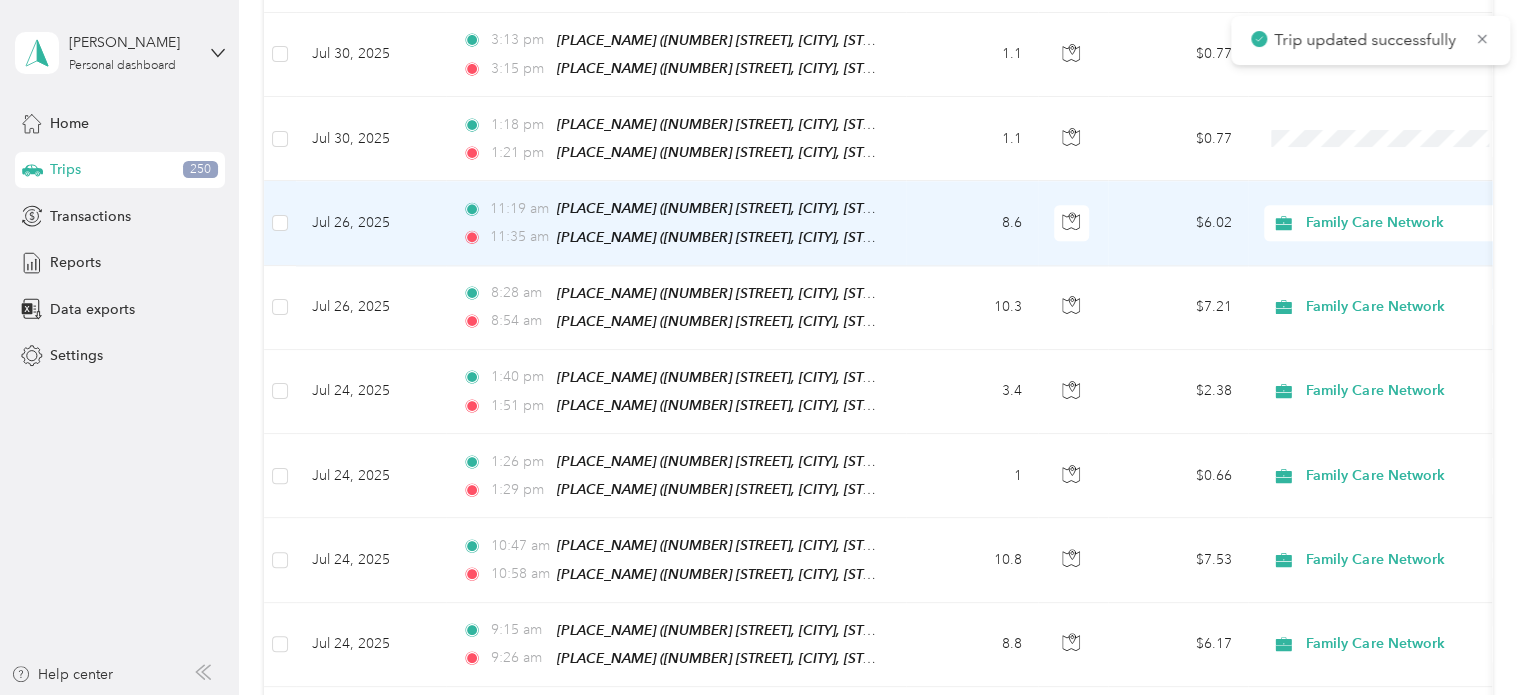 click on "$6.02" at bounding box center (1178, 223) 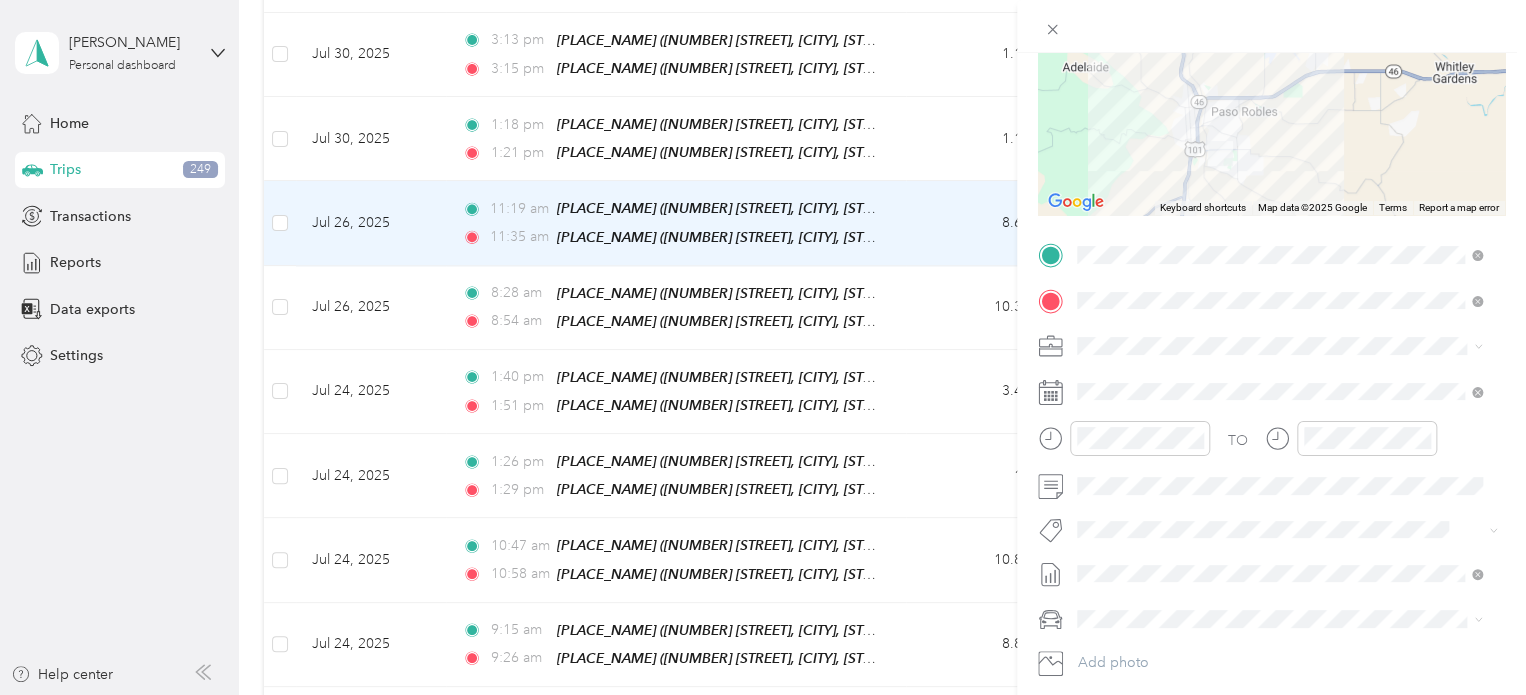 scroll, scrollTop: 248, scrollLeft: 0, axis: vertical 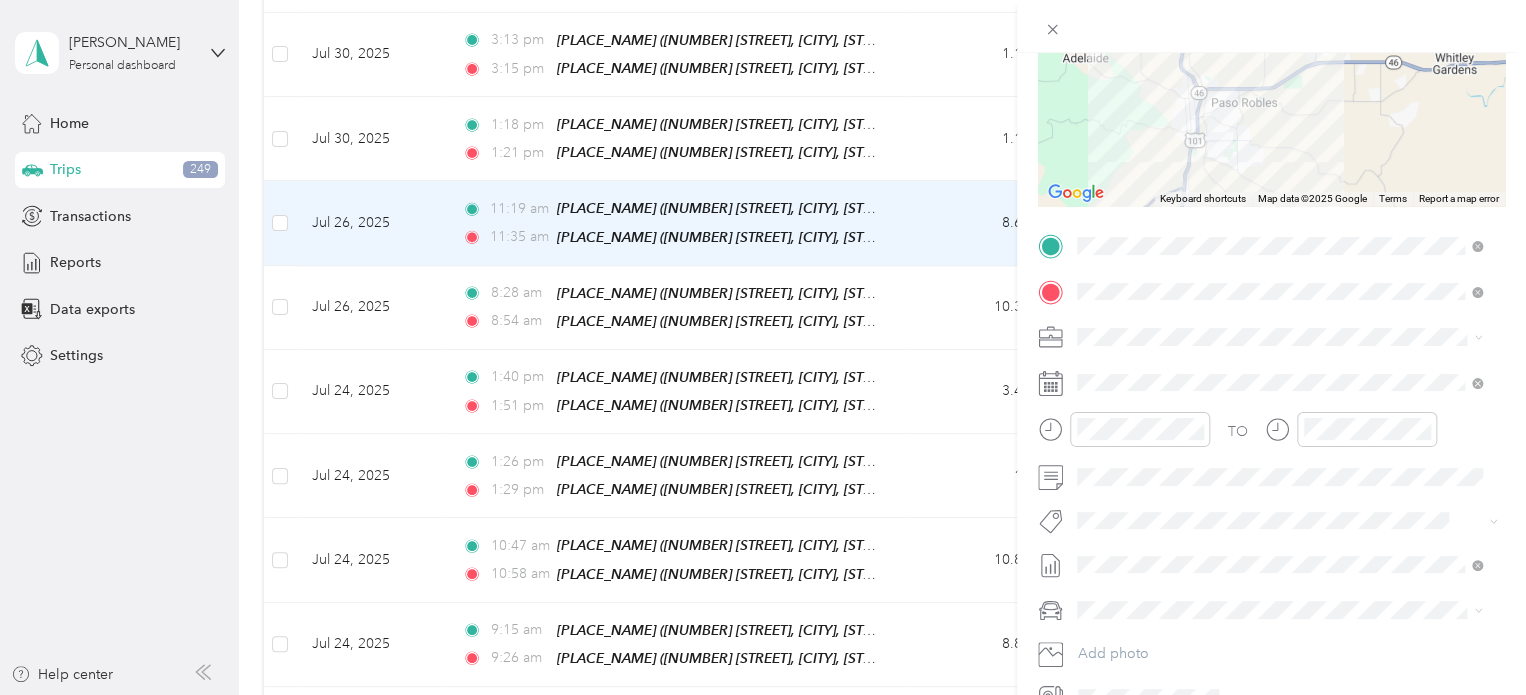 click on "Specialty Mhs" at bounding box center [1136, 282] 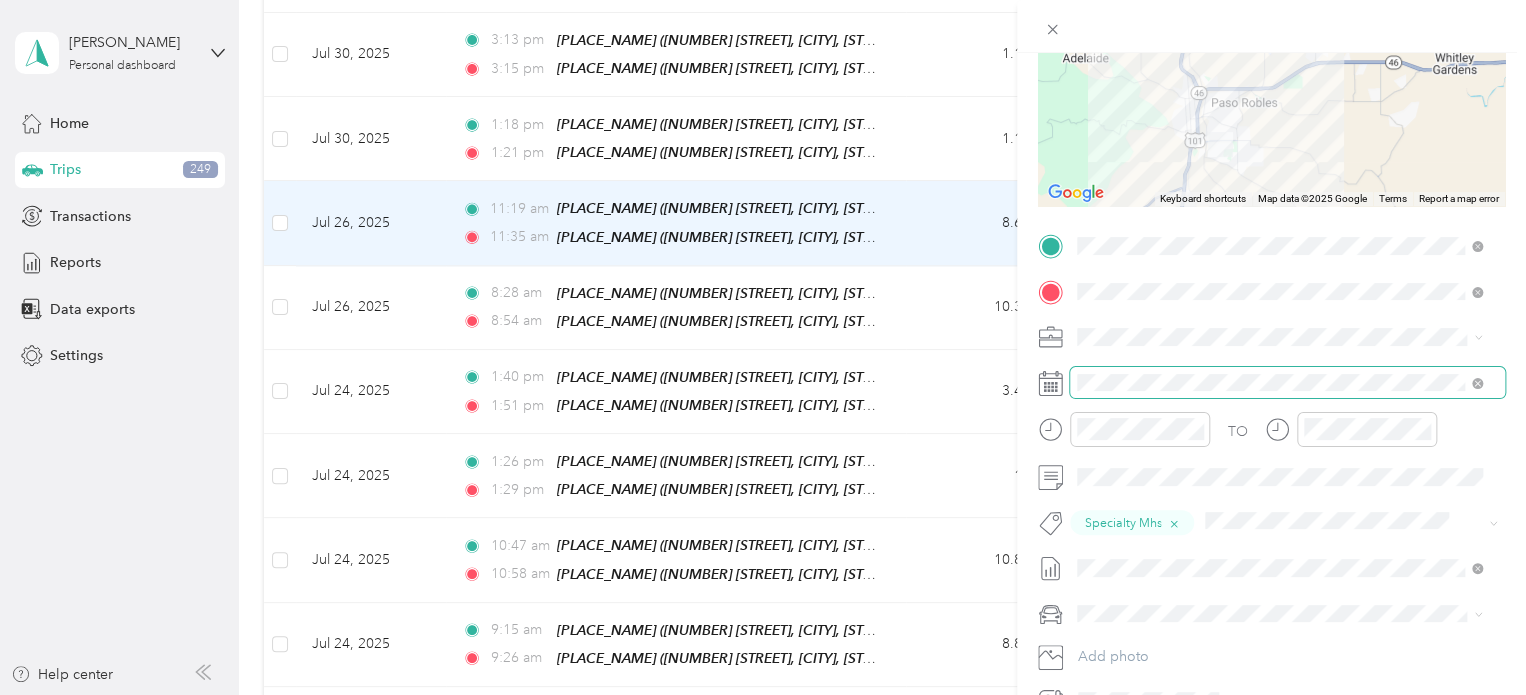 scroll, scrollTop: 0, scrollLeft: 0, axis: both 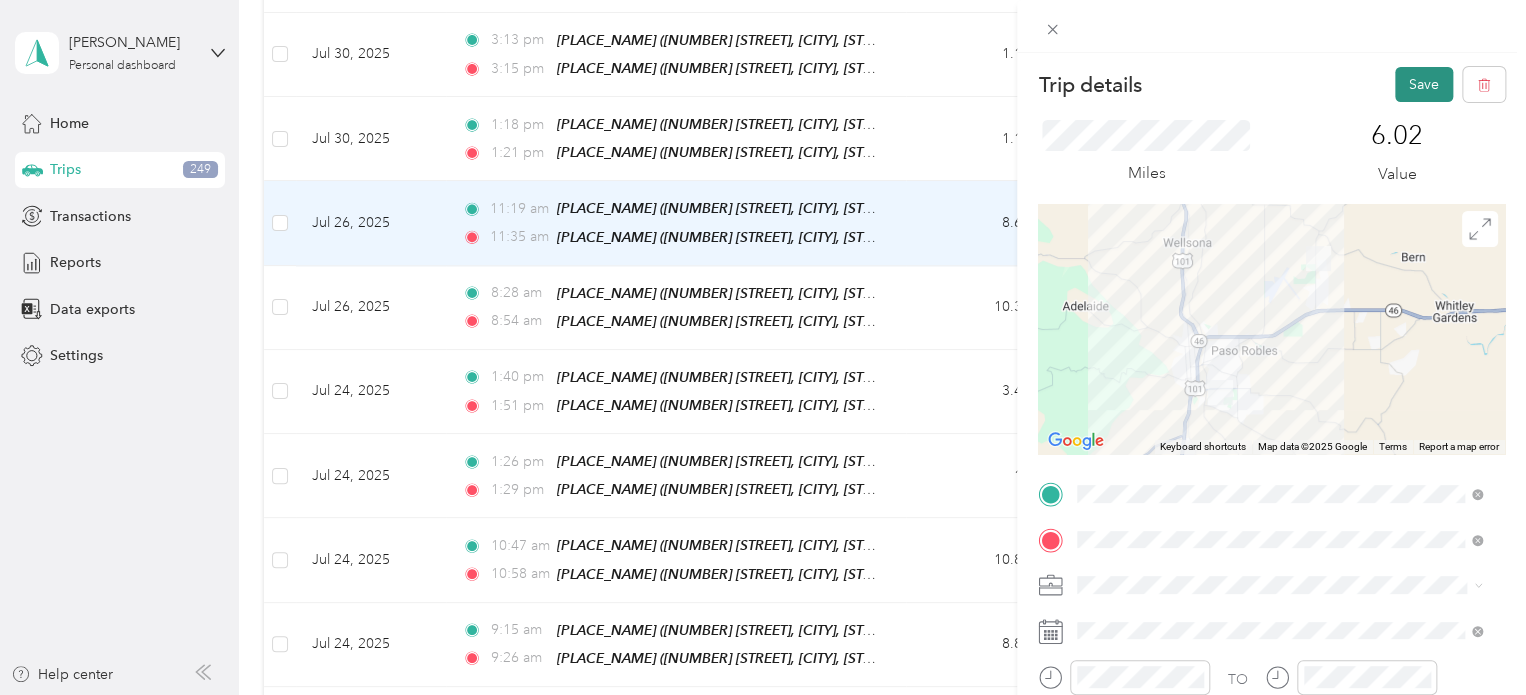 click on "Save" at bounding box center [1424, 84] 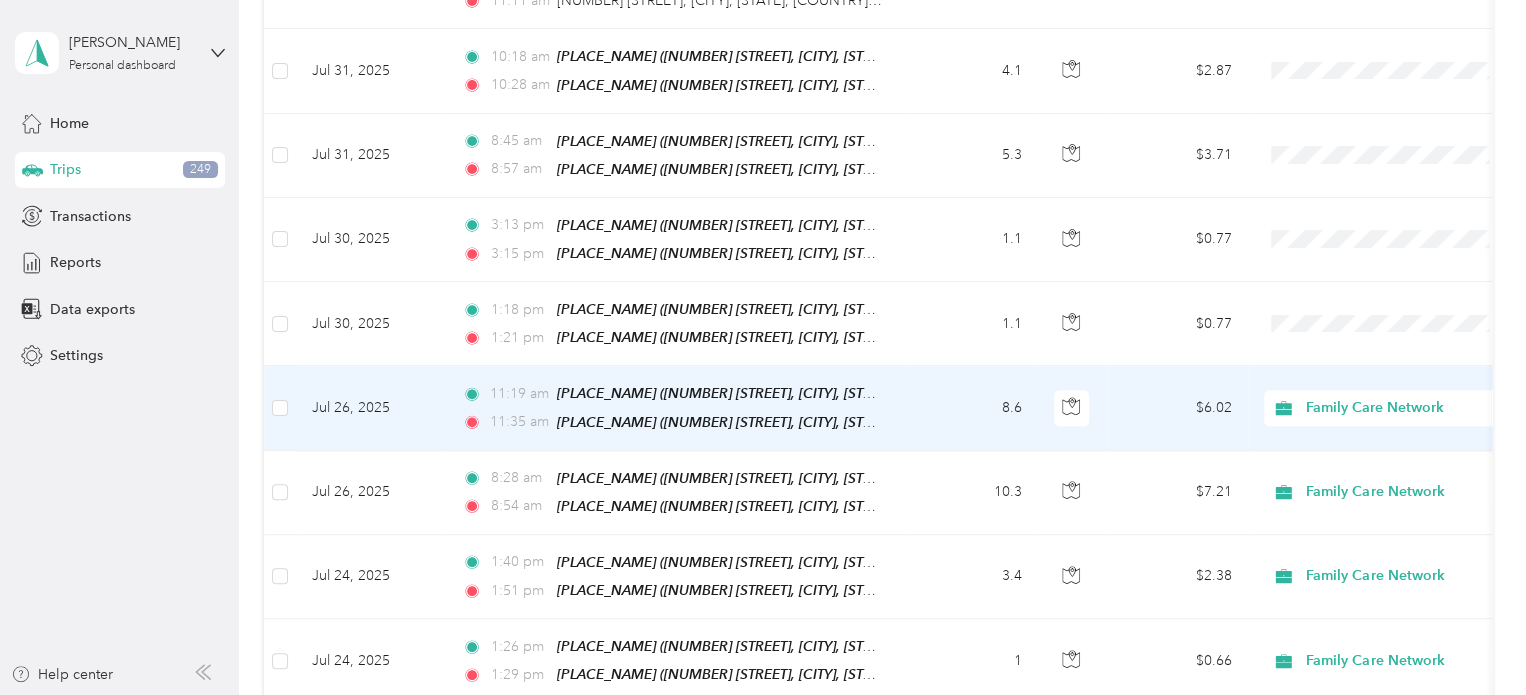 scroll, scrollTop: 1053, scrollLeft: 0, axis: vertical 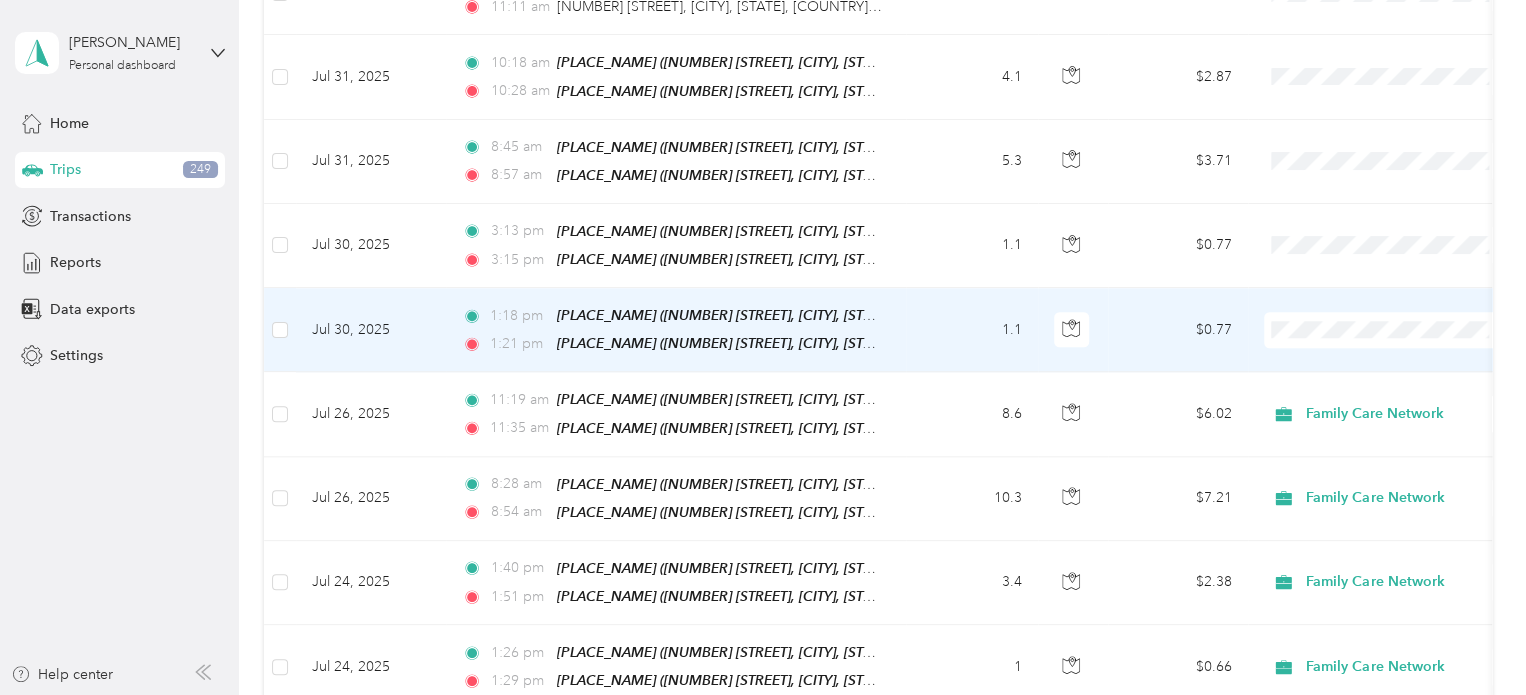 click on "$0.77" at bounding box center [1178, 330] 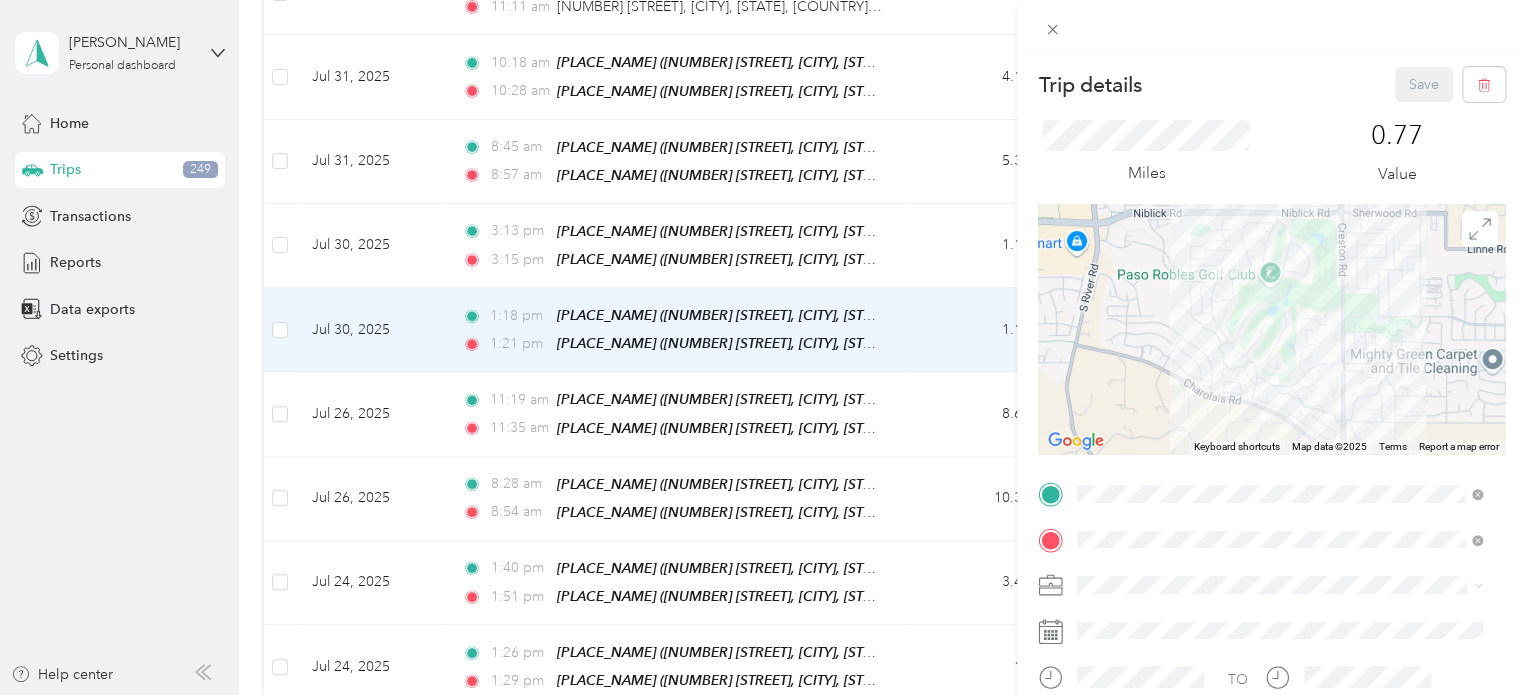 scroll, scrollTop: 348, scrollLeft: 0, axis: vertical 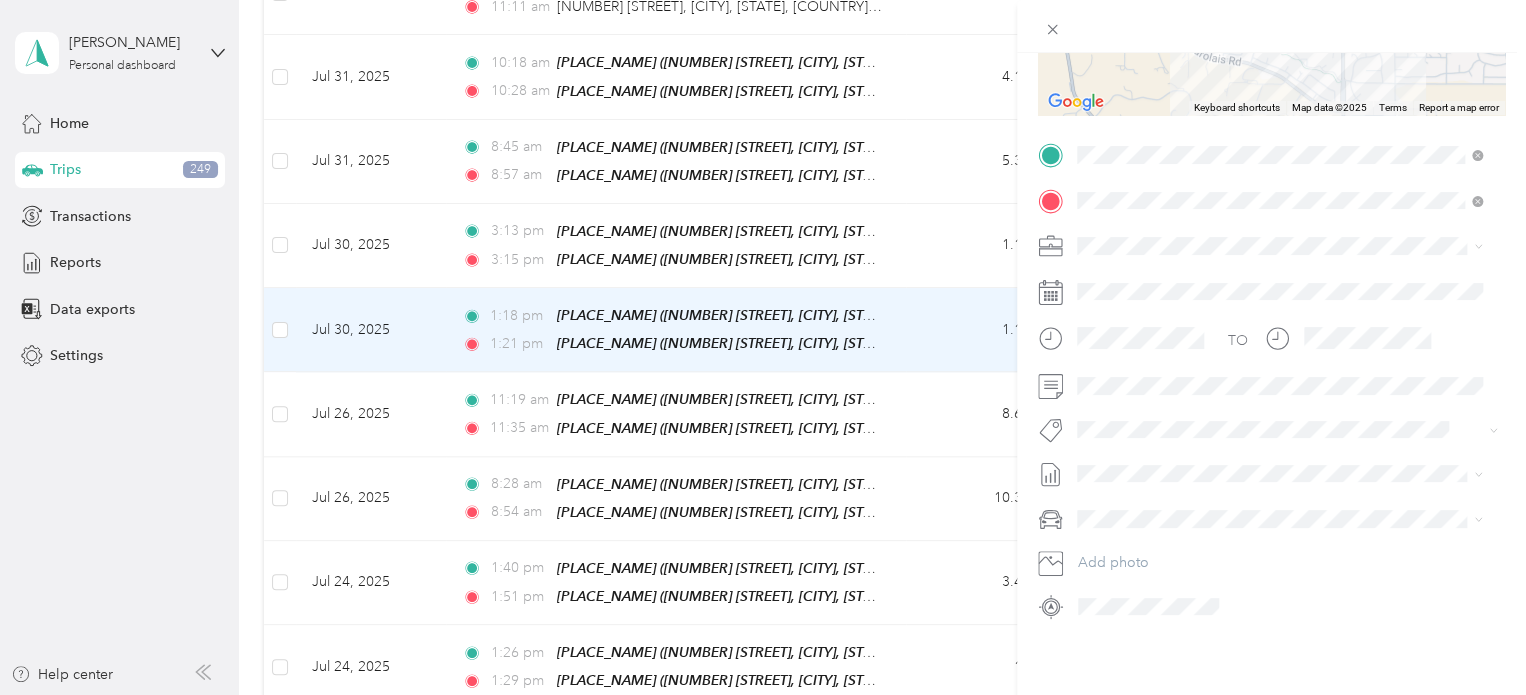 click on "Family Care Network" at bounding box center [1149, 265] 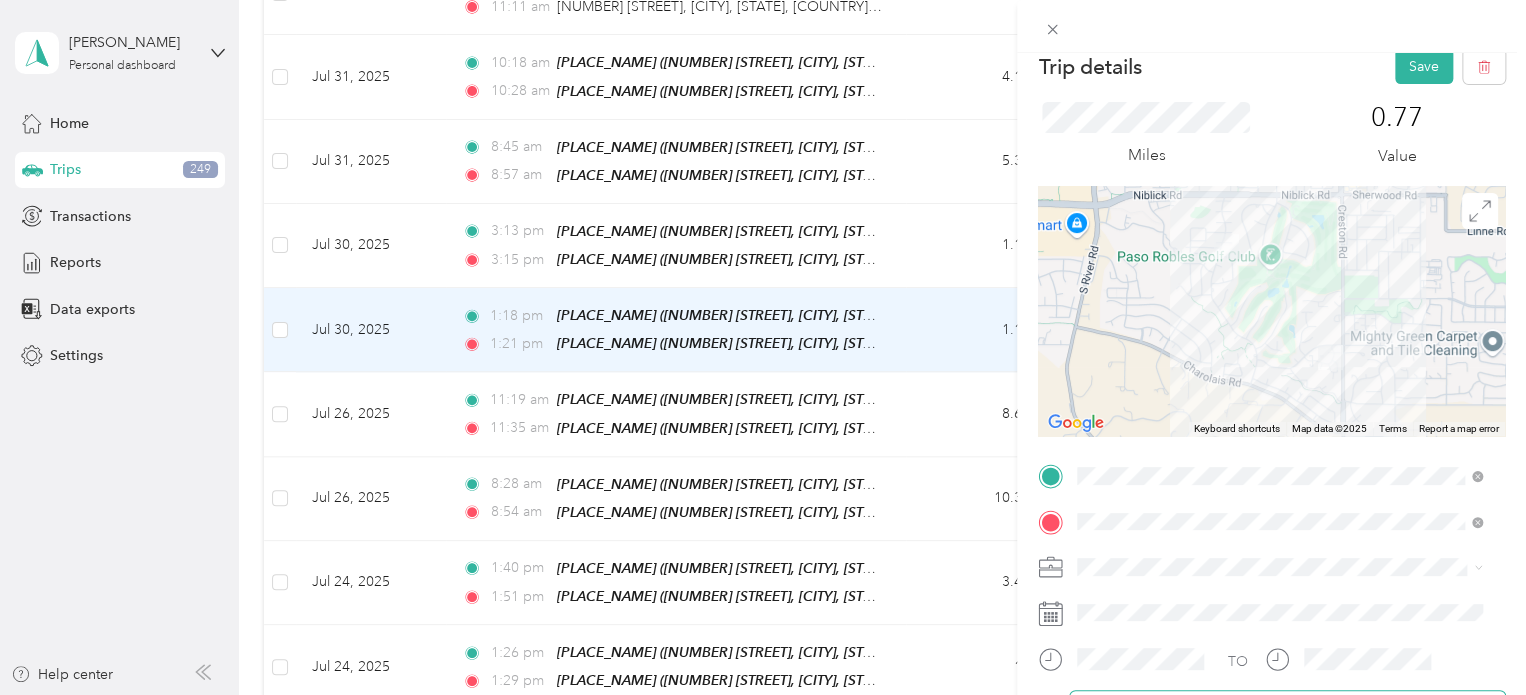 scroll, scrollTop: 7, scrollLeft: 0, axis: vertical 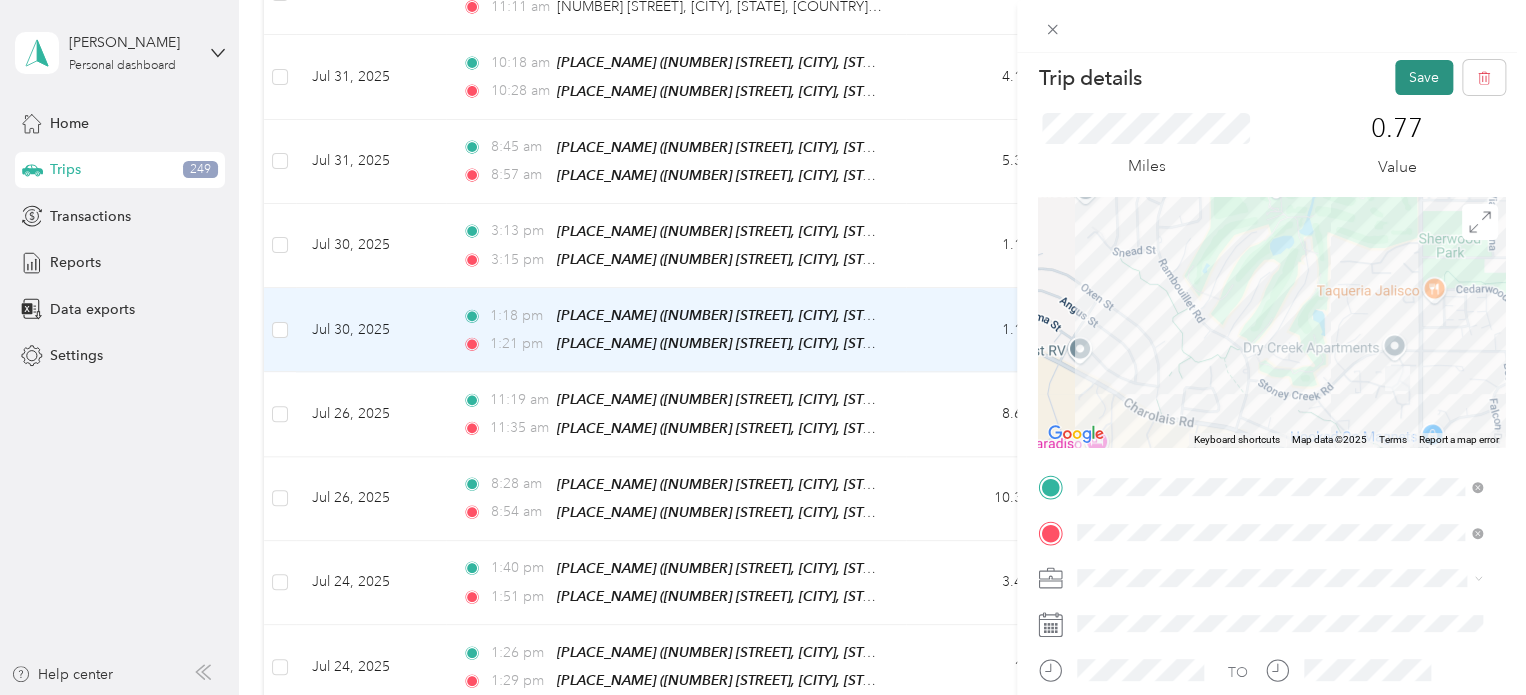 click on "Save" at bounding box center (1424, 77) 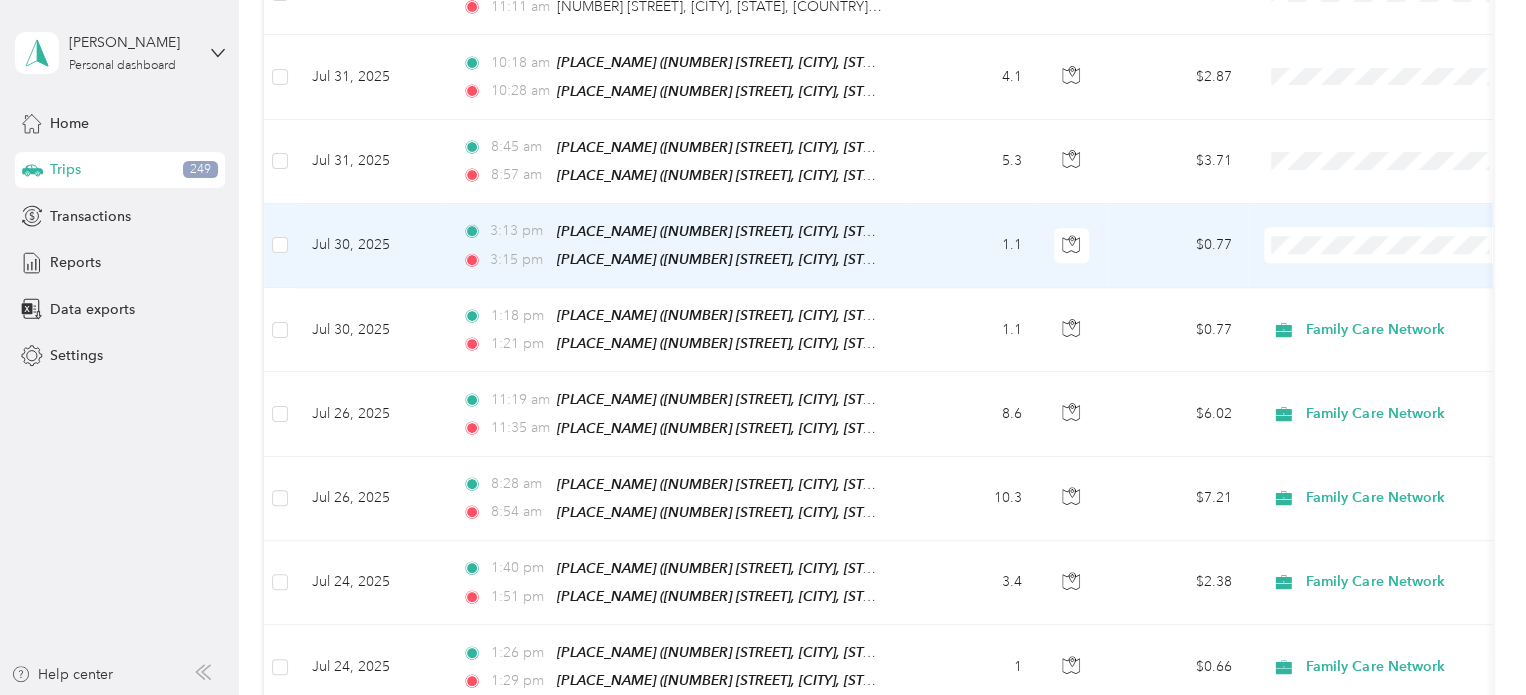 click on "$0.77" at bounding box center [1178, 246] 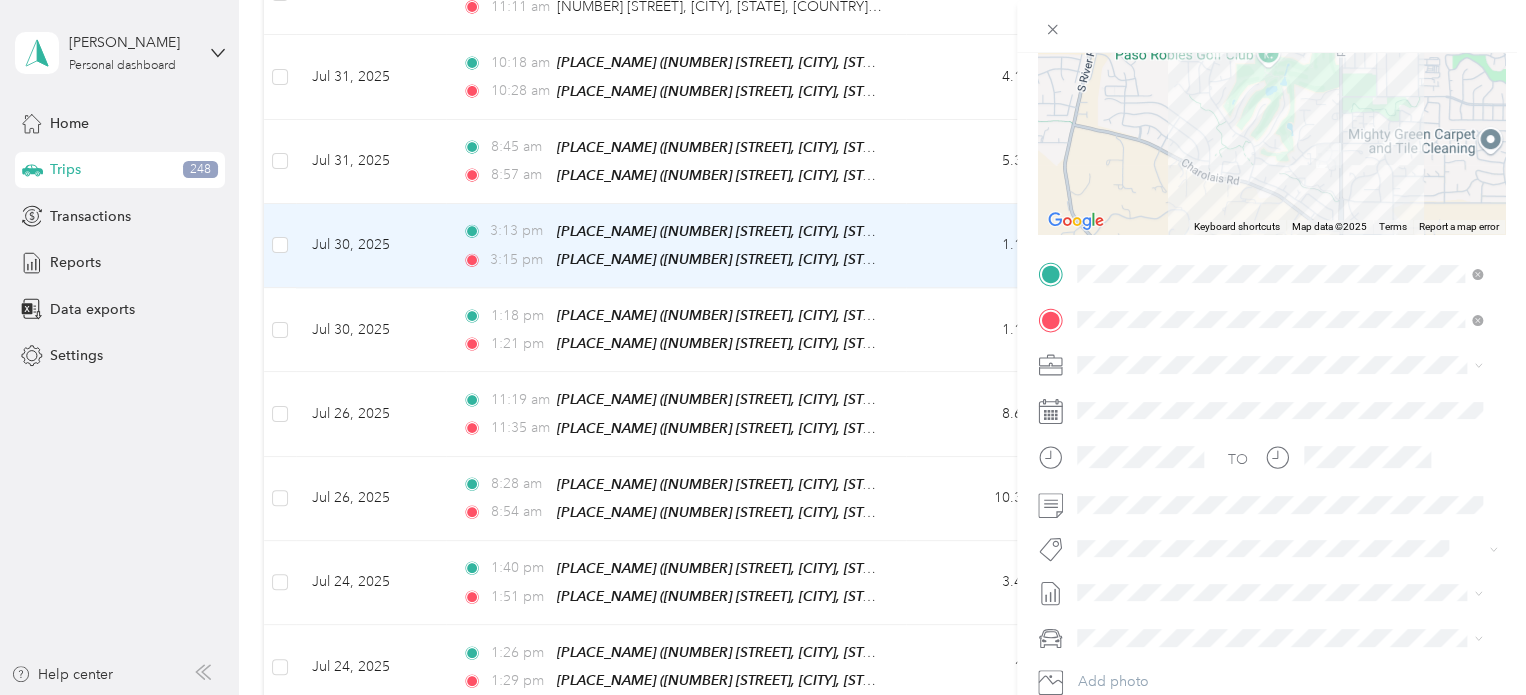 scroll, scrollTop: 354, scrollLeft: 0, axis: vertical 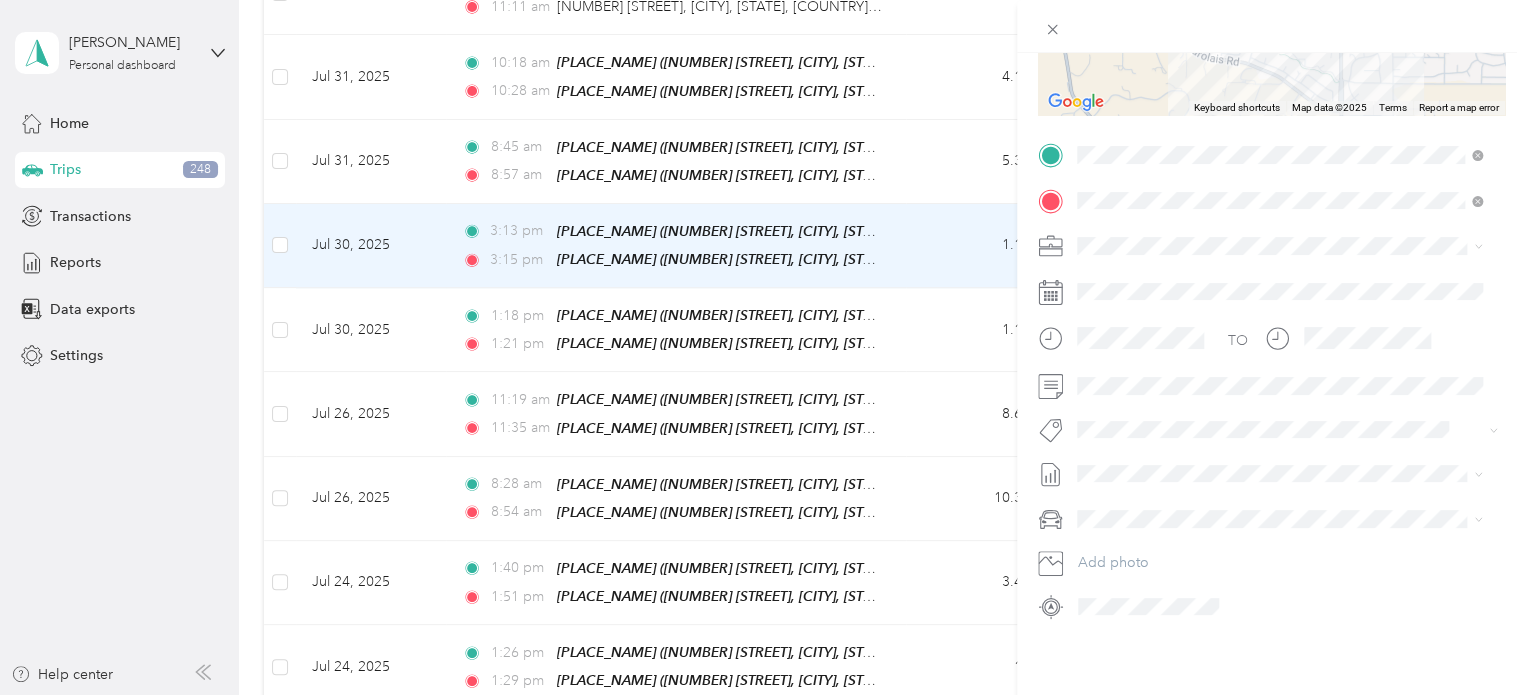 click on "Family Care Network" at bounding box center (1279, 254) 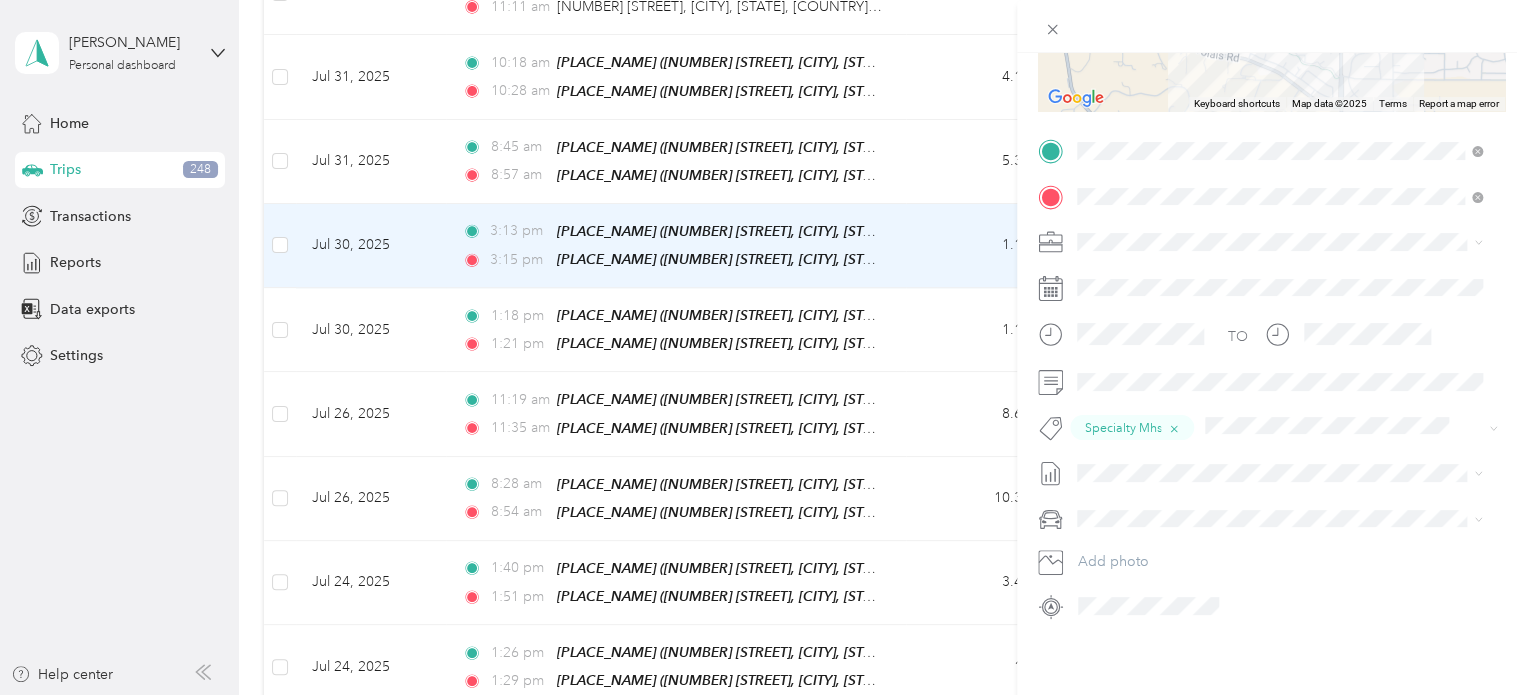 scroll, scrollTop: 0, scrollLeft: 0, axis: both 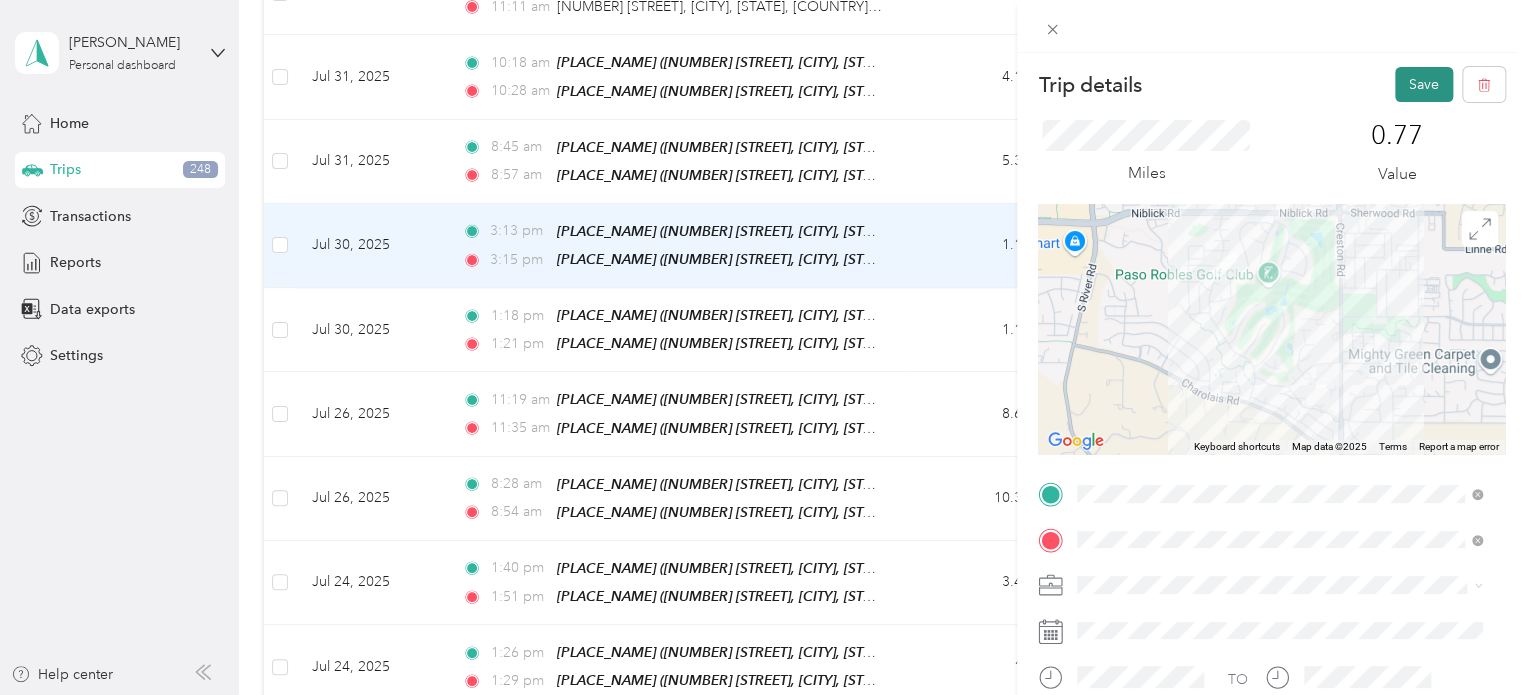 click on "Save" at bounding box center [1424, 84] 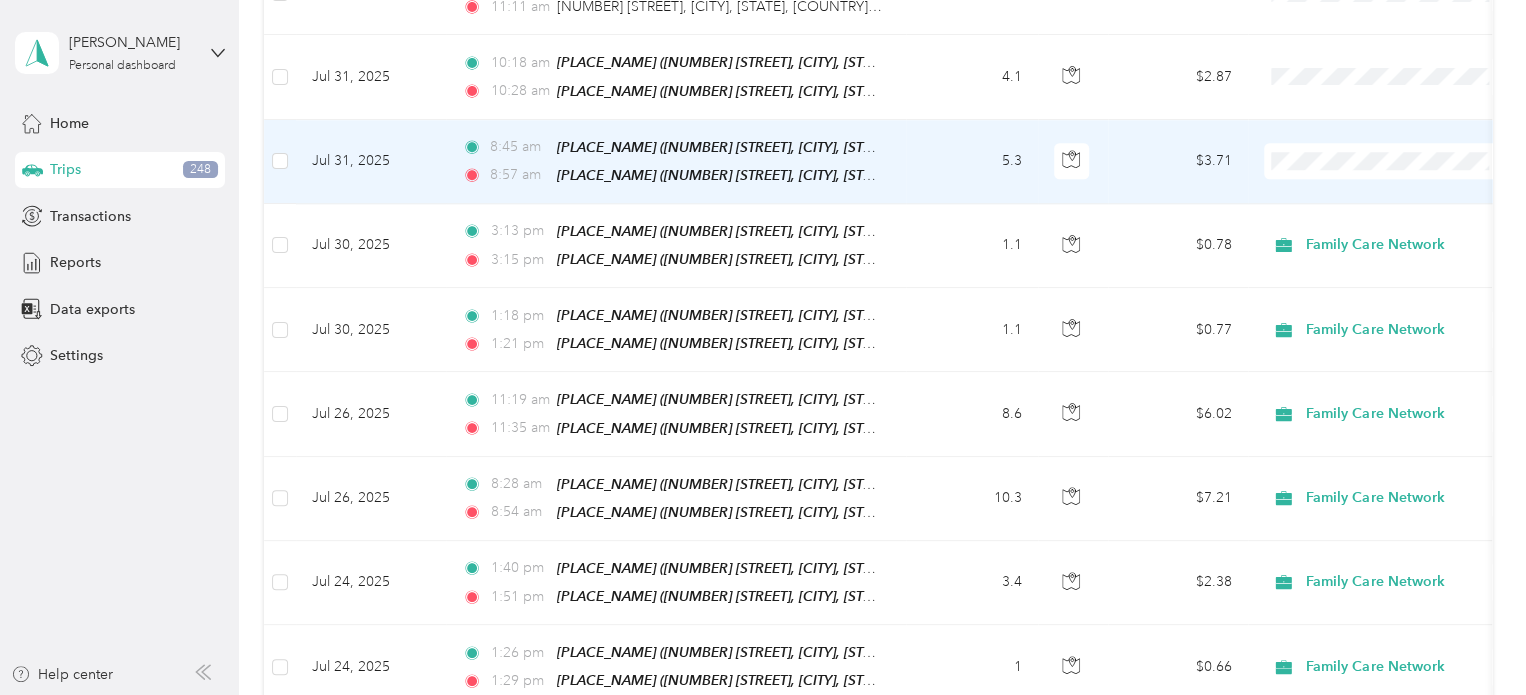 click on "$3.71" at bounding box center [1178, 162] 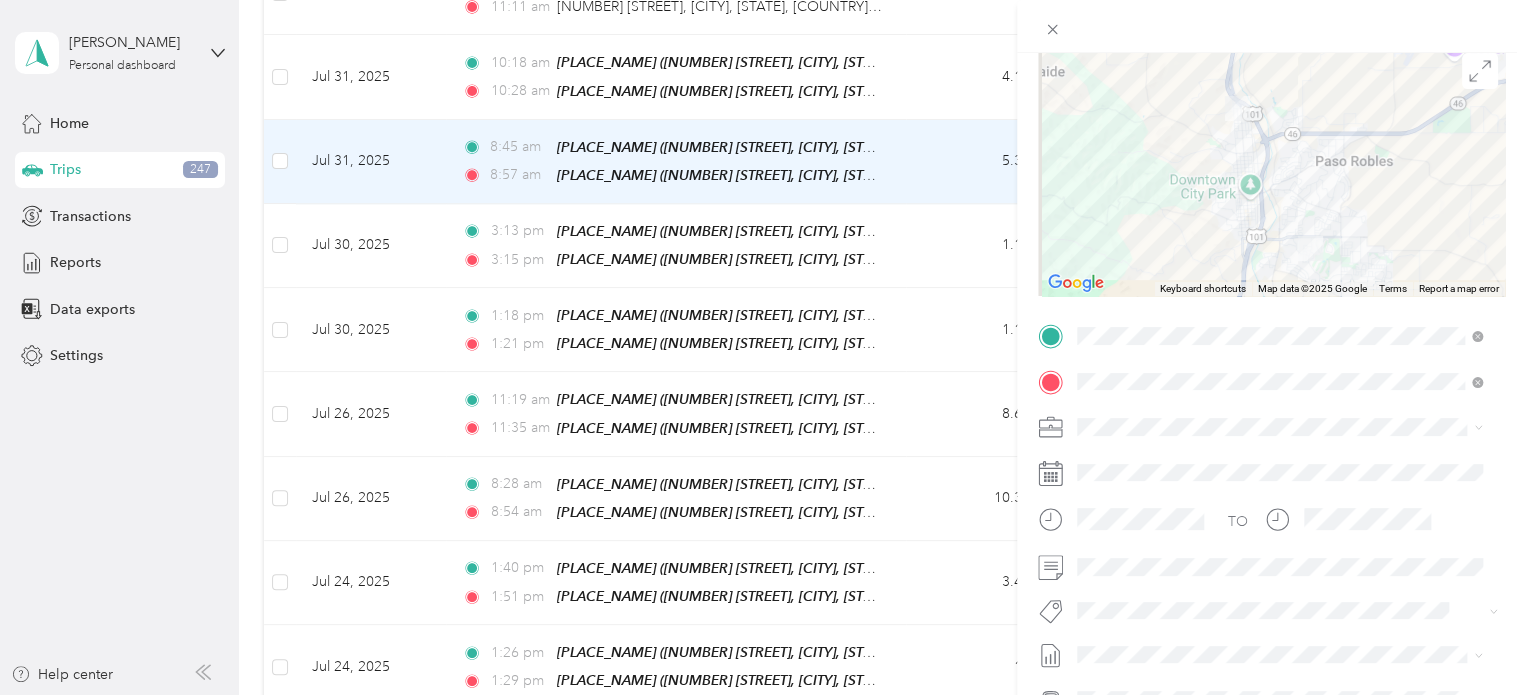 scroll, scrollTop: 196, scrollLeft: 0, axis: vertical 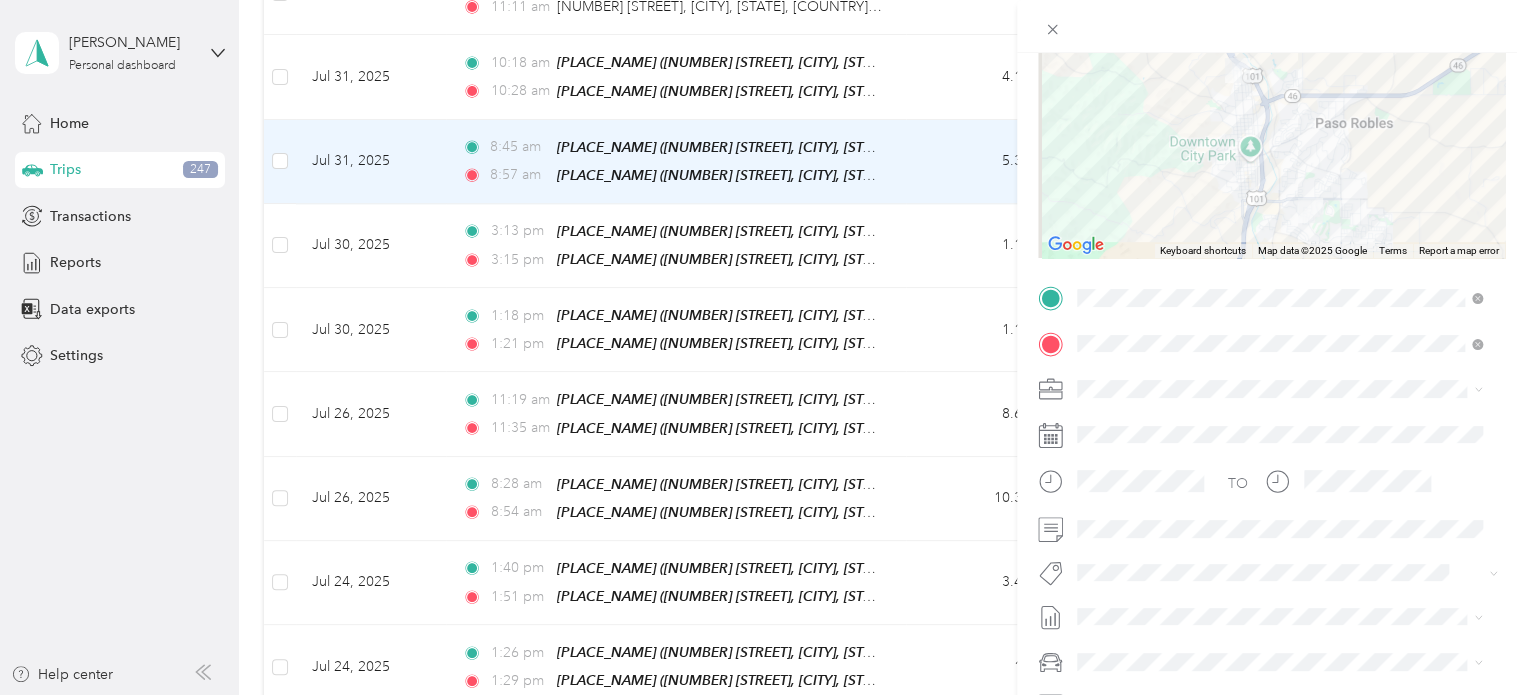 click on "Family Care Network" at bounding box center (1279, 419) 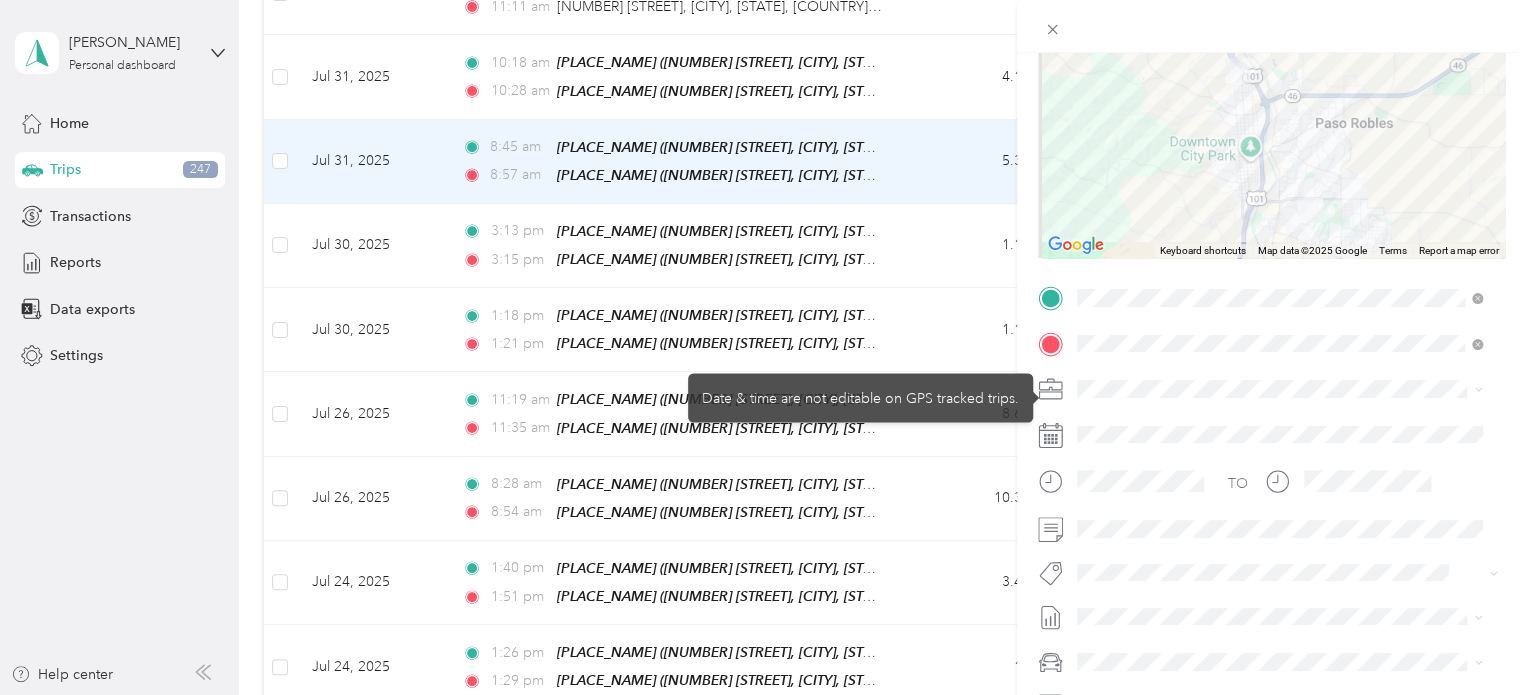scroll, scrollTop: 354, scrollLeft: 0, axis: vertical 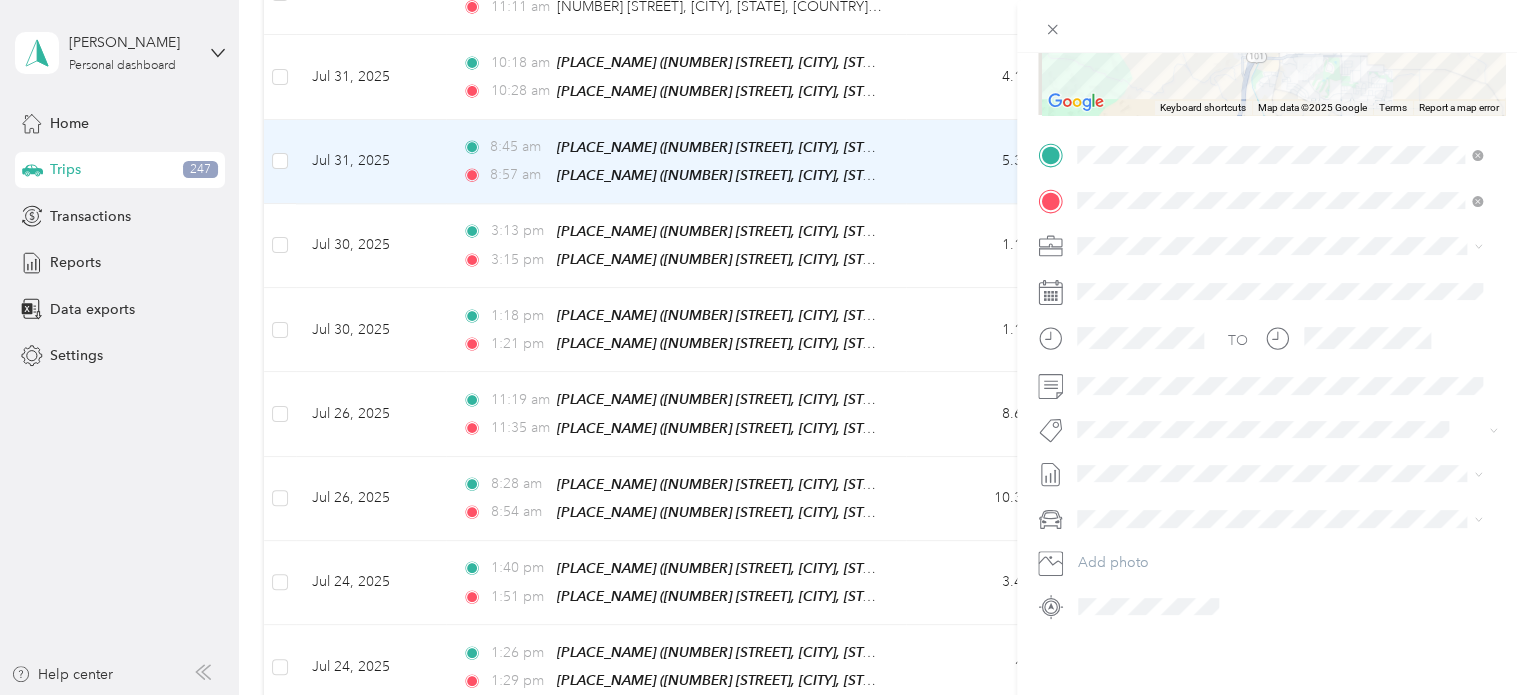 click on "Specialty Mhs" at bounding box center [1136, 176] 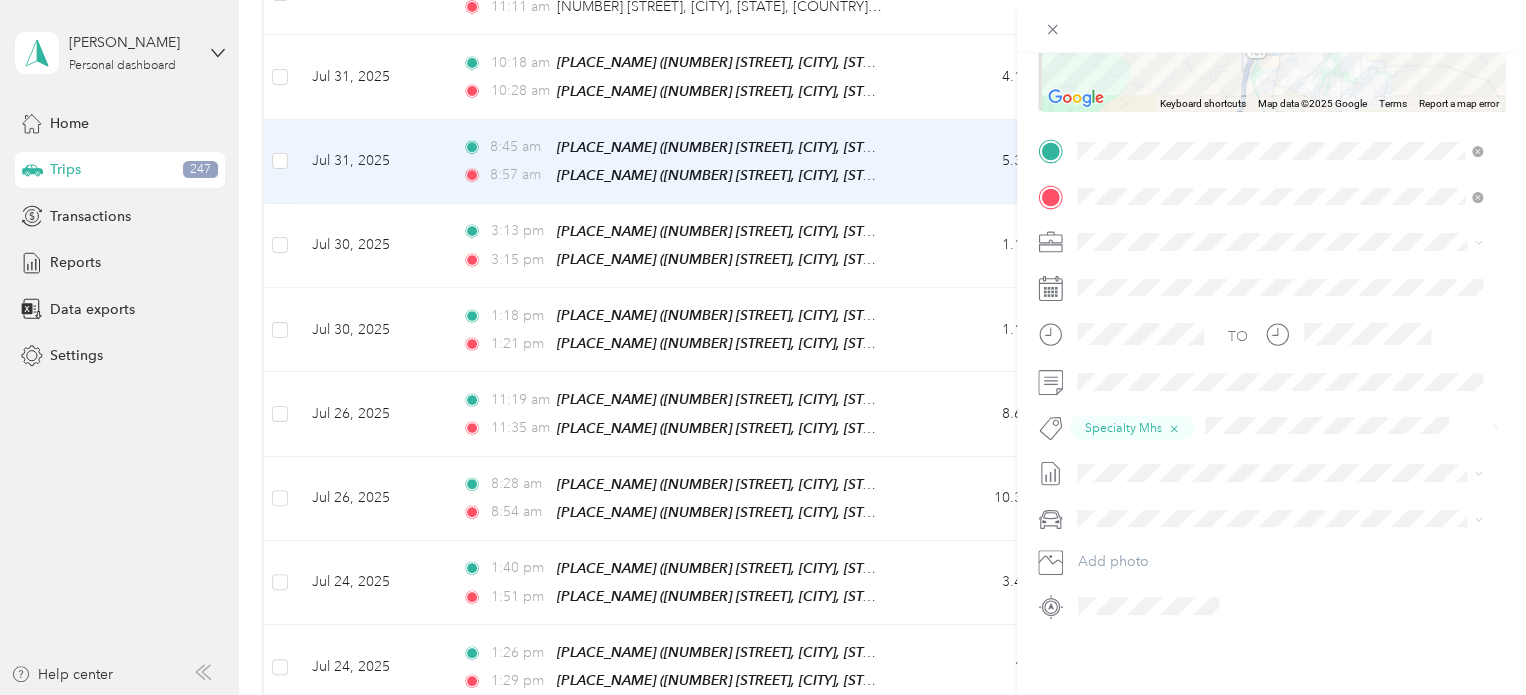 scroll, scrollTop: 0, scrollLeft: 0, axis: both 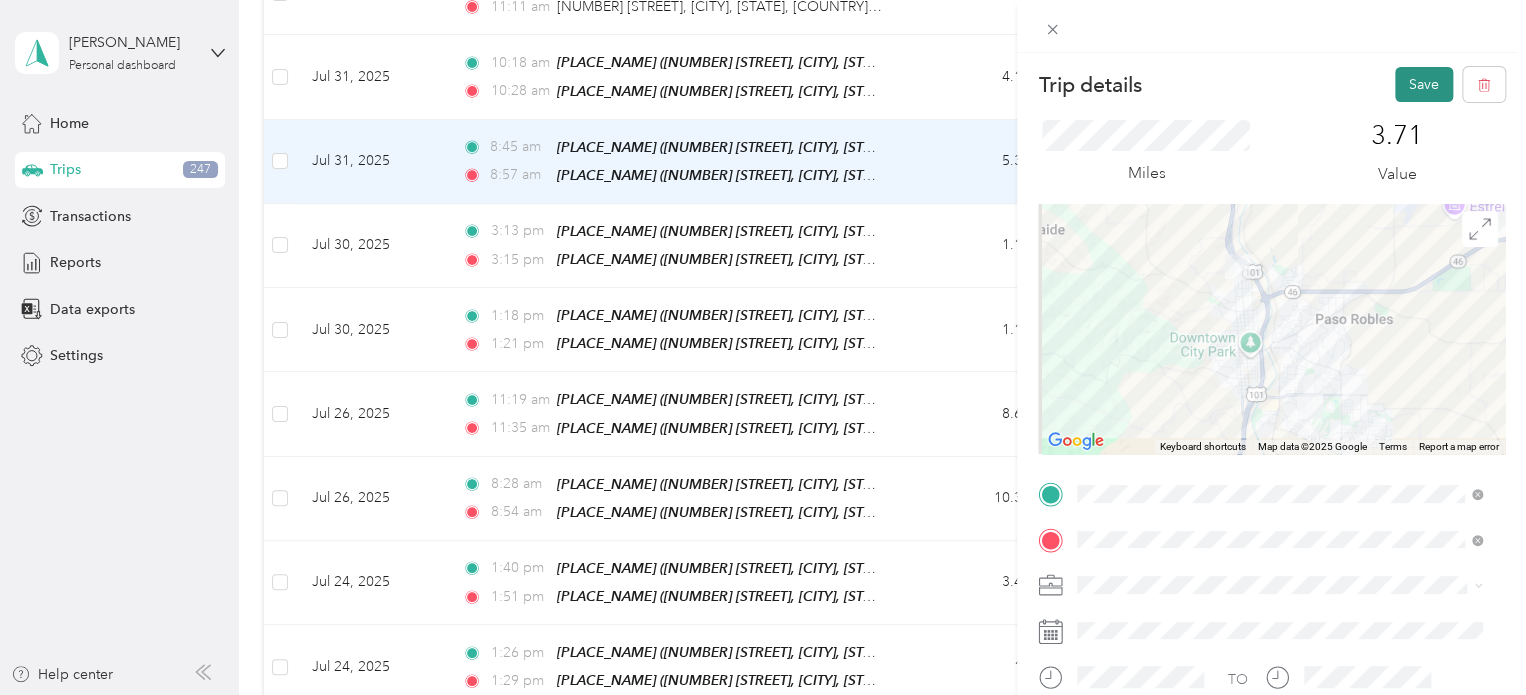 click on "Save" at bounding box center (1424, 84) 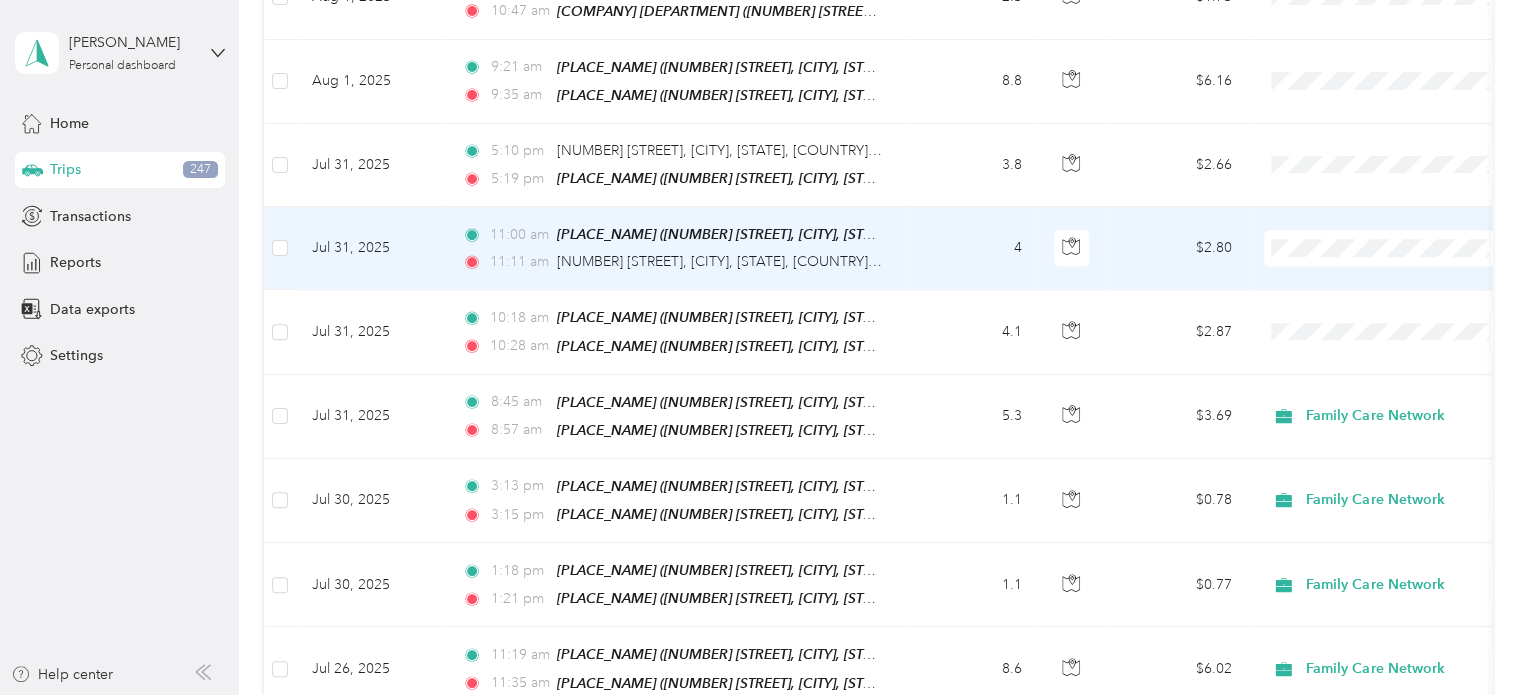 scroll, scrollTop: 797, scrollLeft: 0, axis: vertical 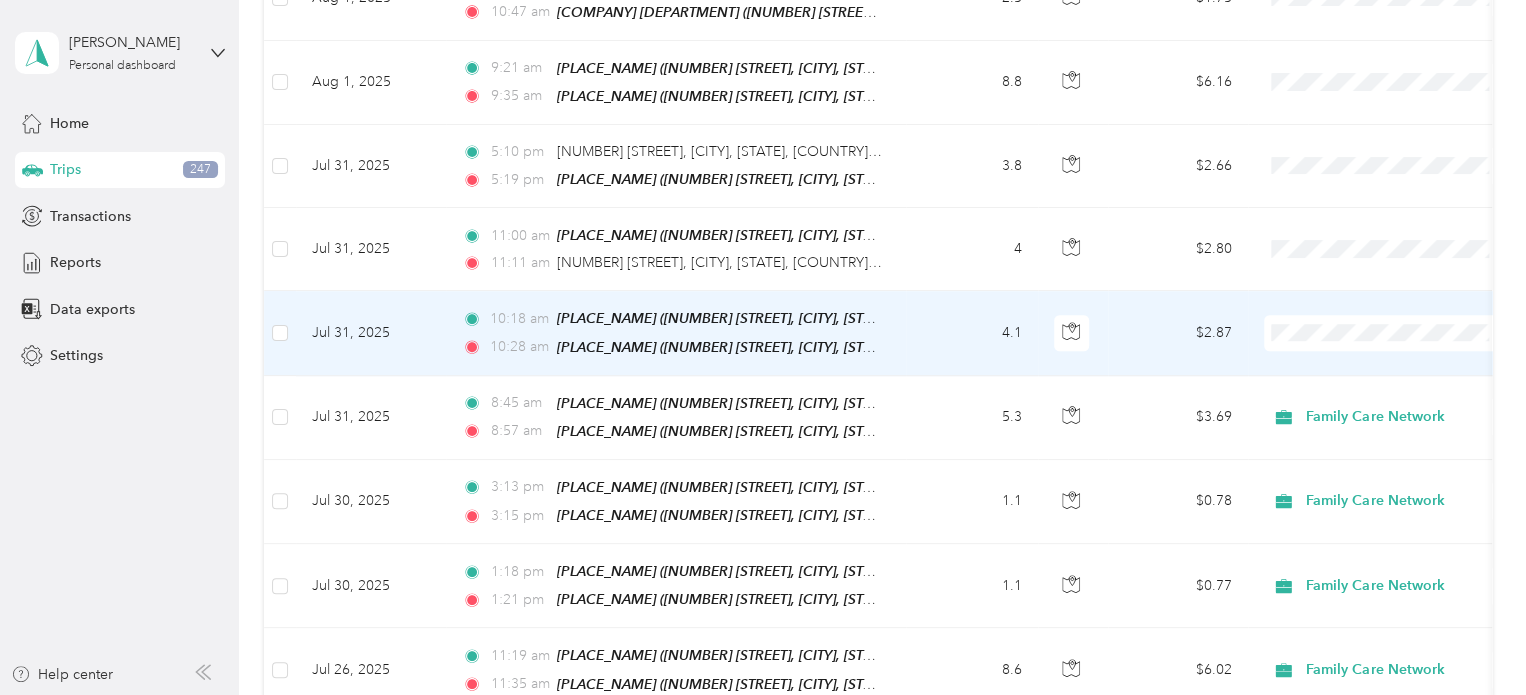 click on "$2.87" at bounding box center [1178, 333] 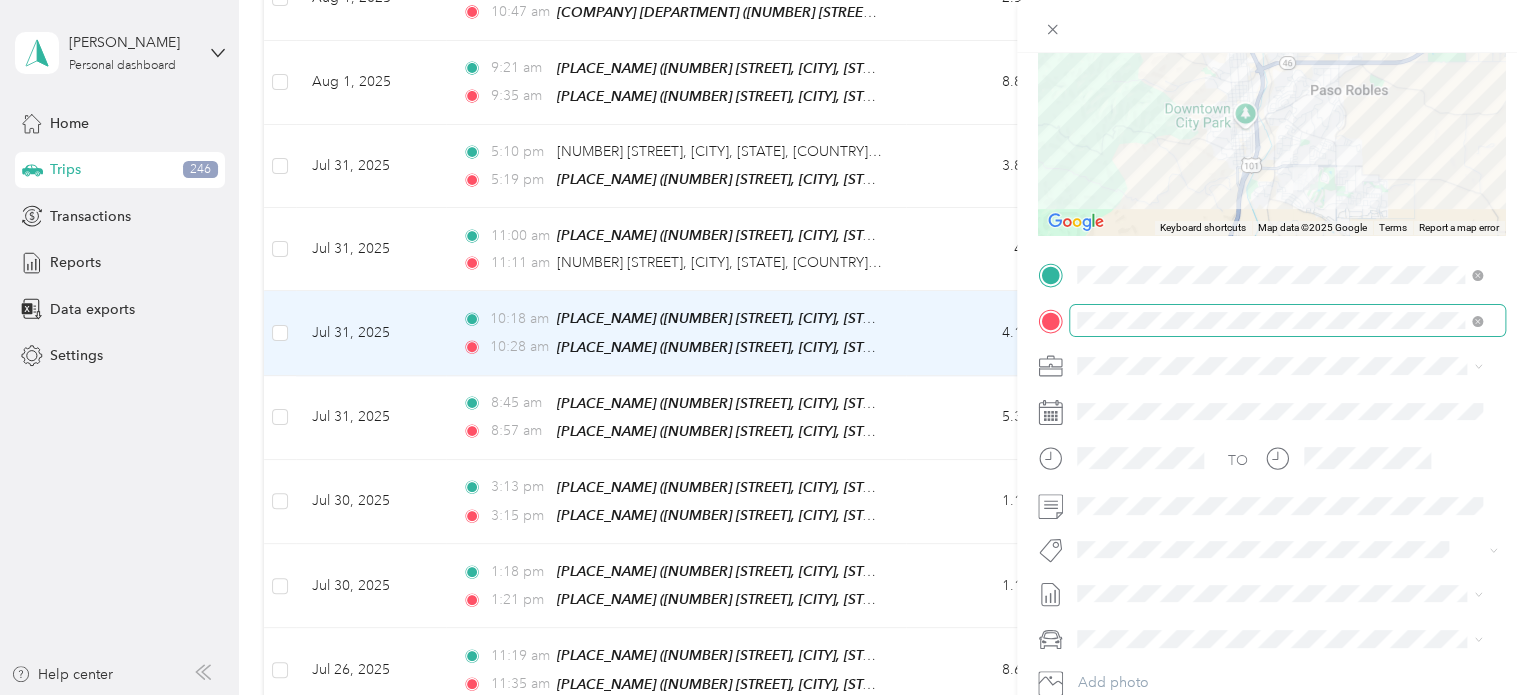 scroll, scrollTop: 220, scrollLeft: 0, axis: vertical 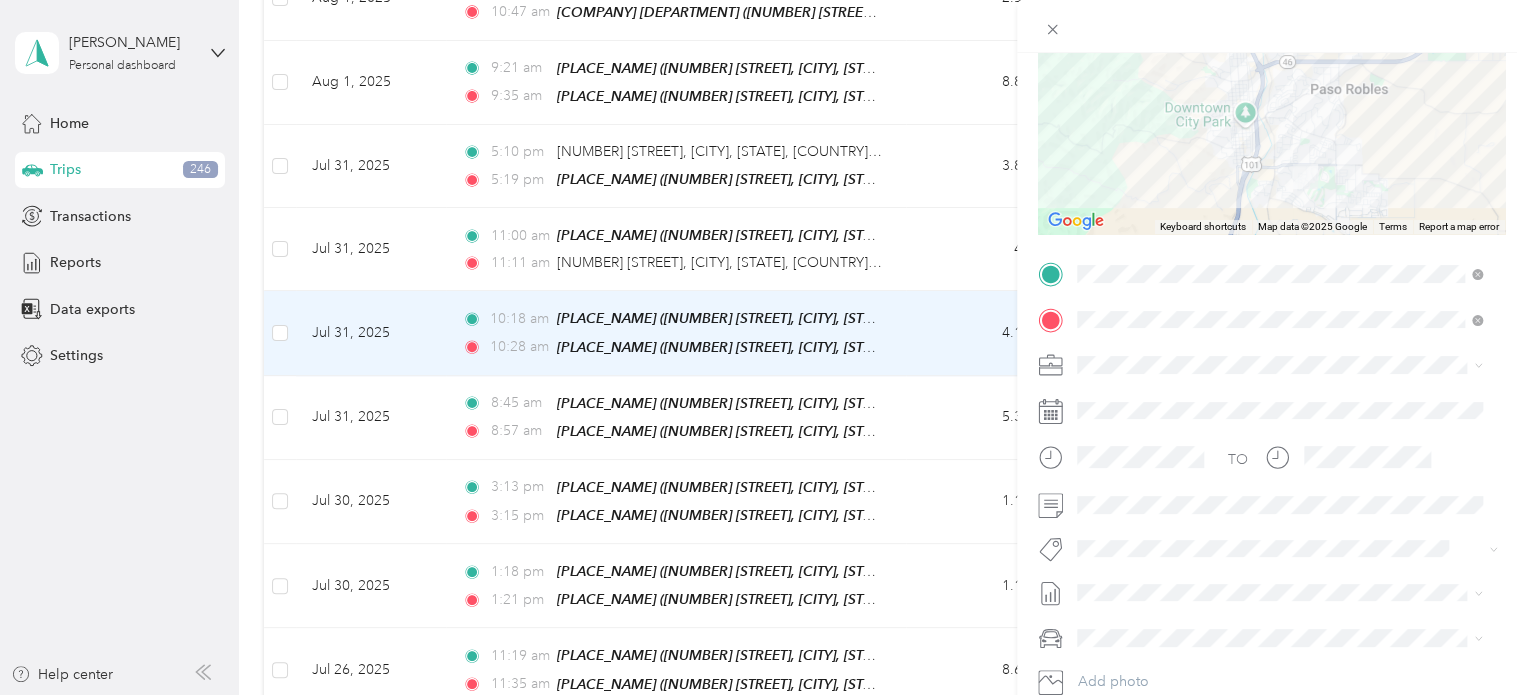 click on "Family Care Network" at bounding box center [1279, 389] 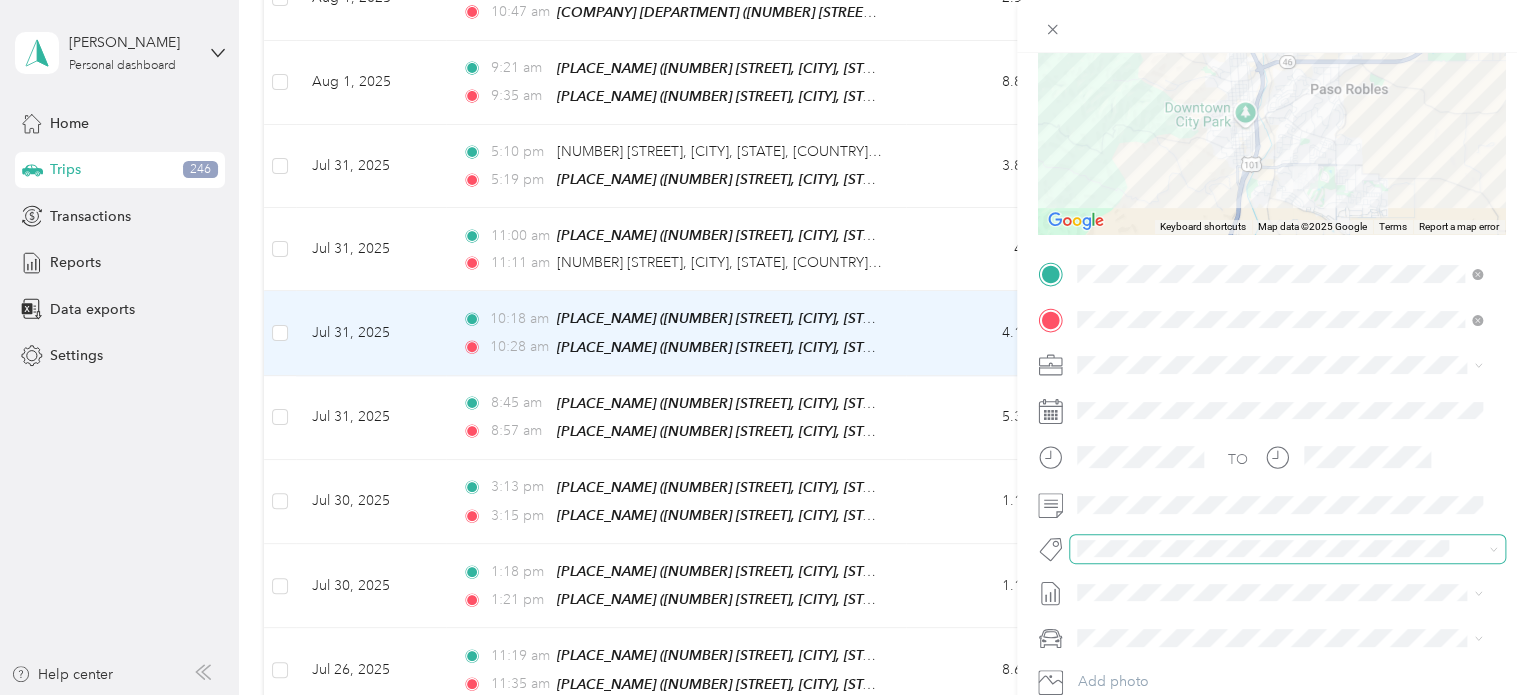 scroll, scrollTop: 354, scrollLeft: 0, axis: vertical 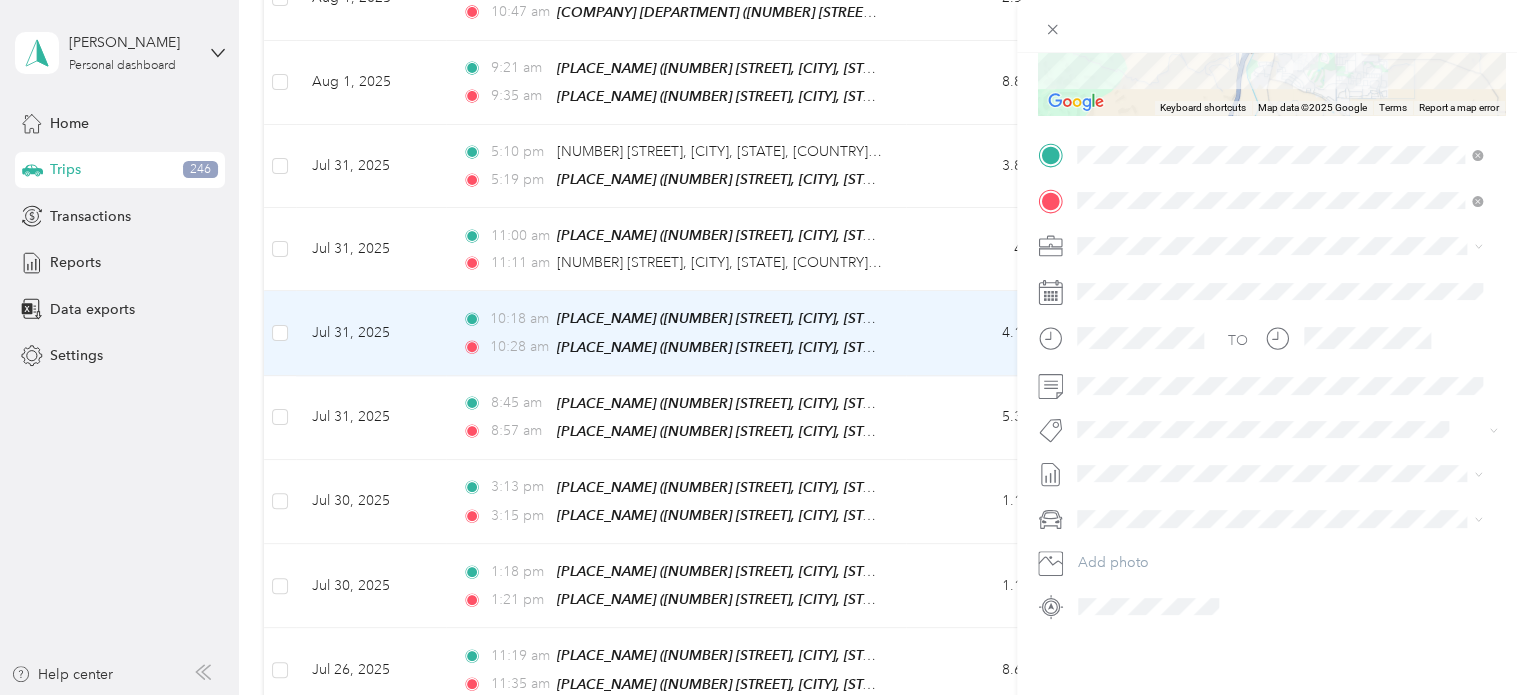 click on "TO Add photo" at bounding box center [1271, 380] 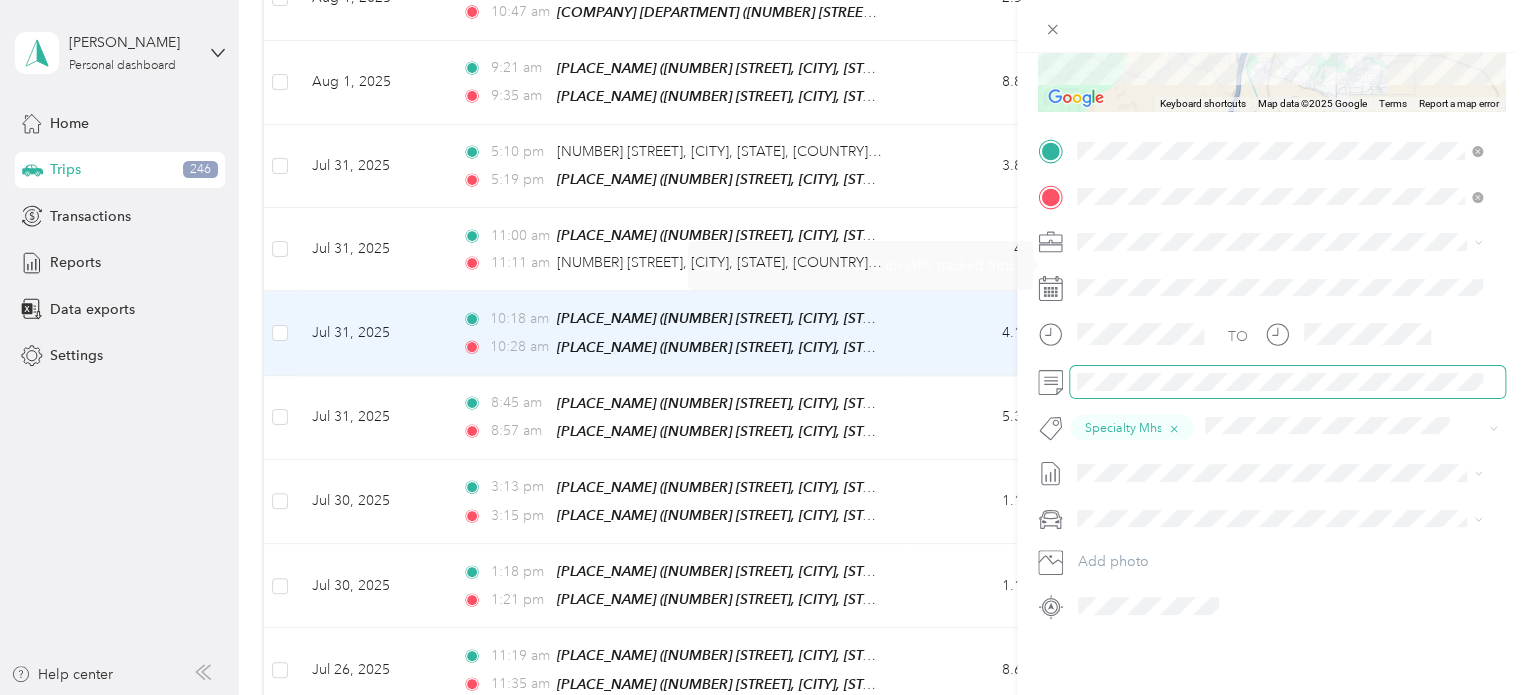 scroll, scrollTop: 0, scrollLeft: 0, axis: both 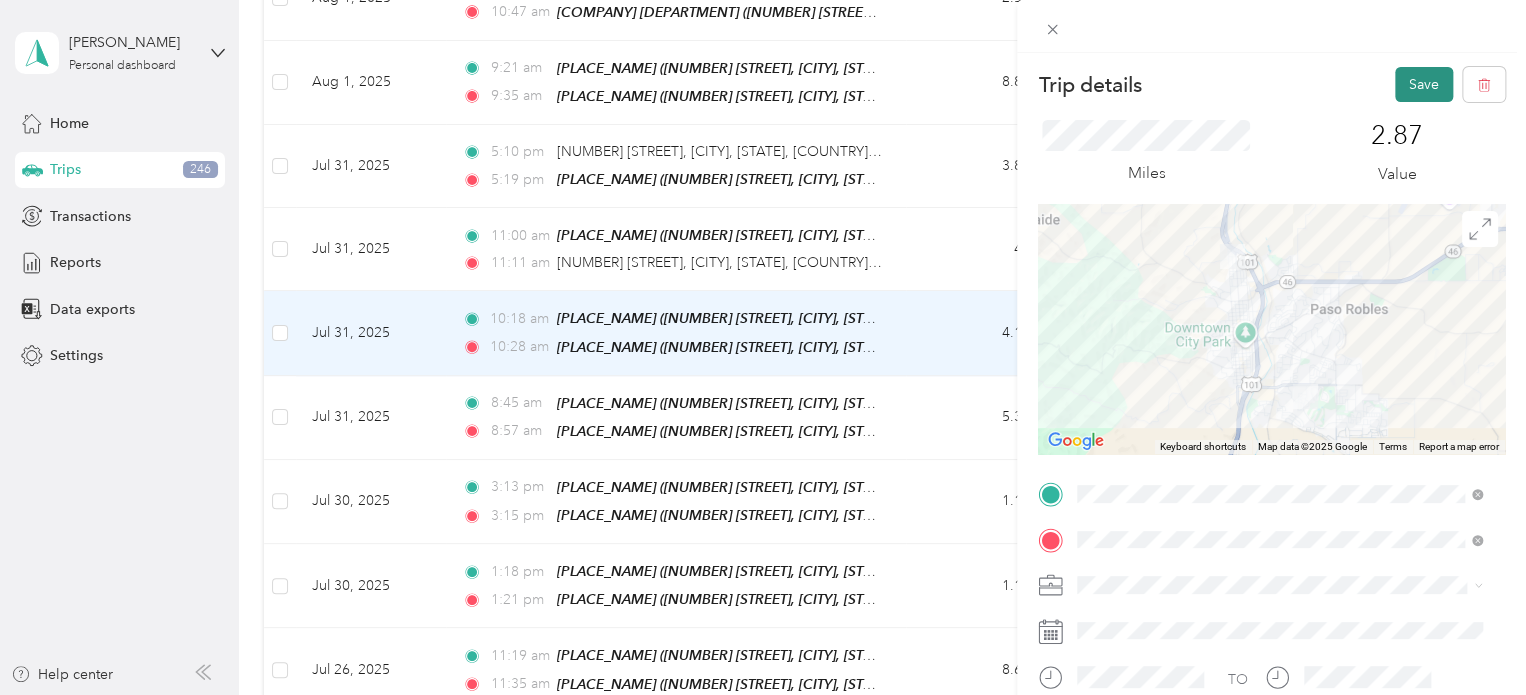 click on "Save" at bounding box center [1424, 84] 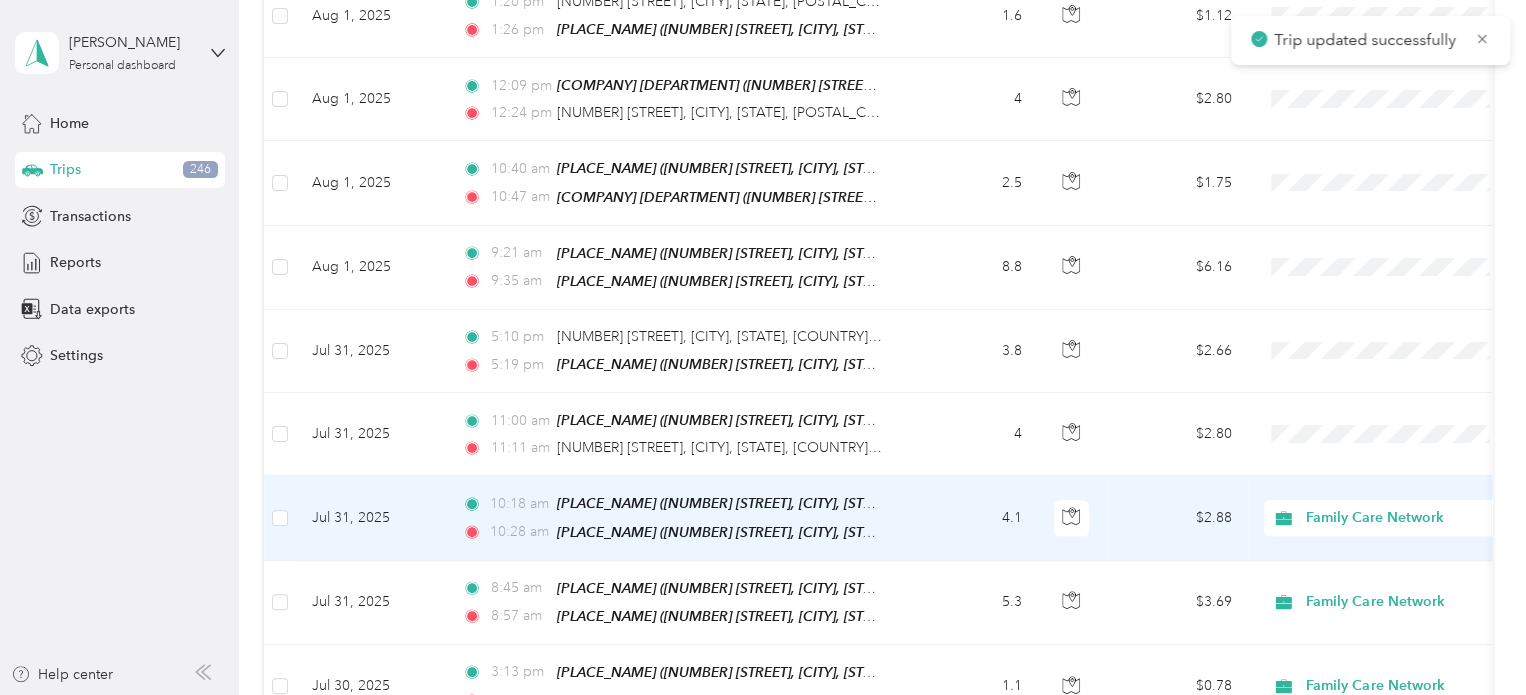 scroll, scrollTop: 608, scrollLeft: 0, axis: vertical 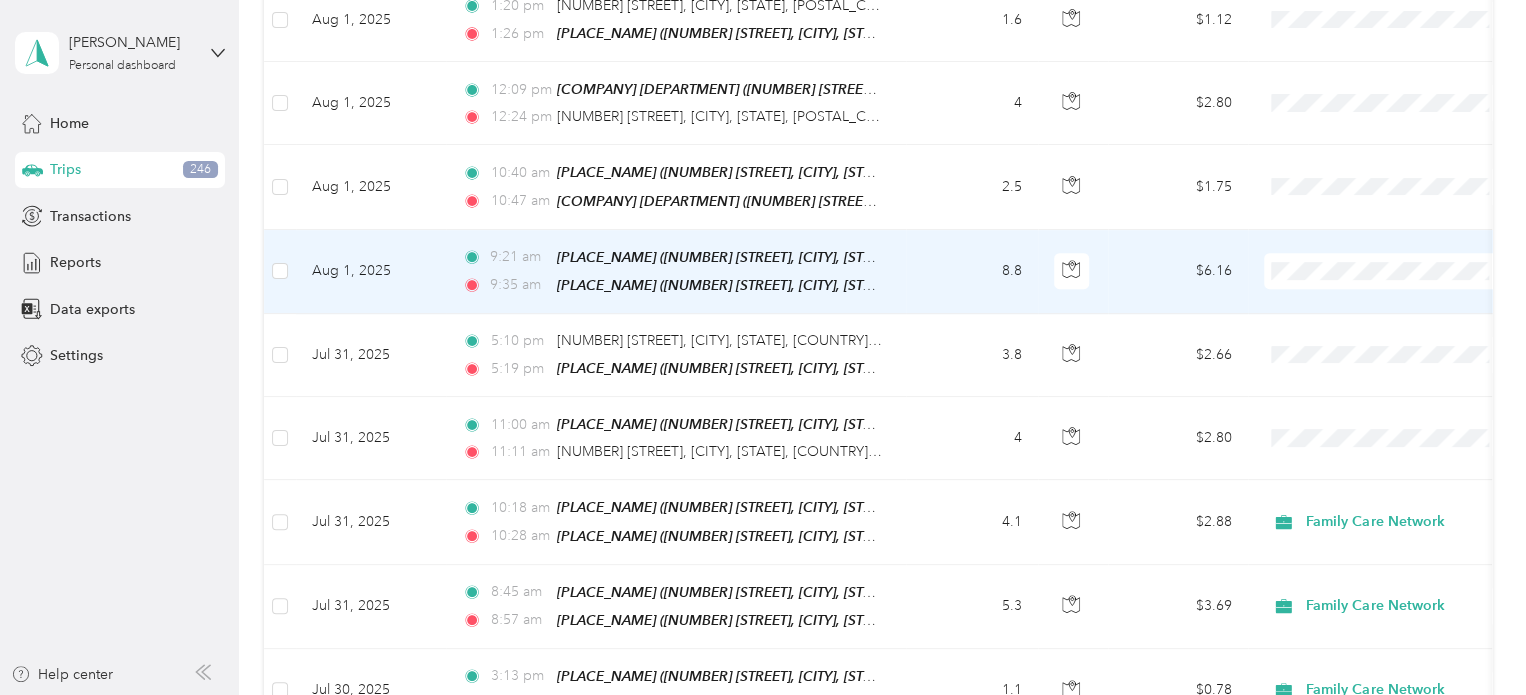 click on "$6.16" at bounding box center (1178, 272) 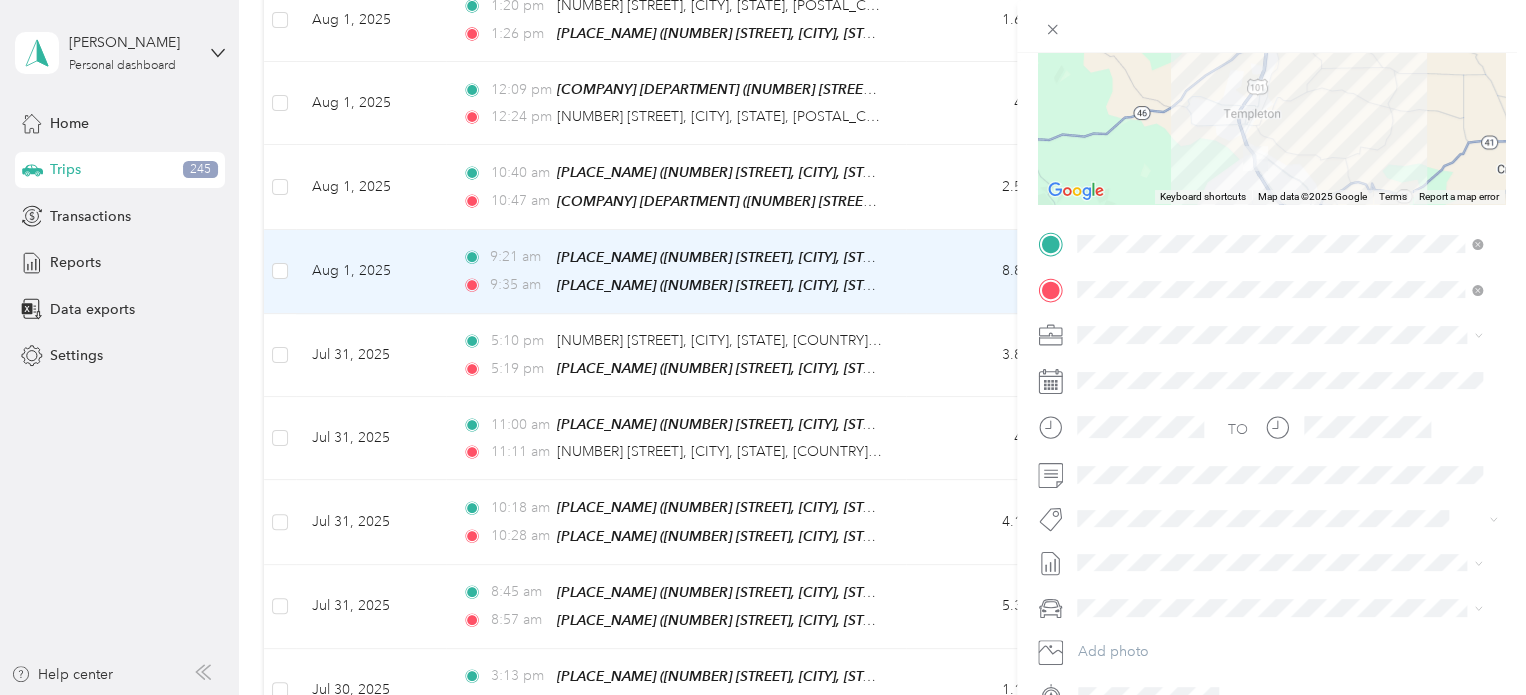scroll, scrollTop: 276, scrollLeft: 0, axis: vertical 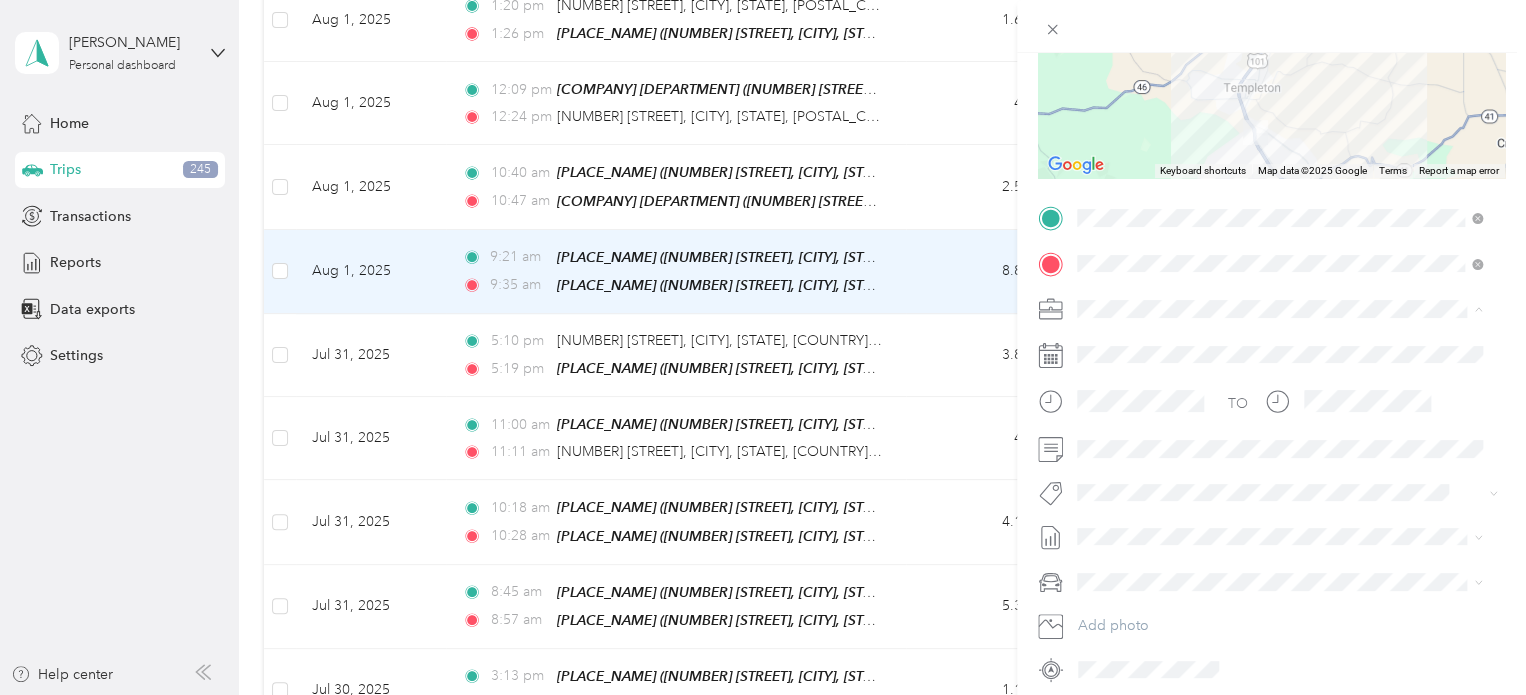 click on "Family Care Network" at bounding box center [1149, 344] 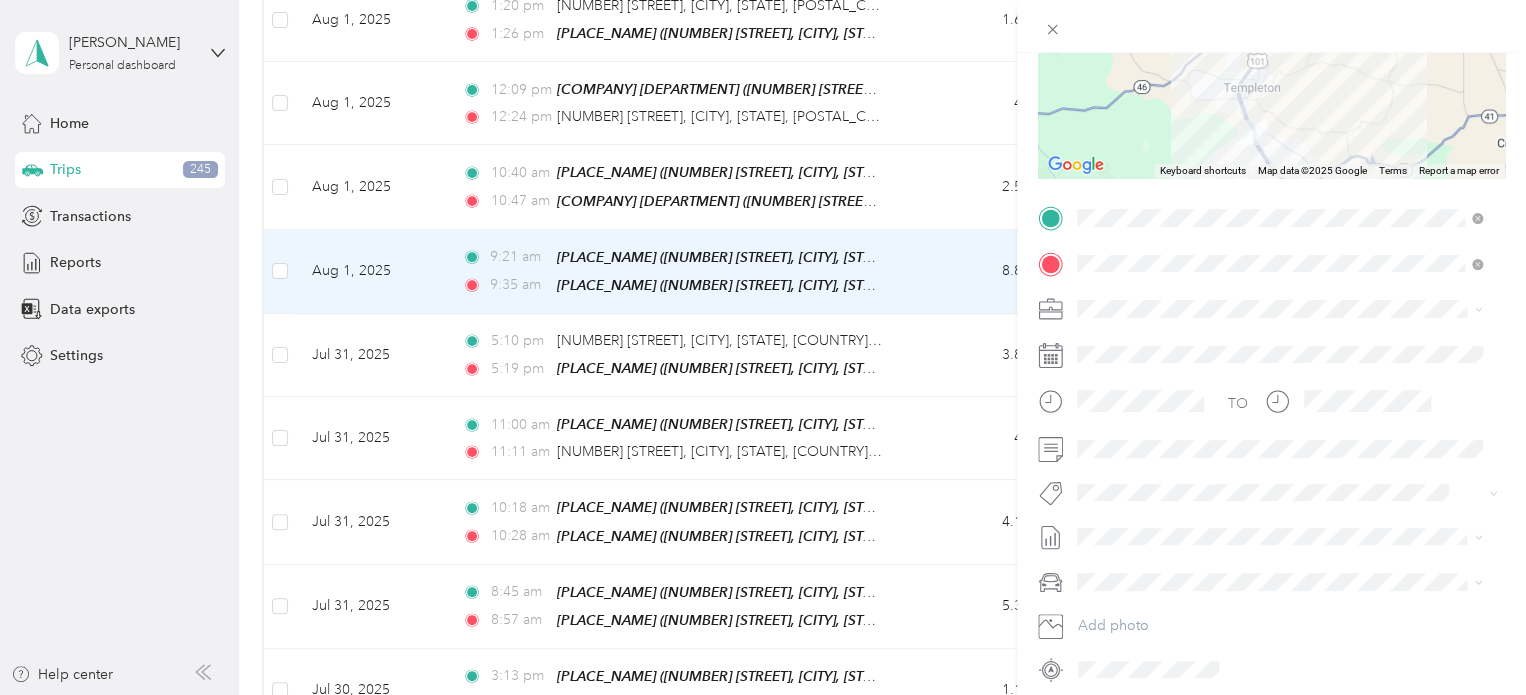 click on "Specialty Mhs" at bounding box center [1279, 253] 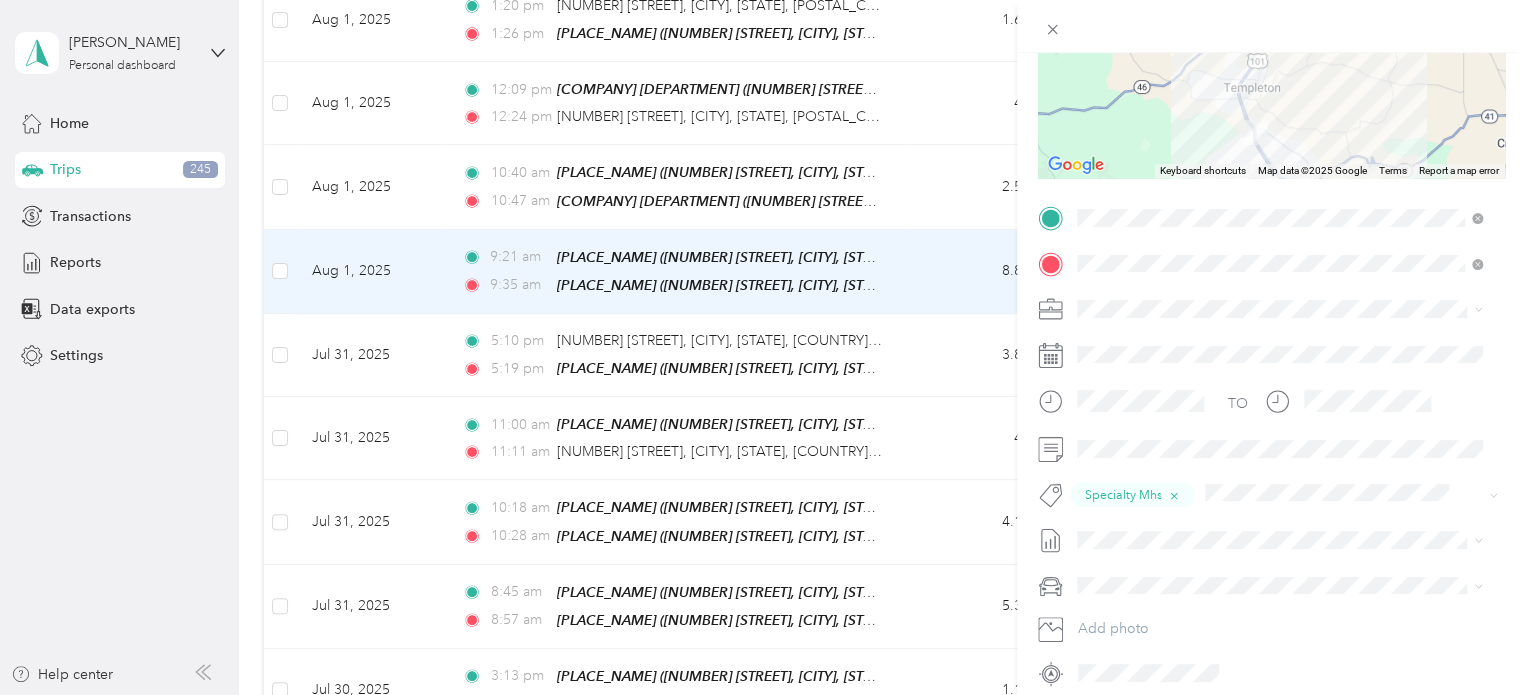 scroll, scrollTop: 0, scrollLeft: 0, axis: both 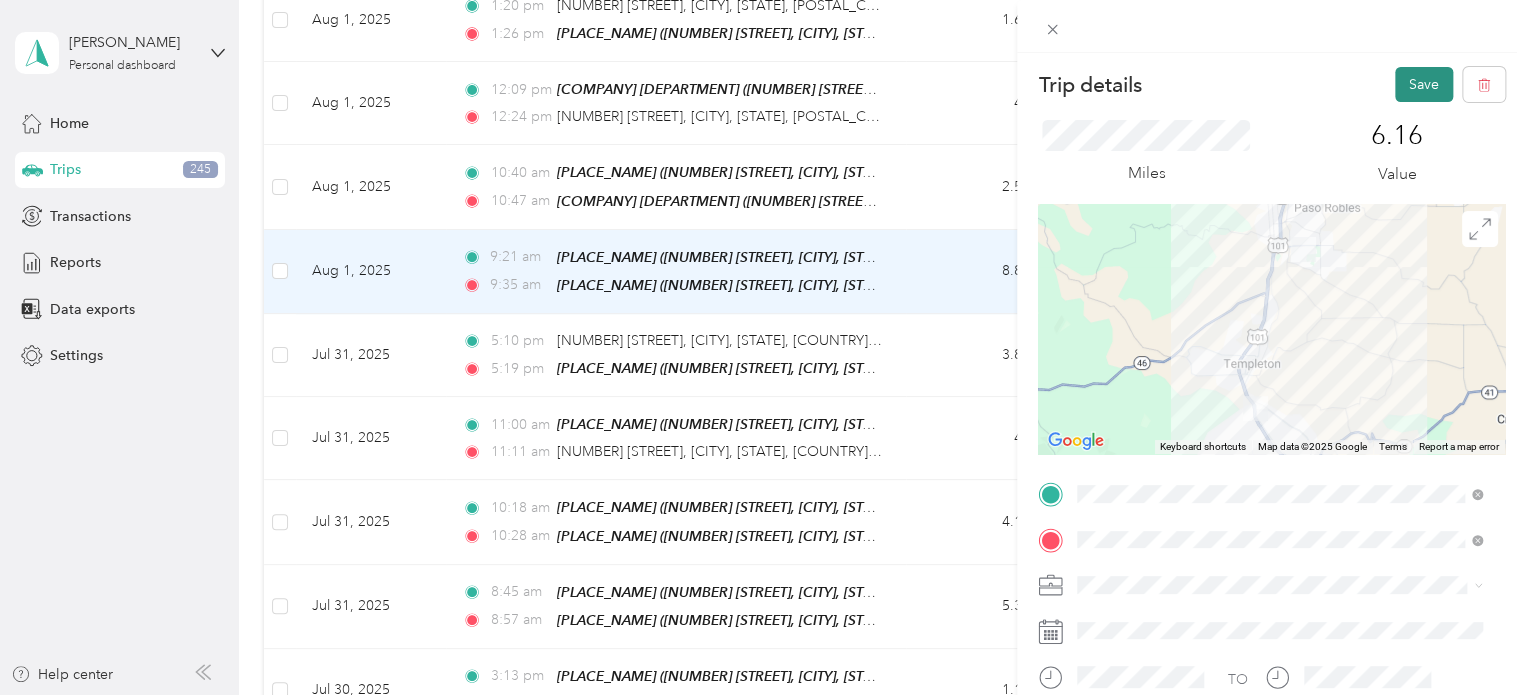 click on "Save" at bounding box center (1424, 84) 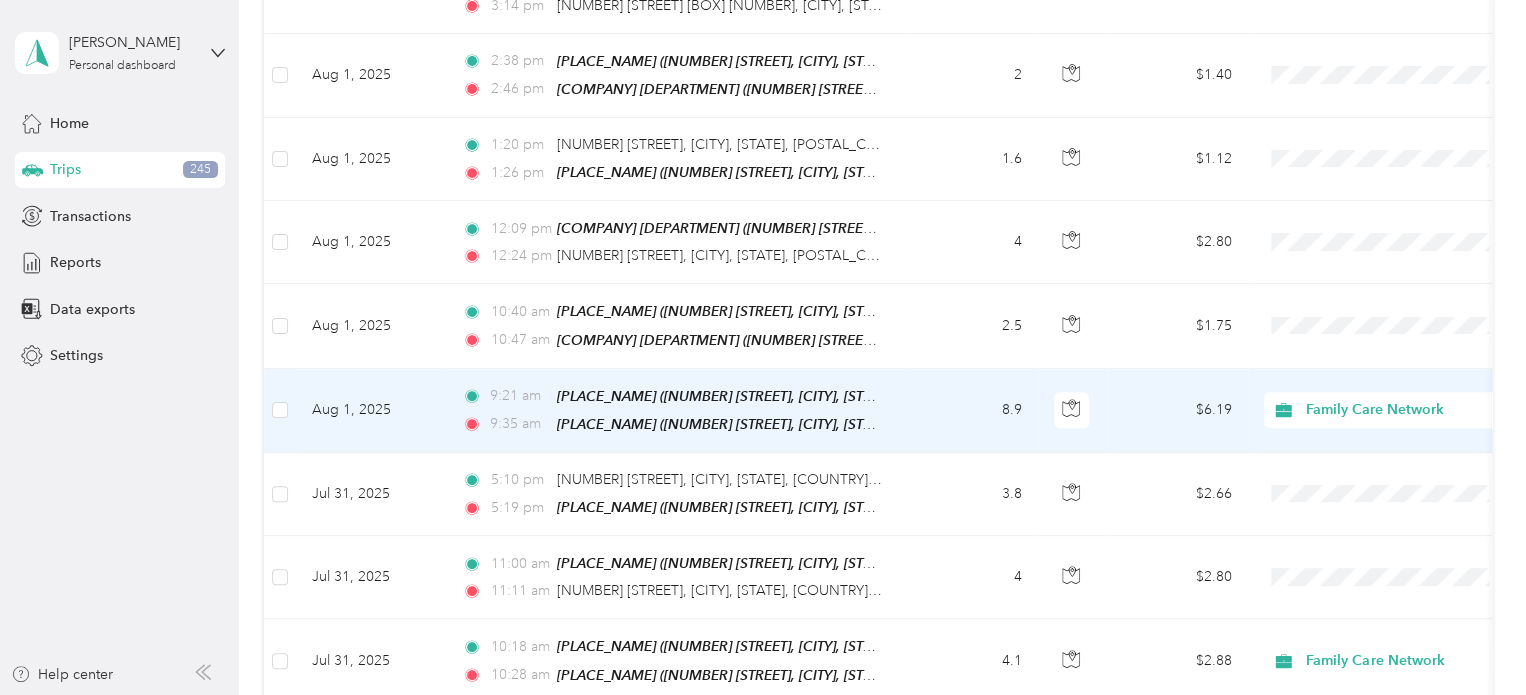 scroll, scrollTop: 436, scrollLeft: 0, axis: vertical 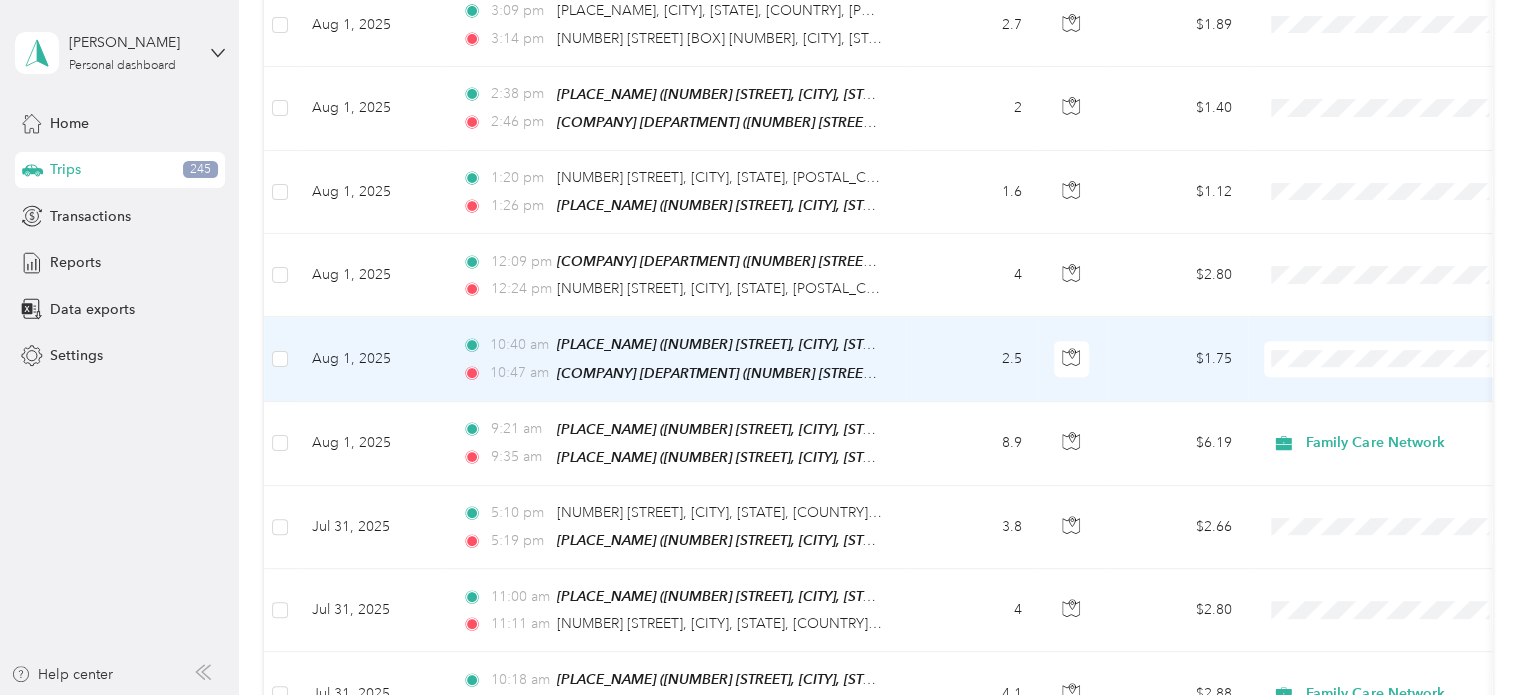 click on "$1.75" at bounding box center (1178, 359) 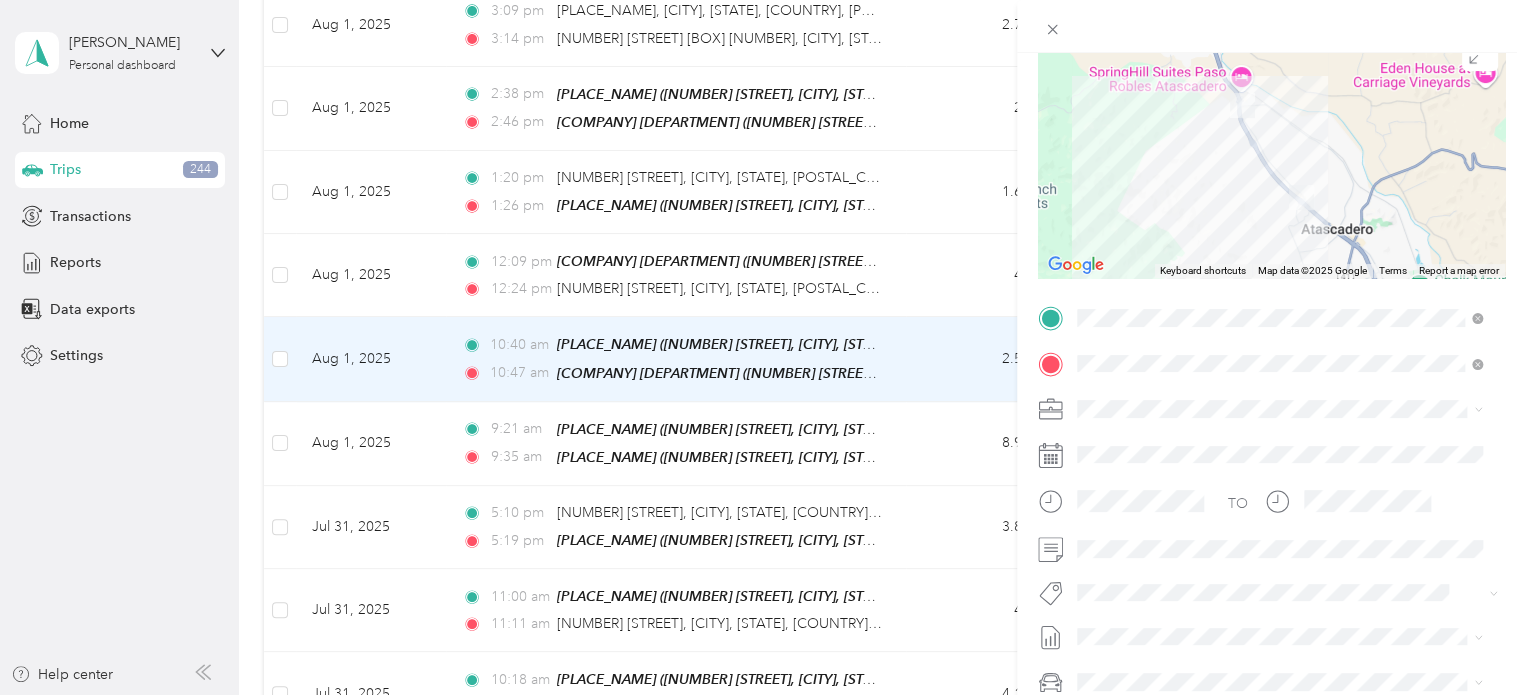 scroll, scrollTop: 224, scrollLeft: 0, axis: vertical 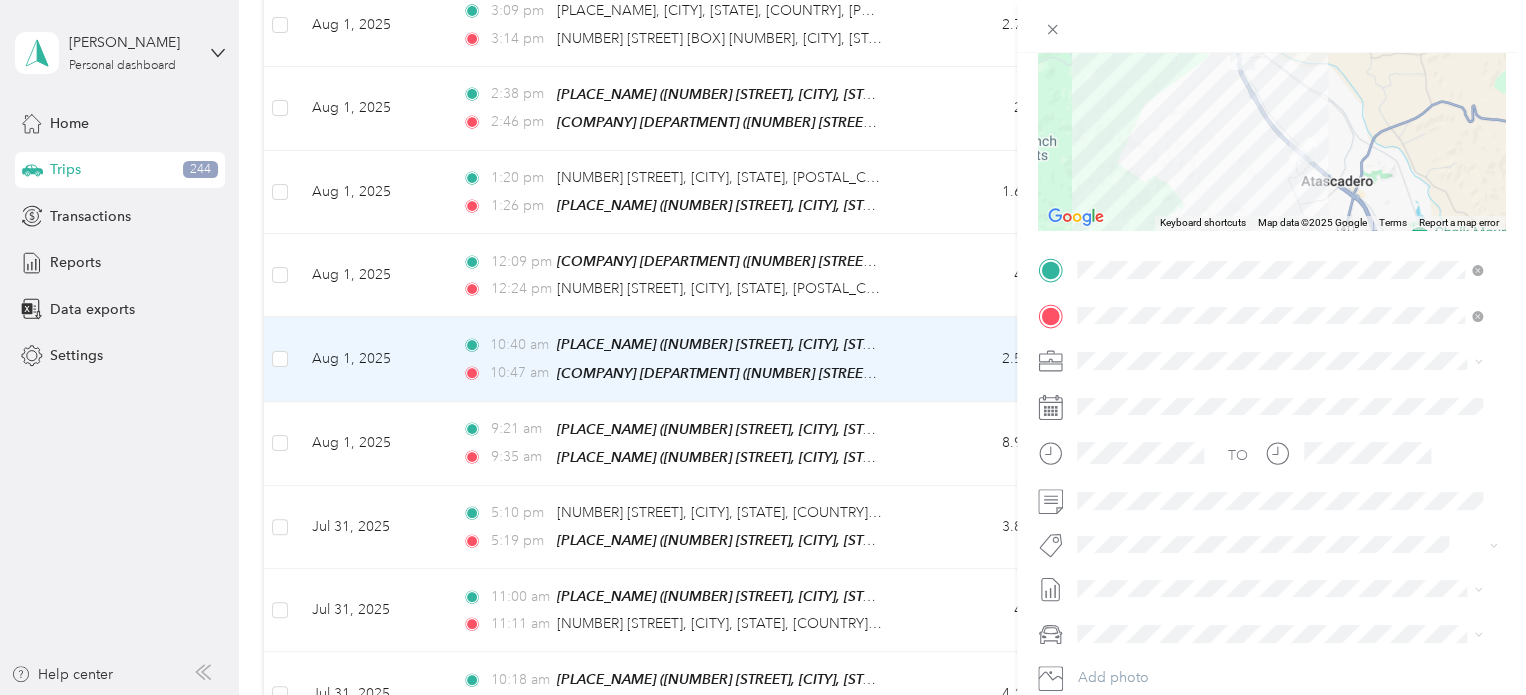 click on "Family Care Network" at bounding box center [1279, 394] 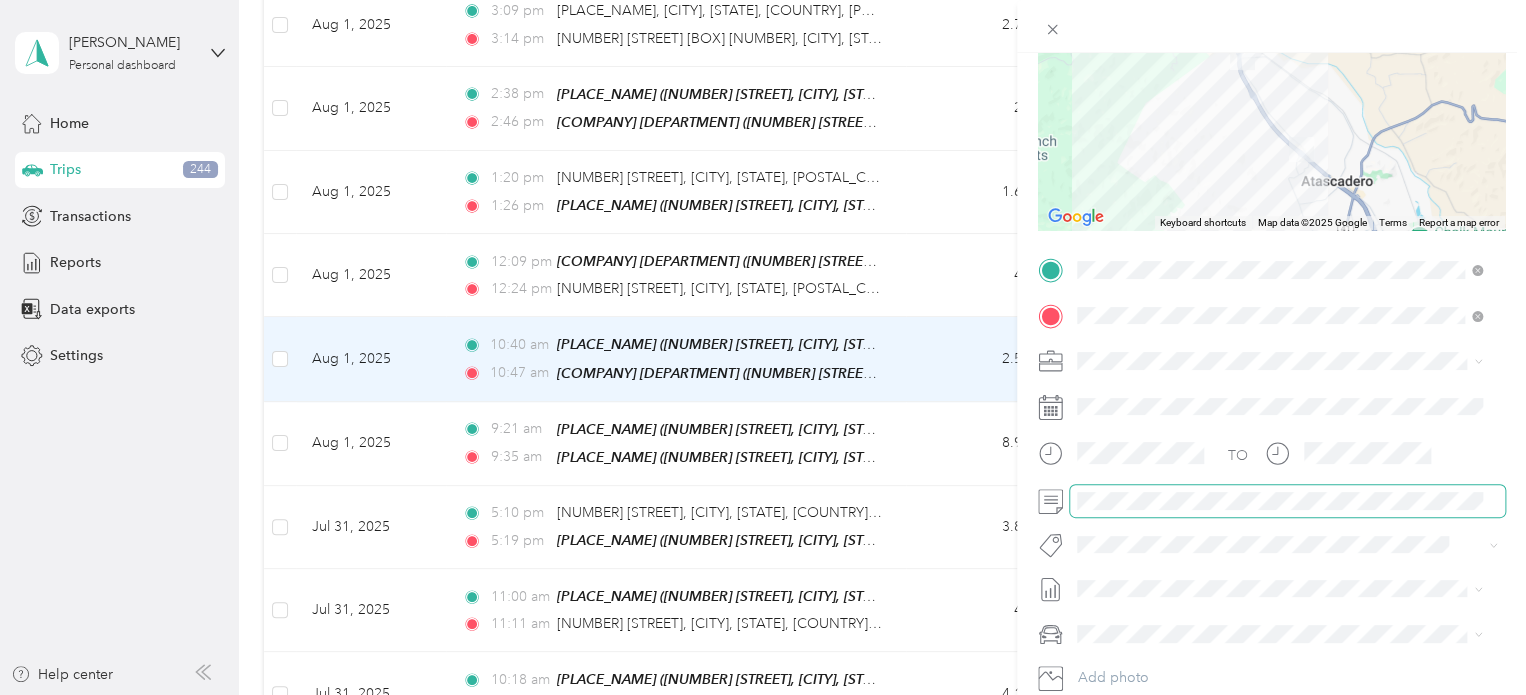 scroll, scrollTop: 354, scrollLeft: 0, axis: vertical 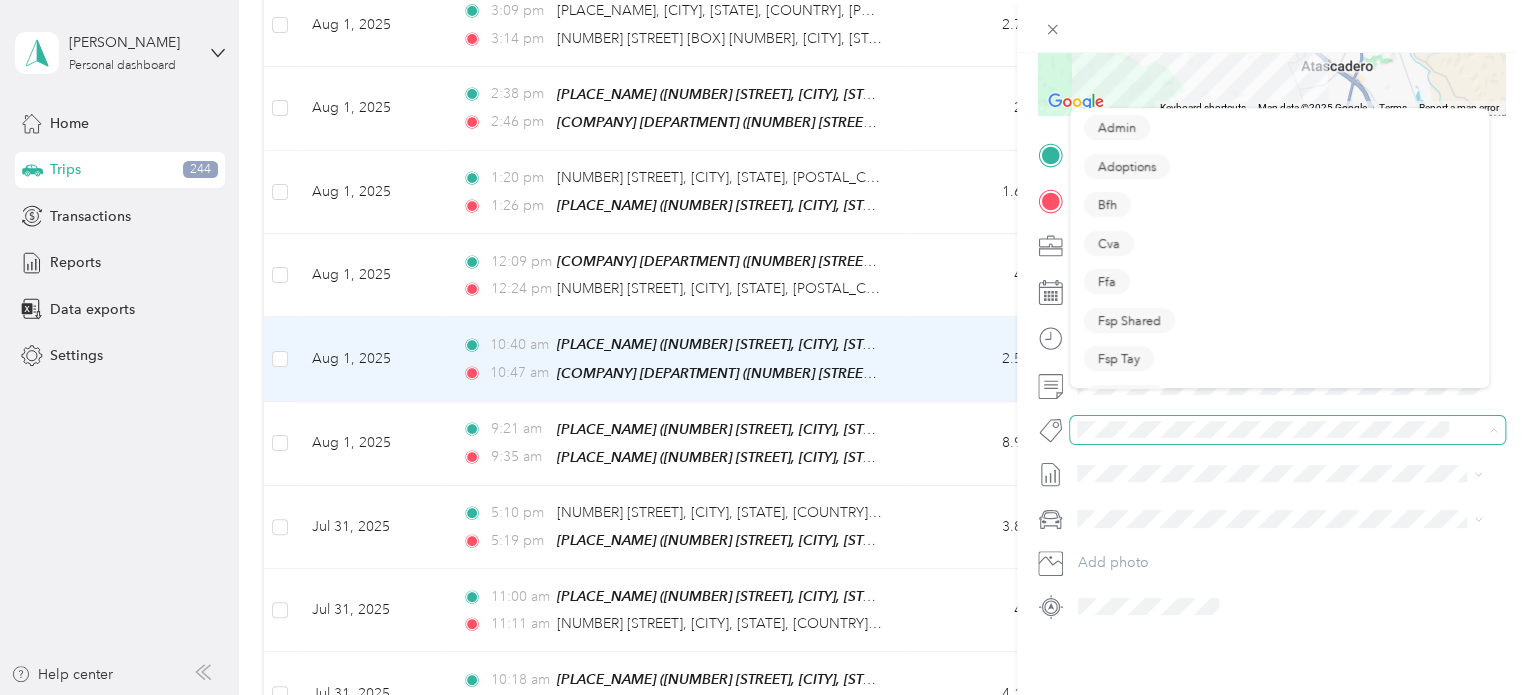 click at bounding box center [1270, 429] 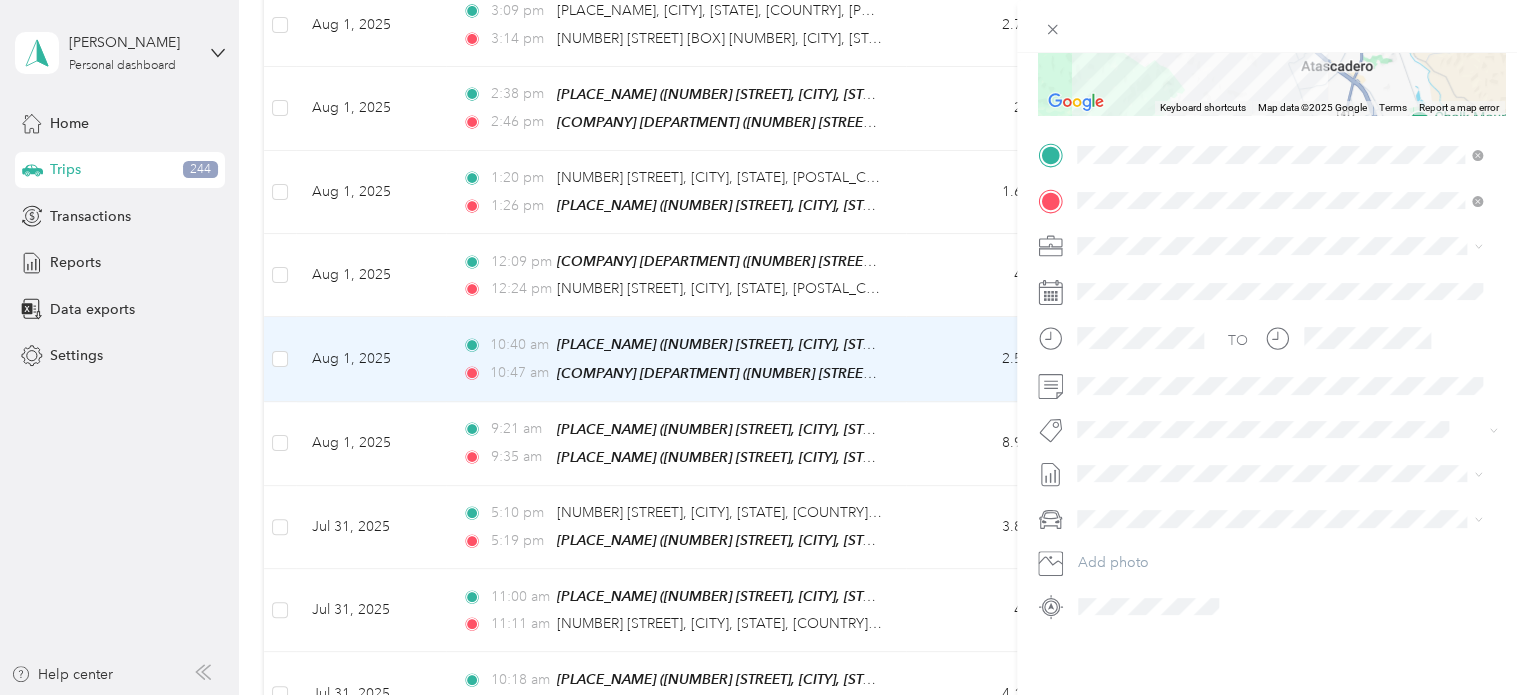 click on "Admin Adoptions Bfh Cva Ffa Fsp Shared Fsp Tay Fsp Youth Housing Navigator Housing Voucher Hsp Ilp (sb) Ilp (slo) Isfc Sbs/wrap Shelter Specialty Mhs Temp Ihss Thp Out Of County Thpp-m (sb) Thpp-m (wrap Slo) Thpp-nmd (sb) Thpp-nmd (slo) Thp+ (sb) Thp Sb Shared Thp+ (slo) Thp Slo Shared Wfc Wrap Aap Wraparound Wrap Out Of County Wtp (dss) Wtp (probation)" at bounding box center [1279, 247] 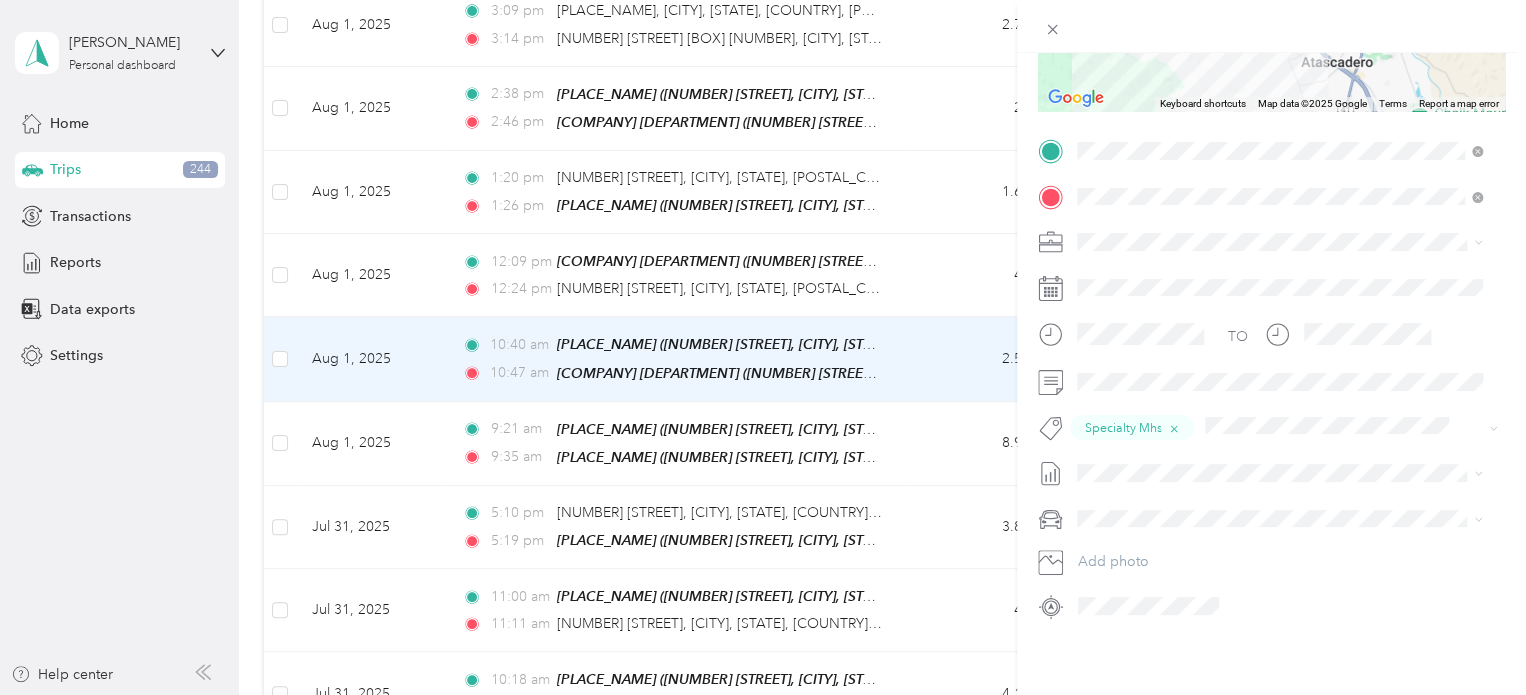 scroll, scrollTop: 0, scrollLeft: 0, axis: both 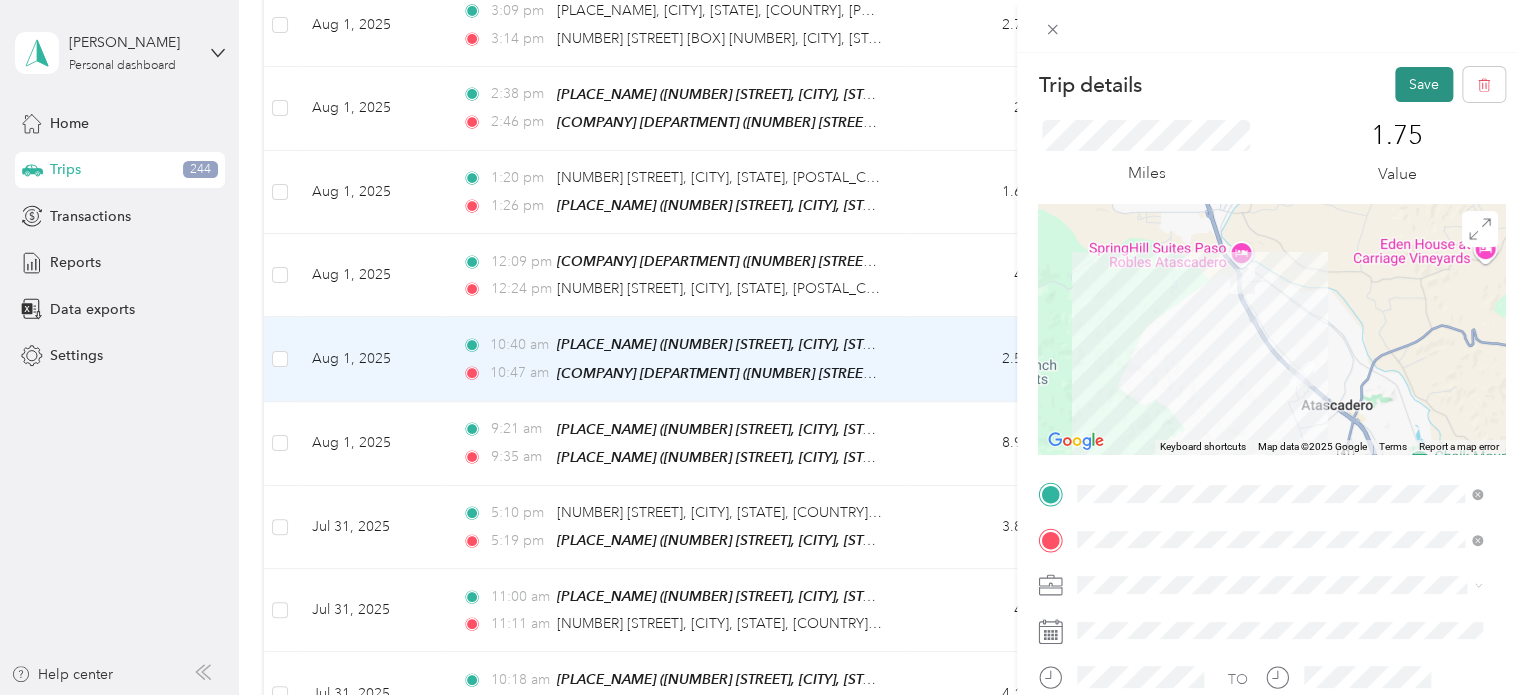 click on "Save" at bounding box center (1424, 84) 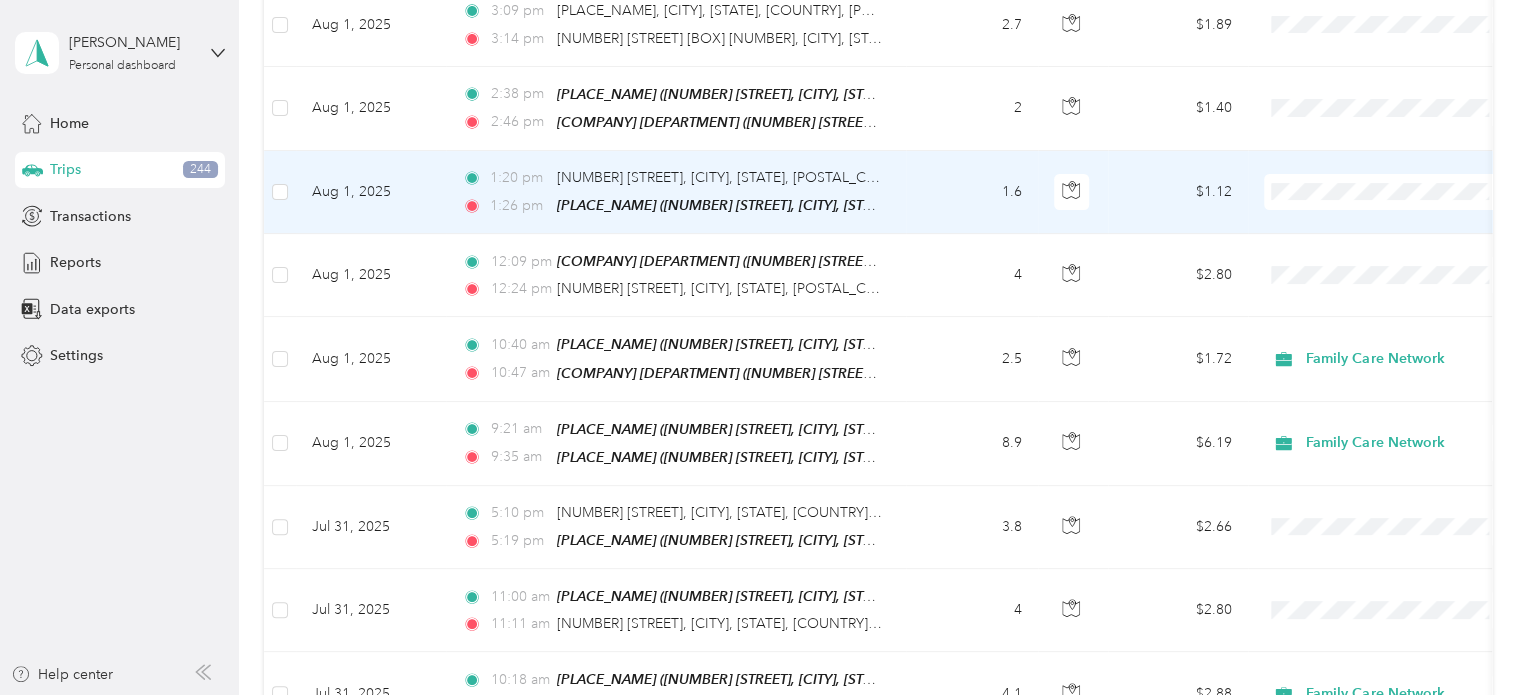 click on "$1.12" at bounding box center [1178, 192] 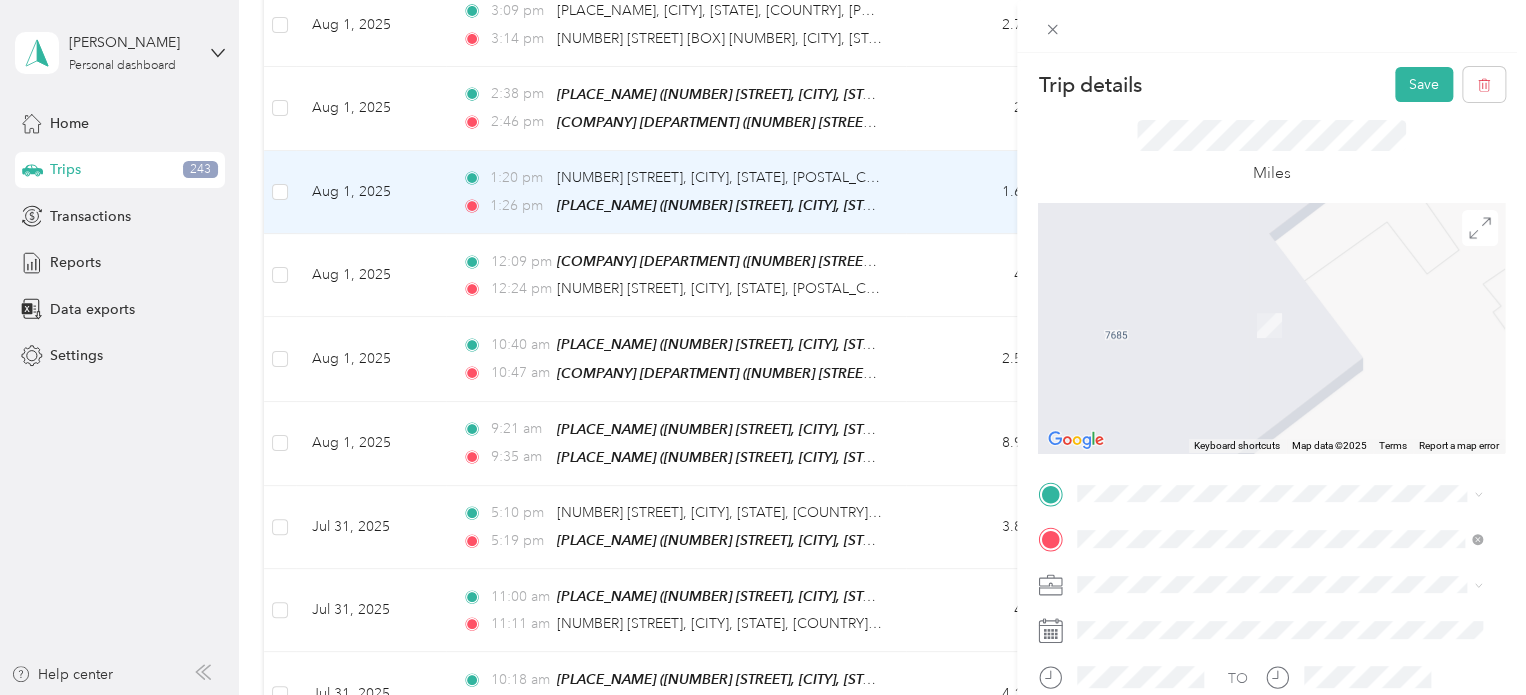 click on "[COMPANY] [DEPARTMENT] [DEPARTMENT] [NUMBER] [STREET], [POSTAL_CODE], [CITY], [STATE], [COUNTRY]" at bounding box center [1295, 273] 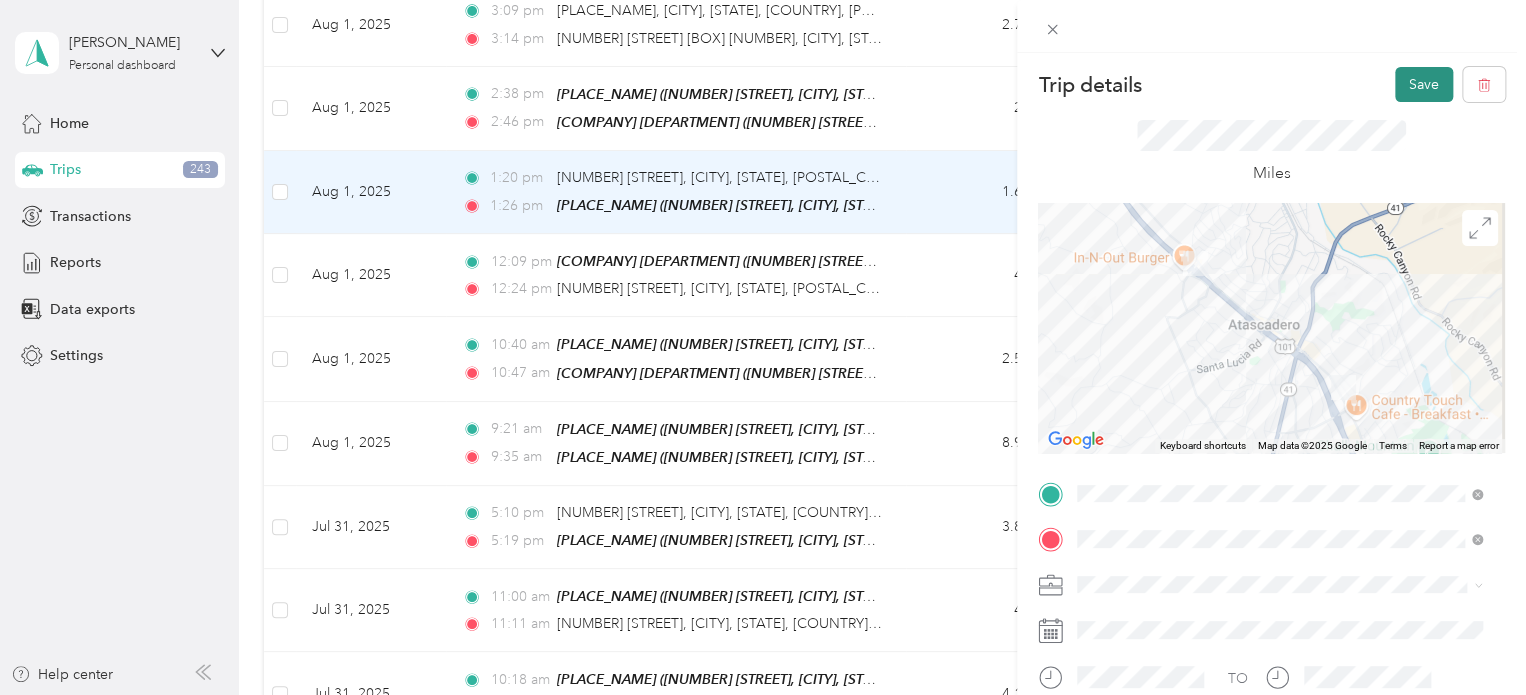 click on "Save" at bounding box center (1424, 84) 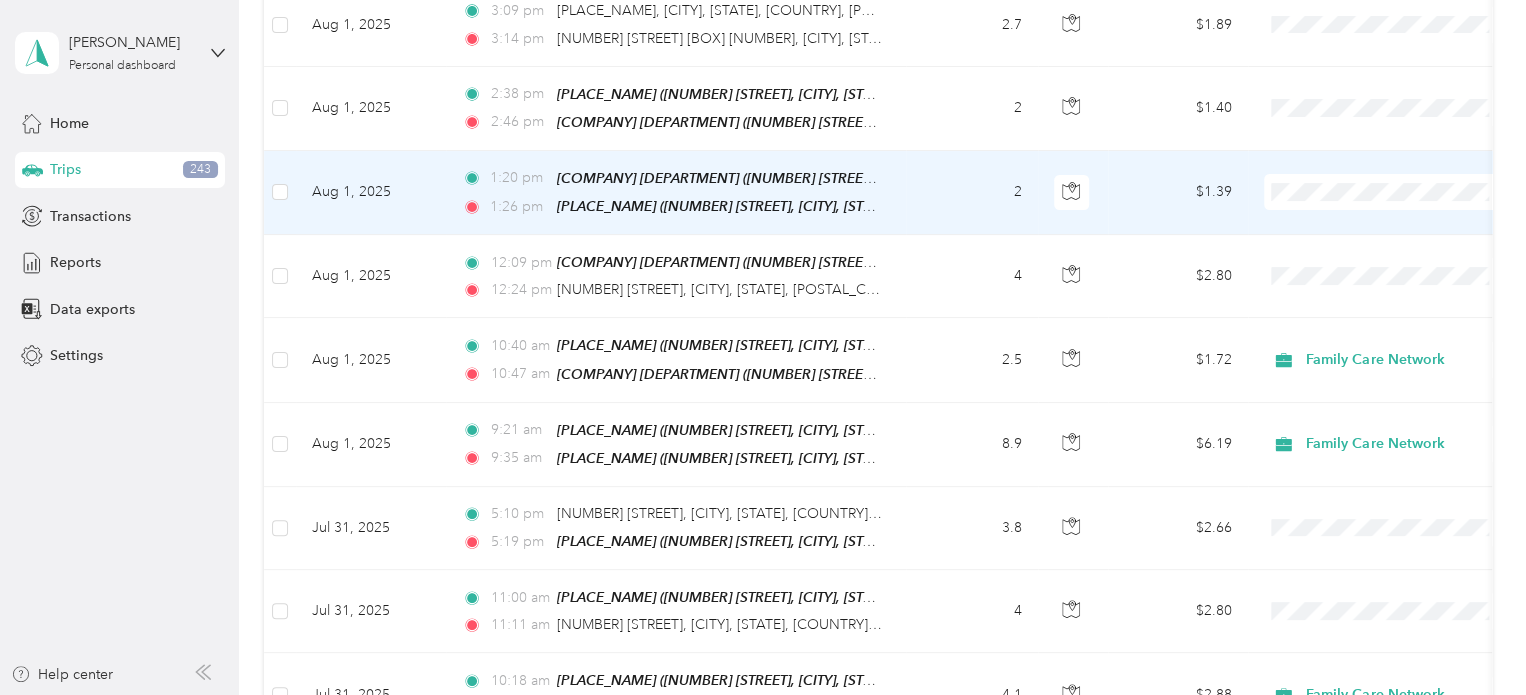 click on "$1.39" at bounding box center (1178, 193) 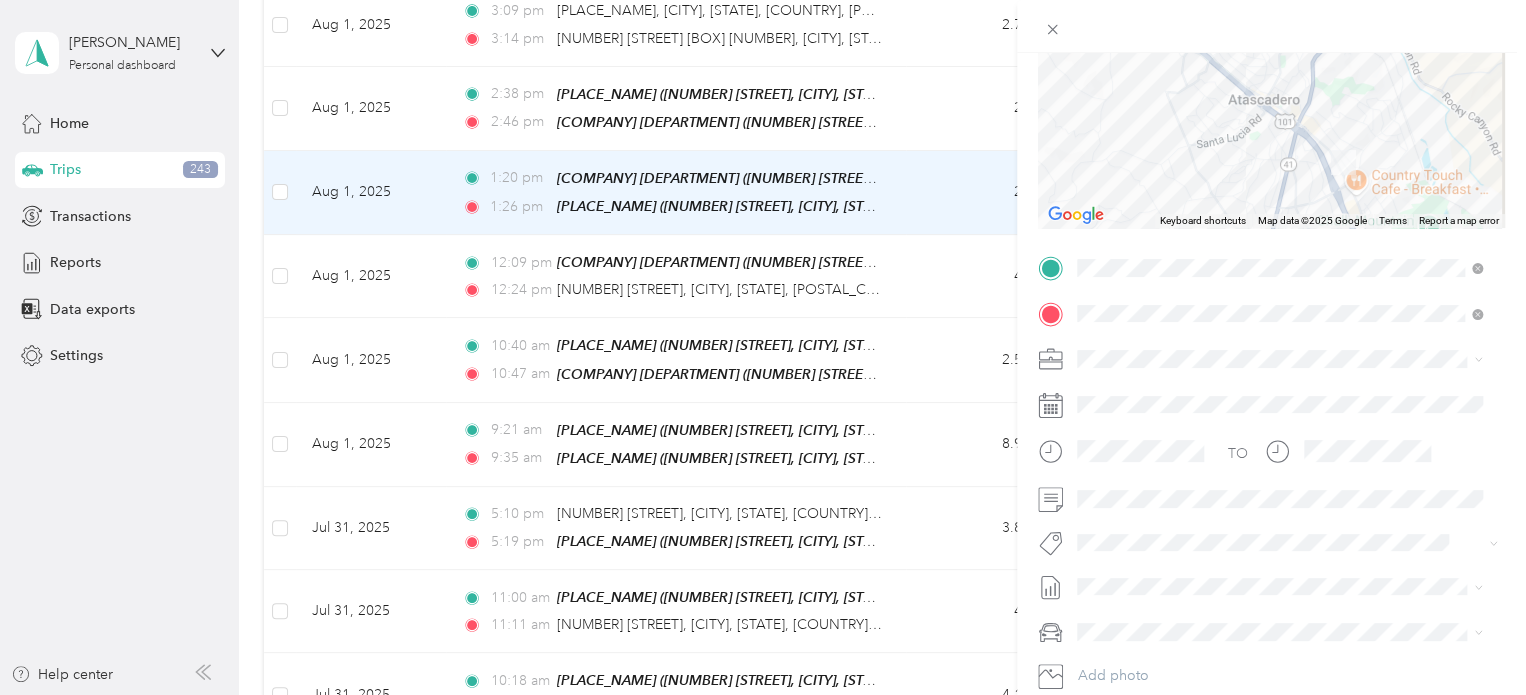 scroll, scrollTop: 255, scrollLeft: 0, axis: vertical 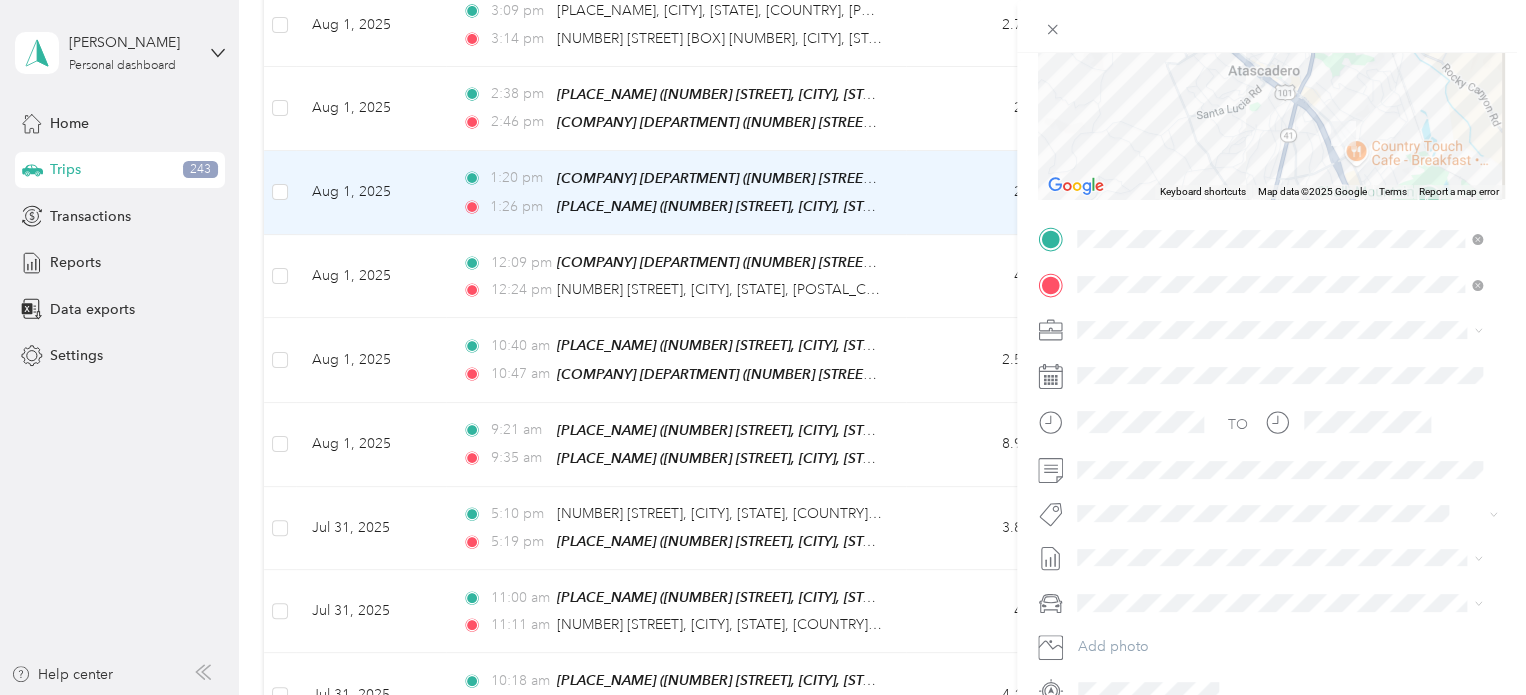 click on "Family Care Network" at bounding box center [1279, 356] 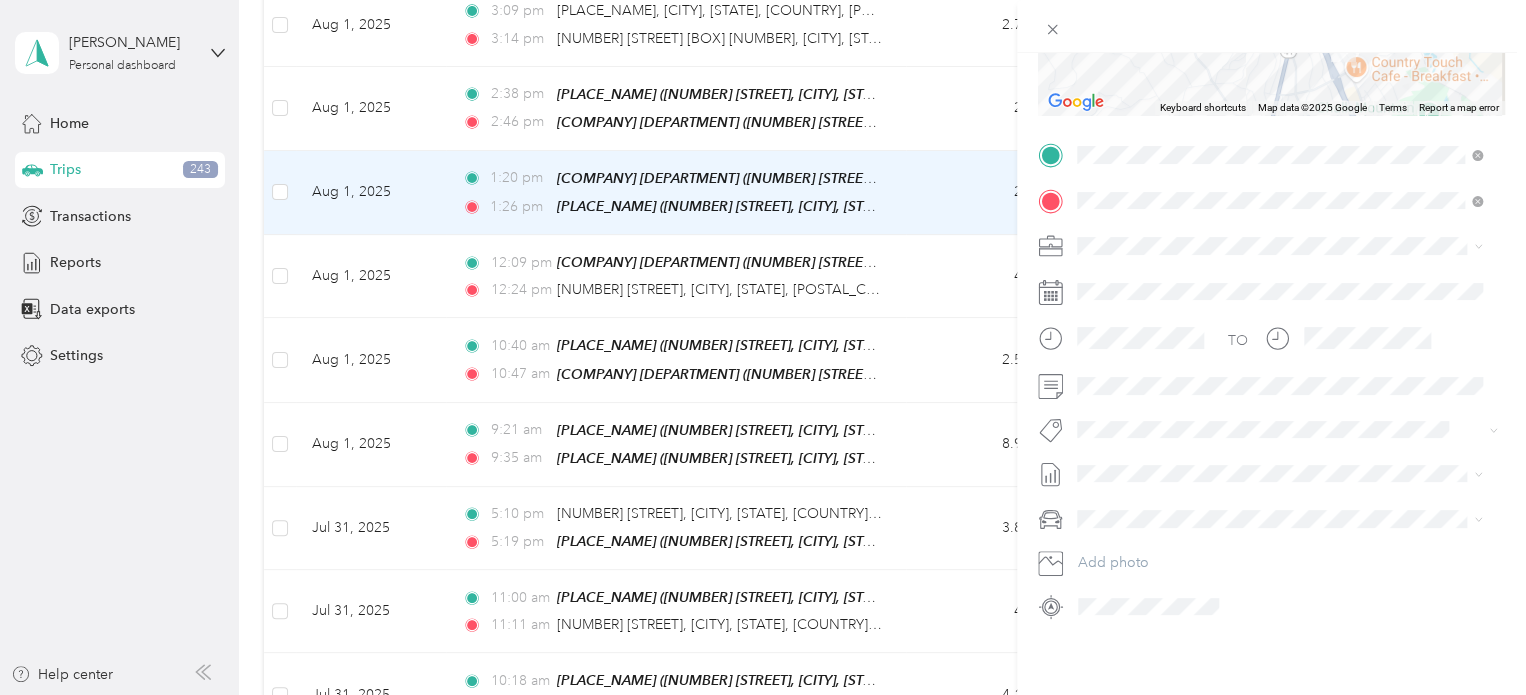 click on "Specialty Mhs" at bounding box center [1136, 176] 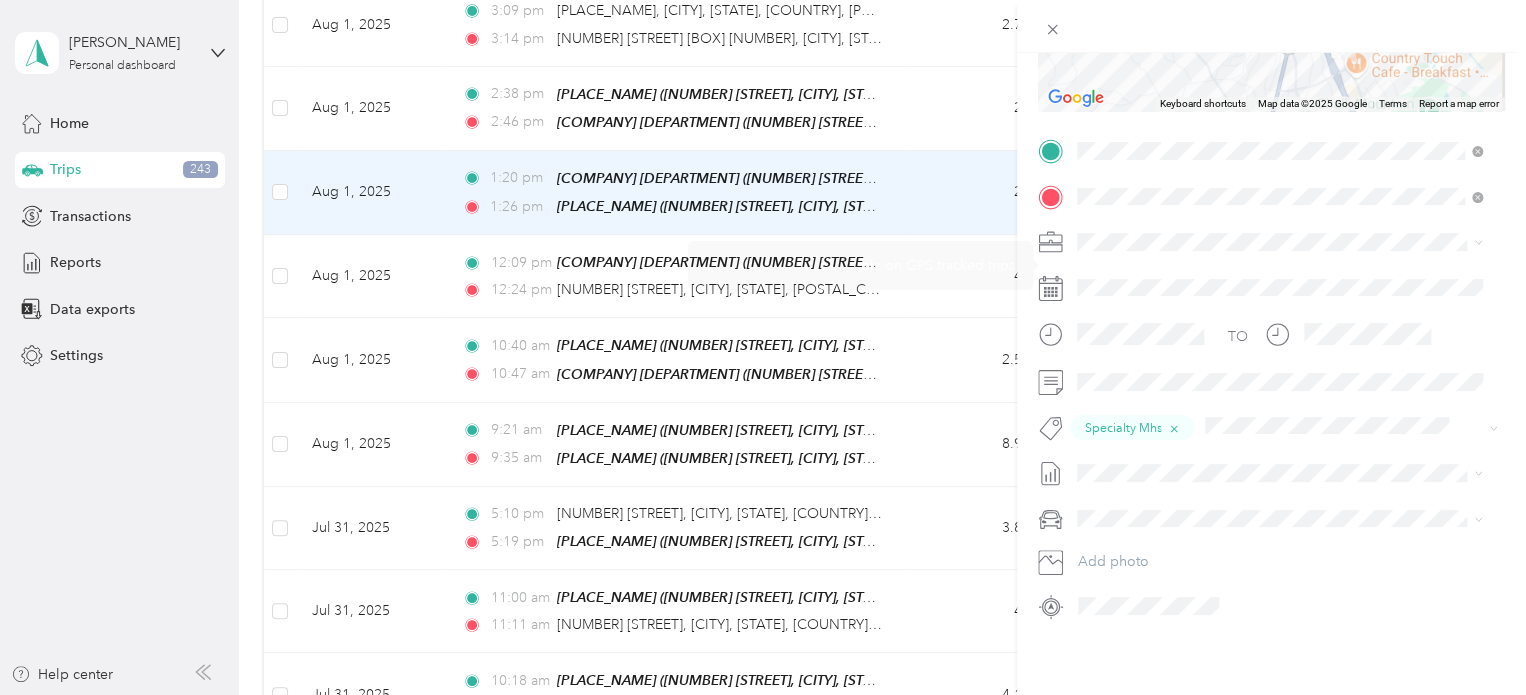 scroll, scrollTop: 0, scrollLeft: 0, axis: both 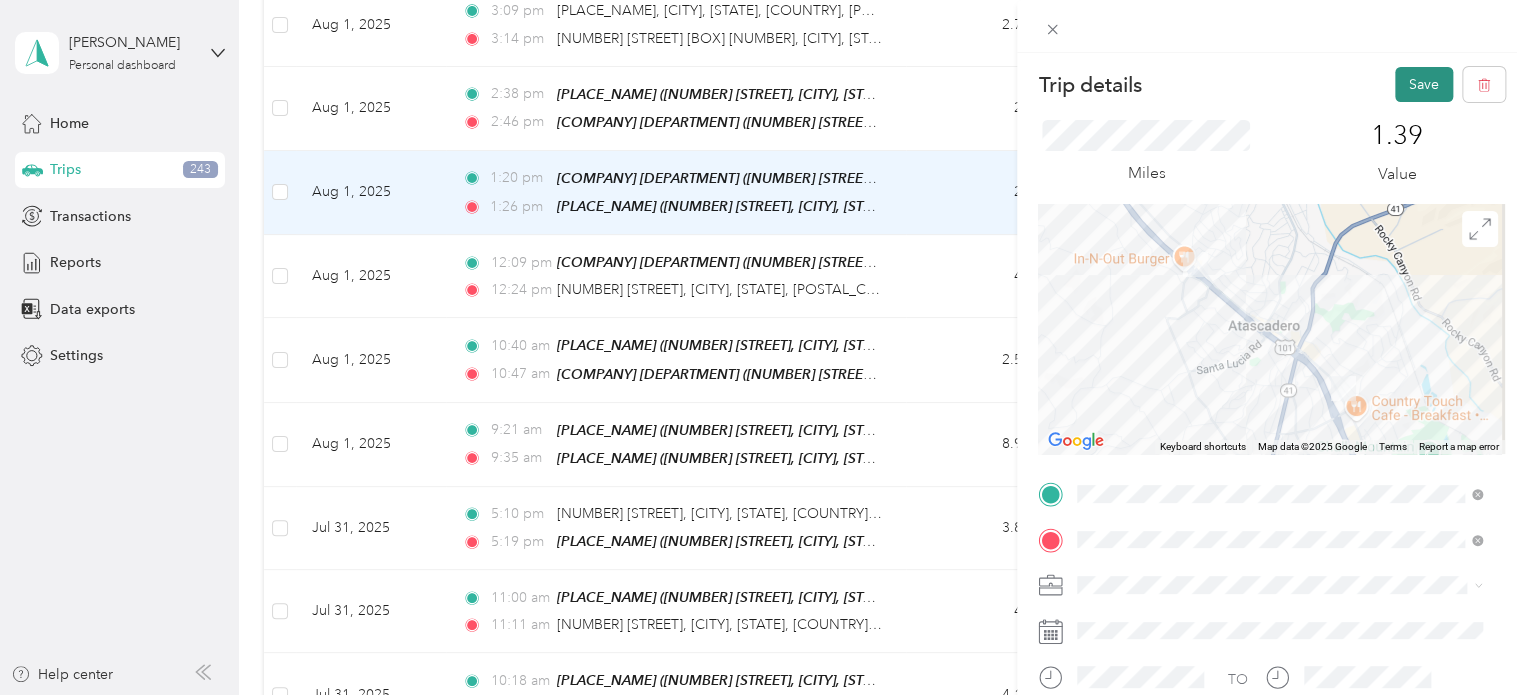 click on "Save" at bounding box center [1424, 84] 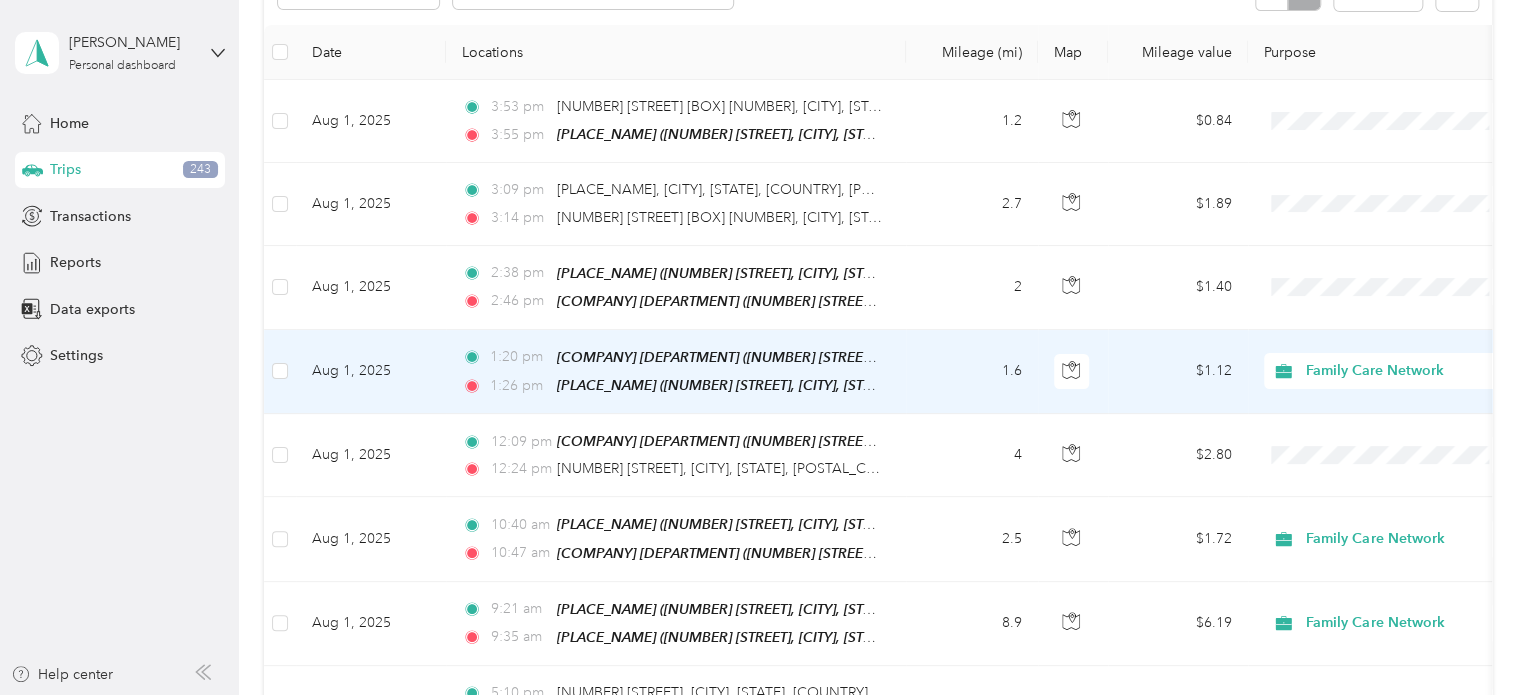 scroll, scrollTop: 254, scrollLeft: 0, axis: vertical 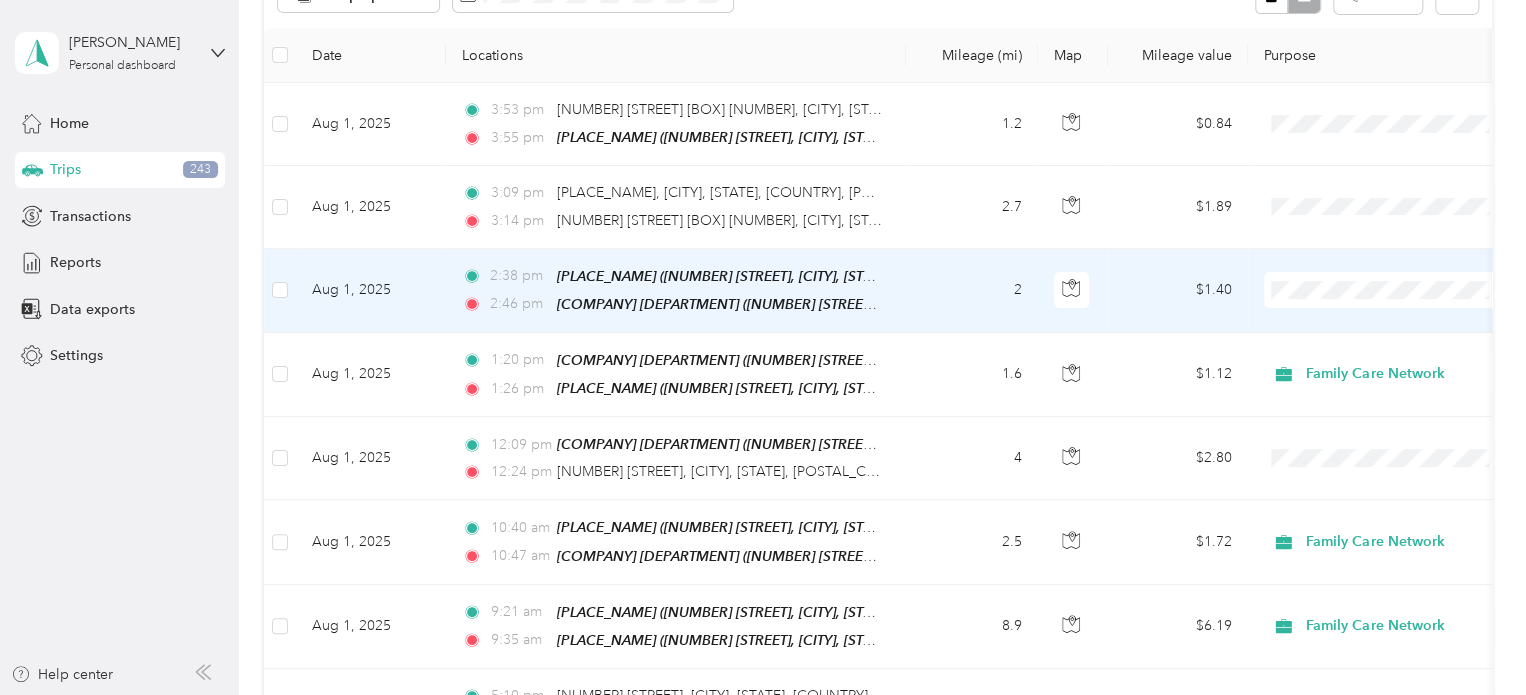 click on "$1.40" at bounding box center (1178, 291) 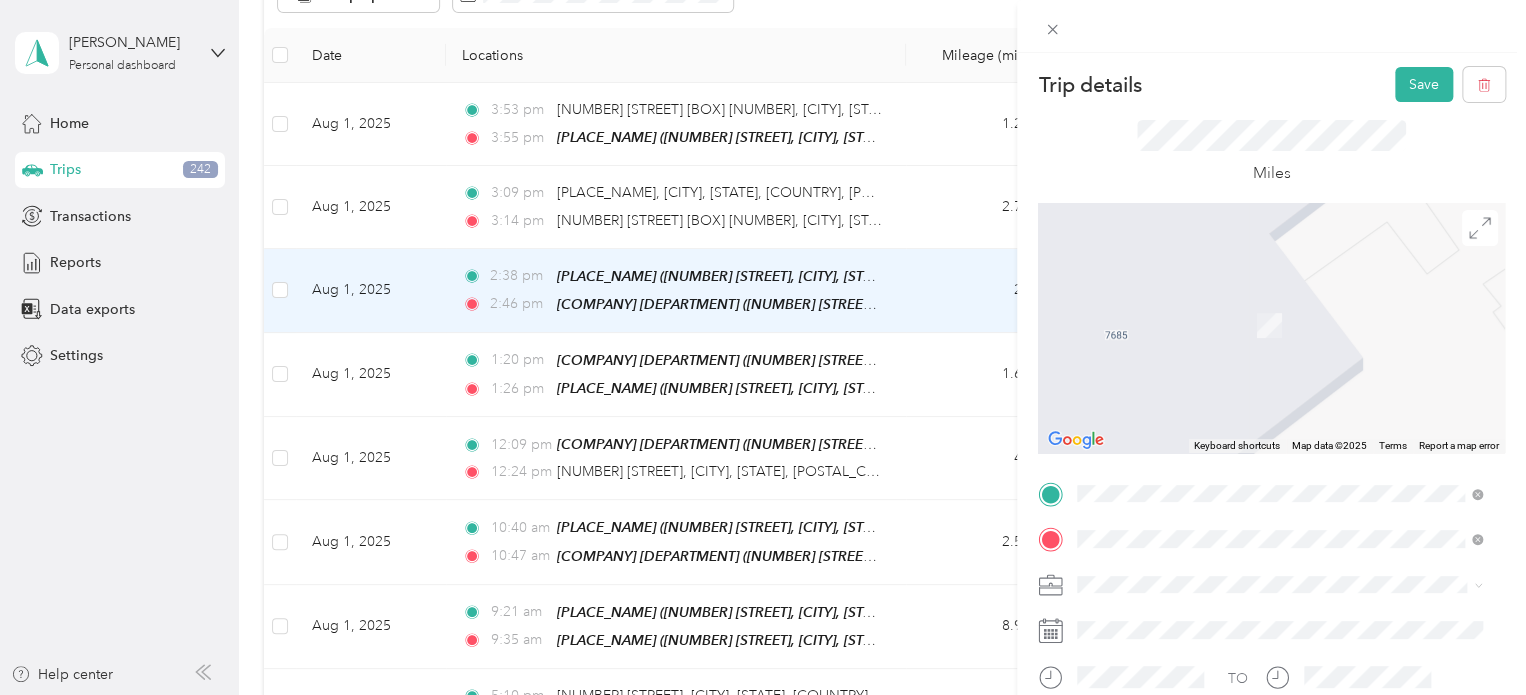 click on "[PLACE_NAME] [NUMBER] [STREET], [CITY], [STATE], [COUNTRY]" at bounding box center [1270, 462] 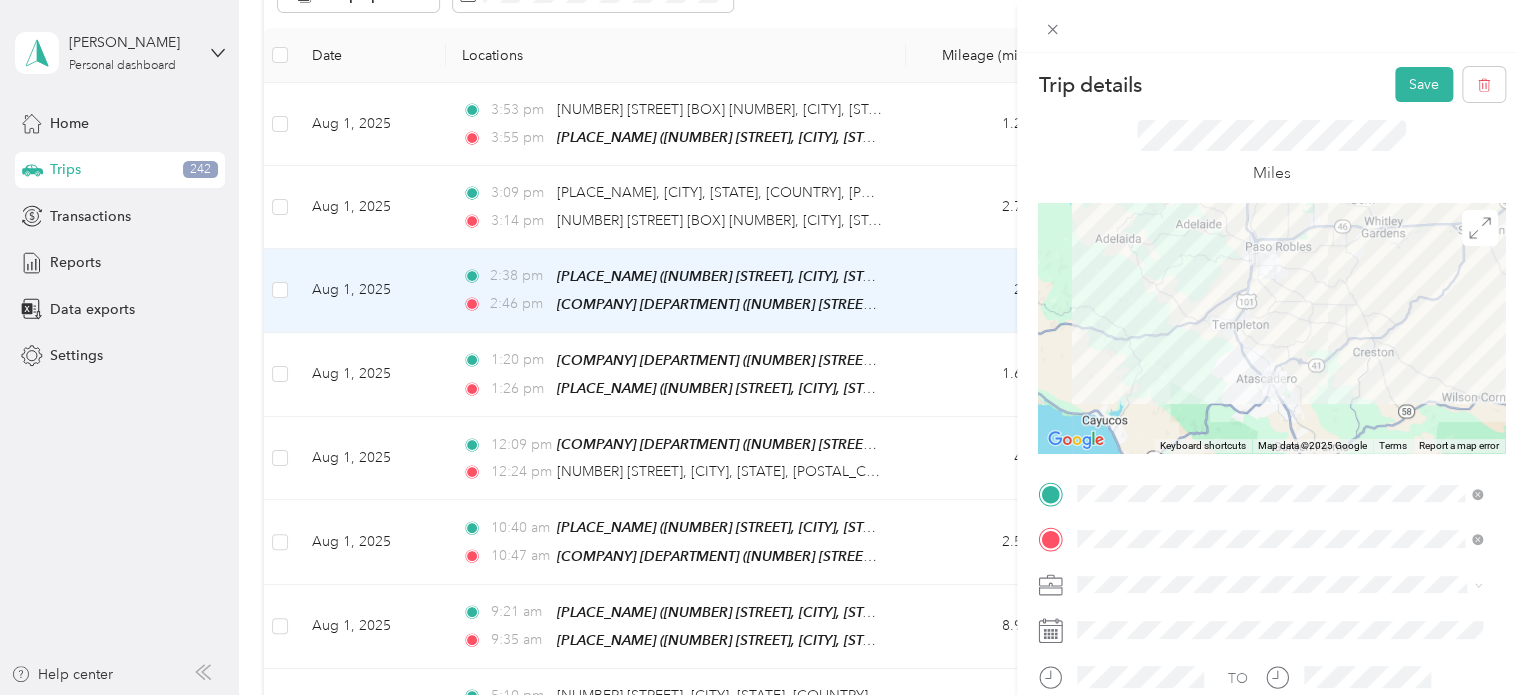 click on "Family Care Network" at bounding box center [1279, 608] 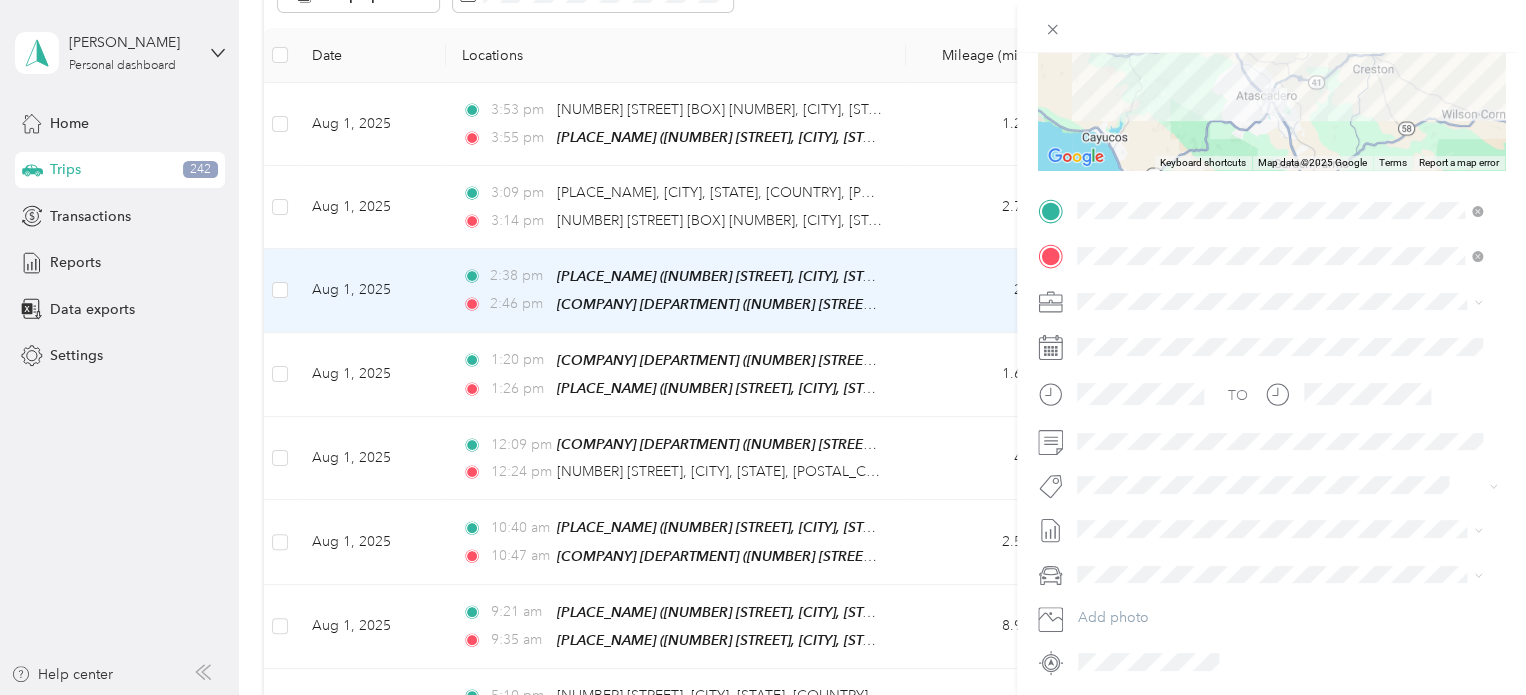 scroll, scrollTop: 287, scrollLeft: 0, axis: vertical 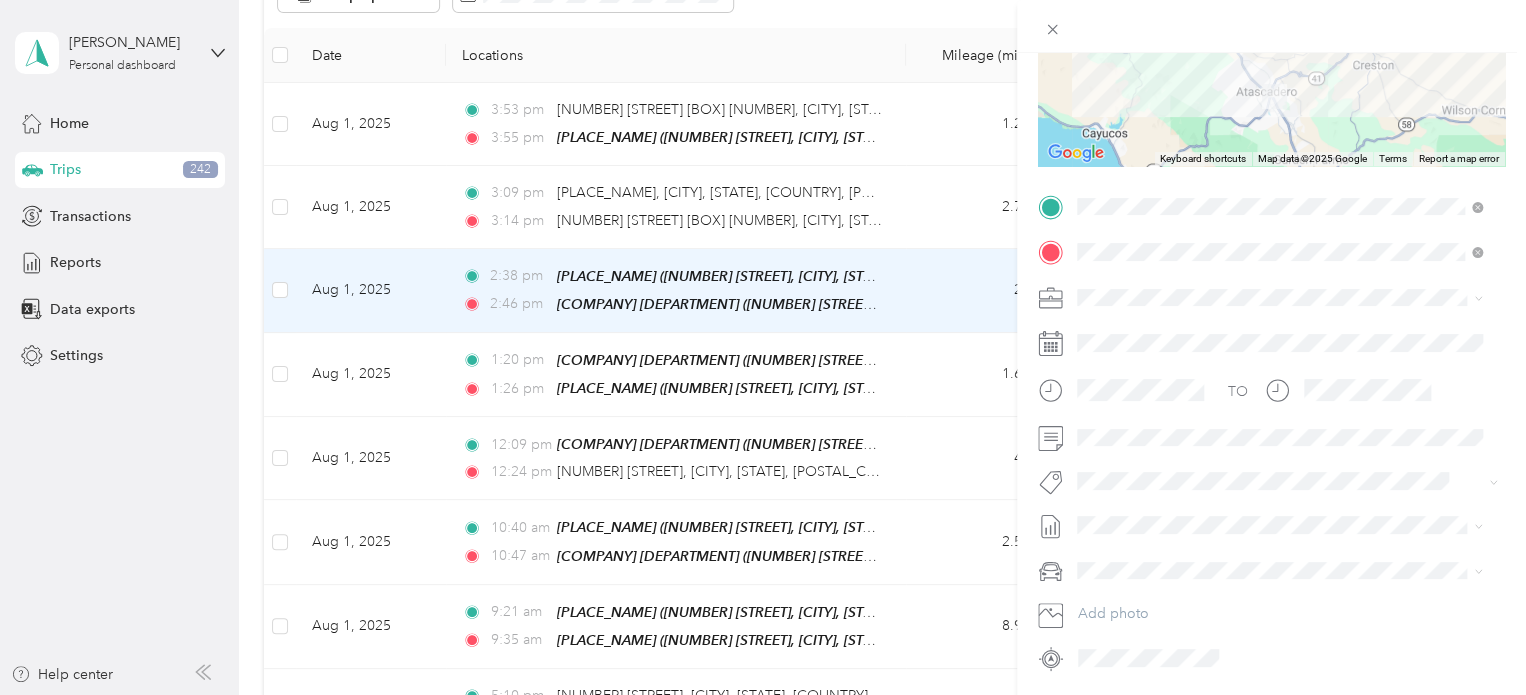 click on "Specialty Mhs" at bounding box center (1136, 242) 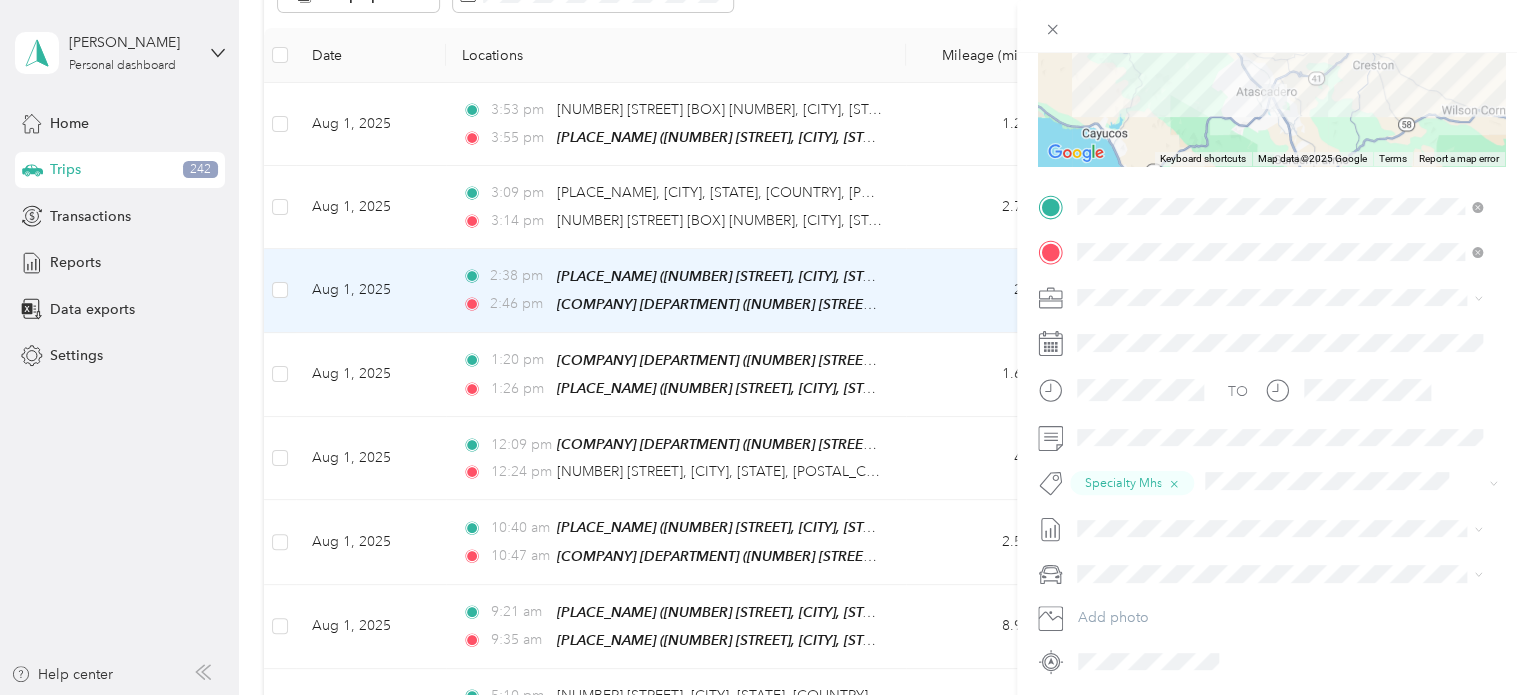 scroll, scrollTop: 0, scrollLeft: 0, axis: both 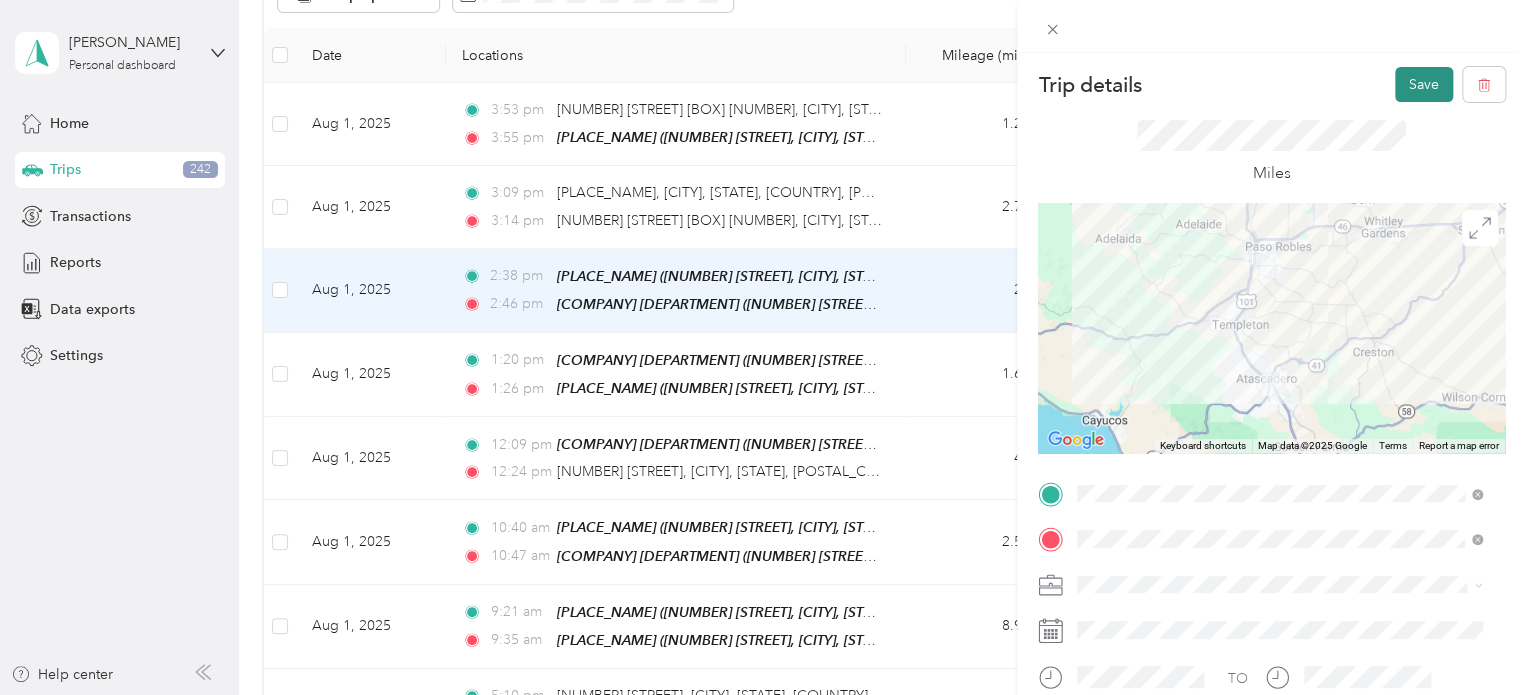 click on "Save" at bounding box center [1424, 84] 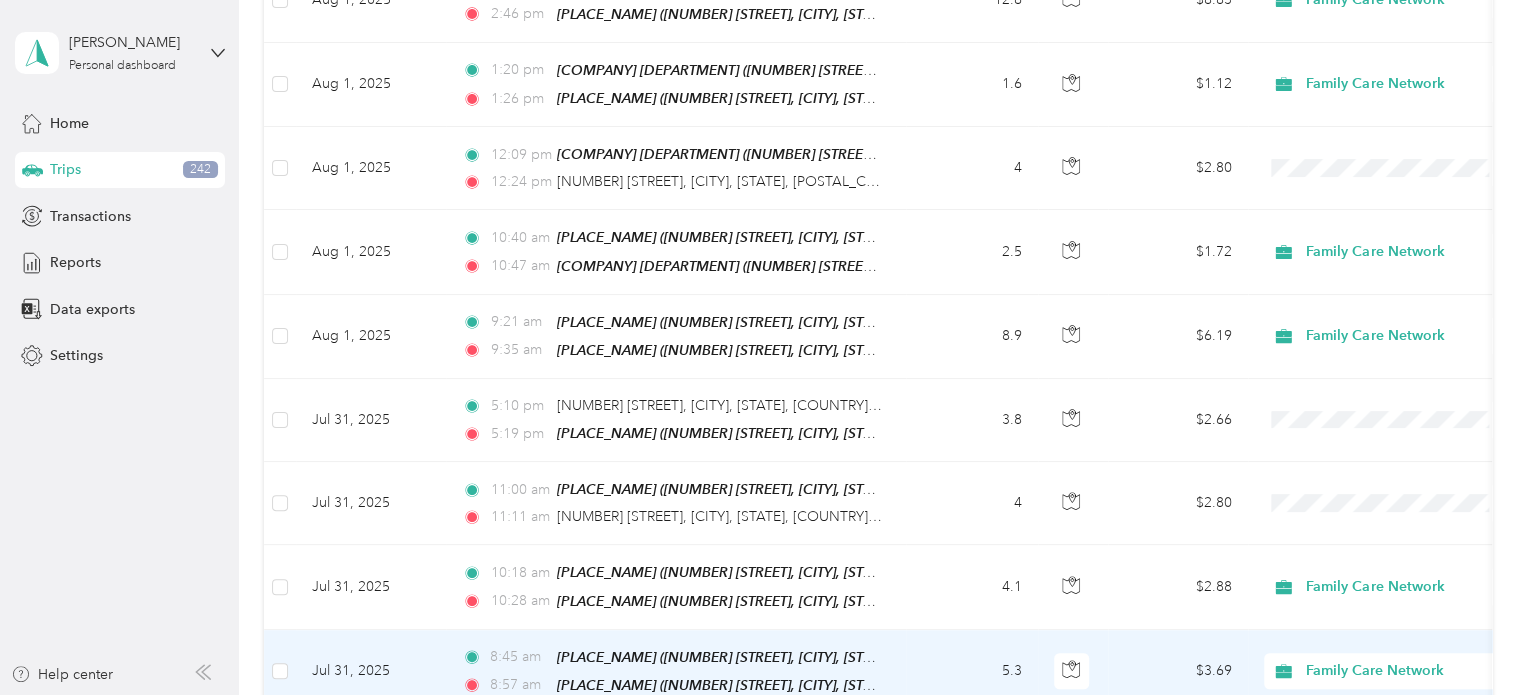scroll, scrollTop: 0, scrollLeft: 0, axis: both 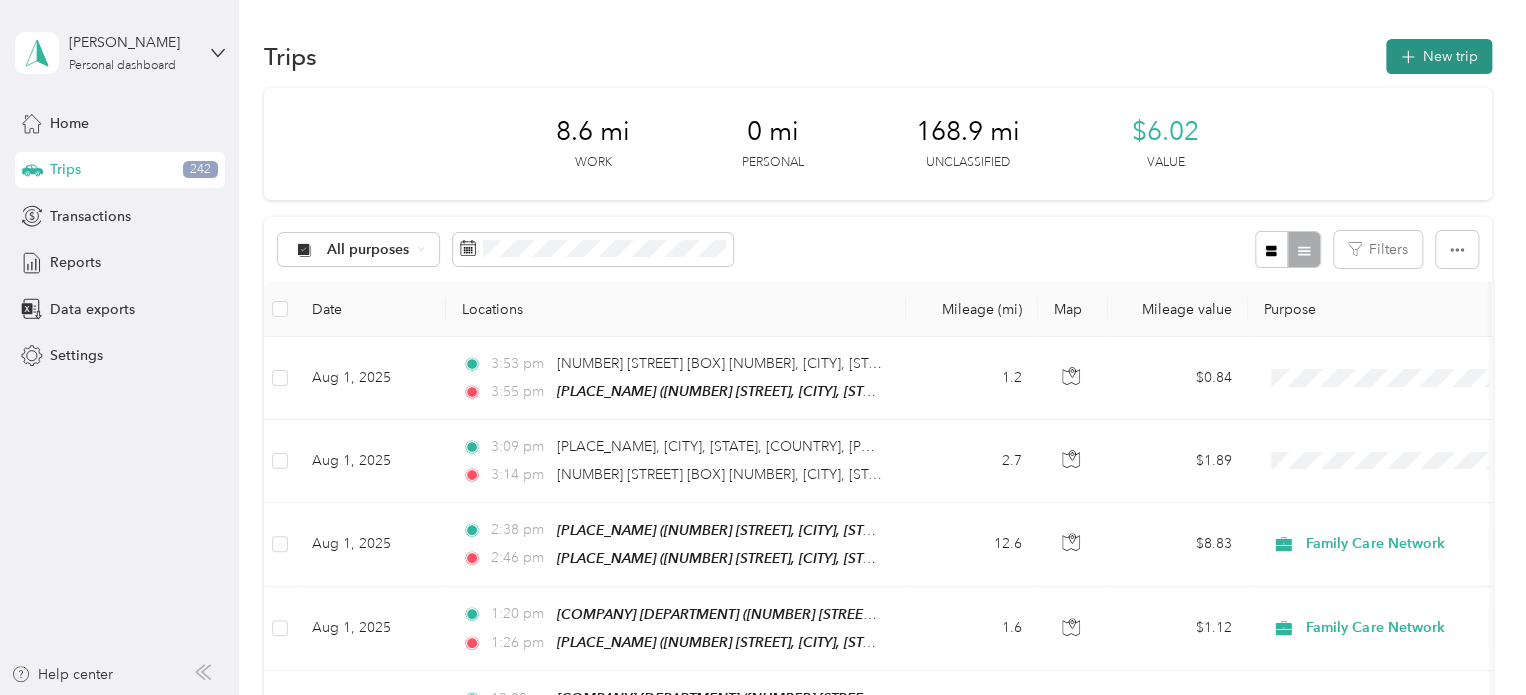 click on "New trip" at bounding box center (1439, 56) 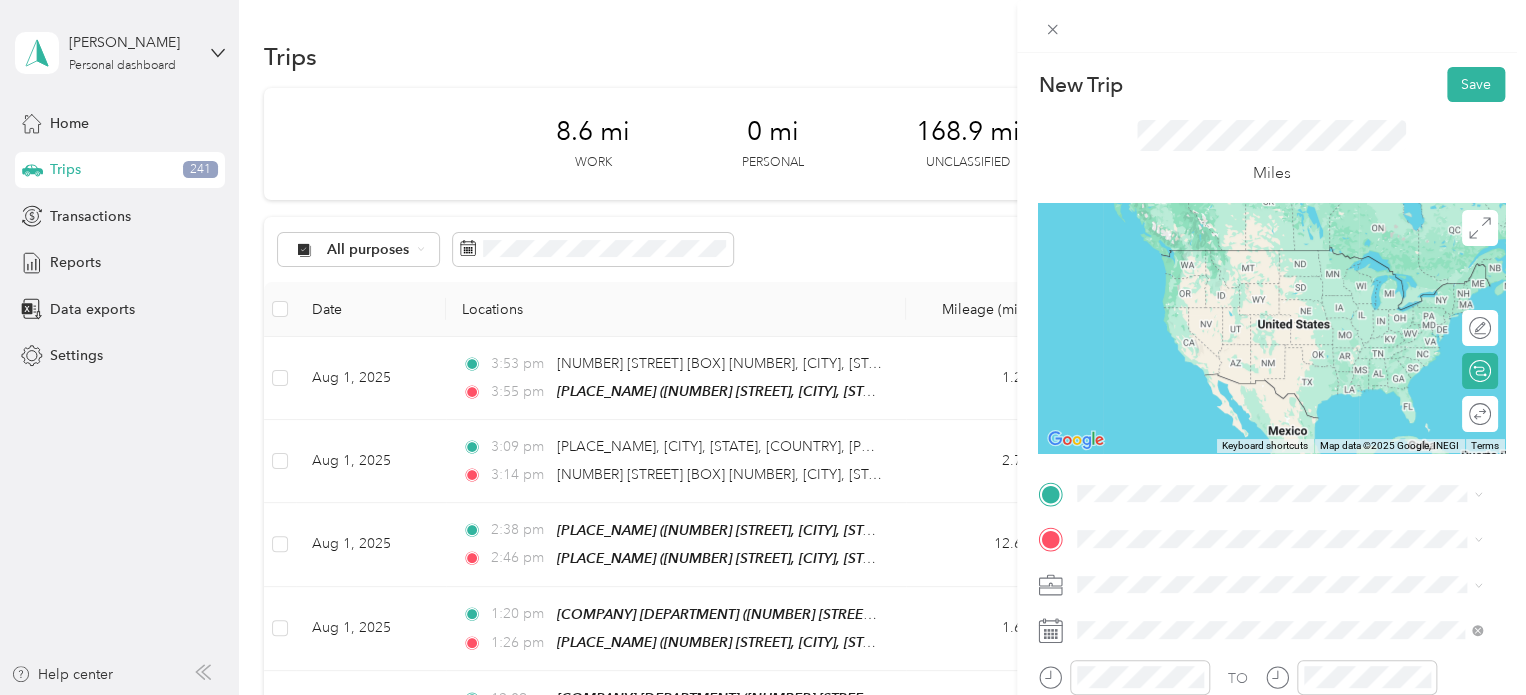 click on "[NUMBER] [STREET], [CITY], [STATE], [COUNTRY]" at bounding box center [1270, 270] 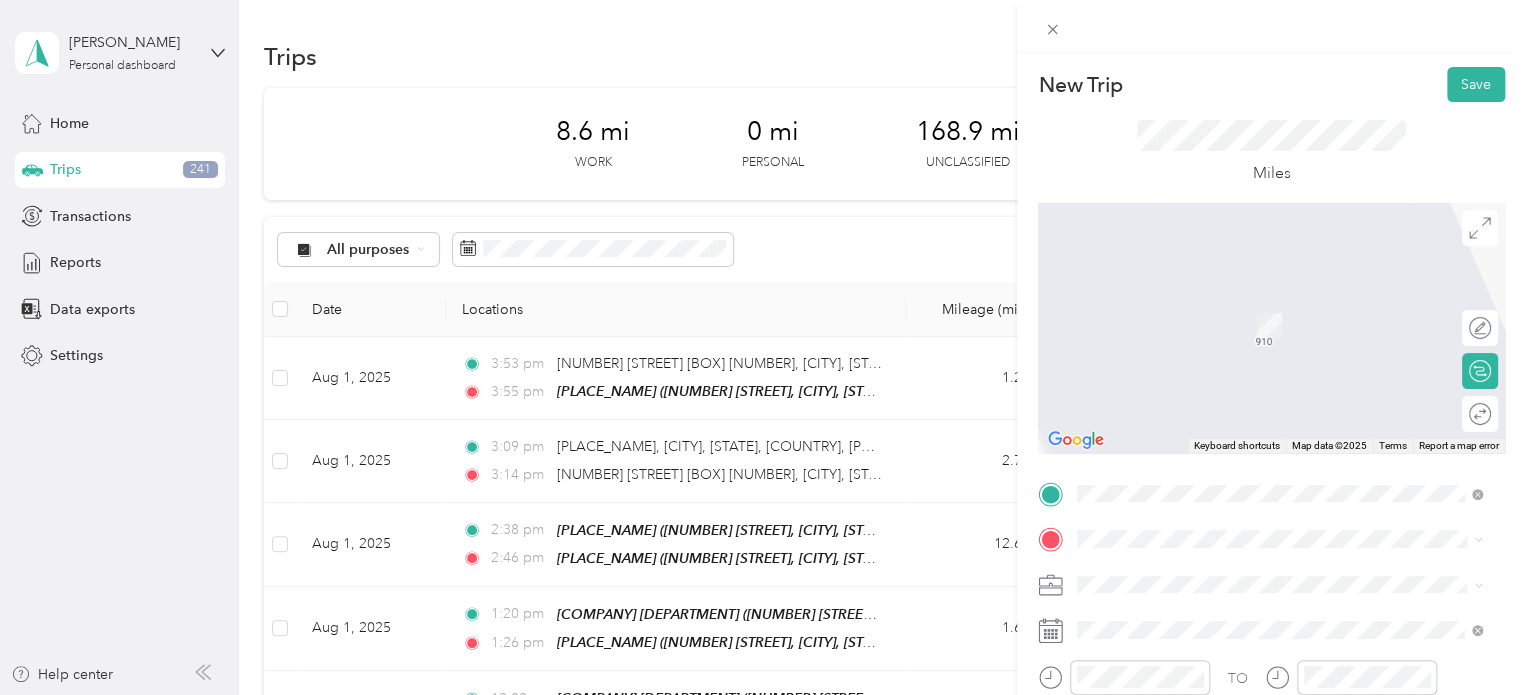 click on "[NUMBER] [STREET], [CITY], [STATE], [COUNTRY]" at bounding box center (1270, 307) 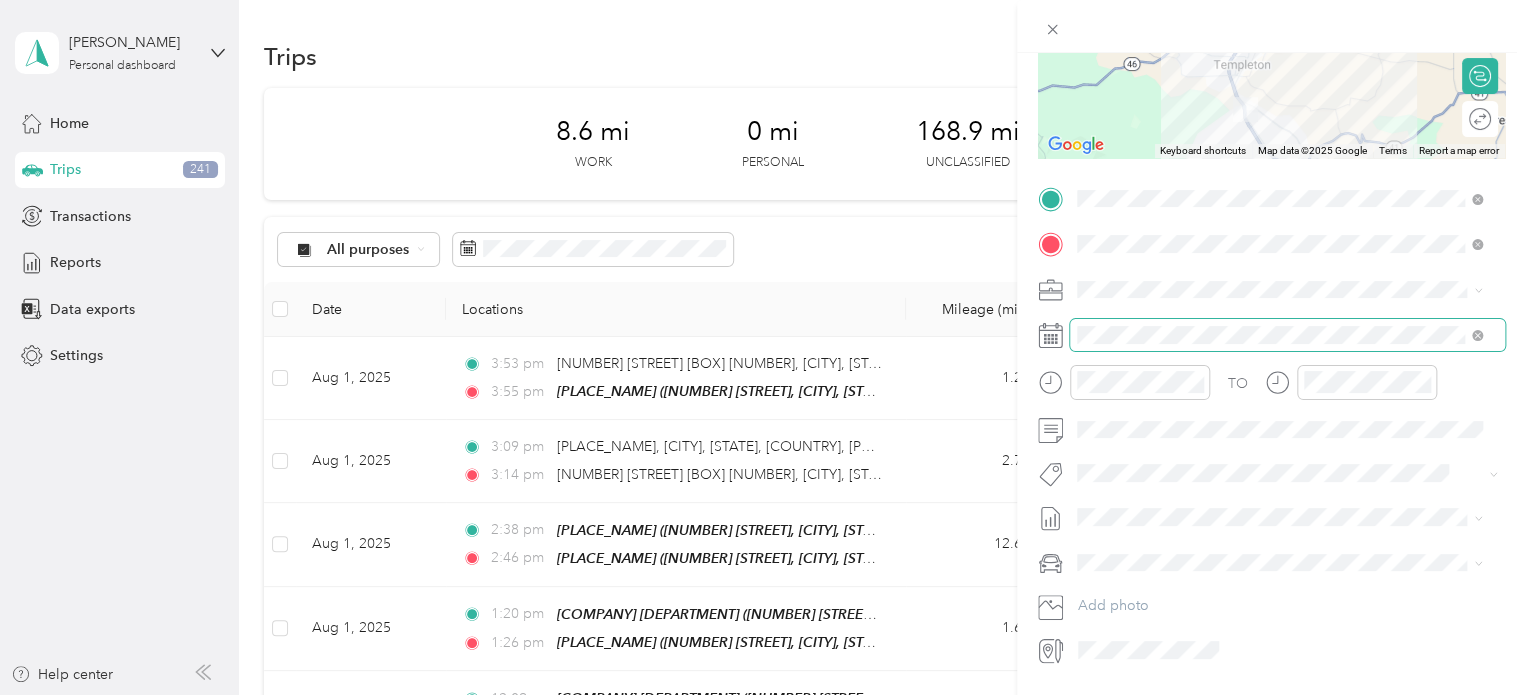 scroll, scrollTop: 296, scrollLeft: 0, axis: vertical 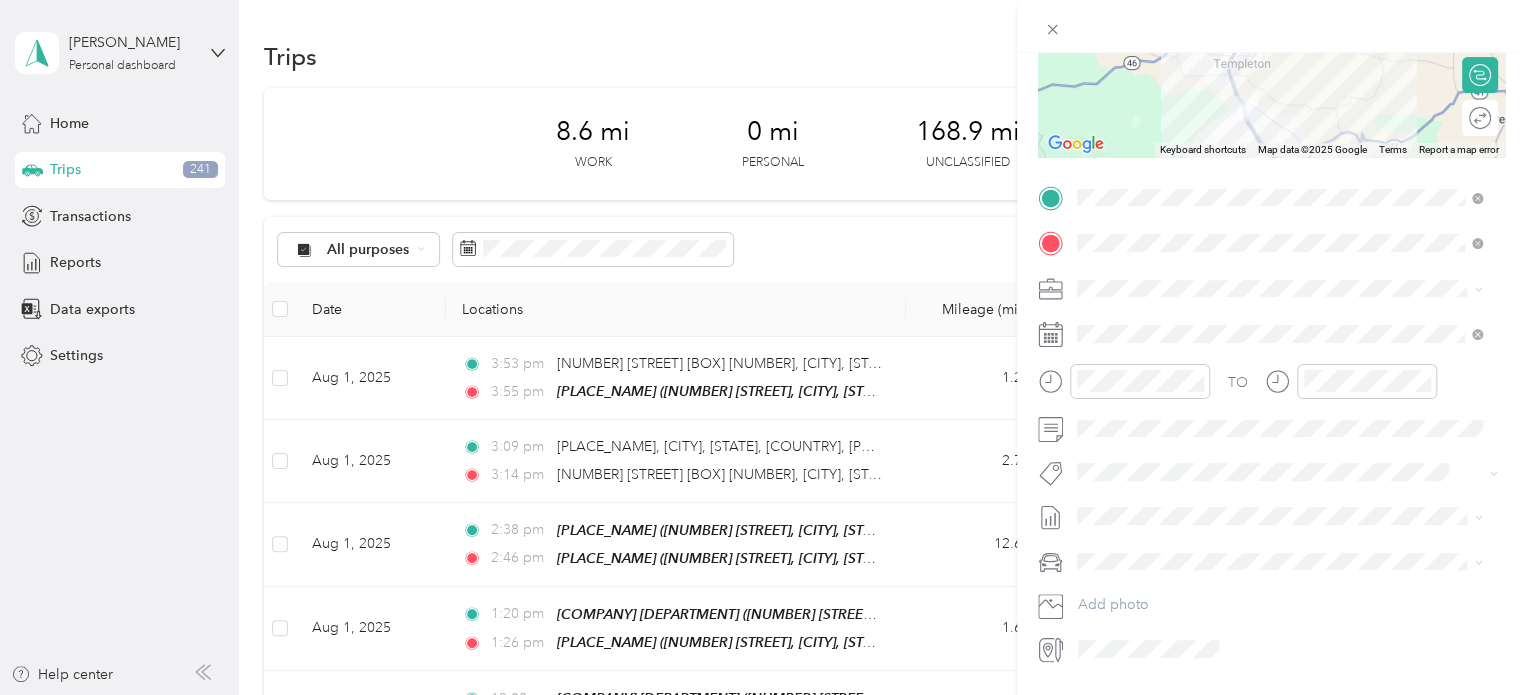 click on "Specialty Mhs" at bounding box center [1136, 233] 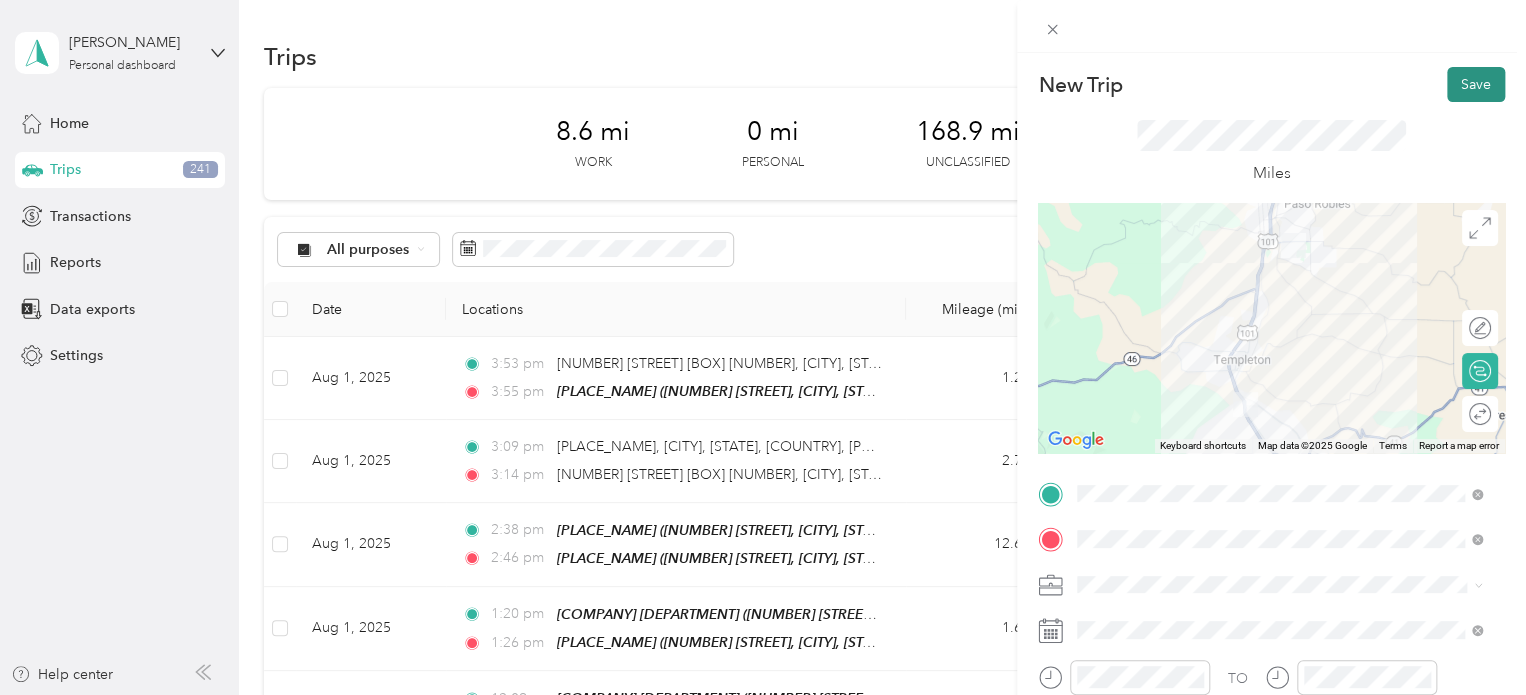 scroll, scrollTop: 0, scrollLeft: 0, axis: both 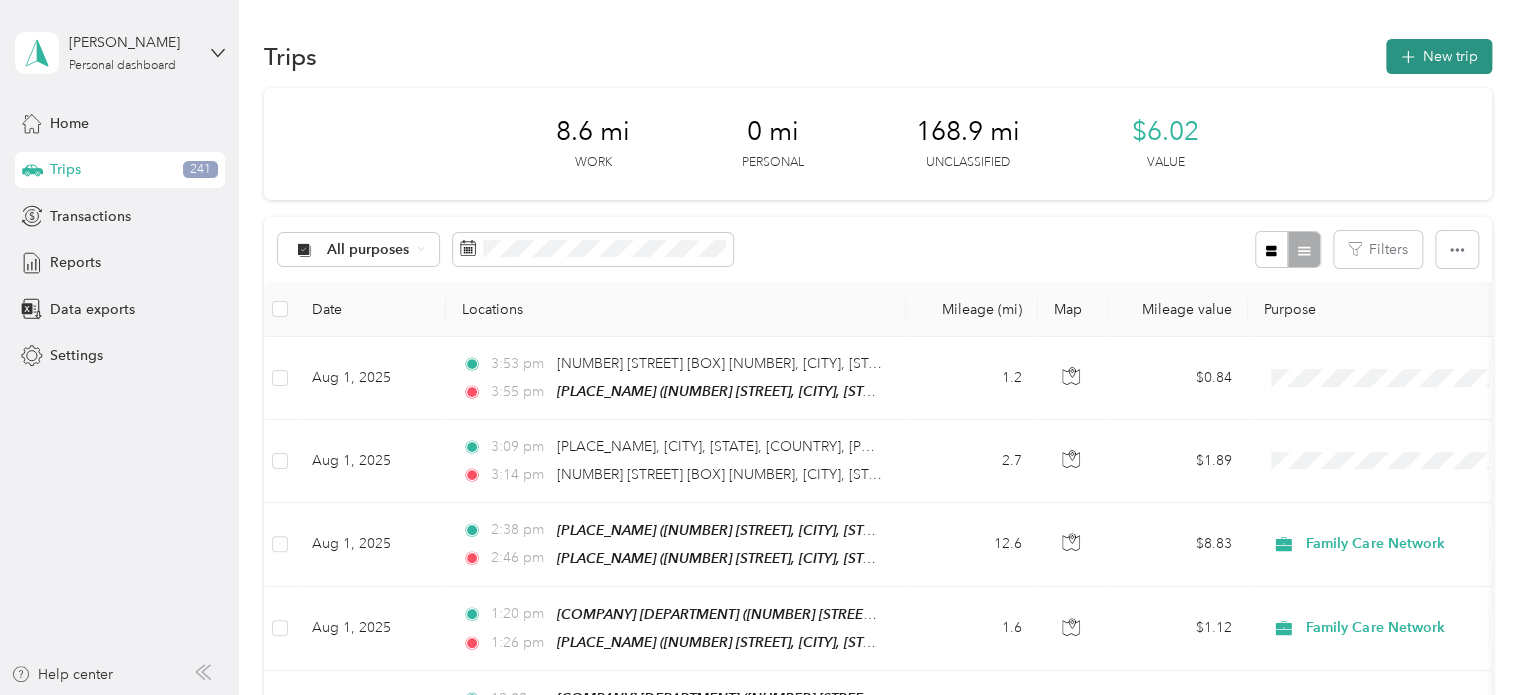 click on "New trip" at bounding box center [1439, 56] 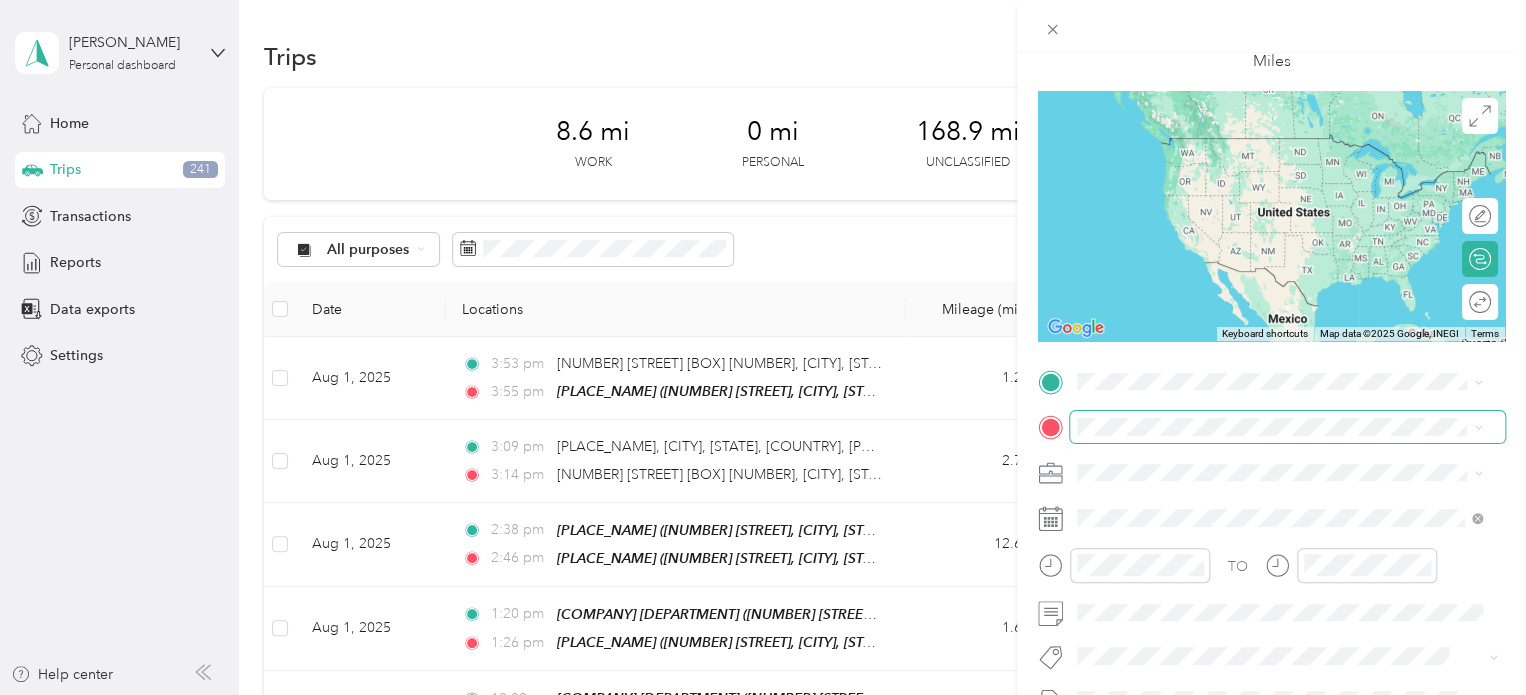 scroll, scrollTop: 114, scrollLeft: 0, axis: vertical 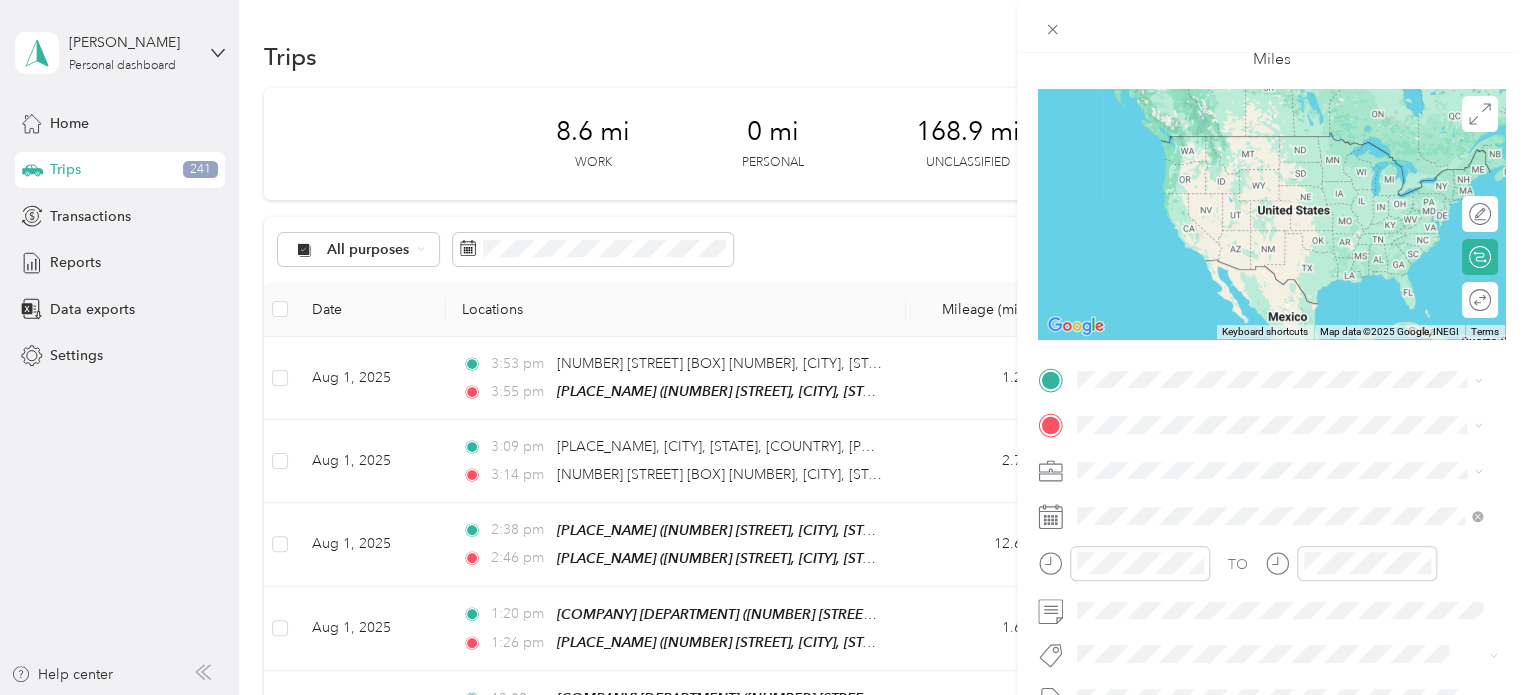 click on "[PLACE_NAME] [NUMBER] [STREET], [CITY], [STATE], [COUNTRY]" at bounding box center (1270, 468) 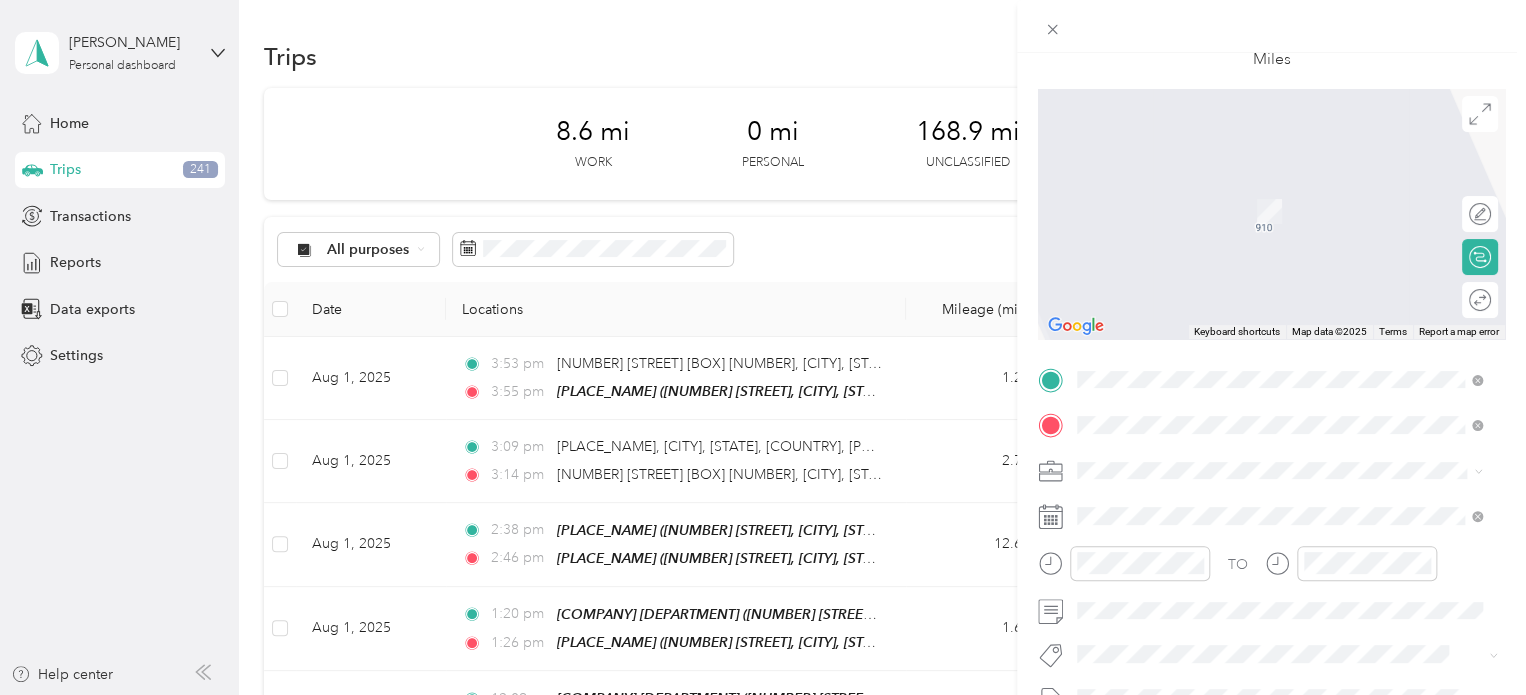 click on "[NUMBER] [STREET], [CITY], [STATE], [COUNTRY]" at bounding box center (1270, 200) 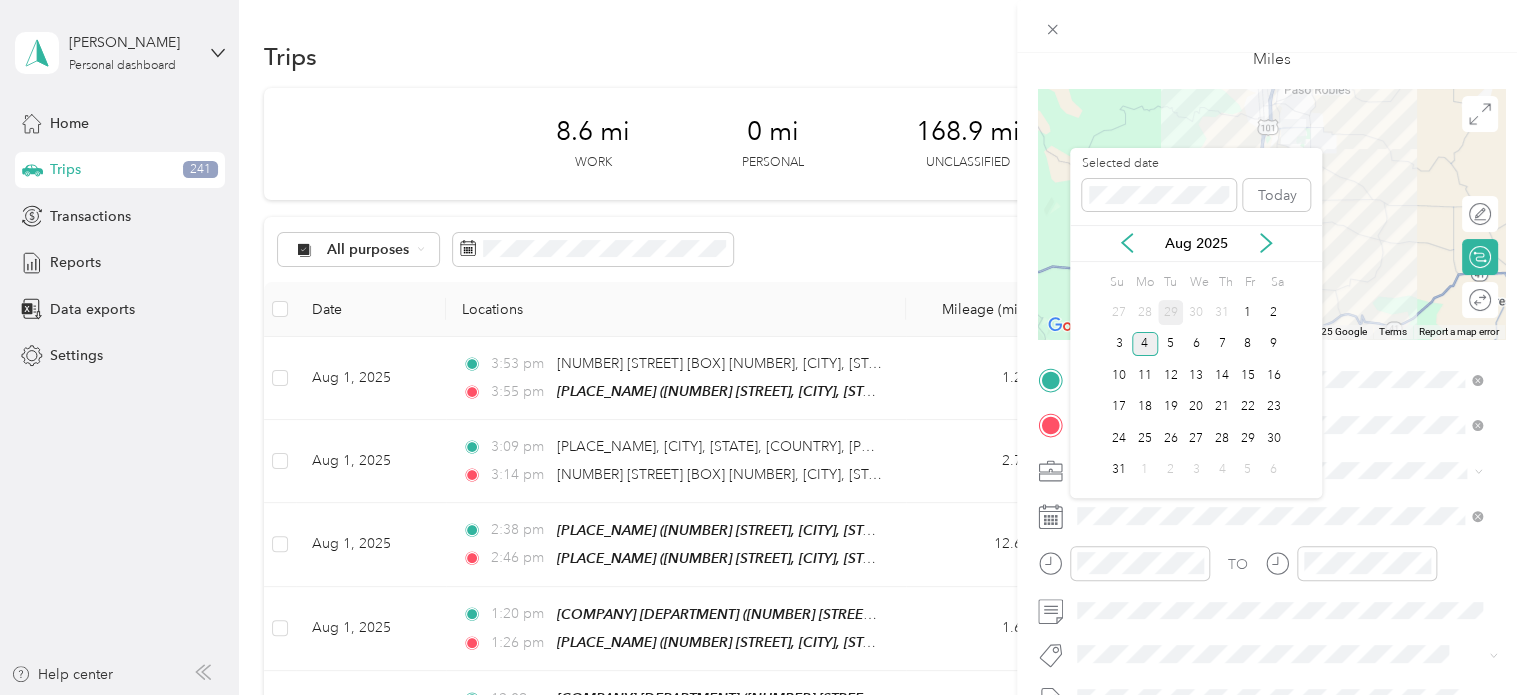 click on "29" at bounding box center [1171, 312] 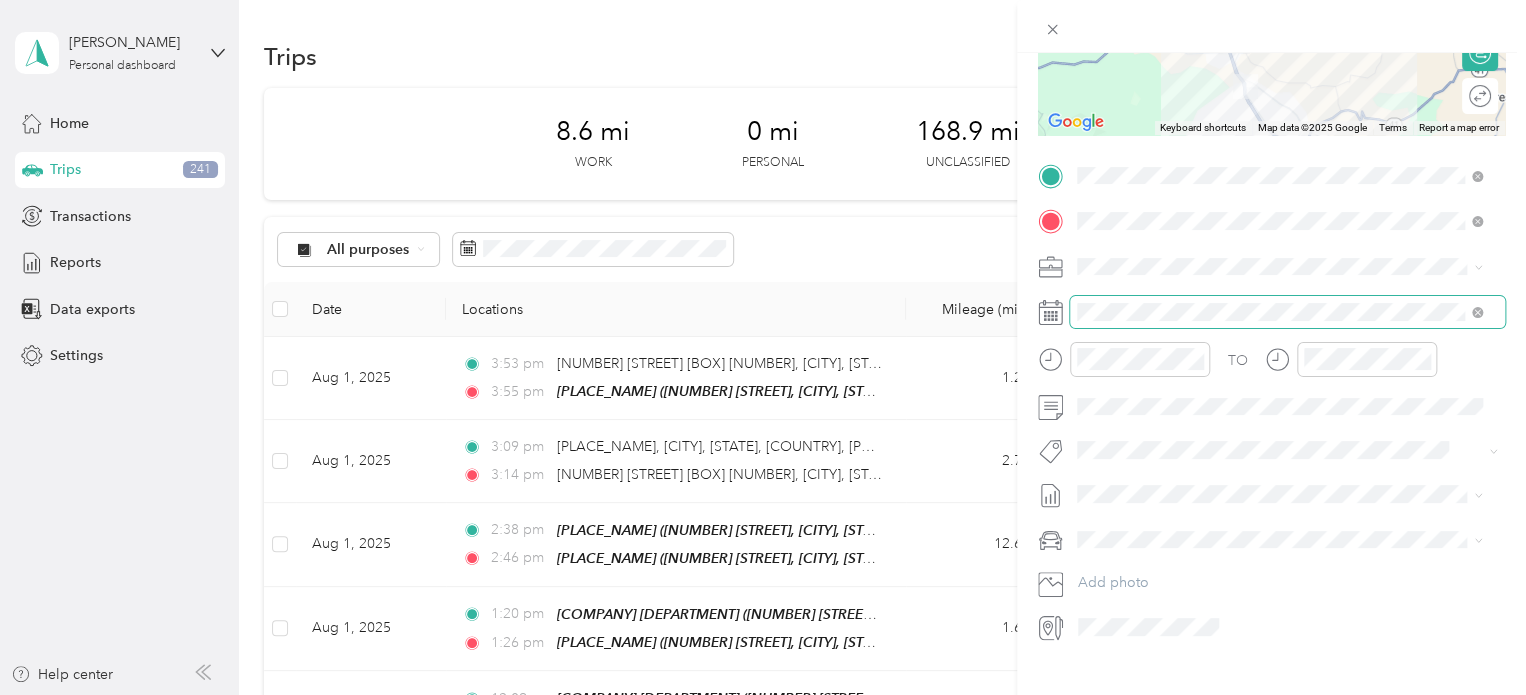 scroll, scrollTop: 353, scrollLeft: 0, axis: vertical 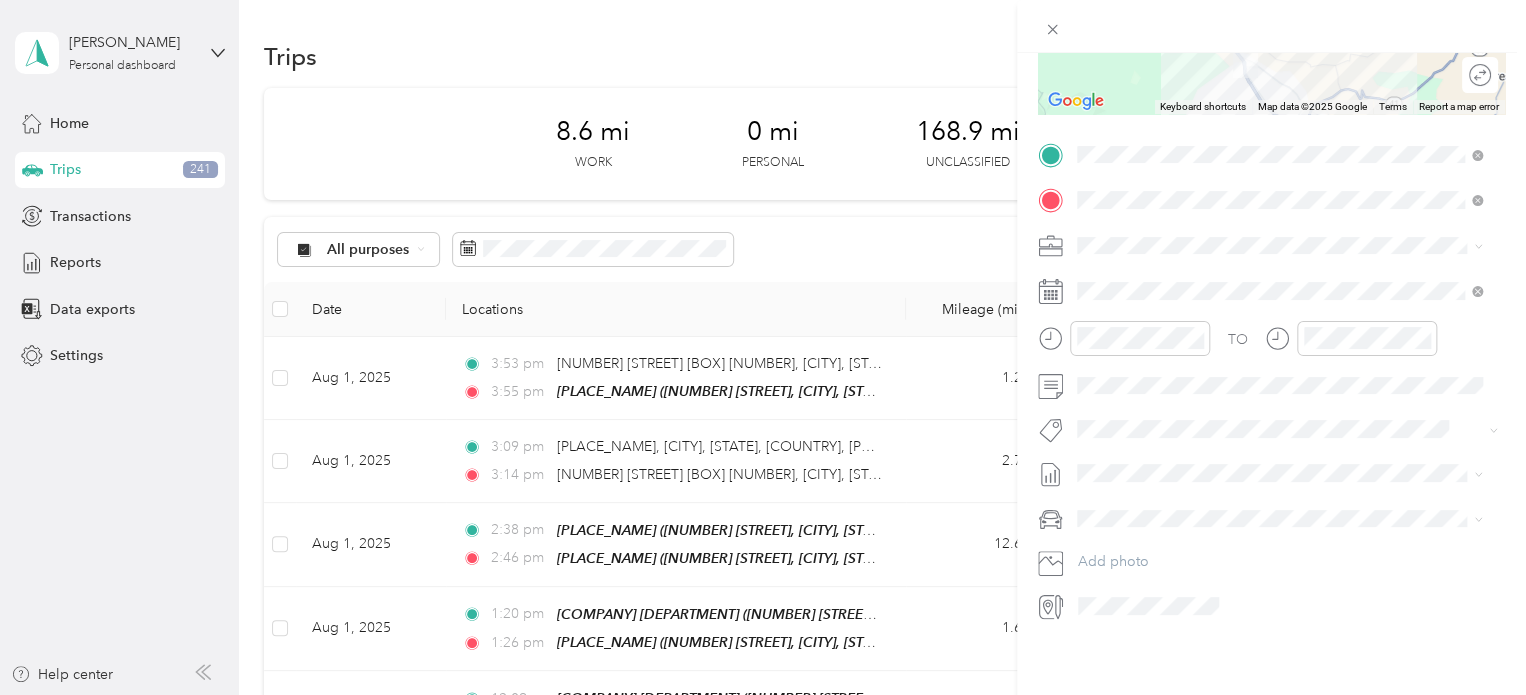 click on "Specialty Mhs" at bounding box center (1136, 180) 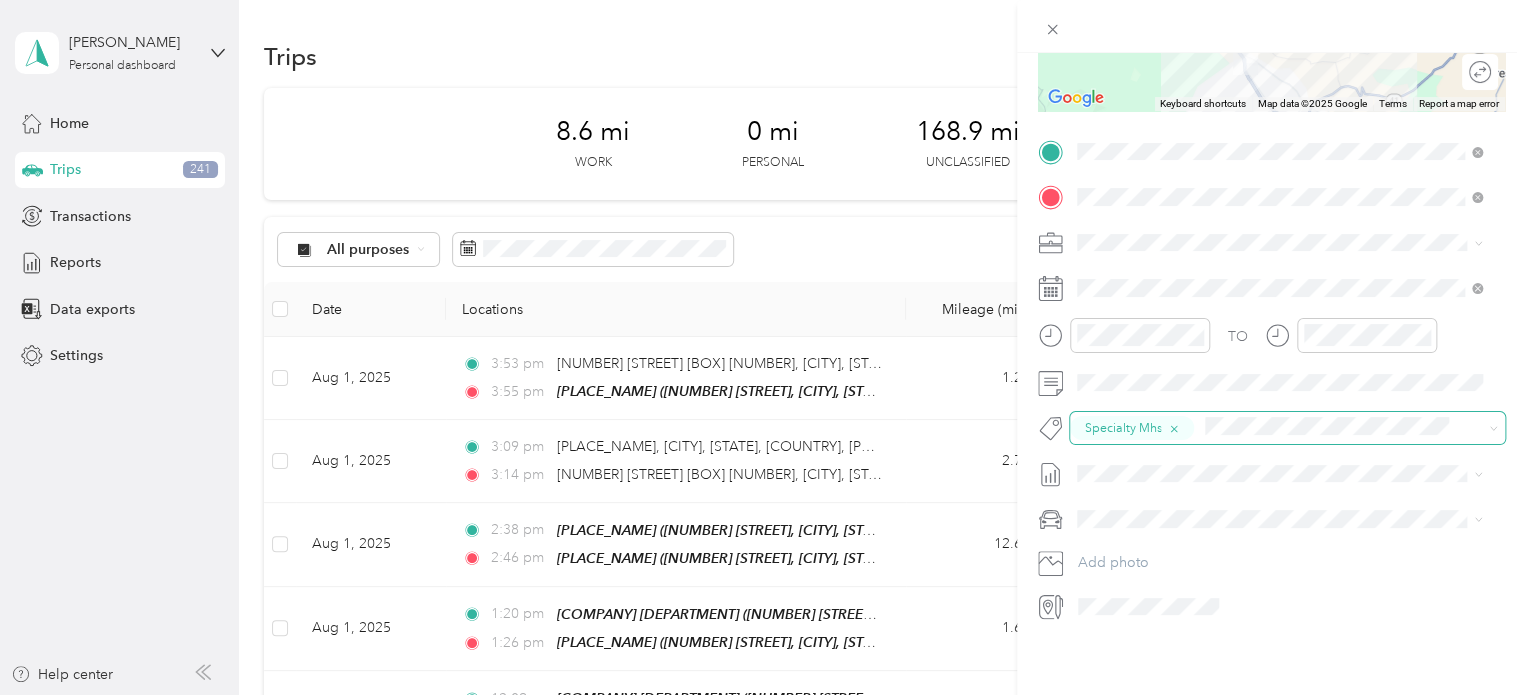 scroll, scrollTop: 0, scrollLeft: 0, axis: both 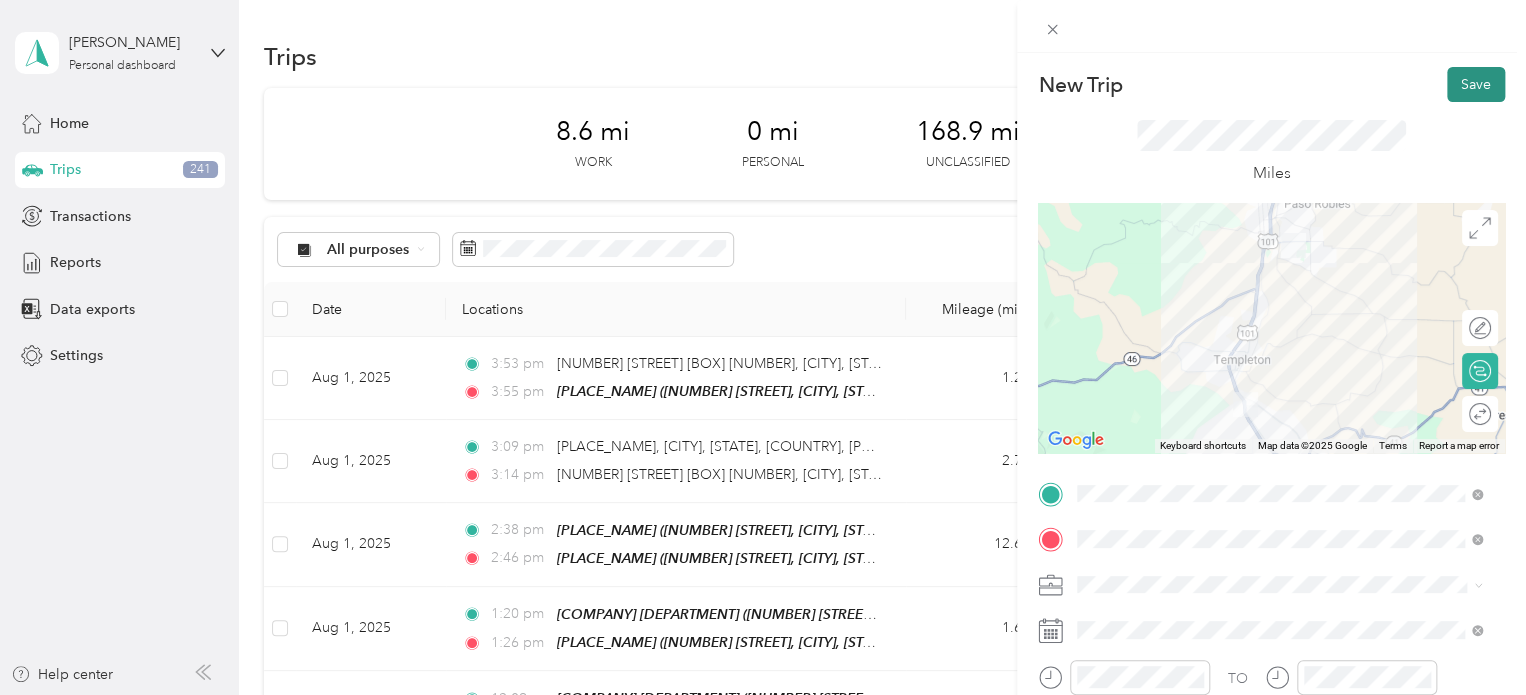 click on "Save" at bounding box center [1476, 84] 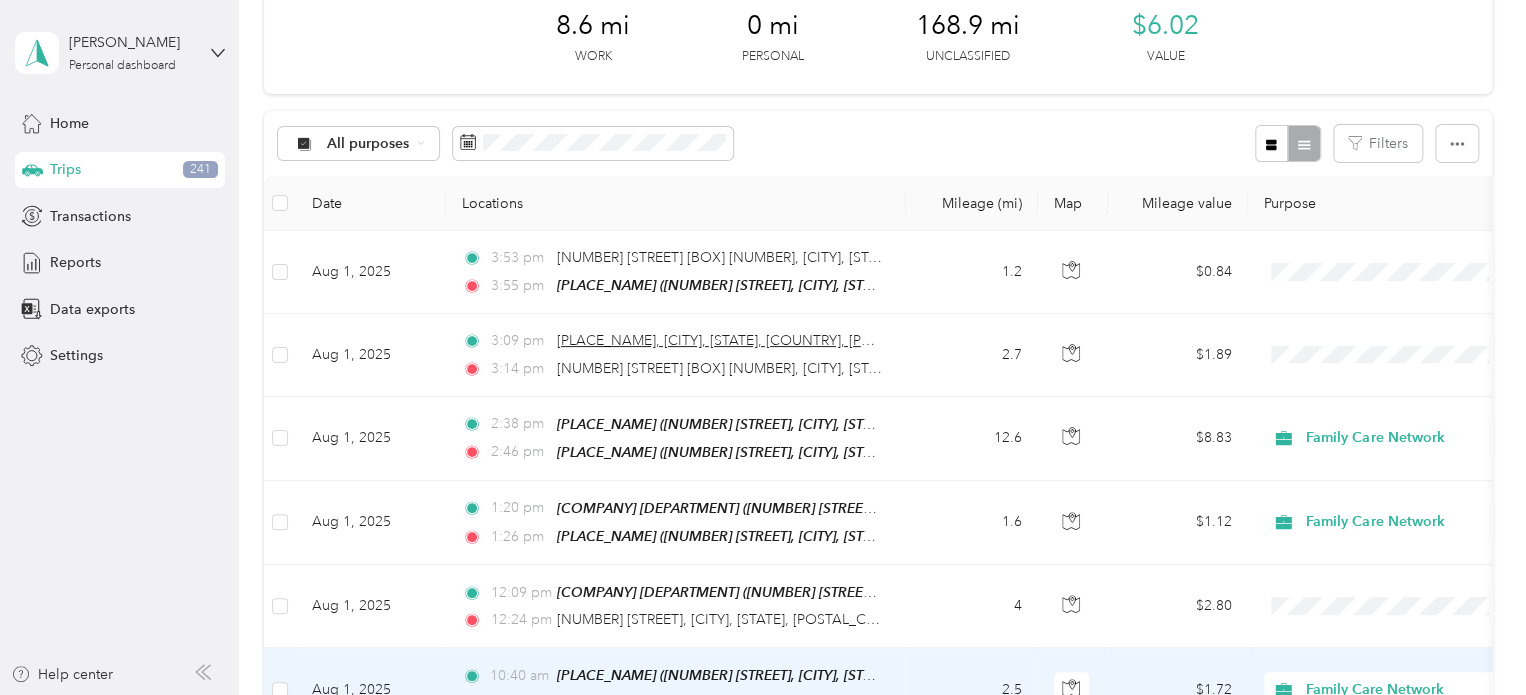 scroll, scrollTop: 0, scrollLeft: 0, axis: both 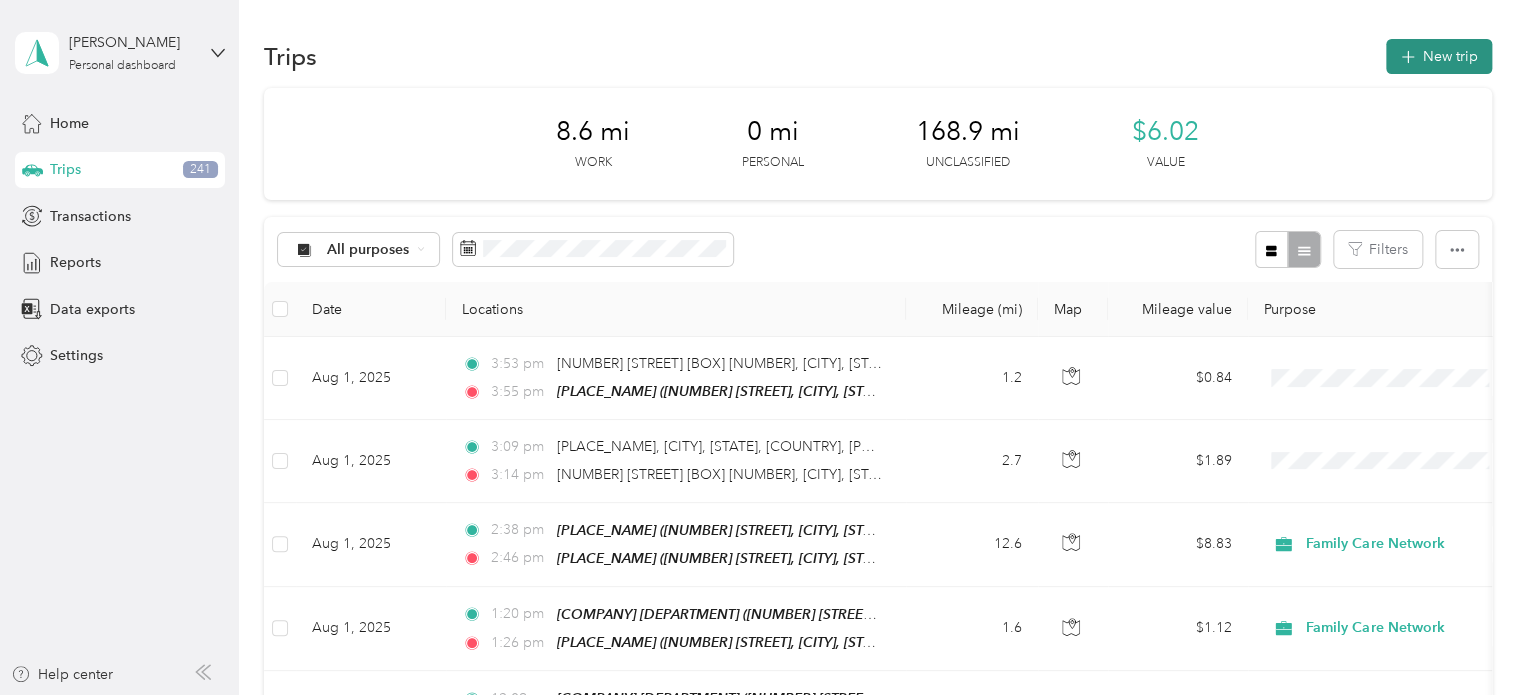 click on "New trip" at bounding box center [1439, 56] 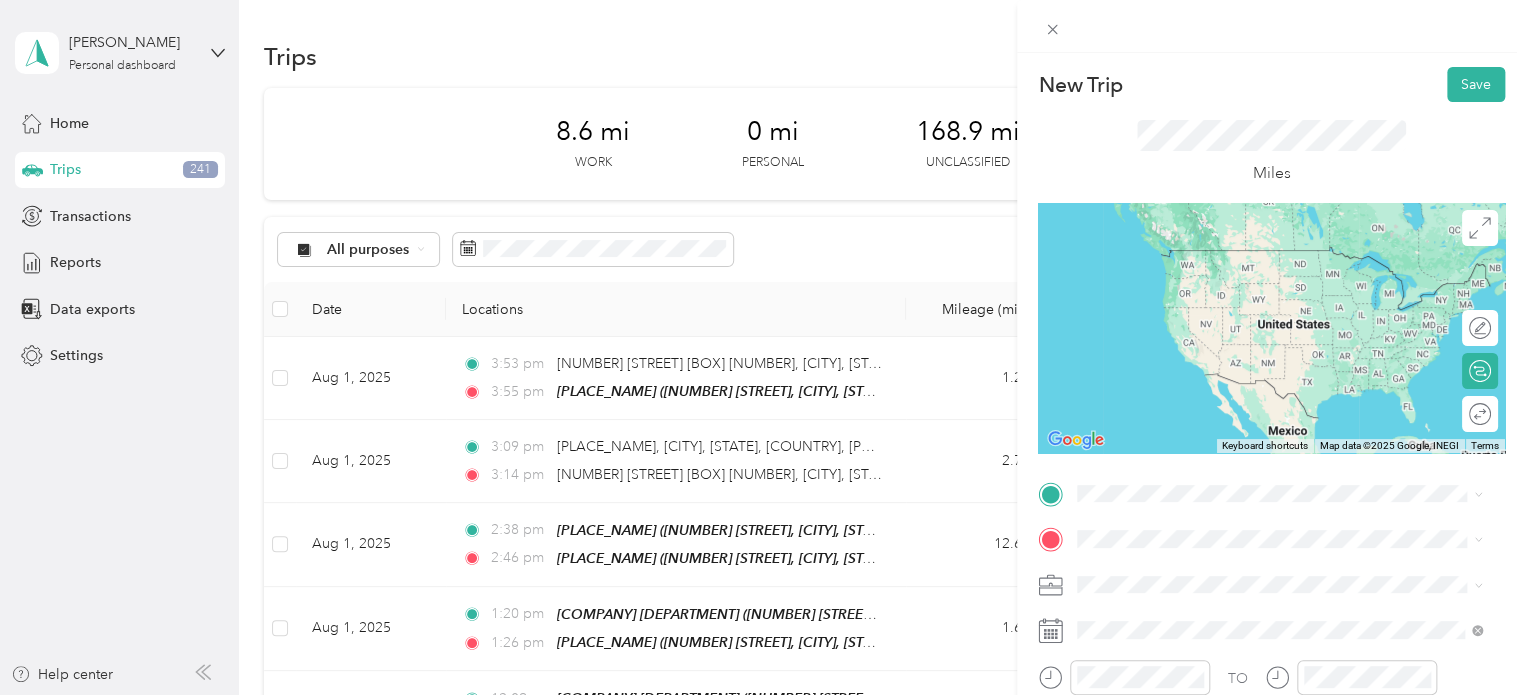 click on "[NUMBER] [STREET], [CITY], [STATE], [COUNTRY]" at bounding box center [1270, 277] 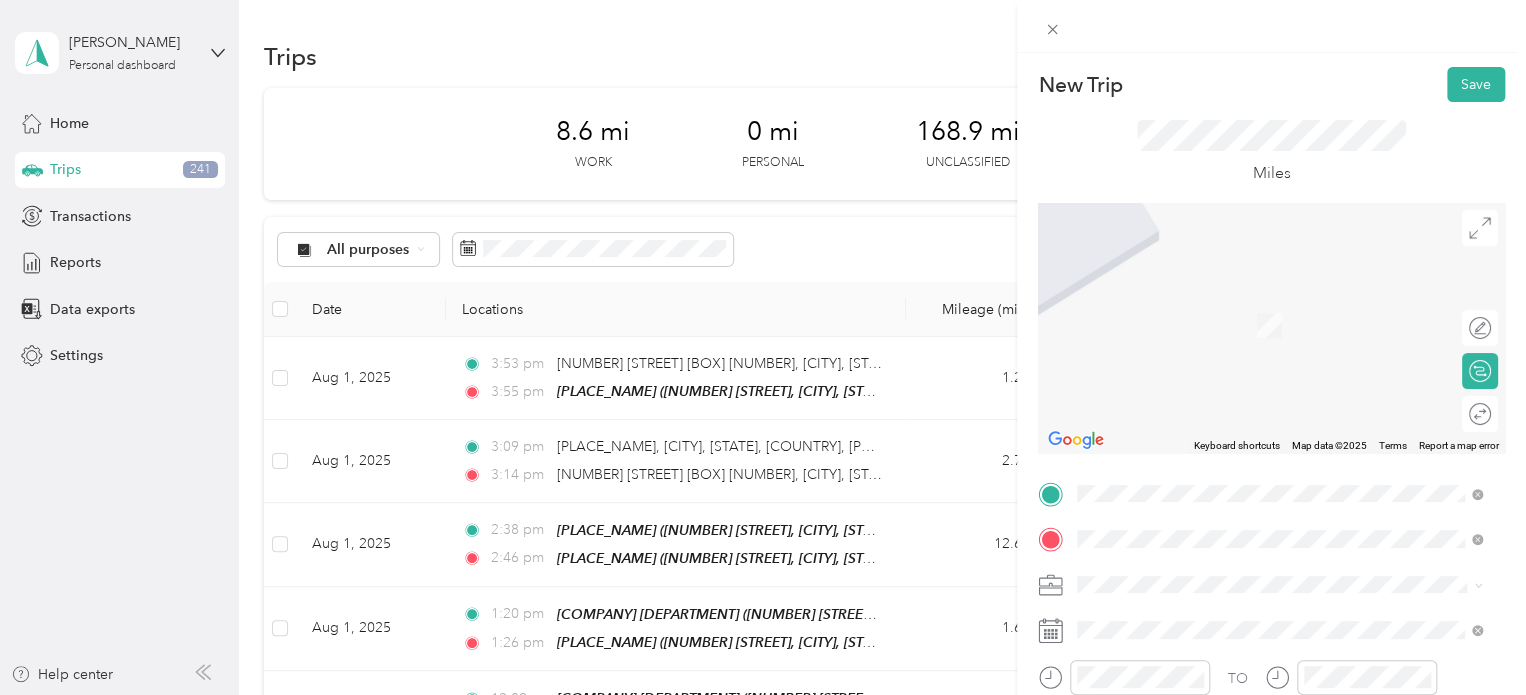 click on "[COMPANY] [DEPARTMENT] [DEPARTMENT] [NUMBER] [STREET], [POSTAL_CODE], [CITY], [STATE], [COUNTRY]" at bounding box center [1295, 420] 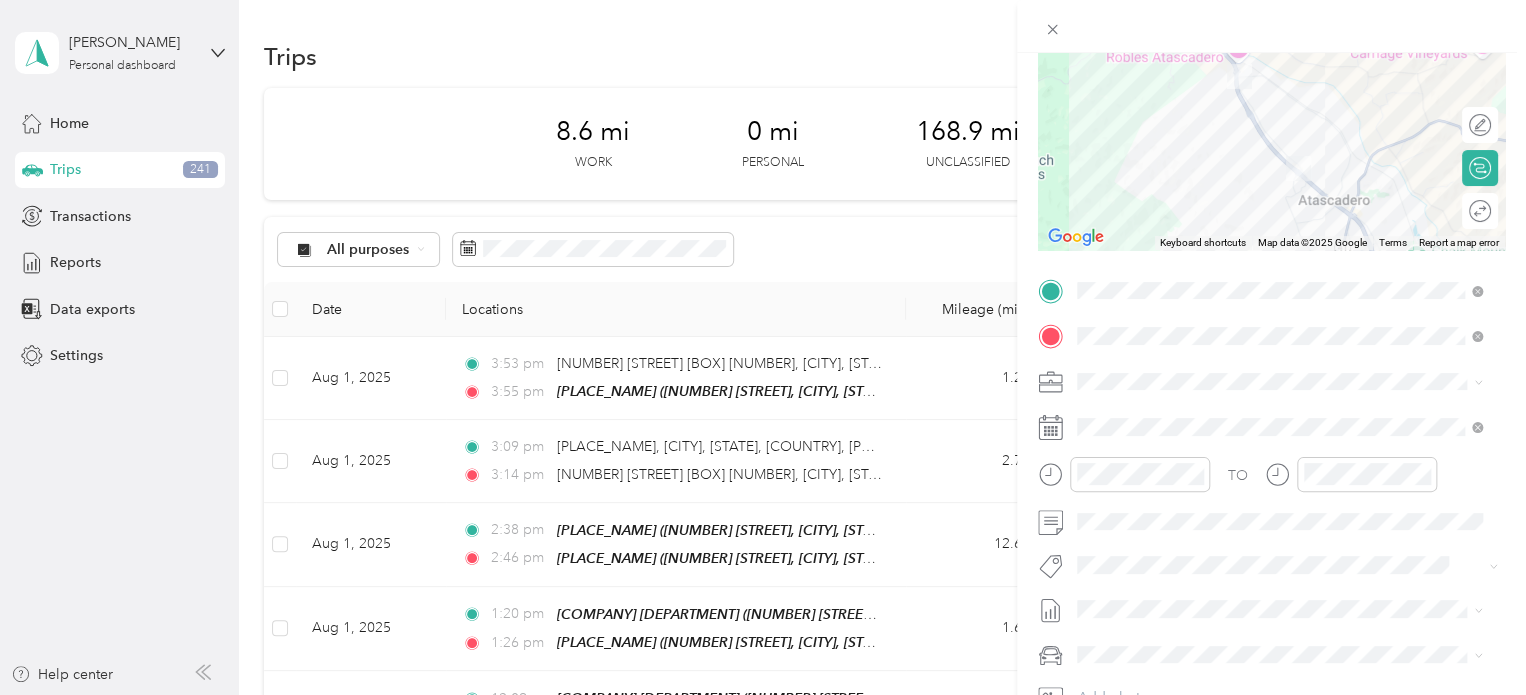scroll, scrollTop: 204, scrollLeft: 0, axis: vertical 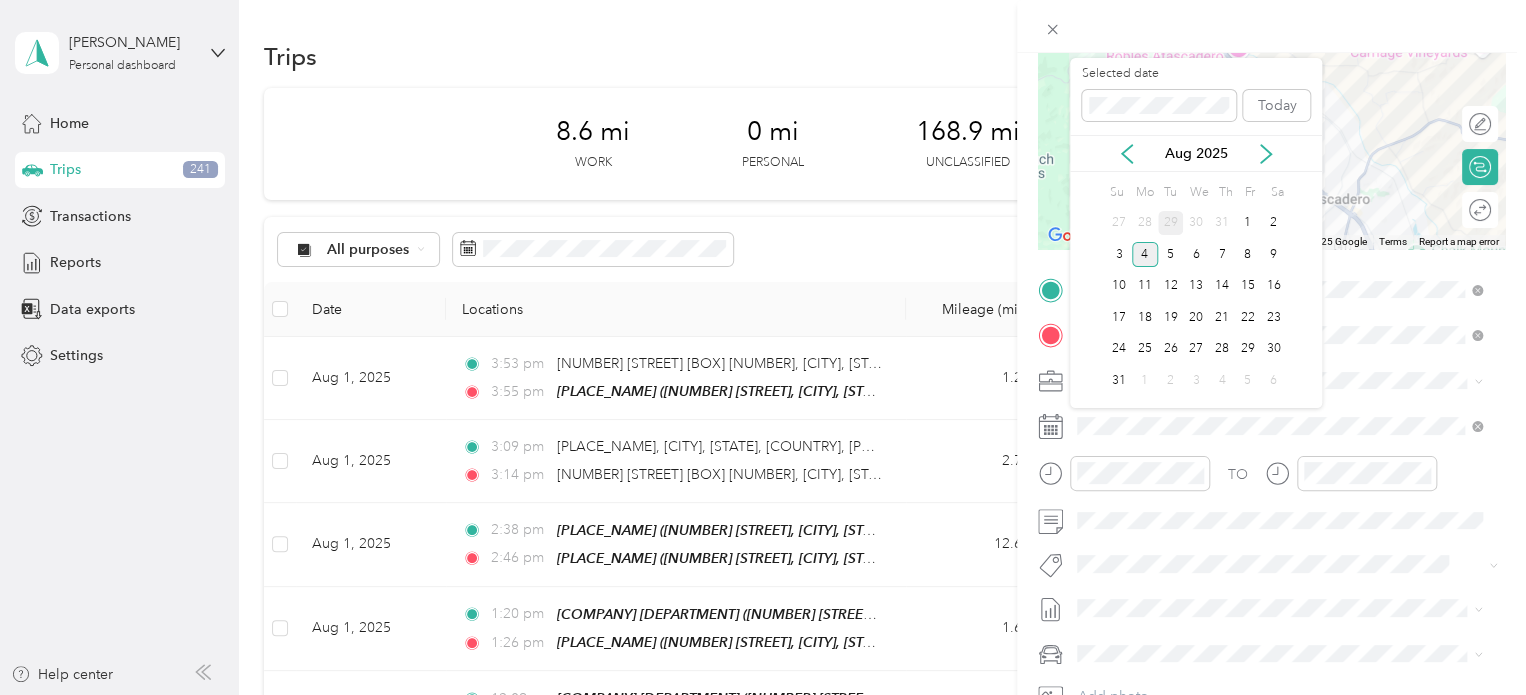 click on "29" at bounding box center (1171, 223) 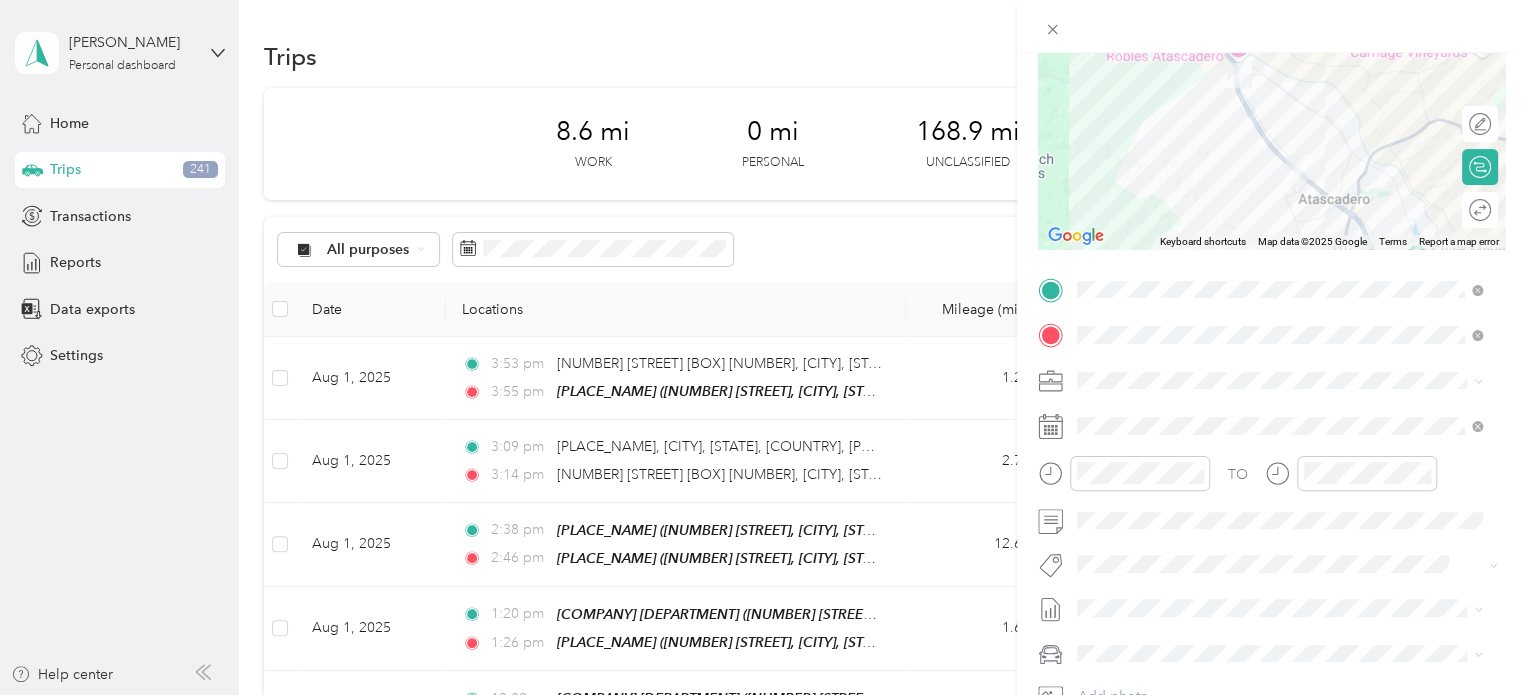 scroll, scrollTop: 0, scrollLeft: 0, axis: both 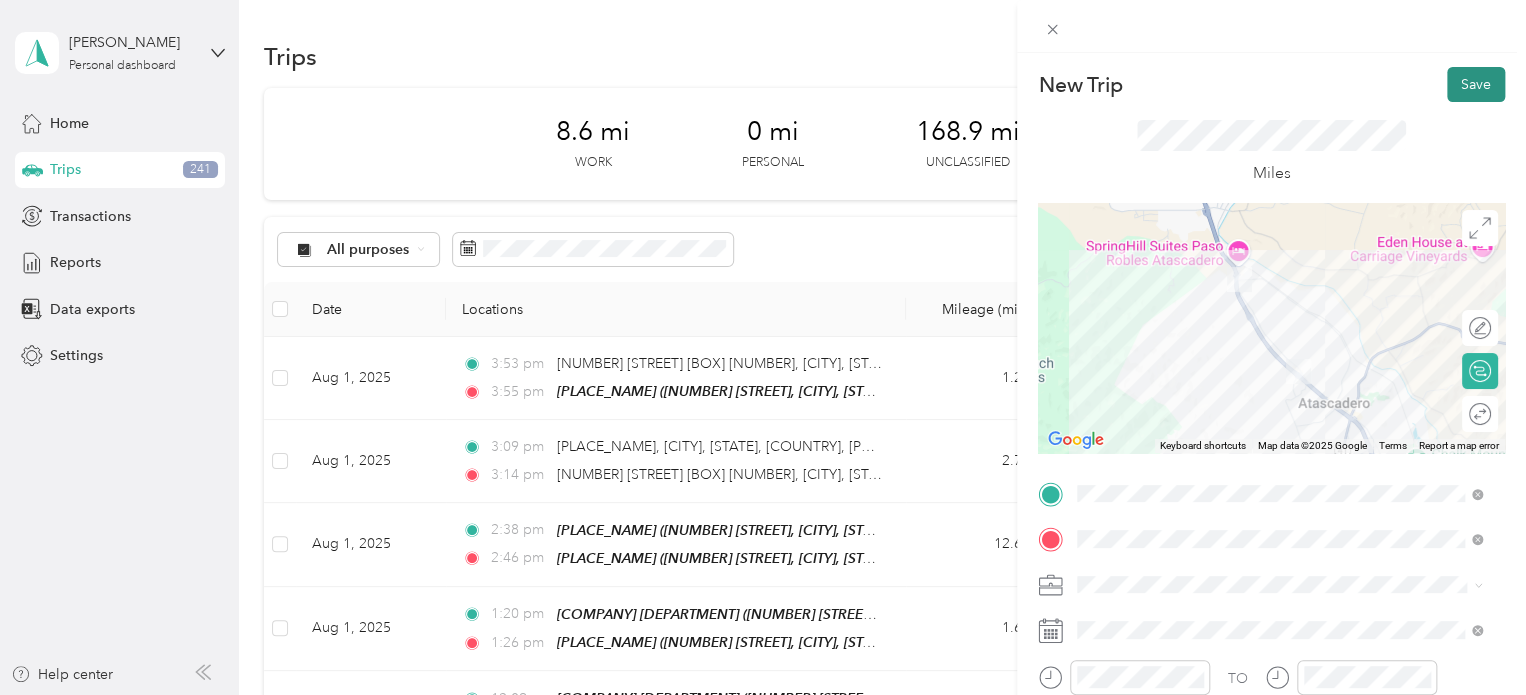click on "Save" at bounding box center [1476, 84] 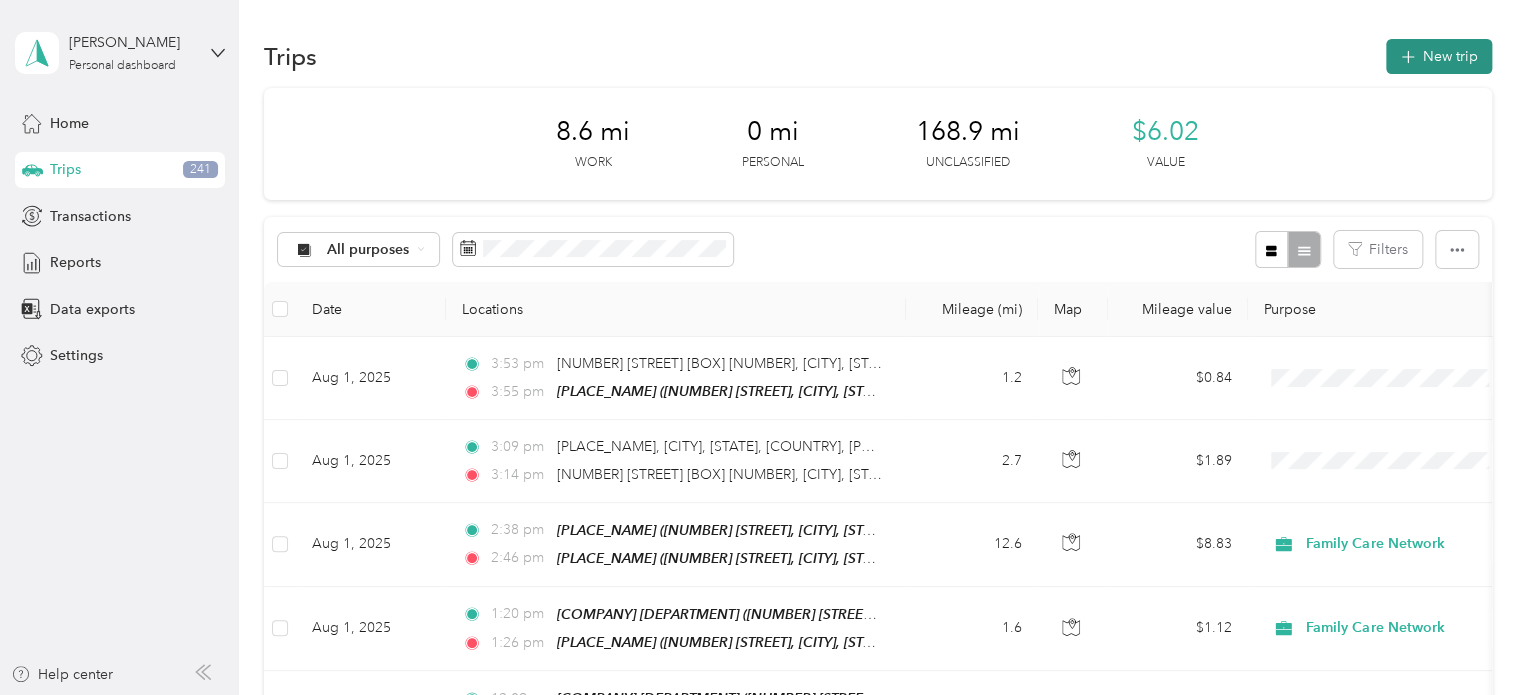 click on "New trip" at bounding box center (1439, 56) 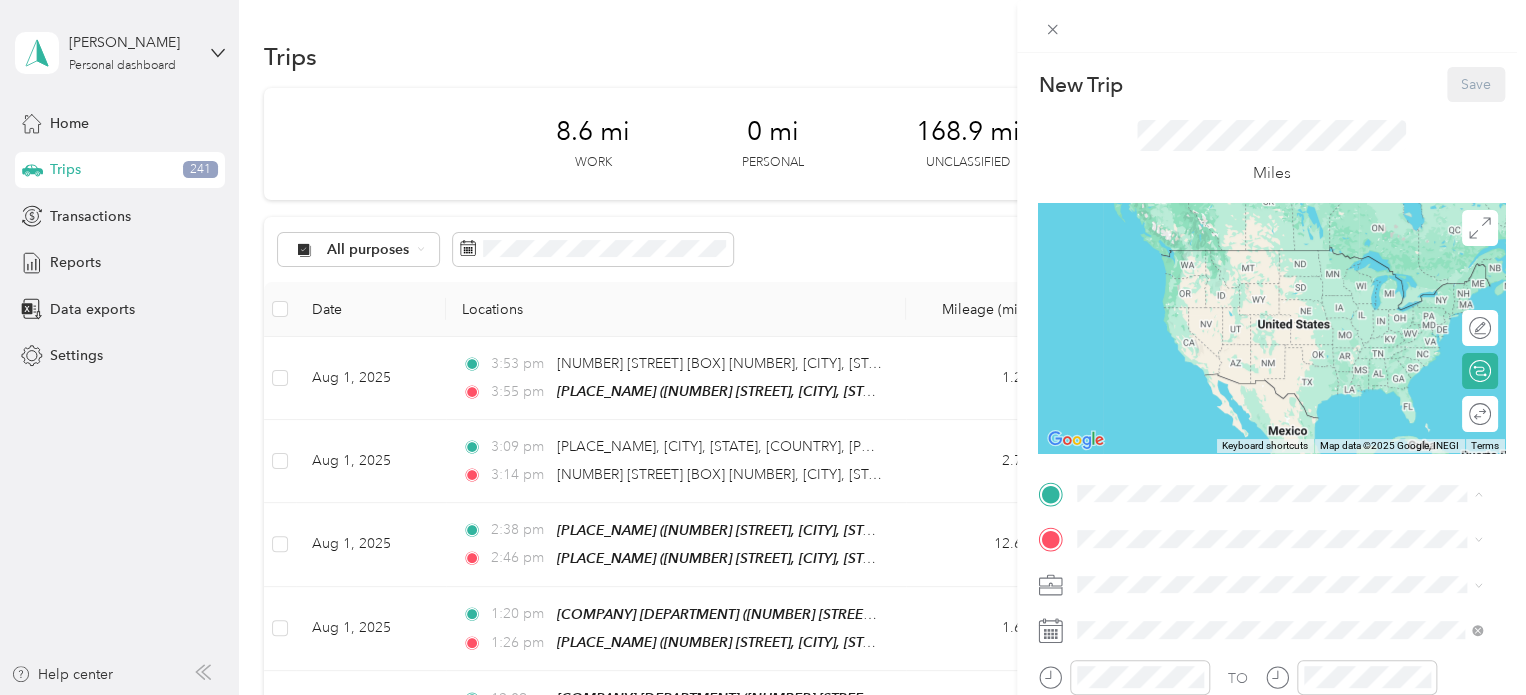 click on "[COMPANY] [DEPARTMENT] [DEPARTMENT] [NUMBER] [STREET], [POSTAL_CODE], [CITY], [STATE], [COUNTRY]" at bounding box center (1295, 374) 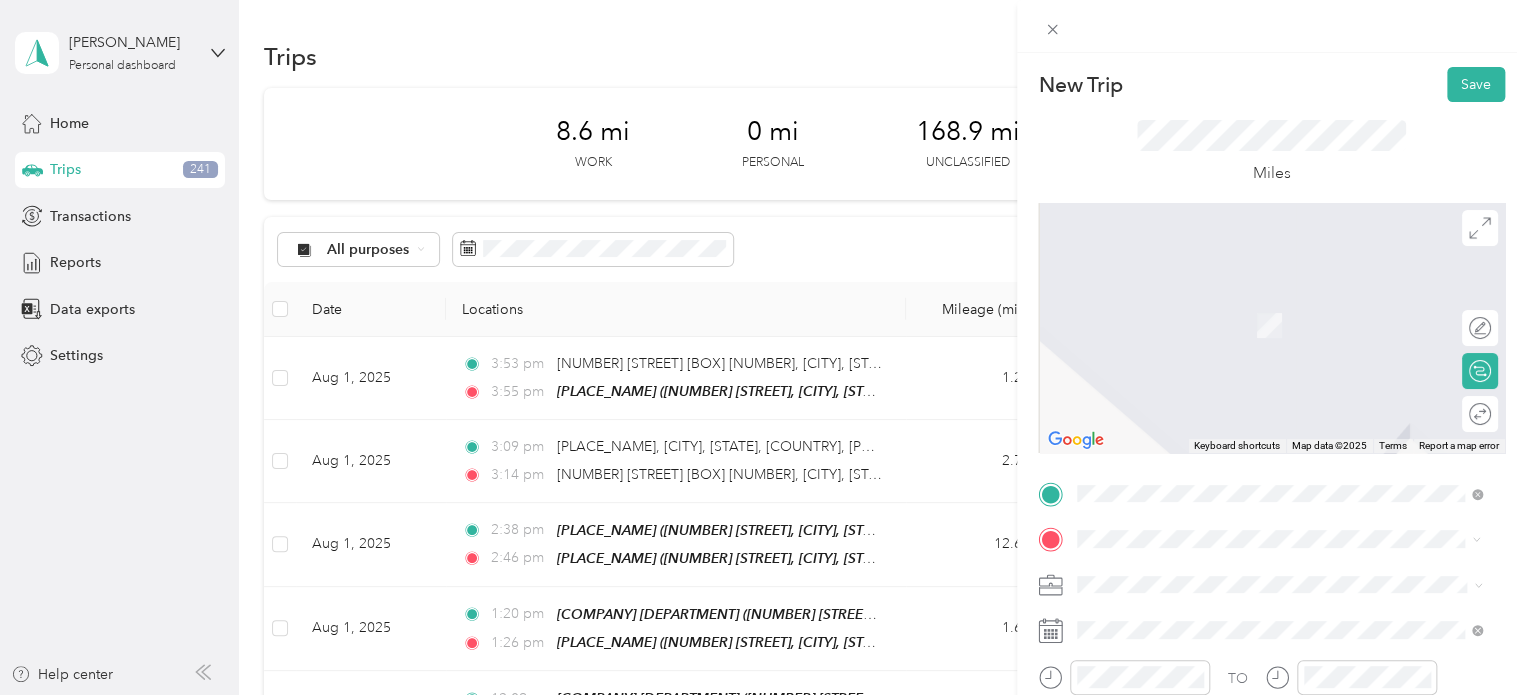 click on "[NUMBER] [STREET], [CITY], [STATE], [COUNTRY]" at bounding box center (1270, 325) 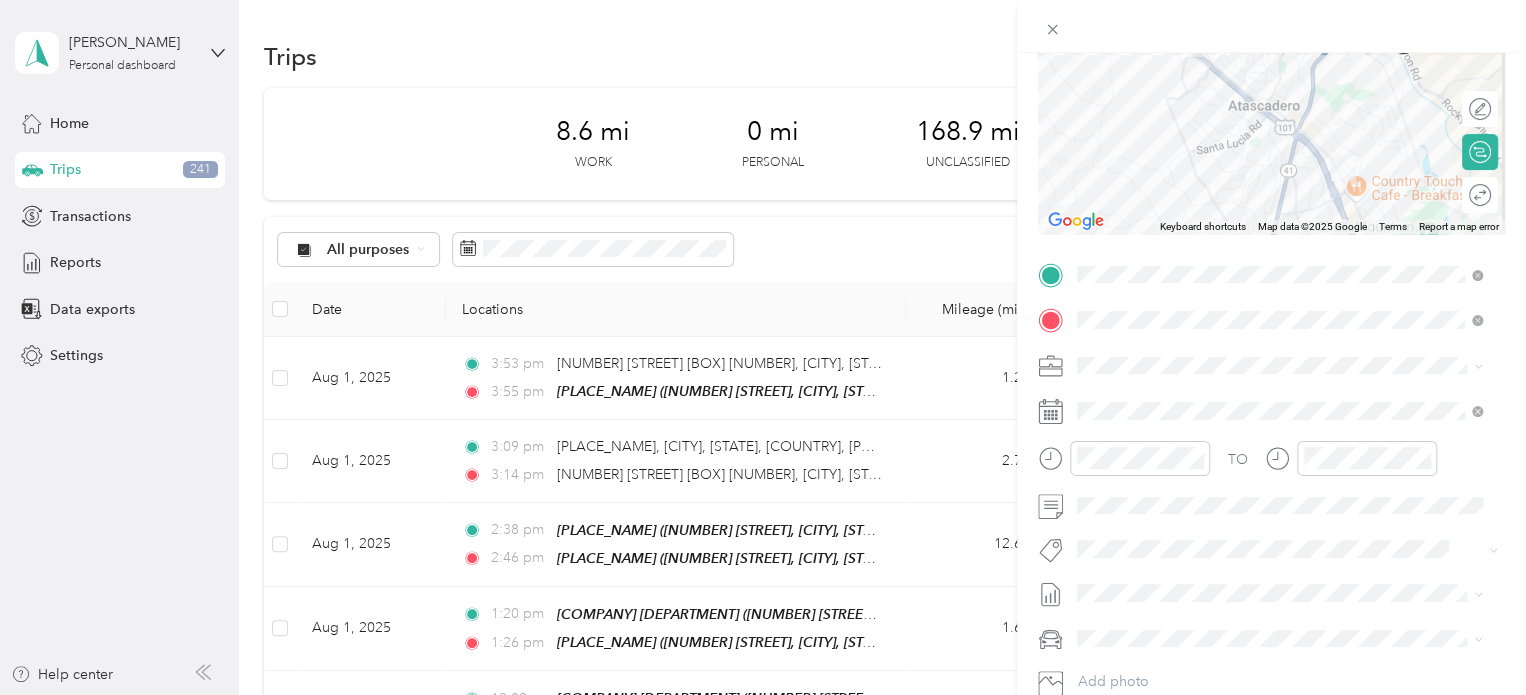 scroll, scrollTop: 228, scrollLeft: 0, axis: vertical 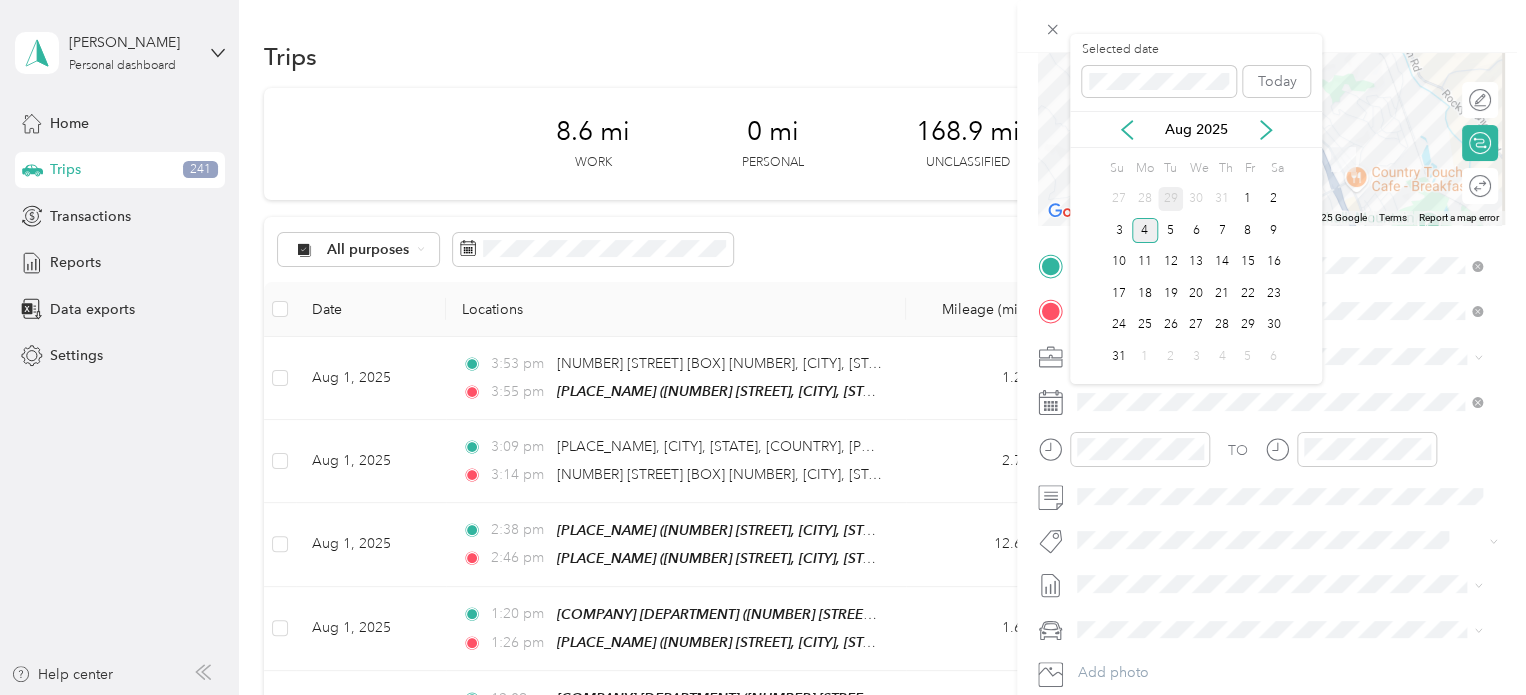 click on "29" at bounding box center (1171, 199) 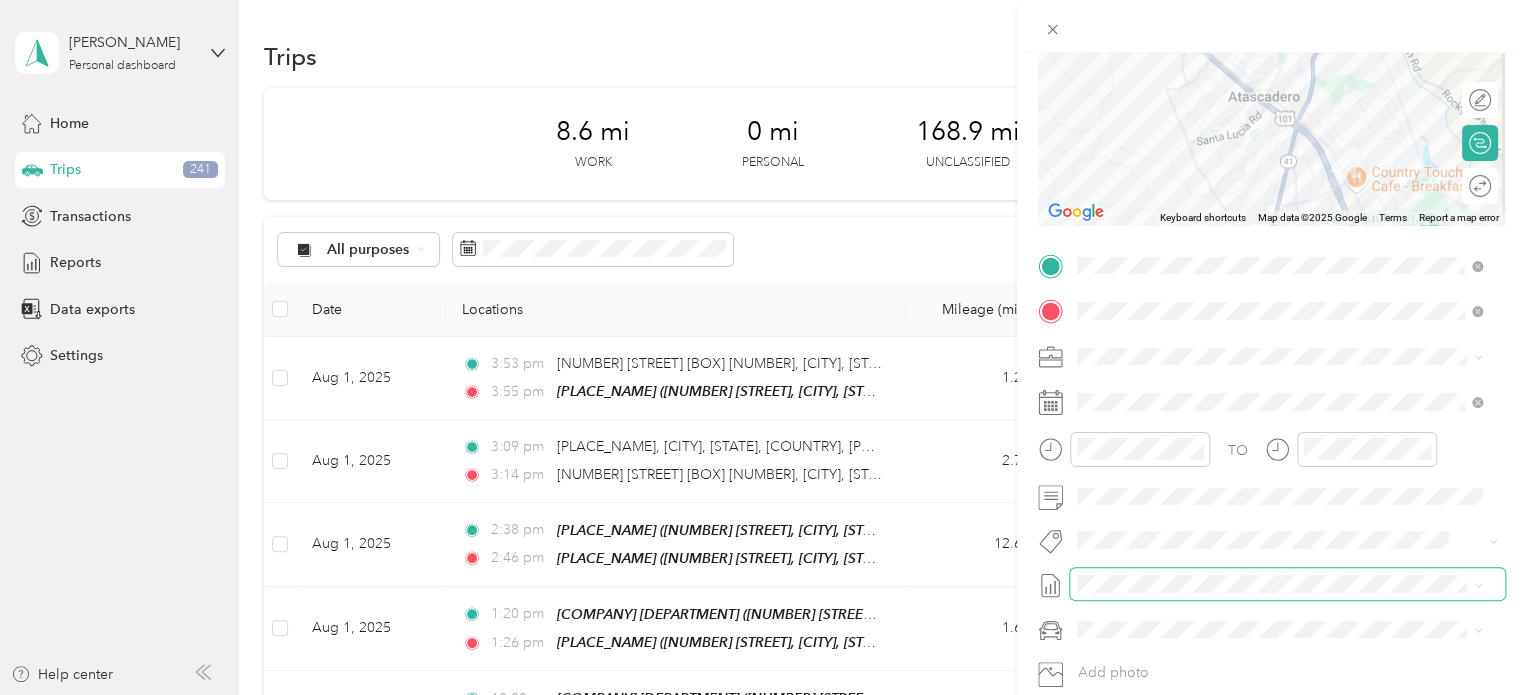 scroll, scrollTop: 353, scrollLeft: 0, axis: vertical 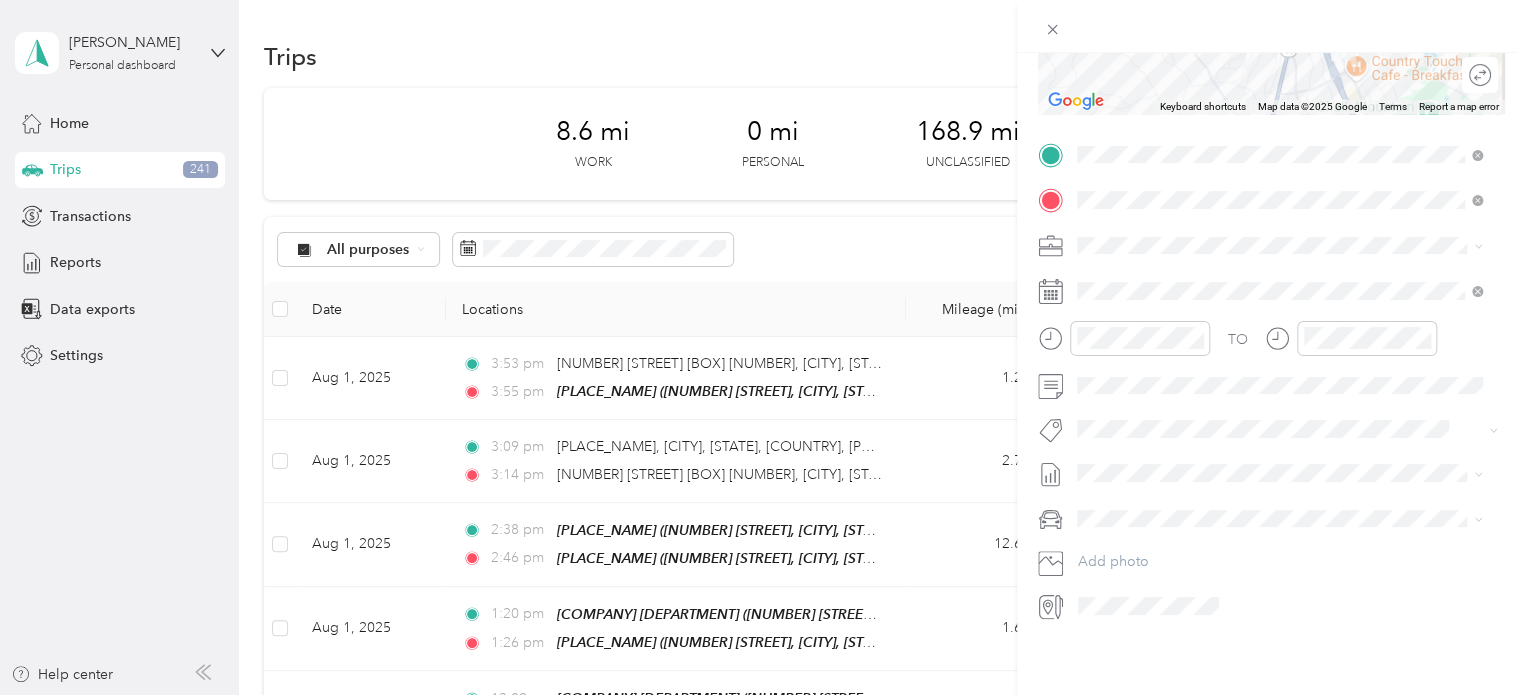 click on "Specialty Mhs" at bounding box center [1136, 177] 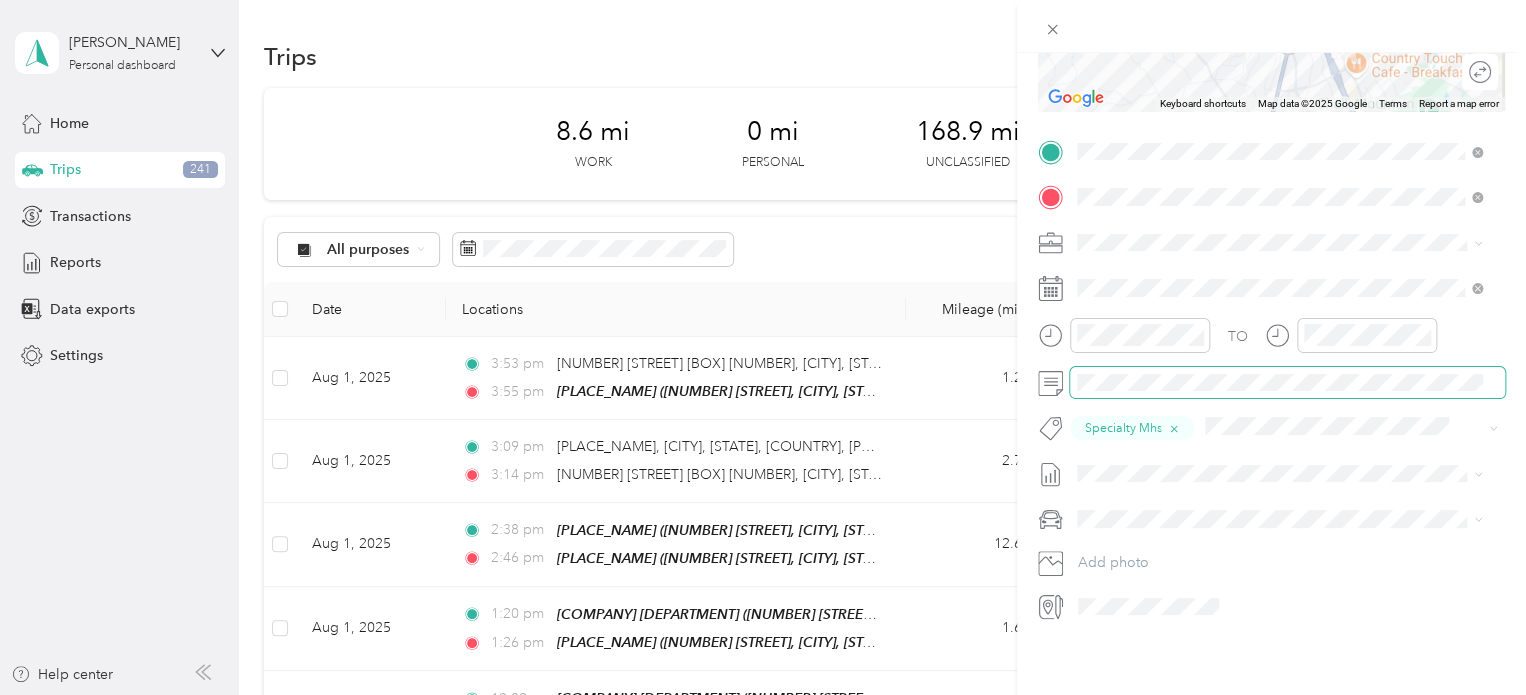 scroll, scrollTop: 0, scrollLeft: 0, axis: both 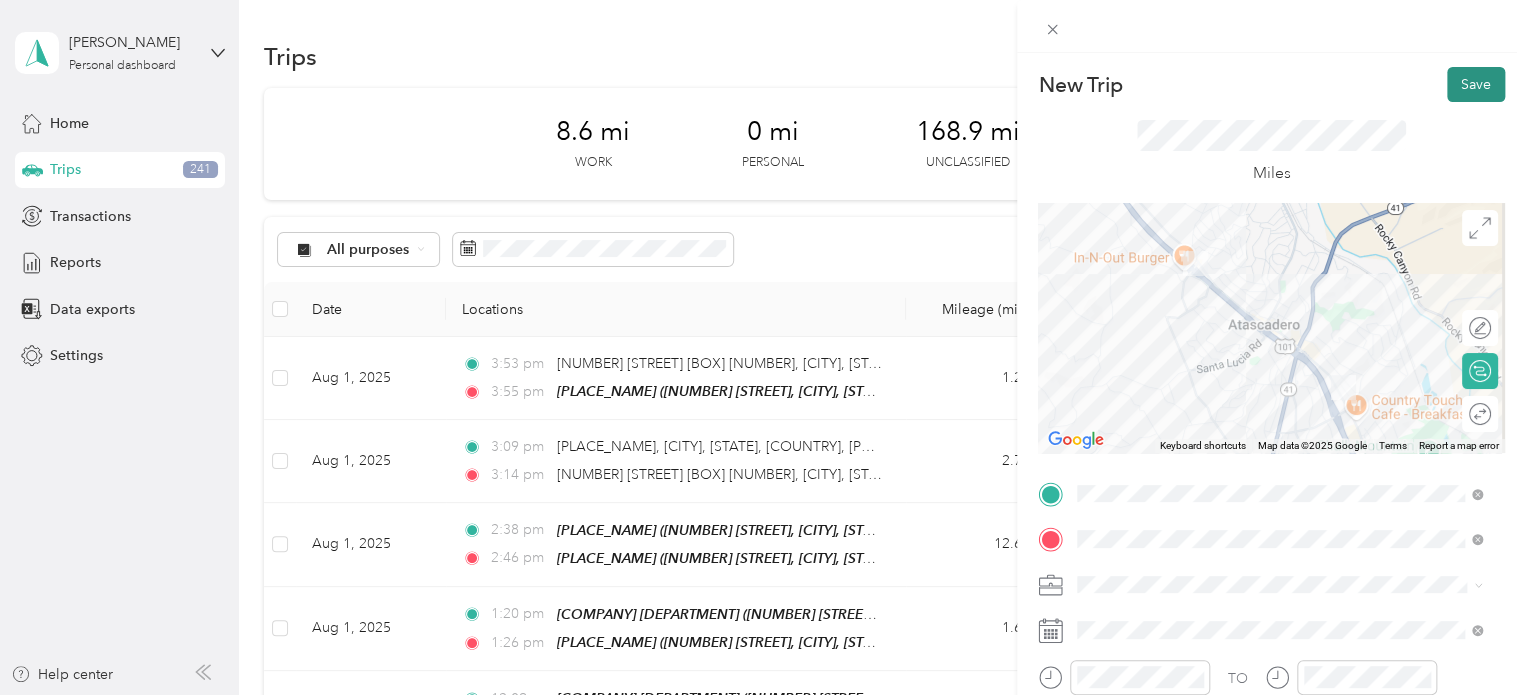click on "Save" at bounding box center [1476, 84] 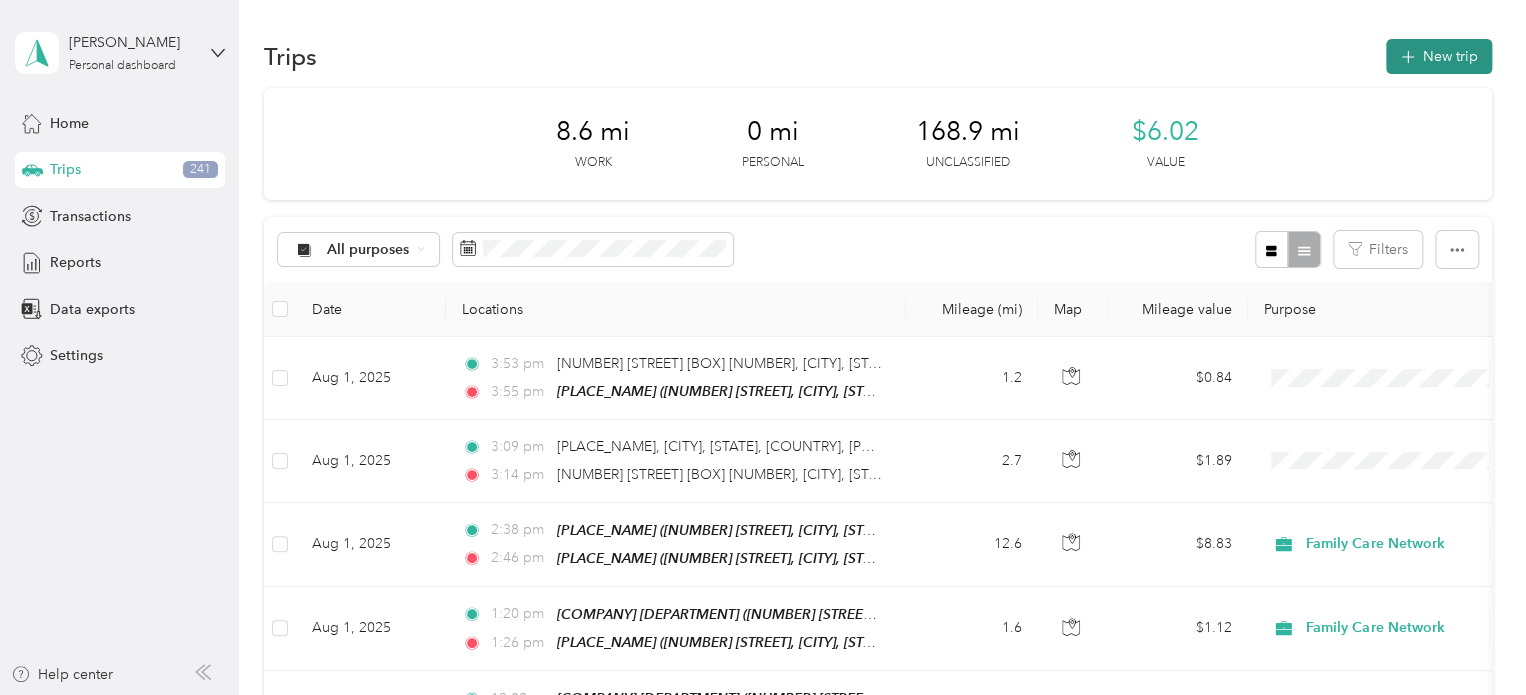 click on "New trip" at bounding box center (1439, 56) 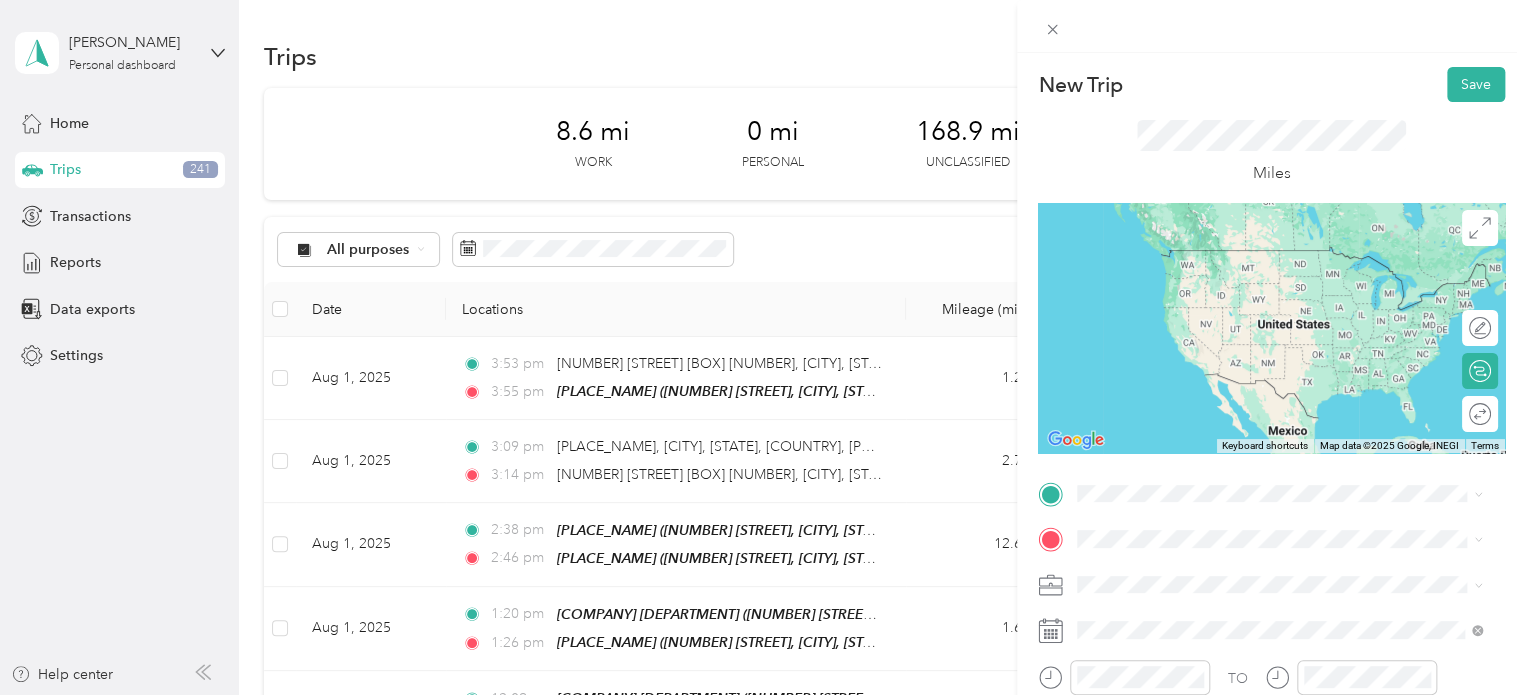 click on "[PLACE_NAME] [NUMBER] [STREET], [CITY], [STATE], [COUNTRY]" at bounding box center (1270, 262) 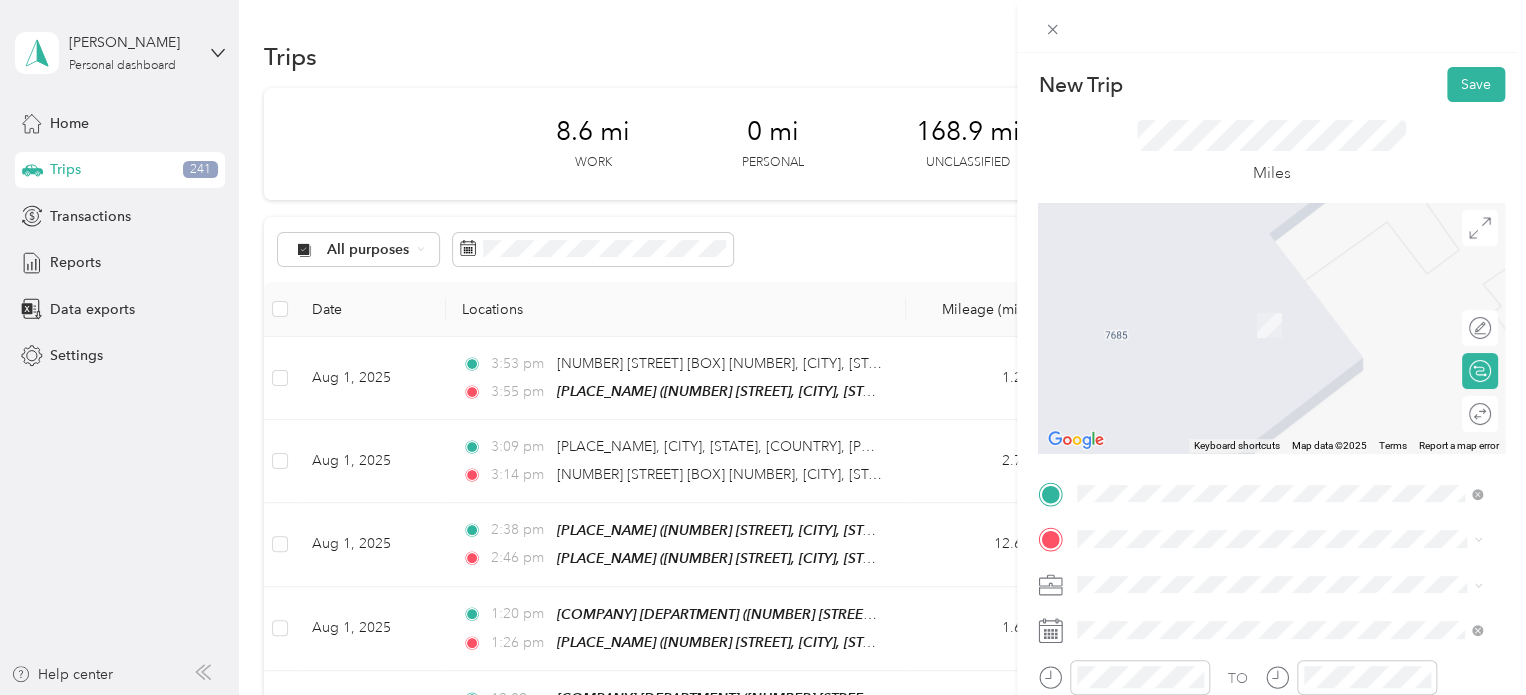 click on "[PLACE_NAME] [NUMBER] [STREET], [CITY], [STATE], [COUNTRY]" at bounding box center (1270, 314) 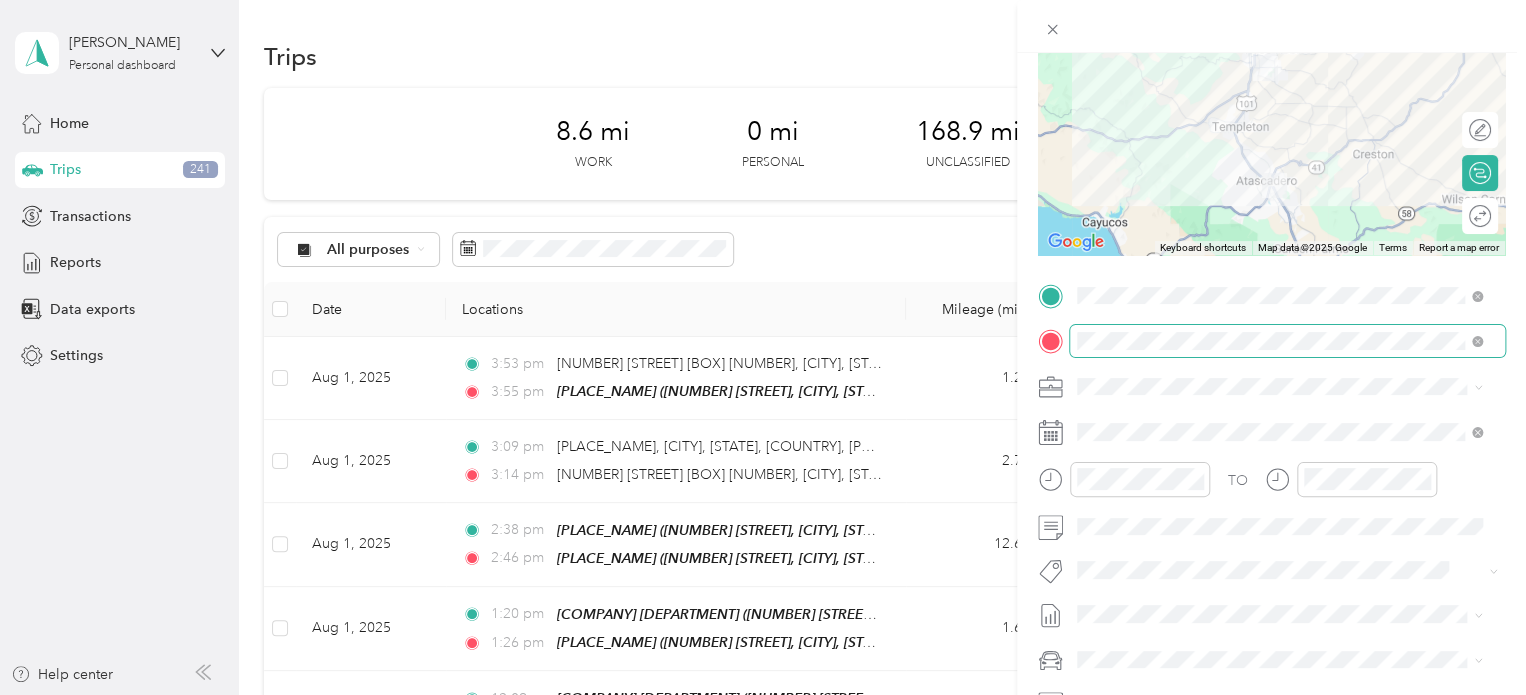 scroll, scrollTop: 199, scrollLeft: 0, axis: vertical 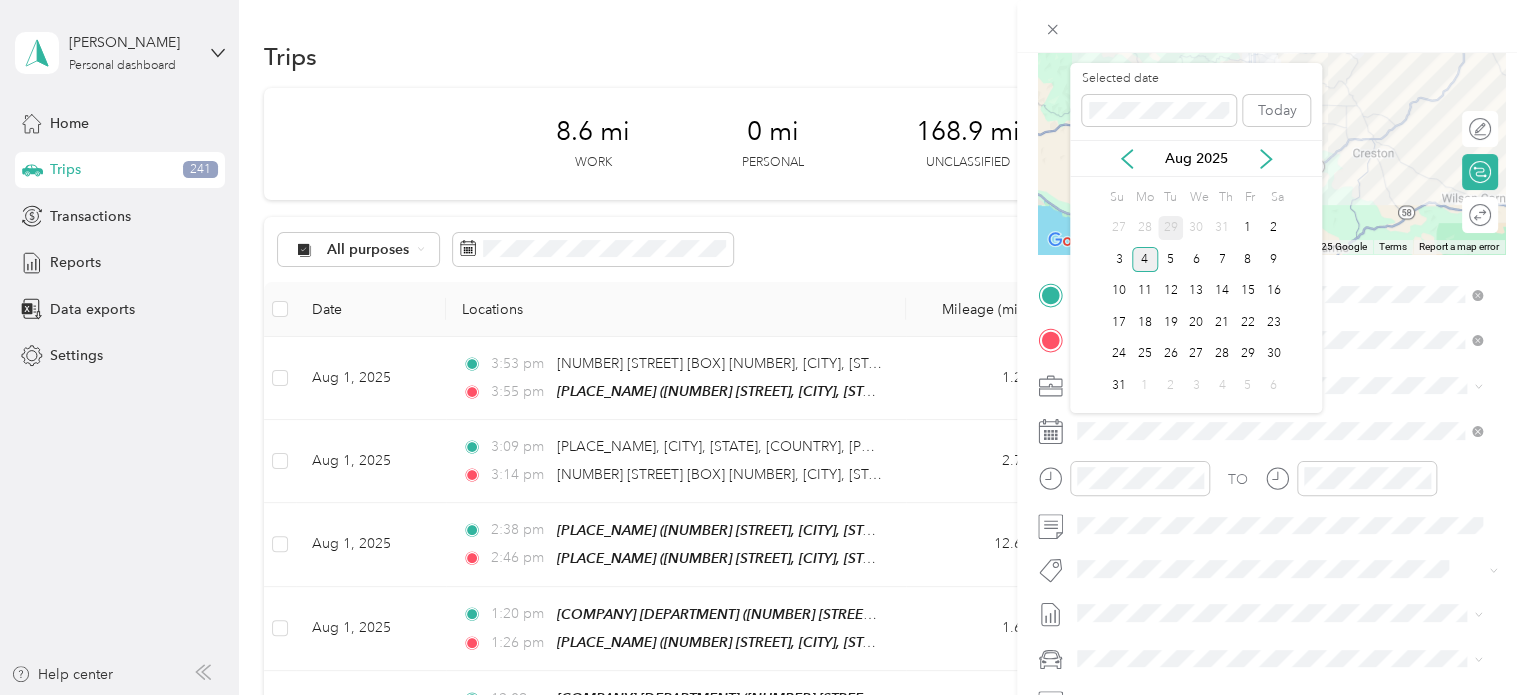click on "29" at bounding box center [1171, 228] 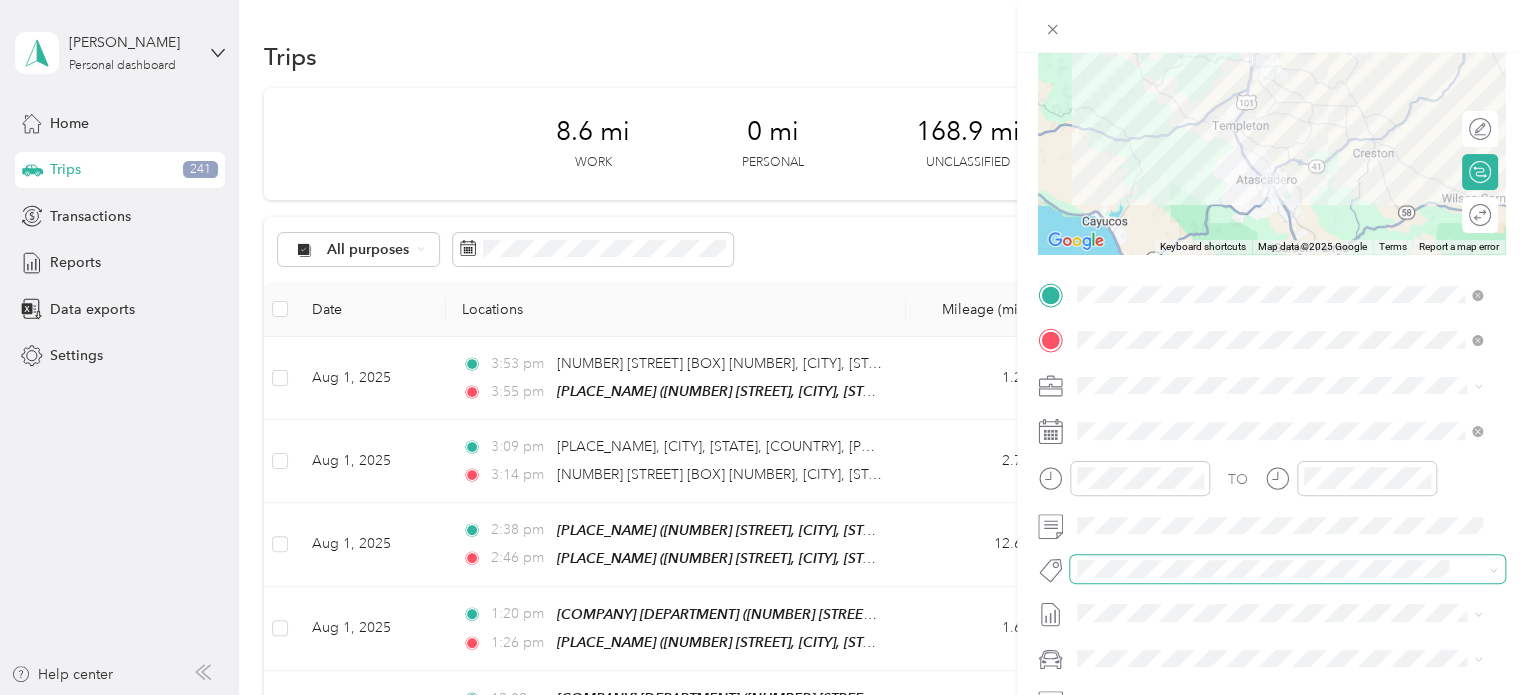 scroll, scrollTop: 353, scrollLeft: 0, axis: vertical 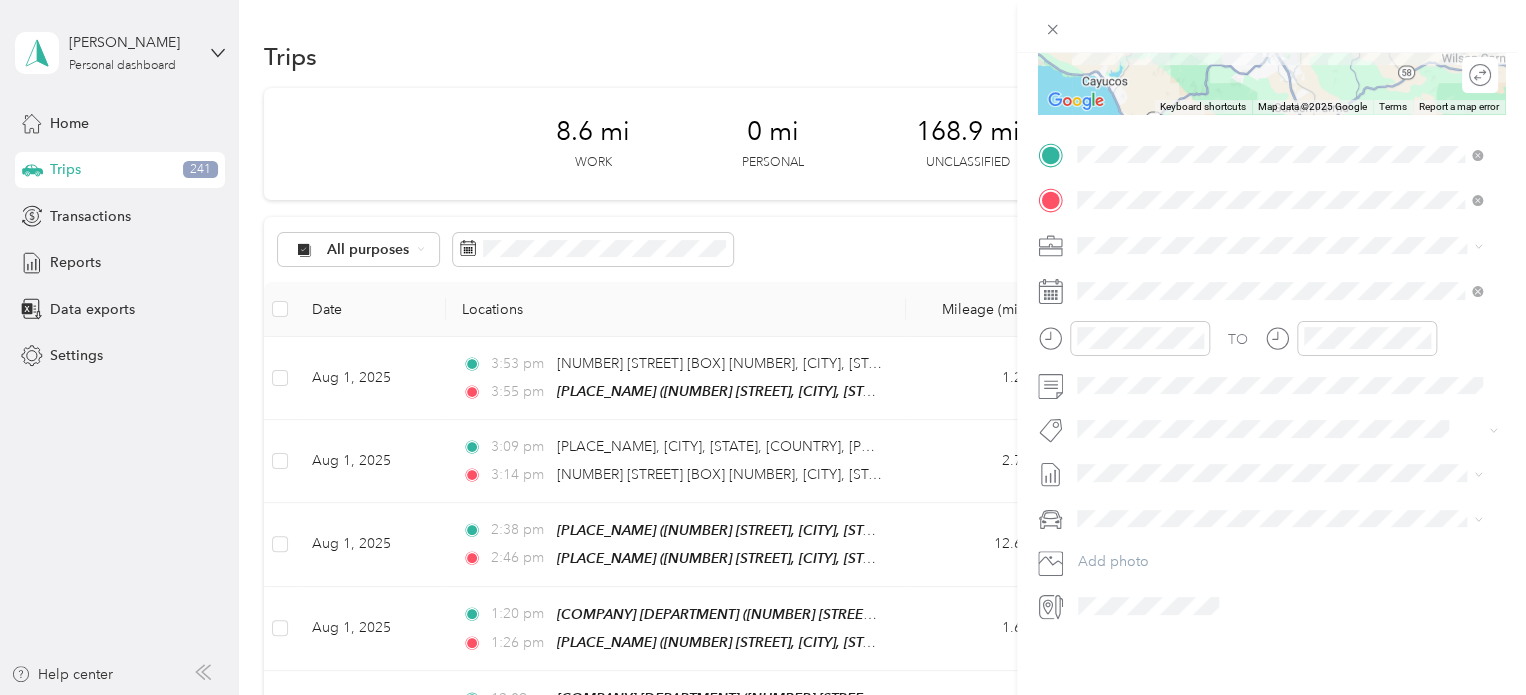click on "Specialty Mhs" at bounding box center [1136, 187] 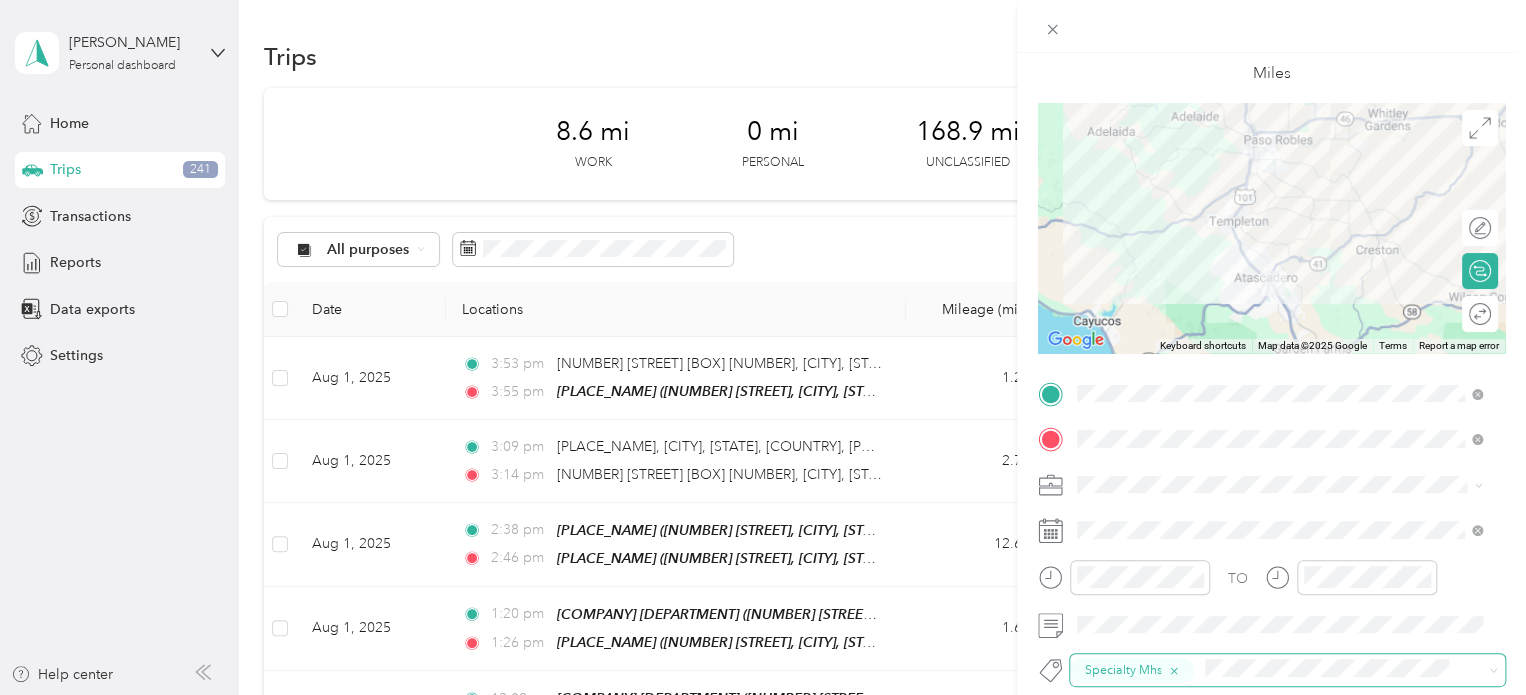 scroll, scrollTop: 0, scrollLeft: 0, axis: both 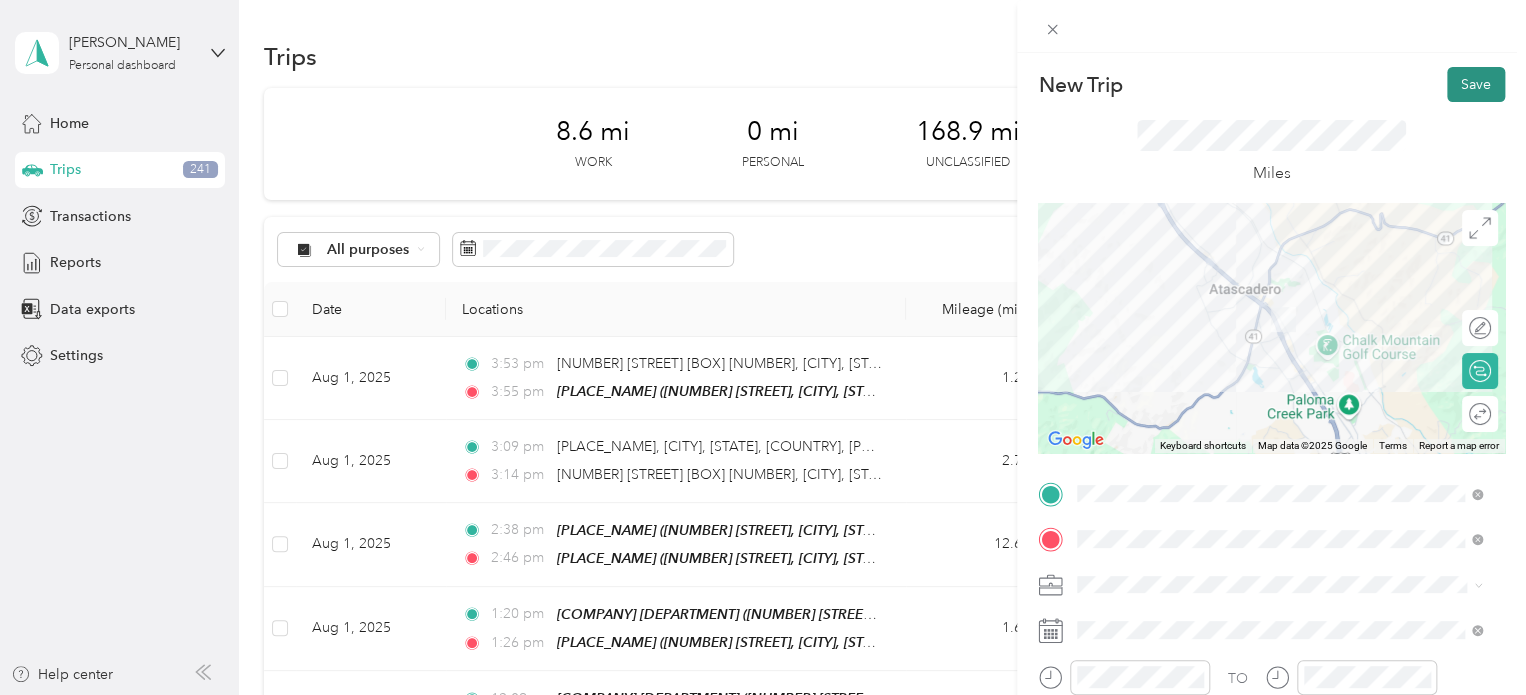 click on "Save" at bounding box center [1476, 84] 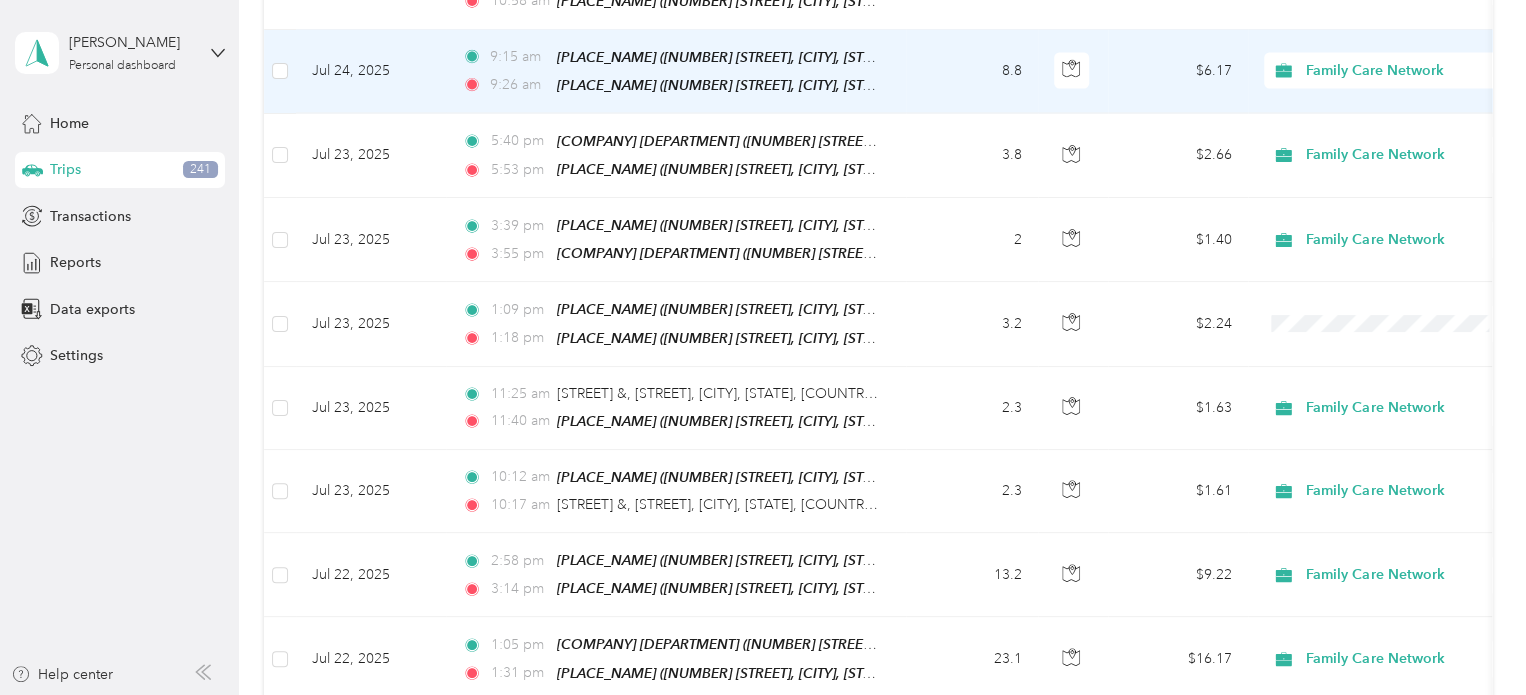 scroll, scrollTop: 2162, scrollLeft: 0, axis: vertical 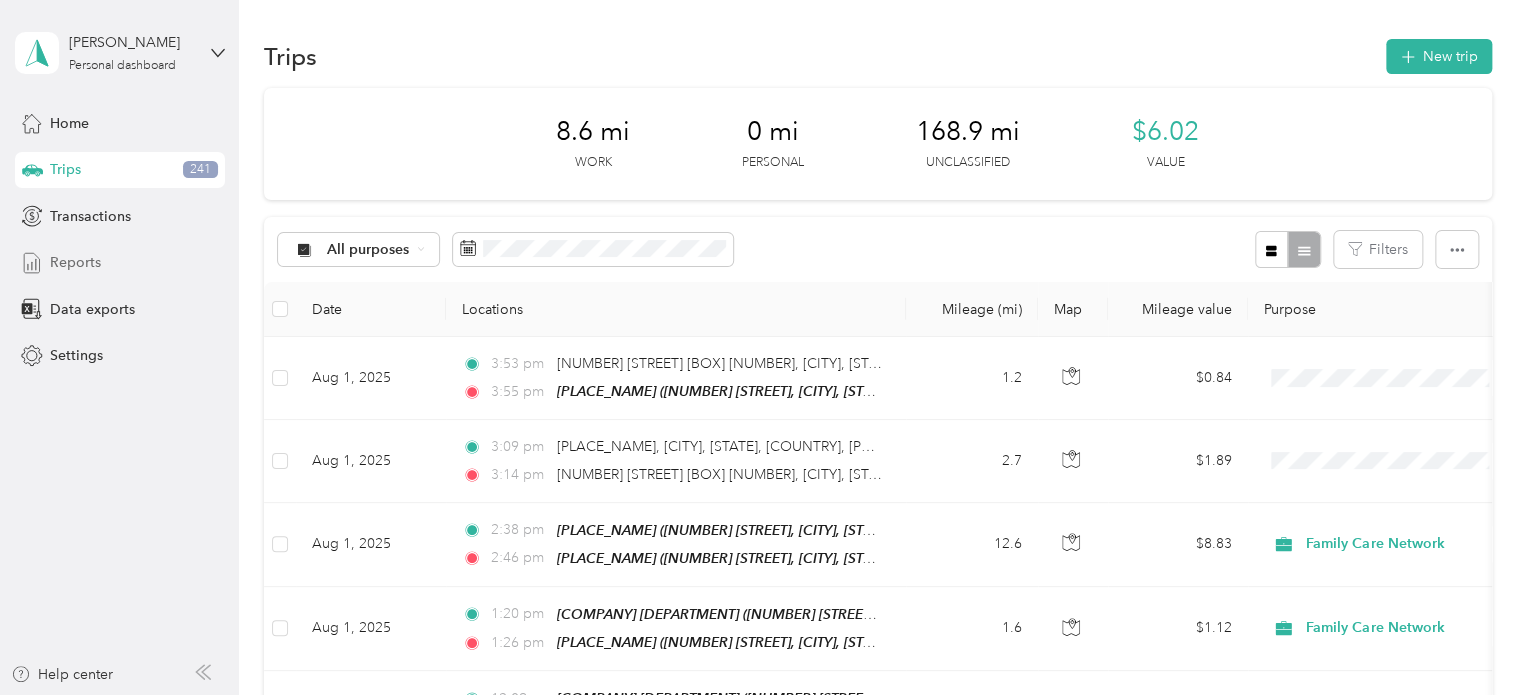 click on "Reports" at bounding box center [75, 262] 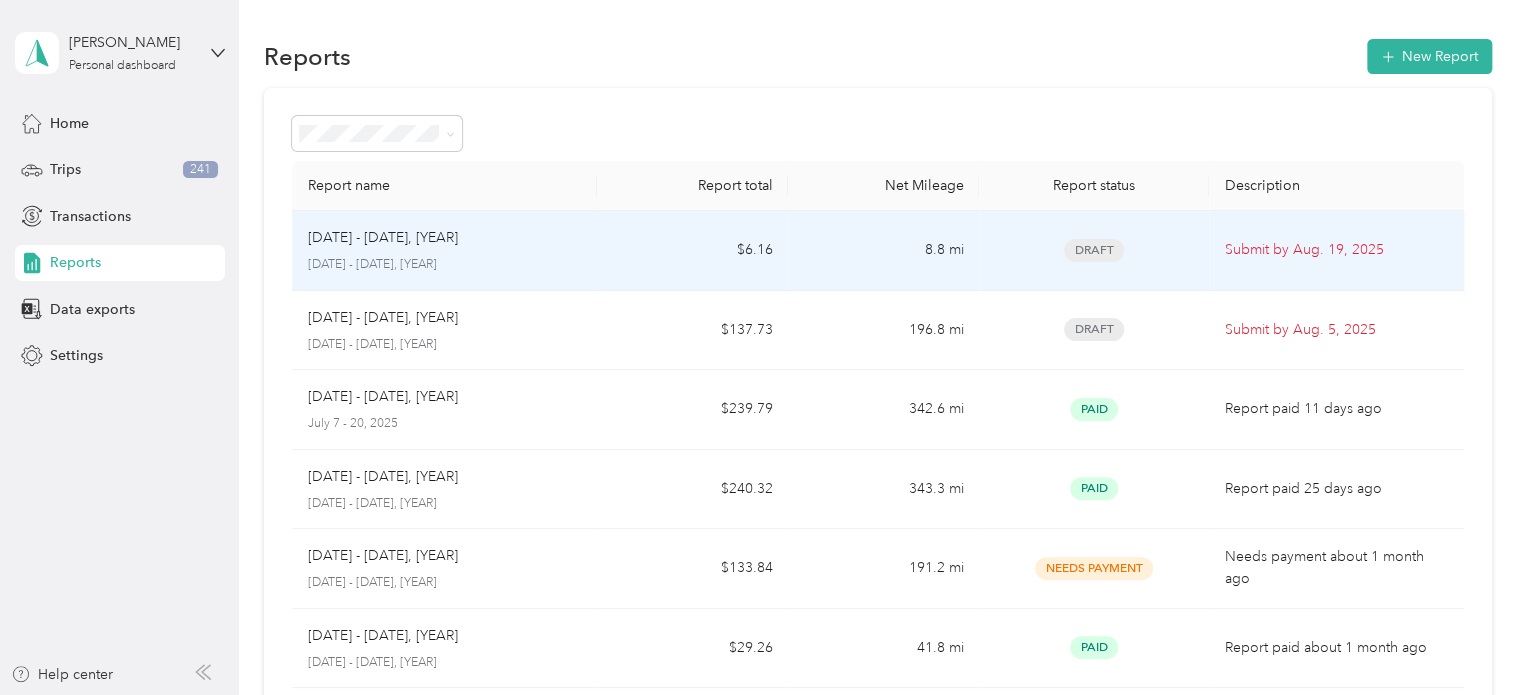 click on "$6.16" at bounding box center [692, 251] 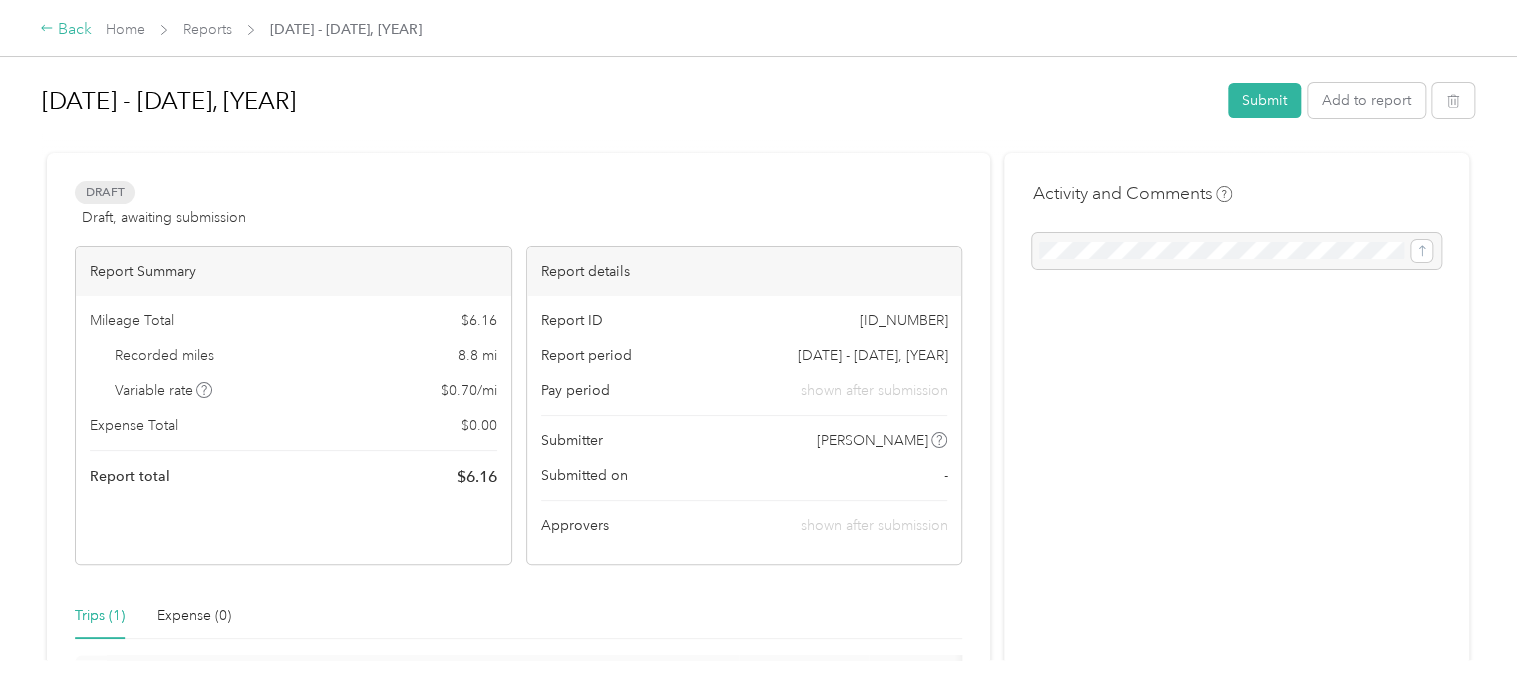 click 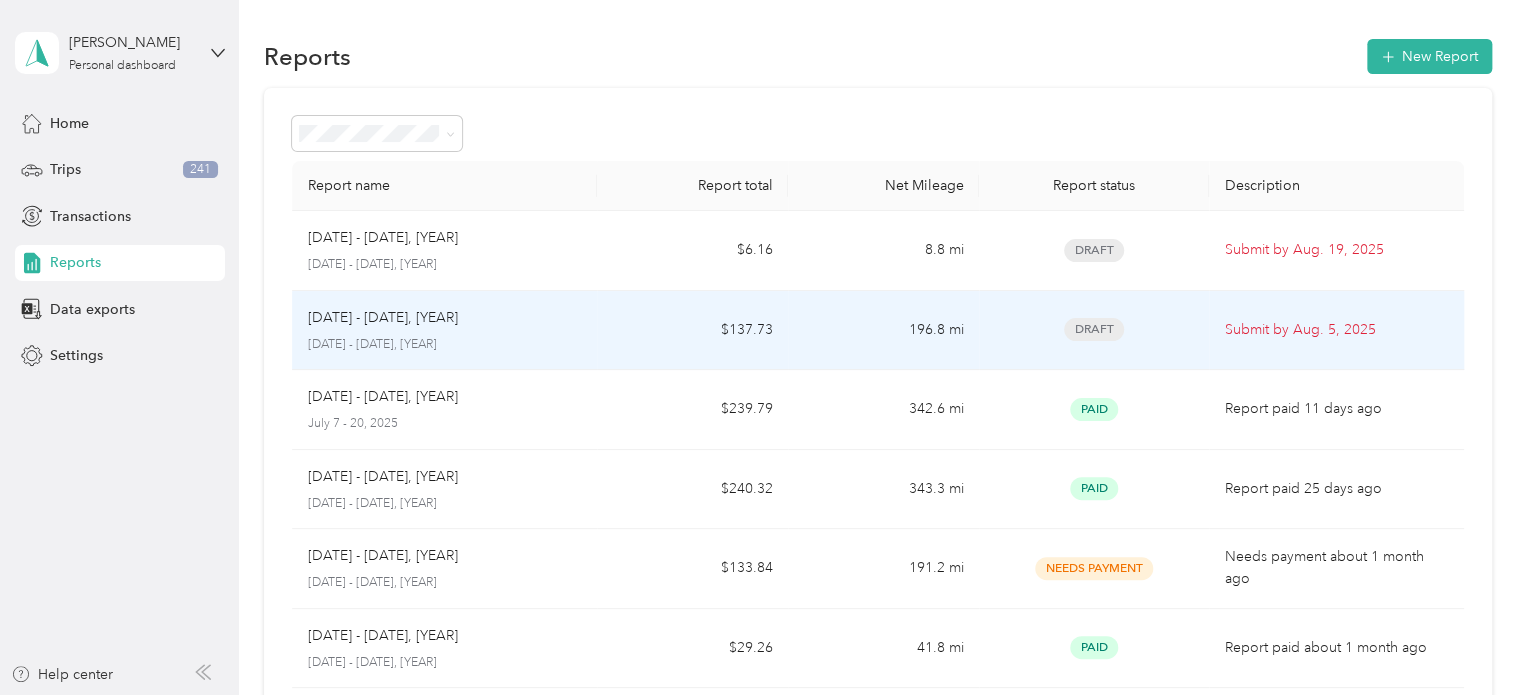 click on "$137.73" at bounding box center [692, 331] 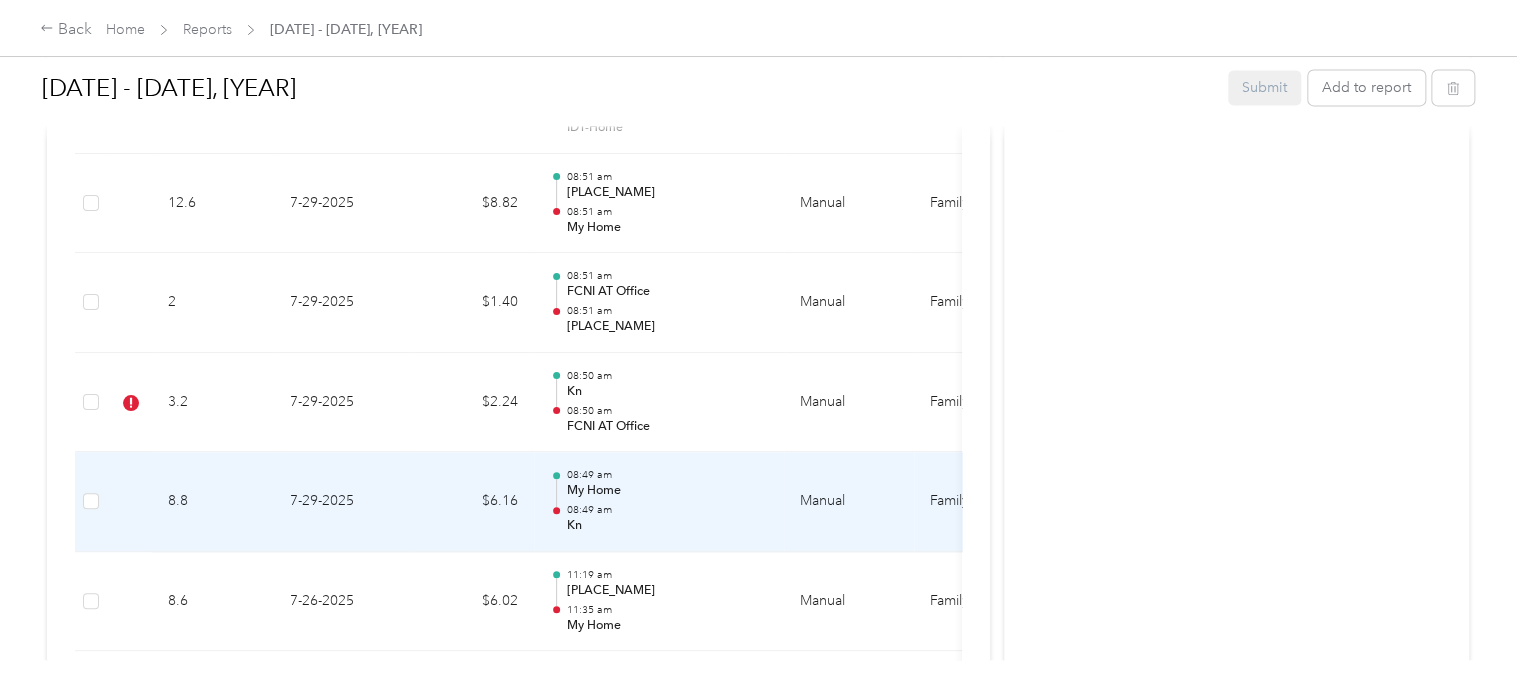 scroll, scrollTop: 1438, scrollLeft: 0, axis: vertical 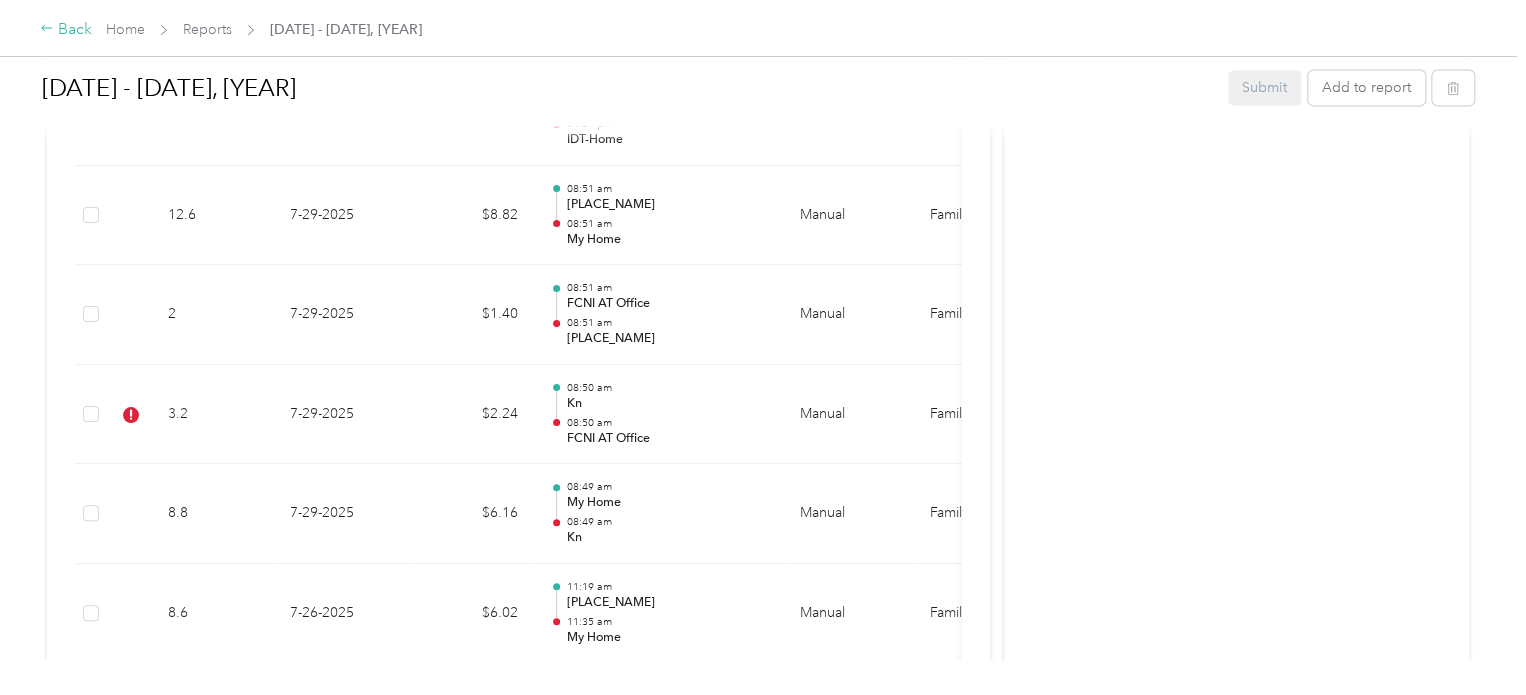 click 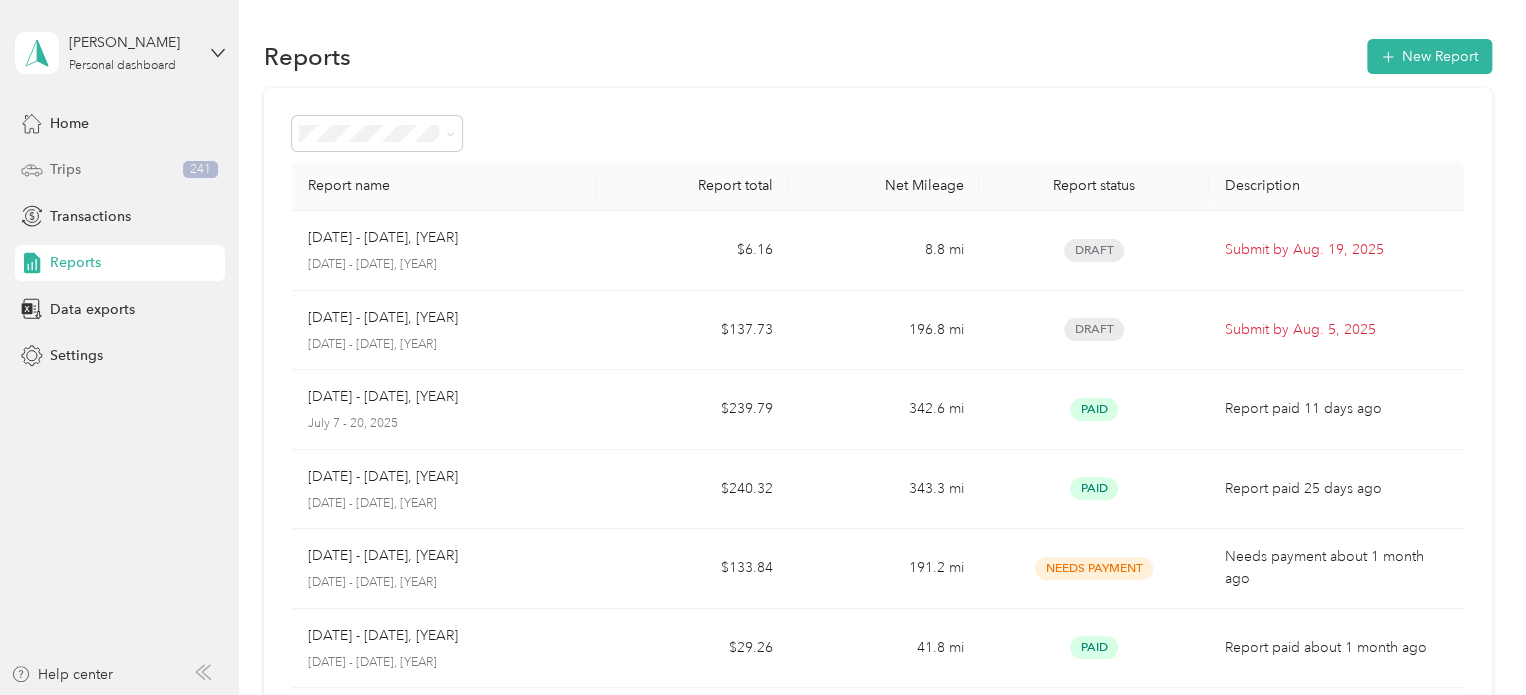 click on "Trips" at bounding box center [65, 169] 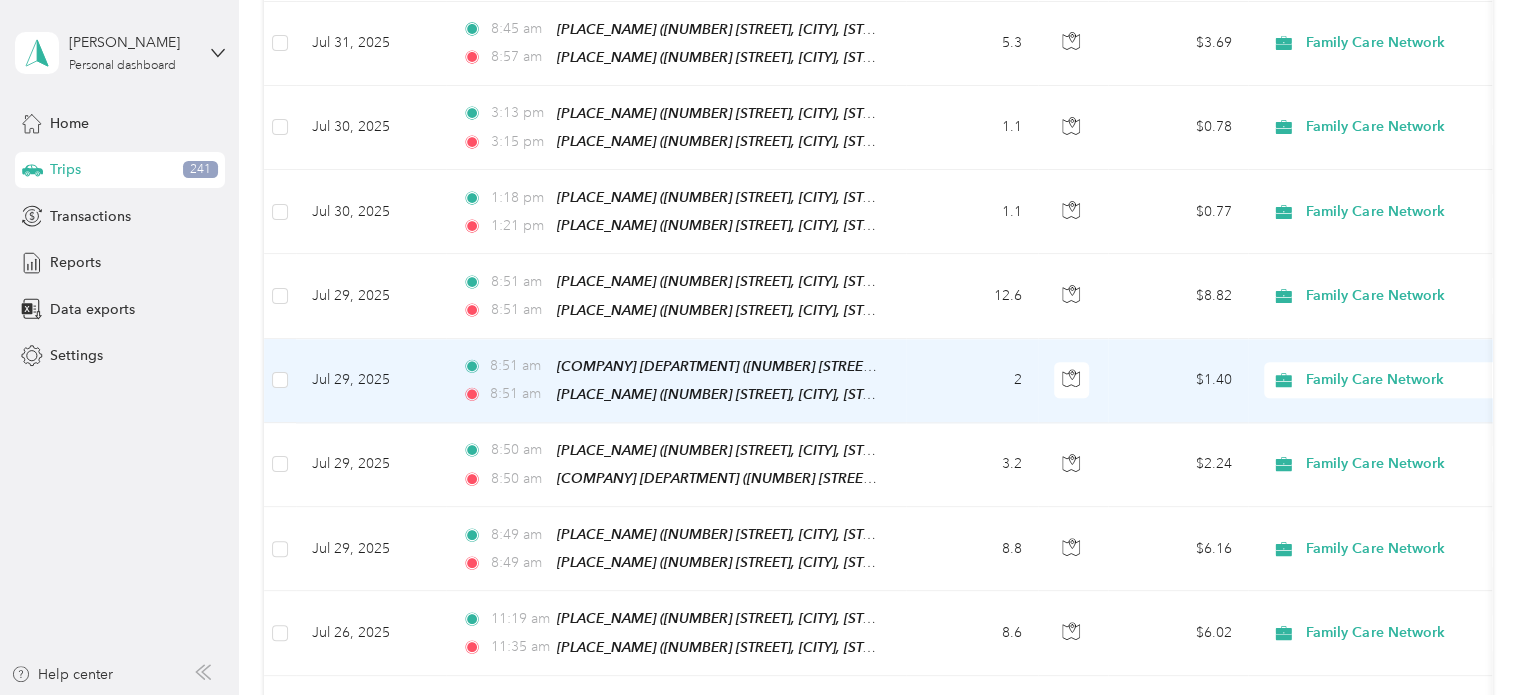 scroll, scrollTop: 1288, scrollLeft: 0, axis: vertical 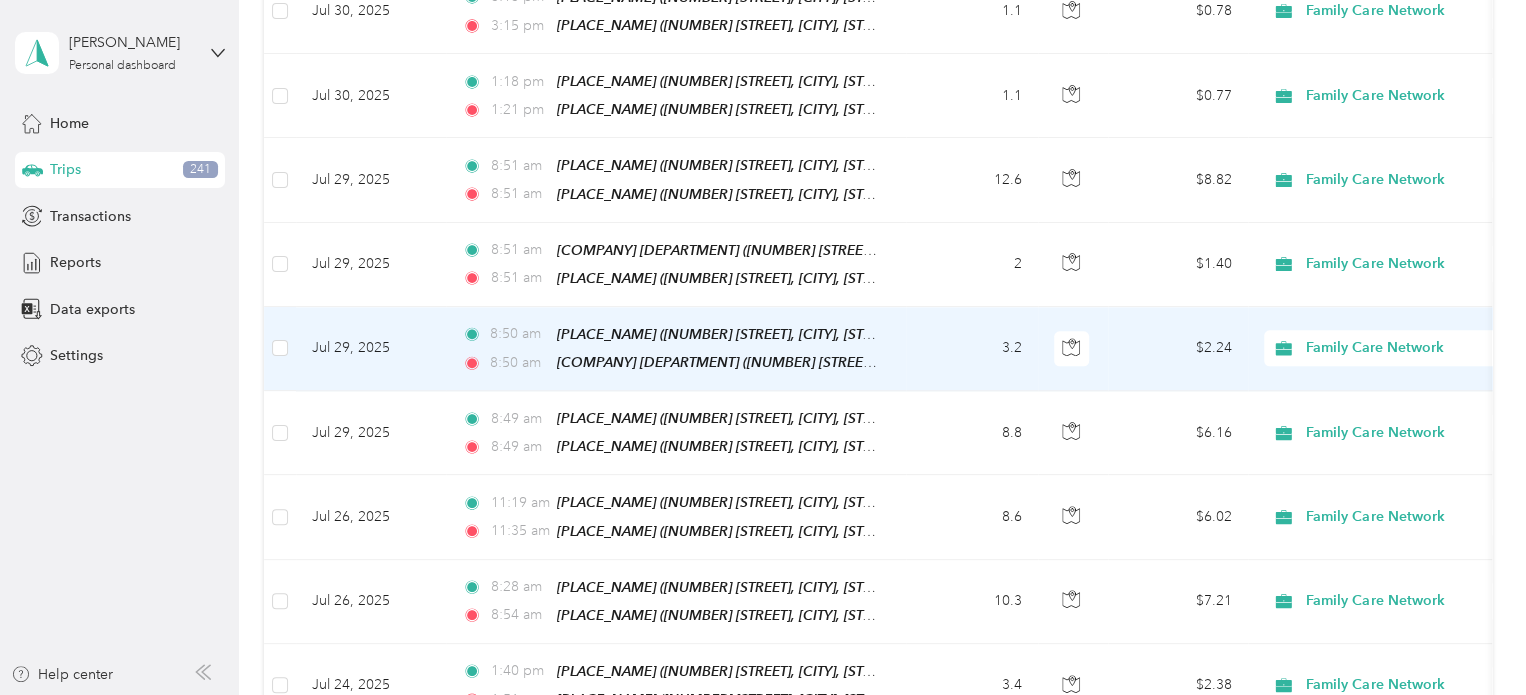 click on "$2.24" at bounding box center [1178, 349] 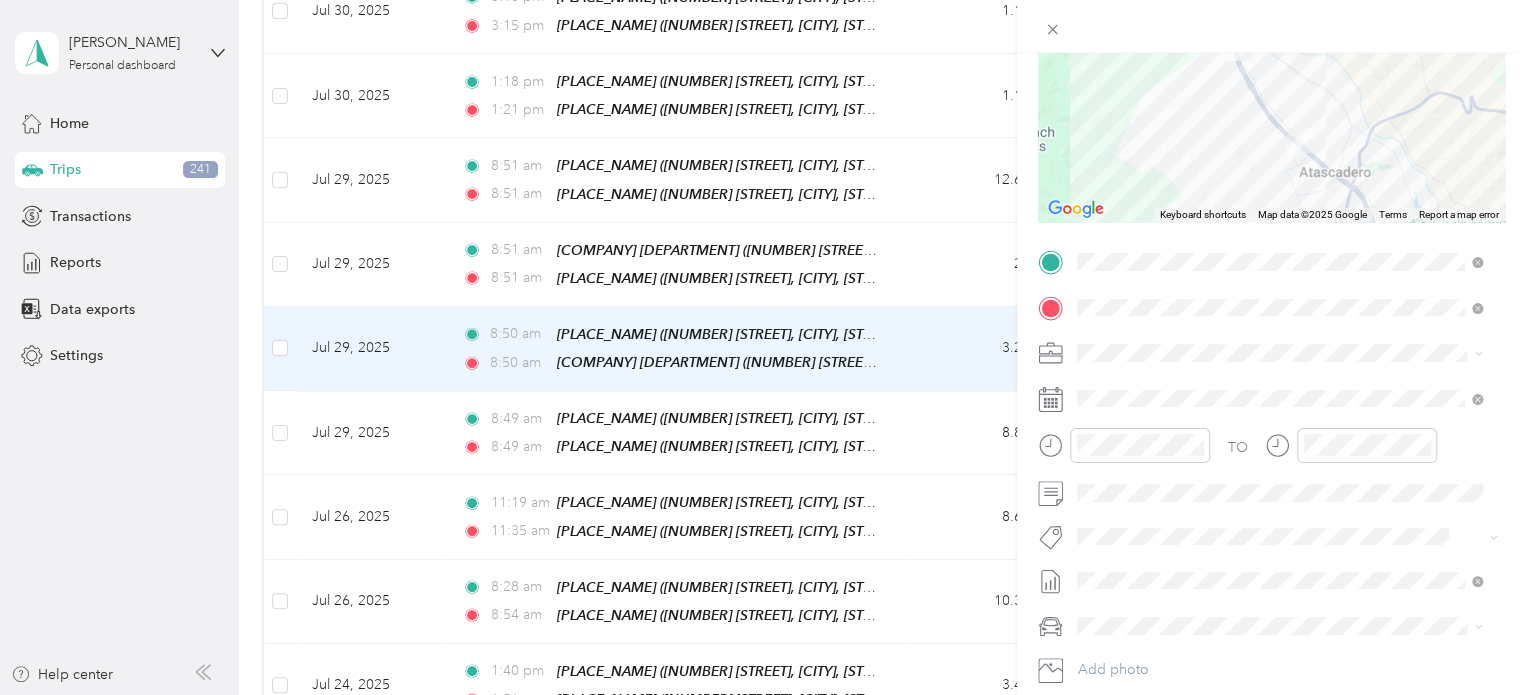 scroll, scrollTop: 232, scrollLeft: 0, axis: vertical 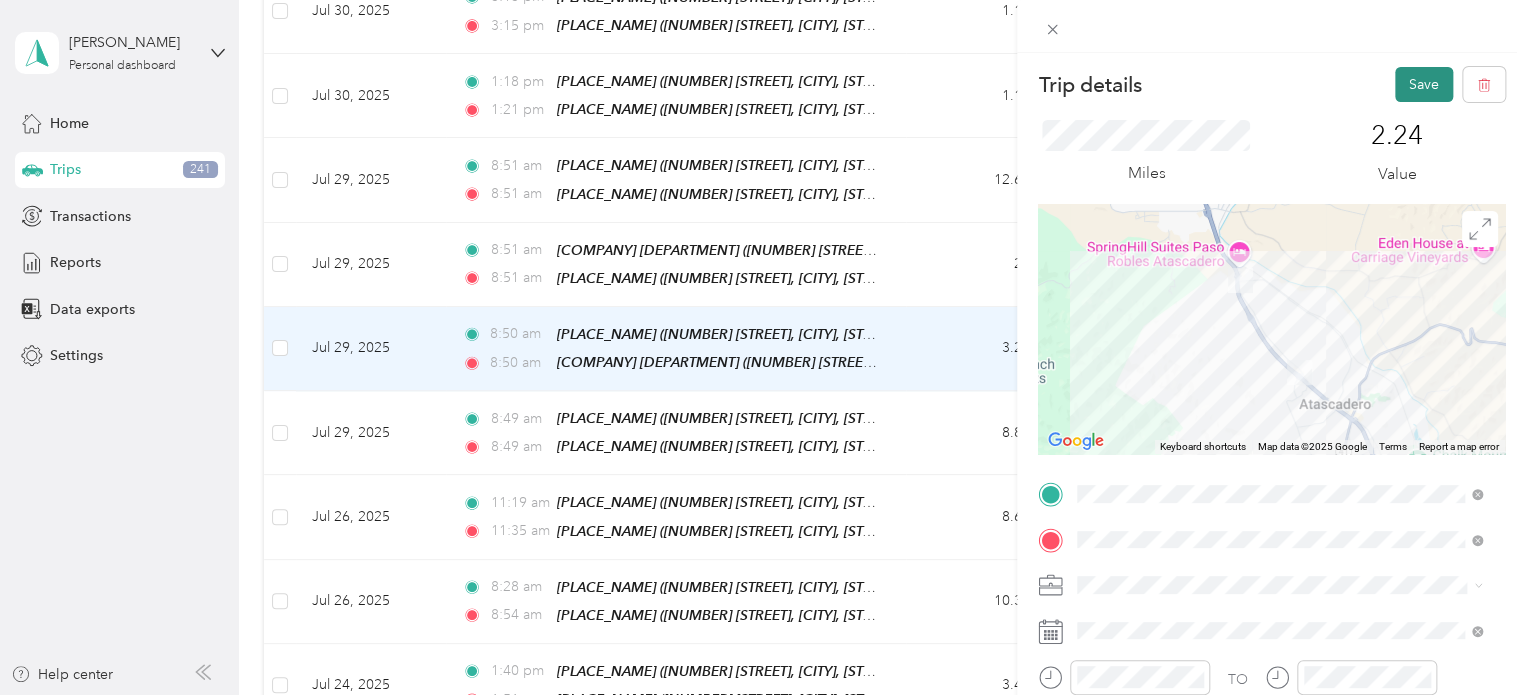 click on "Save" at bounding box center (1424, 84) 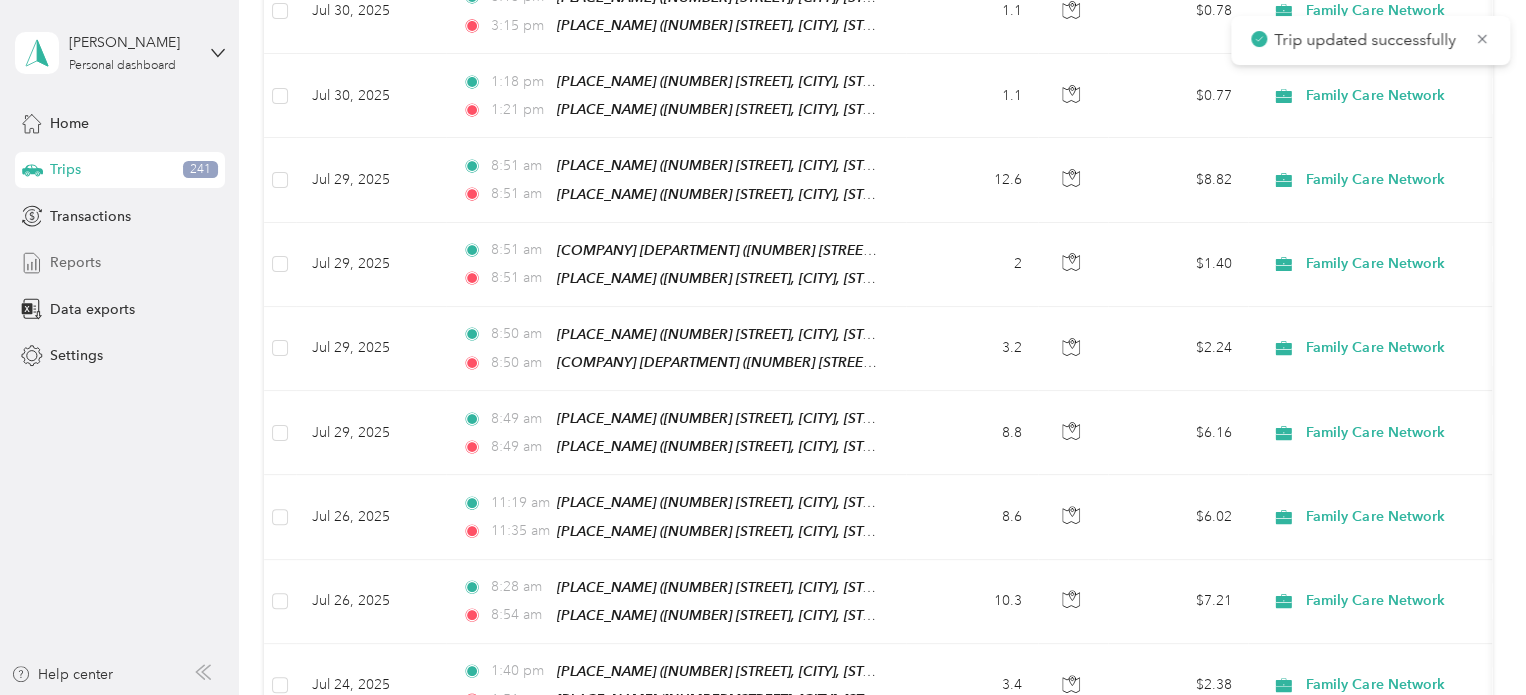 click on "Reports" at bounding box center [75, 262] 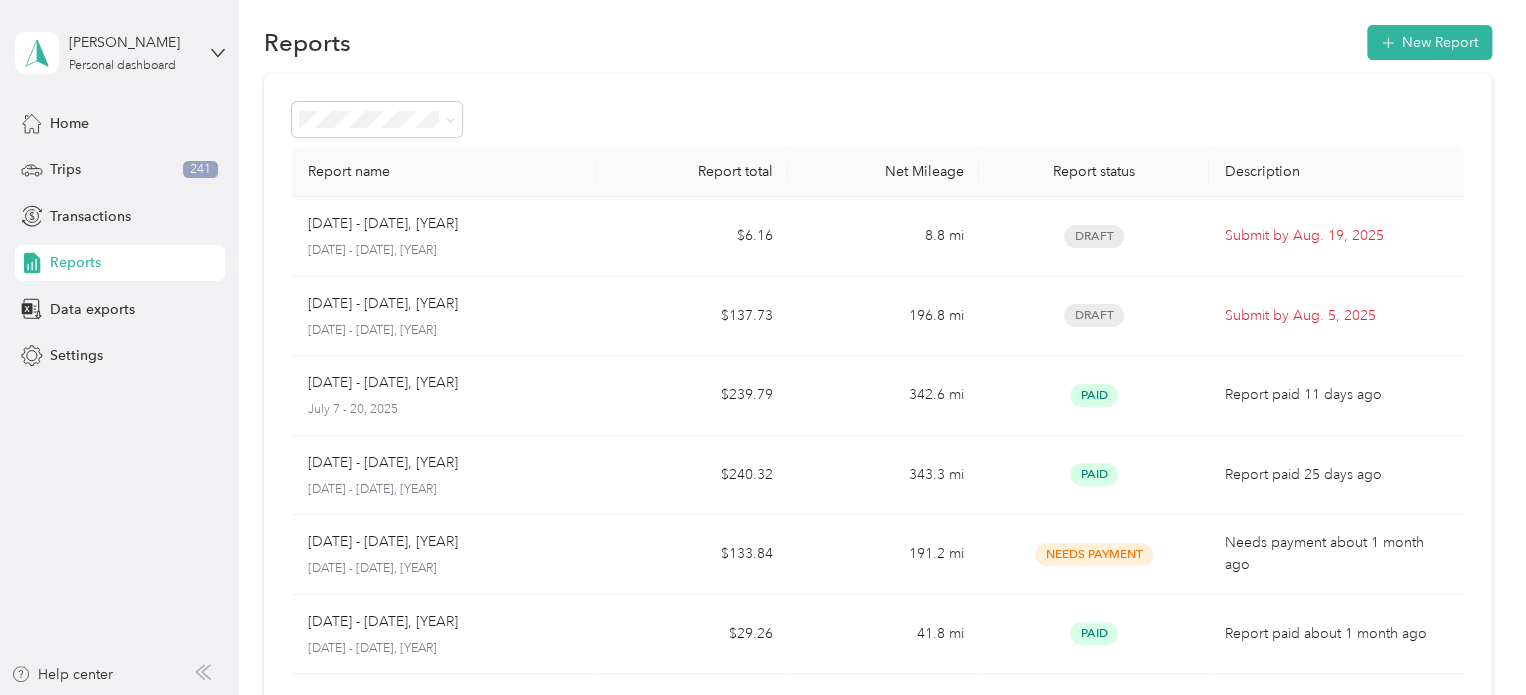 scroll, scrollTop: 0, scrollLeft: 0, axis: both 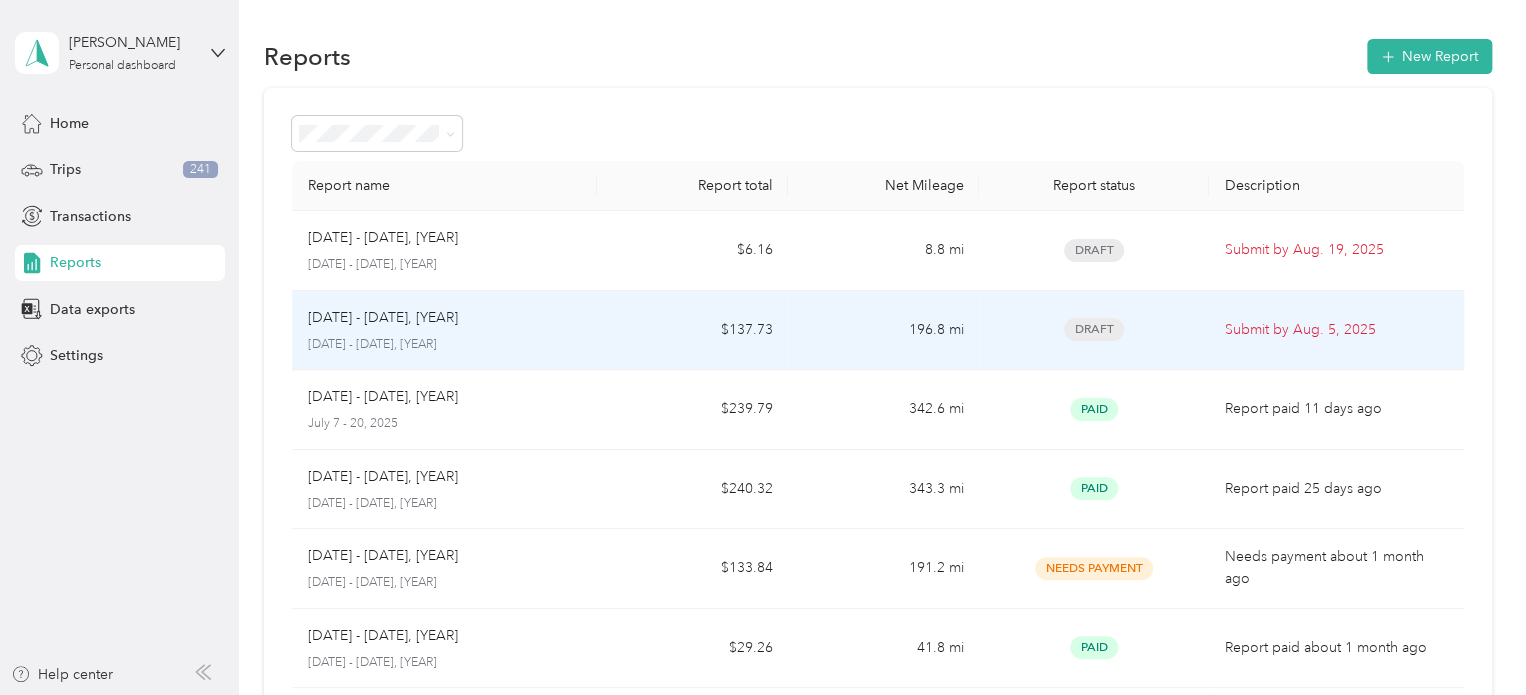 click on "$137.73" at bounding box center (692, 331) 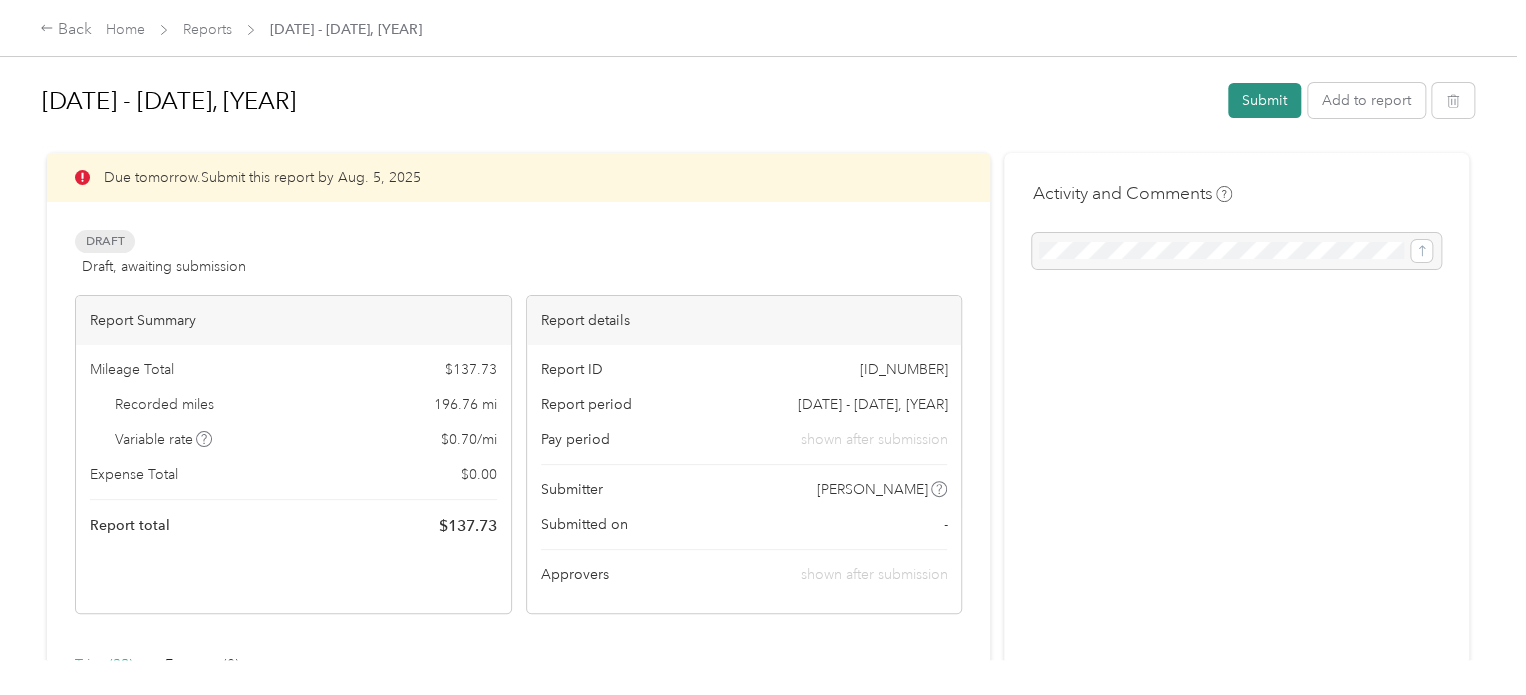 click on "Submit" at bounding box center [1264, 100] 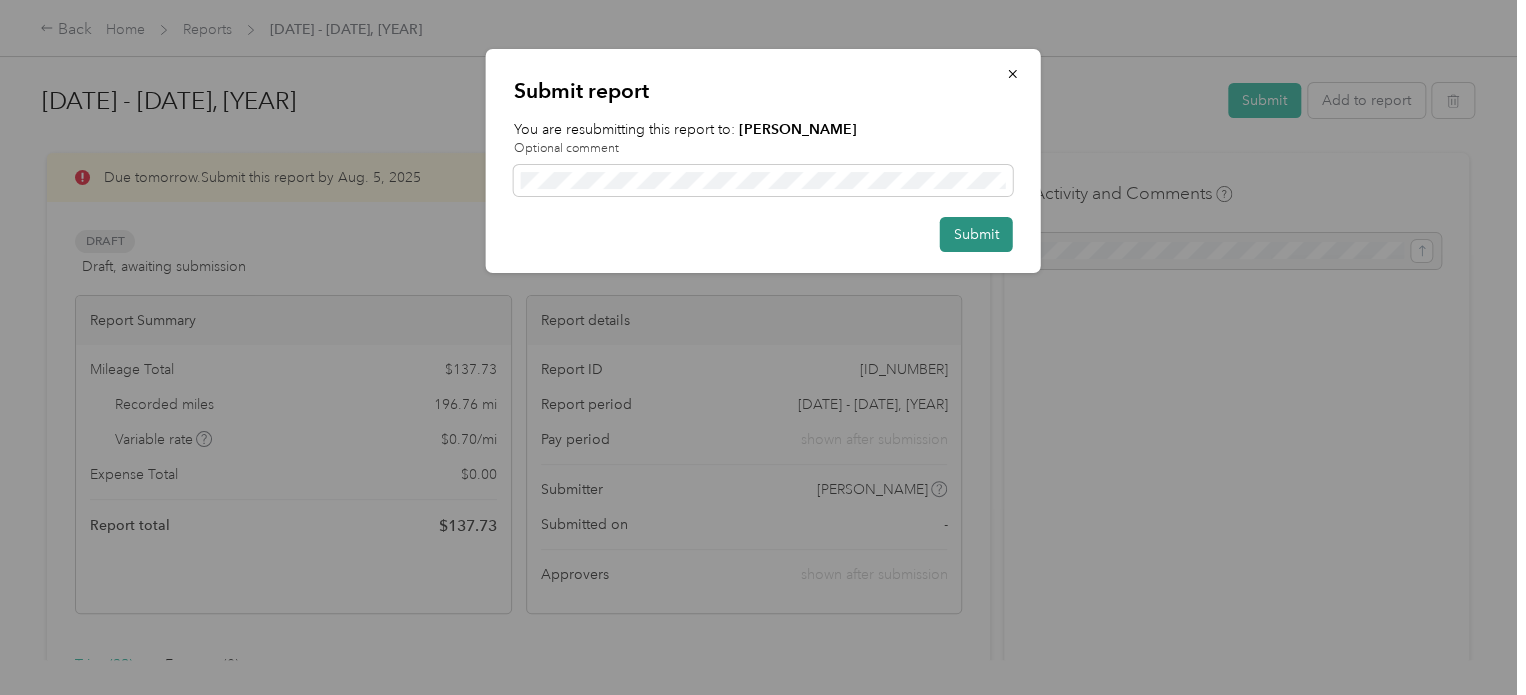 click on "Submit" at bounding box center (976, 234) 